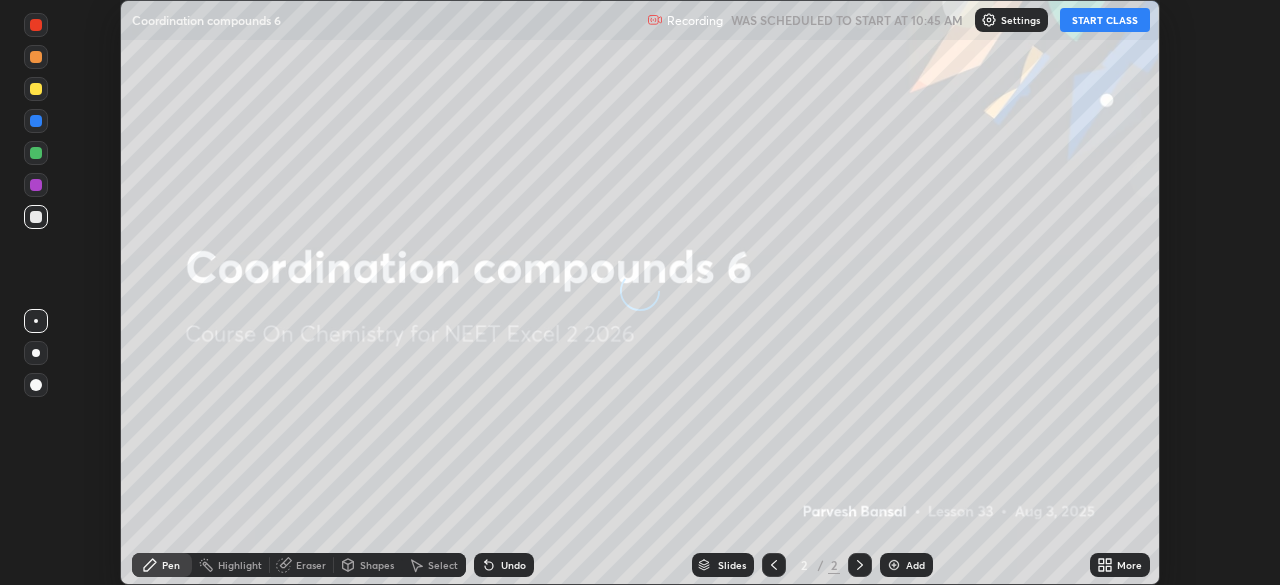 scroll, scrollTop: 0, scrollLeft: 0, axis: both 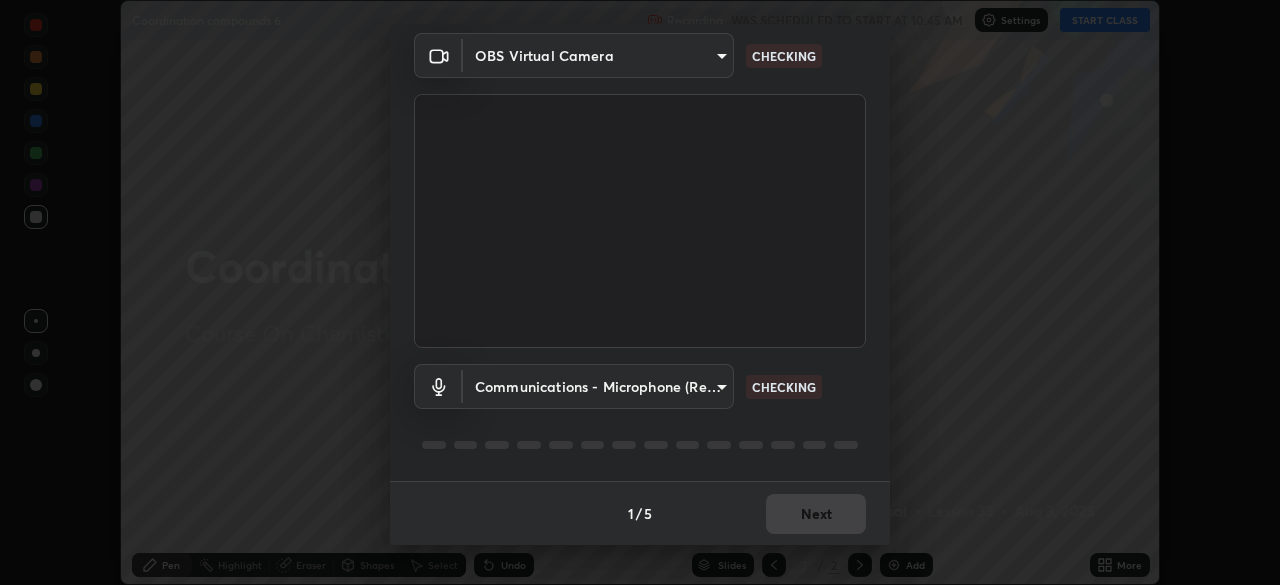 click on "Erase all Coordination compounds 6 Recording WAS SCHEDULED TO START AT  10:45 AM Settings START CLASS Setting up your live class Coordination compounds 6 • L33 of Course On Chemistry for NEET Excel 2 2026 [FIRST] [LAST] Pen Highlight Eraser Shapes Select Undo Slides 2 / 2 Add More No doubts shared Encourage your learners to ask a doubt for better clarity Report an issue Reason for reporting Buffering Chat not working Audio - Video sync issue Educator video quality low ​ Attach an image Report Media settings OBS Virtual Camera CHECKING Communications - Microphone ([DEVICE_NAME]) CHECKING 1 / 5 Next" at bounding box center [640, 292] 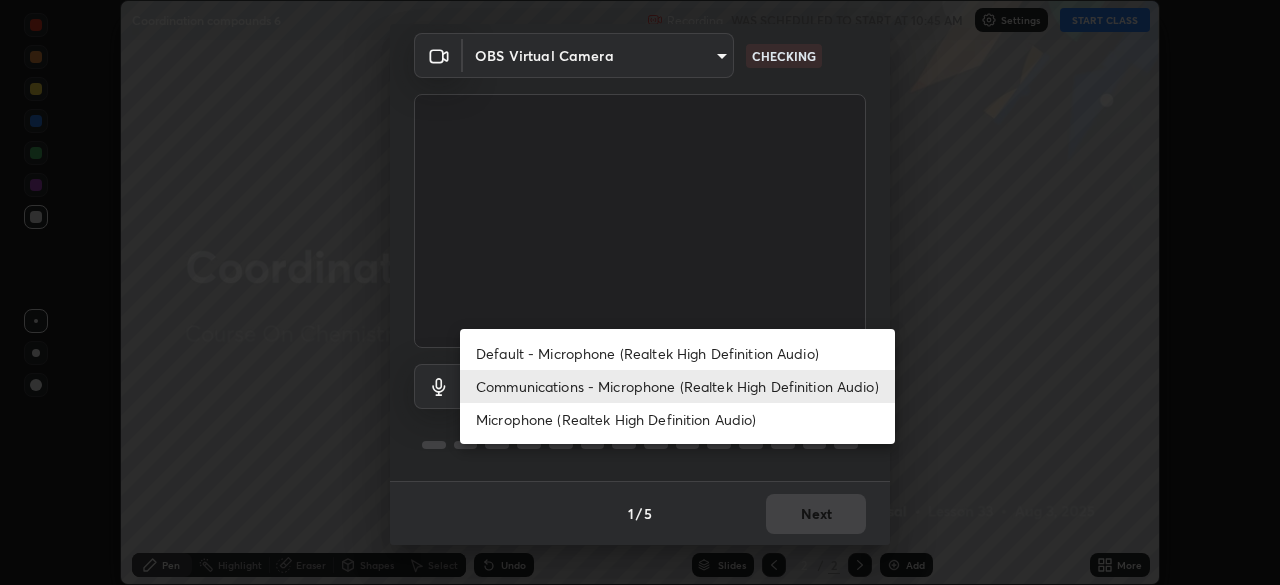 click on "Default - Microphone (Realtek High Definition Audio)" at bounding box center [677, 353] 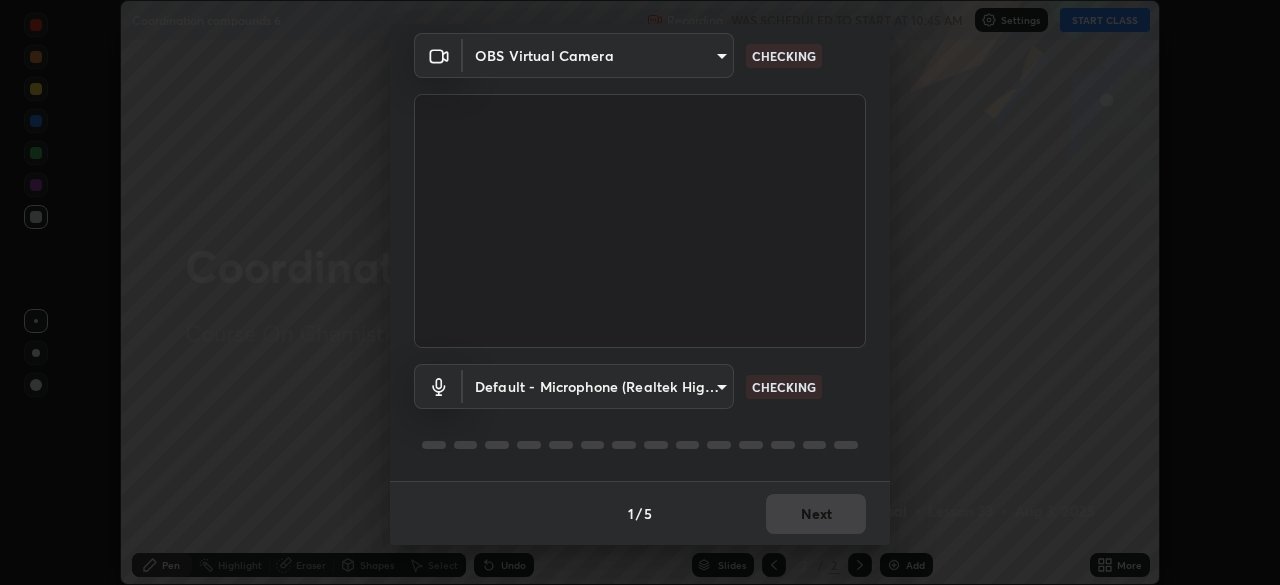 click on "Erase all Coordination compounds 6 Recording WAS SCHEDULED TO START AT  10:45 AM Settings START CLASS Setting up your live class Coordination compounds 6 • L33 of Course On Chemistry for NEET Excel 2 2026 [FIRST] [LAST] Pen Highlight Eraser Shapes Select Undo Slides 2 / 2 Add More No doubts shared Encourage your learners to ask a doubt for better clarity Report an issue Reason for reporting Buffering Chat not working Audio - Video sync issue Educator video quality low ​ Attach an image Report Media settings OBS Virtual Camera 72dbdc4cc3b3af6bca7f1e75d083a577e9752a5e240e0ef97287b3c987c4367e CHECKING Default - Microphone ([DEVICE_NAME]) default CHECKING 1 / 5 Next Default - Microphone ([DEVICE_NAME]) Communications - Microphone ([DEVICE_NAME]) Microphone ([DEVICE_NAME])" at bounding box center [640, 292] 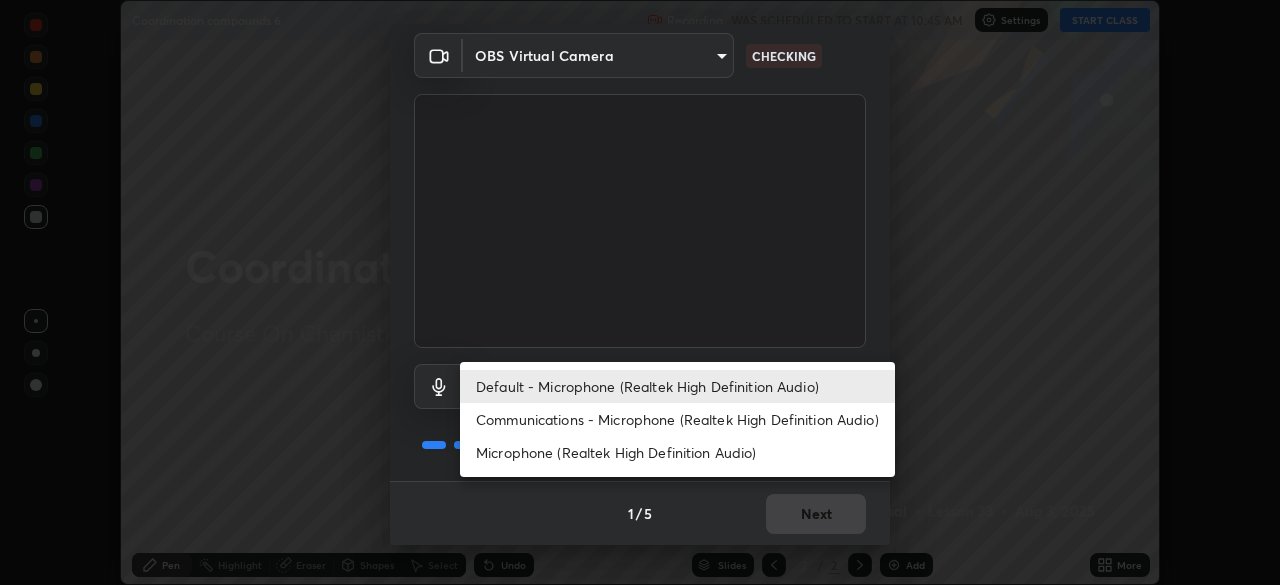 click on "Communications - Microphone (Realtek High Definition Audio)" at bounding box center [677, 419] 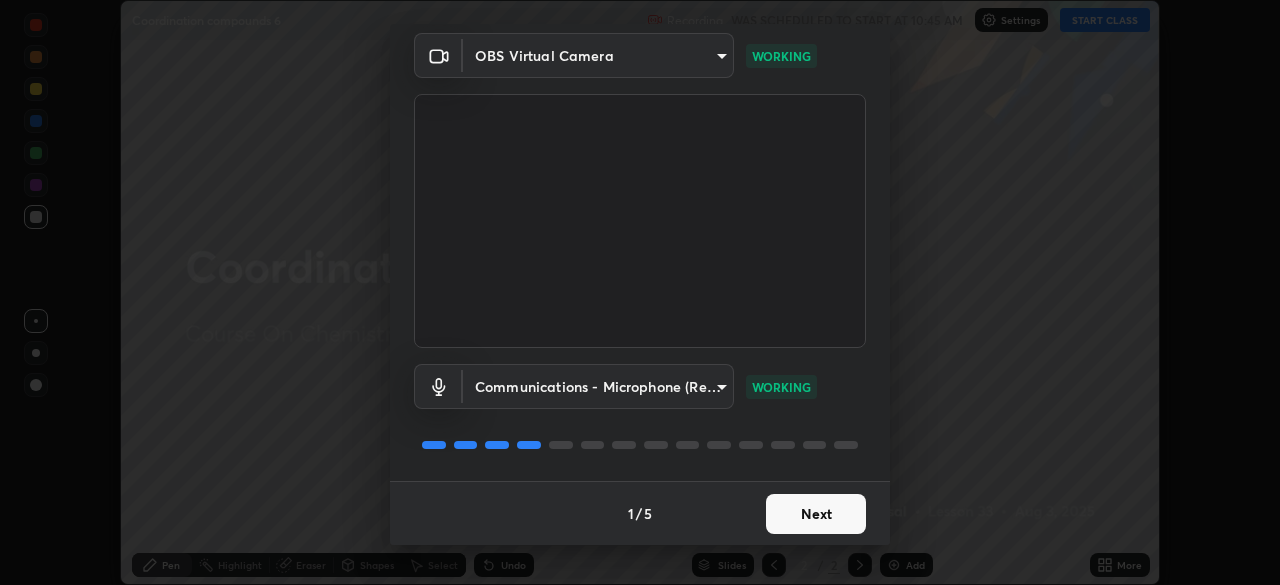 click on "Next" at bounding box center (816, 514) 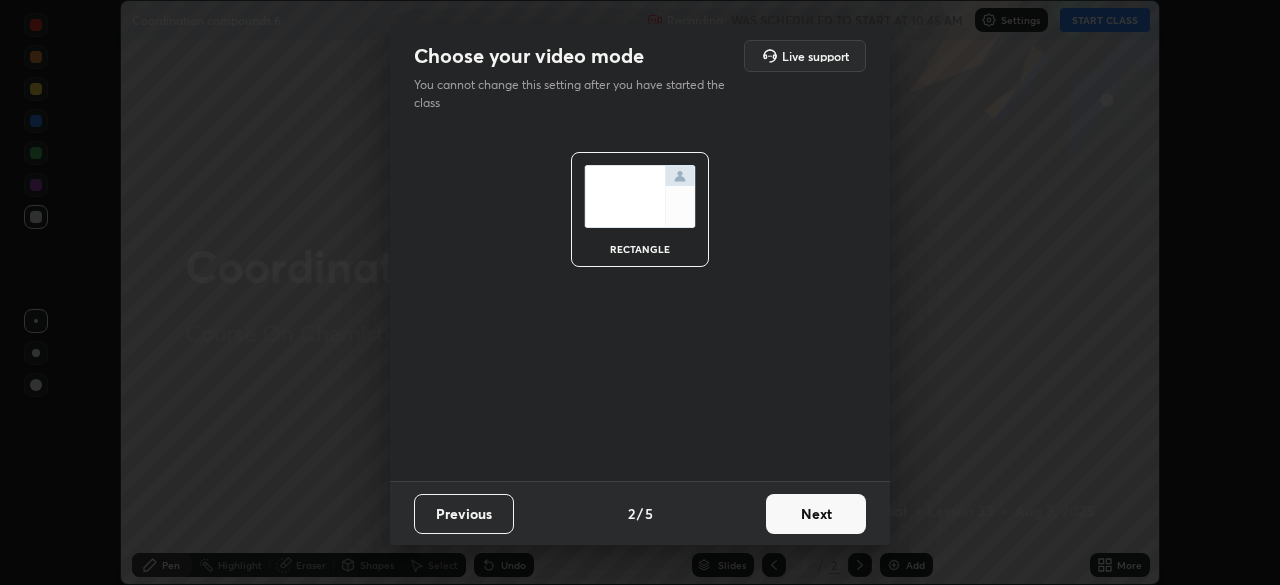 scroll, scrollTop: 0, scrollLeft: 0, axis: both 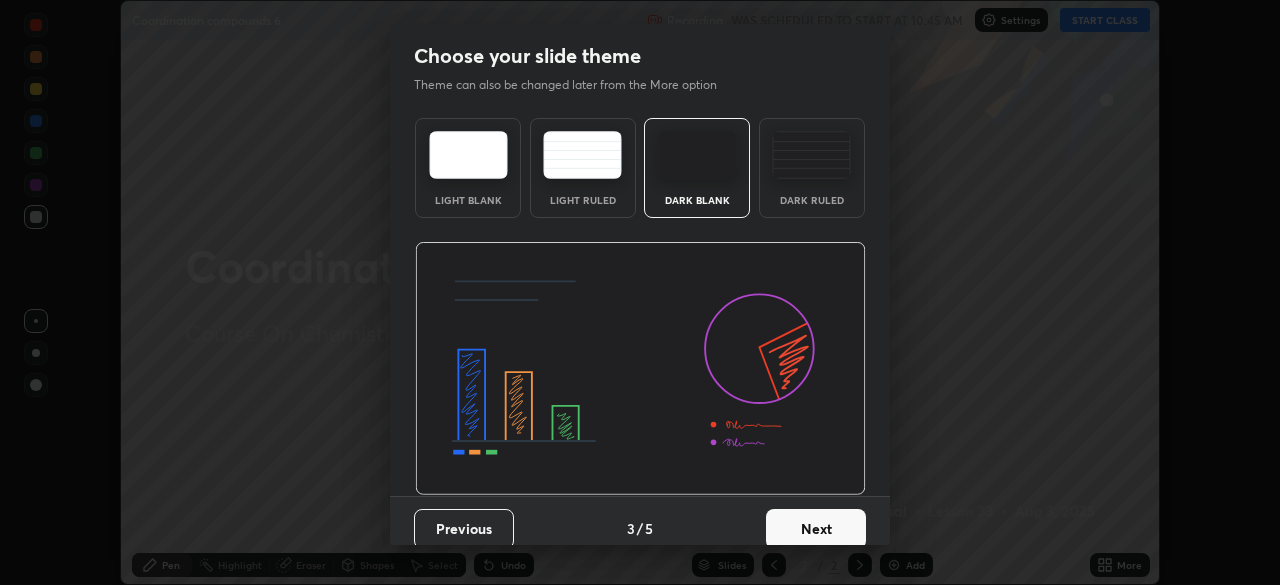 click on "Next" at bounding box center [816, 529] 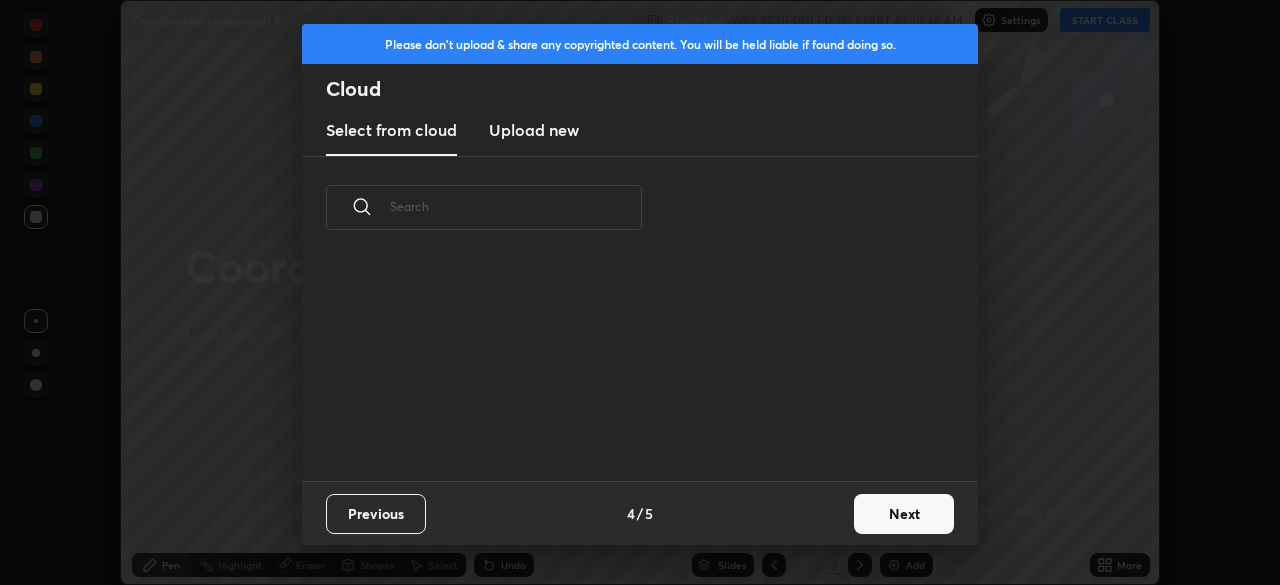 click on "Next" at bounding box center [904, 514] 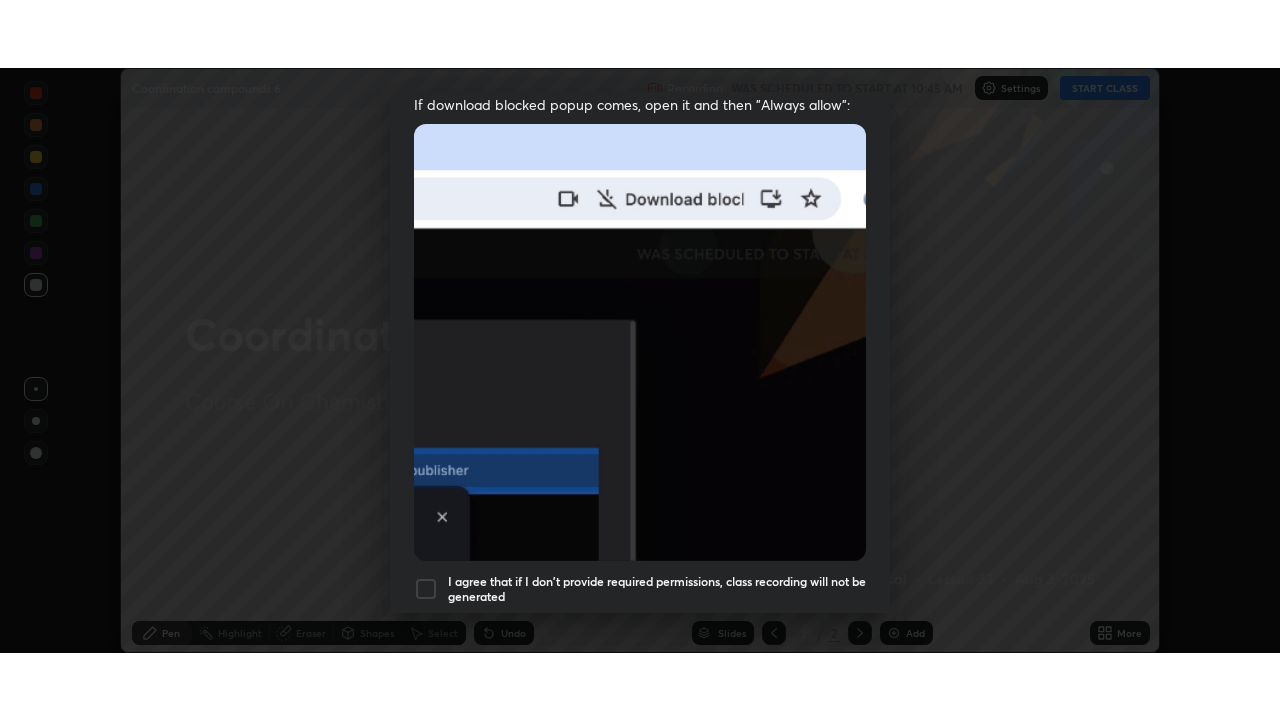 scroll, scrollTop: 479, scrollLeft: 0, axis: vertical 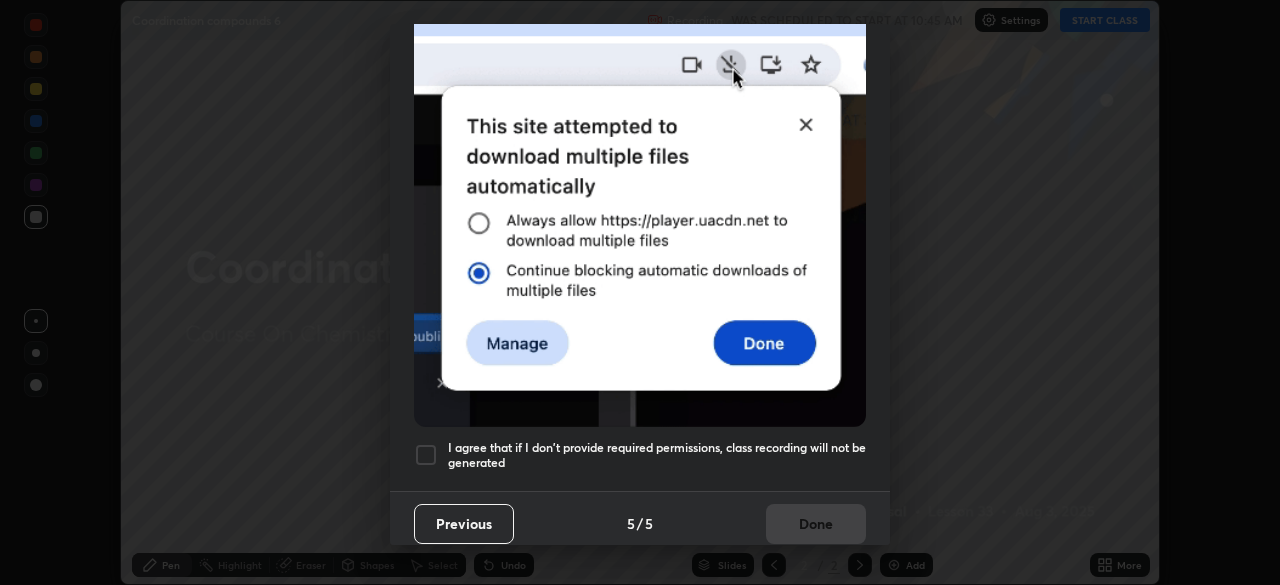 click on "I agree that if I don't provide required permissions, class recording will not be generated" at bounding box center (657, 455) 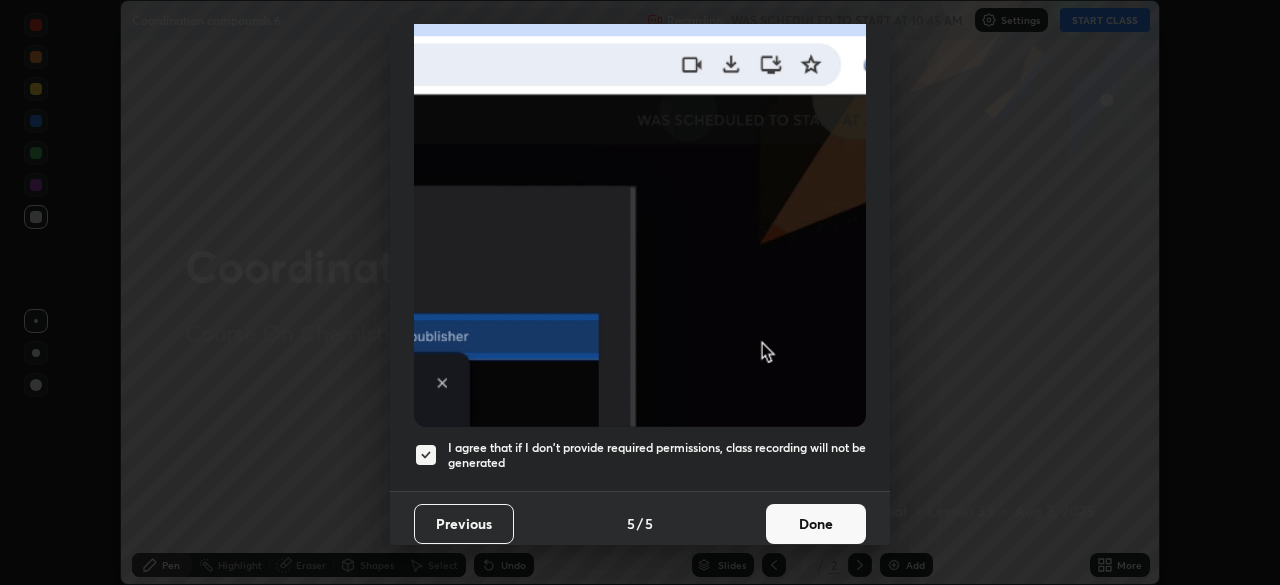 click on "Done" at bounding box center [816, 524] 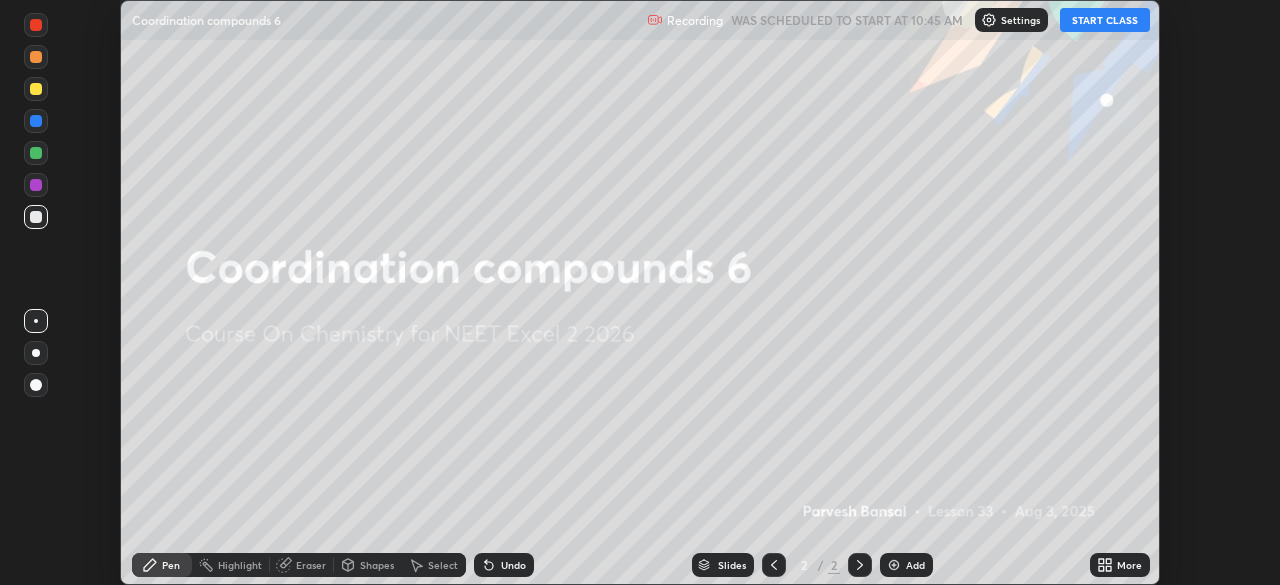 click 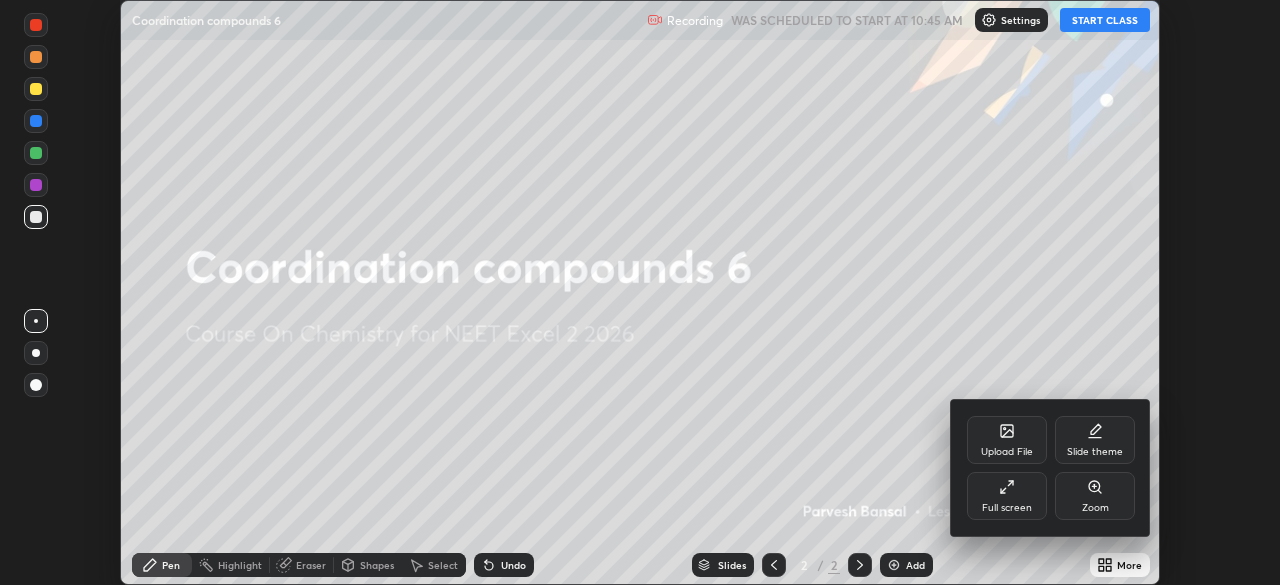 click on "Full screen" at bounding box center [1007, 496] 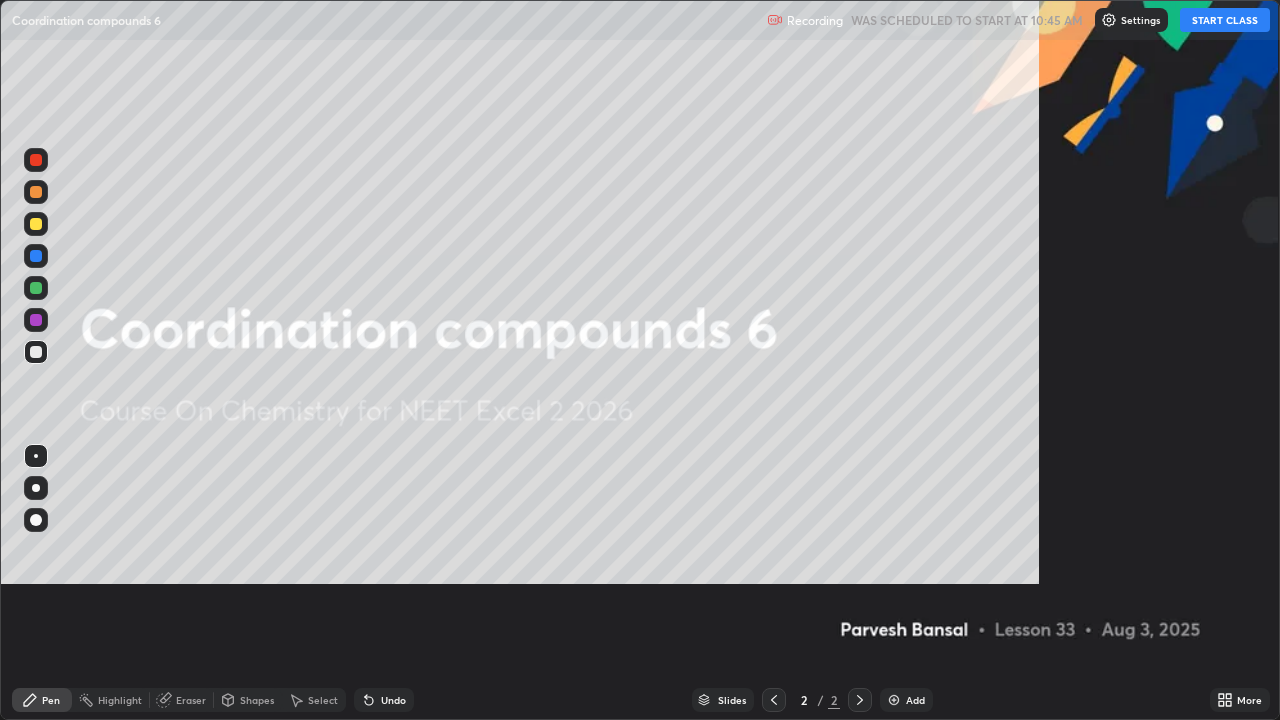 scroll, scrollTop: 99280, scrollLeft: 98720, axis: both 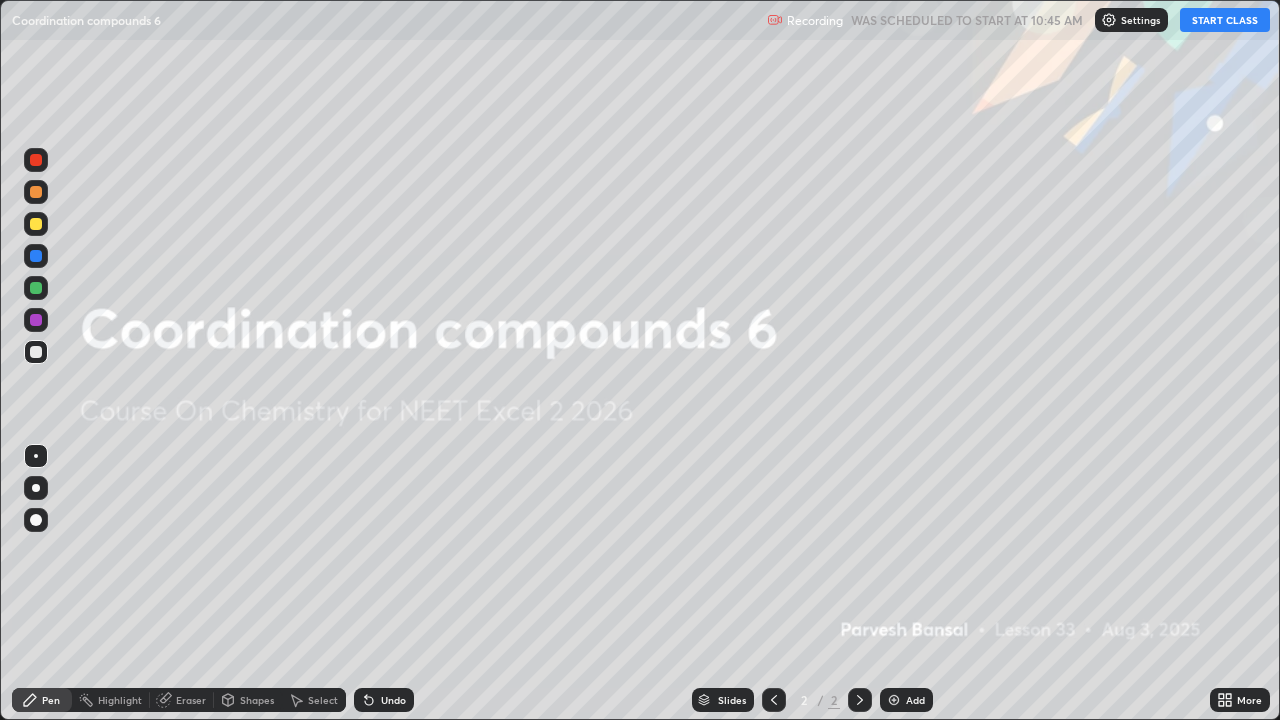 click on "START CLASS" at bounding box center [1225, 20] 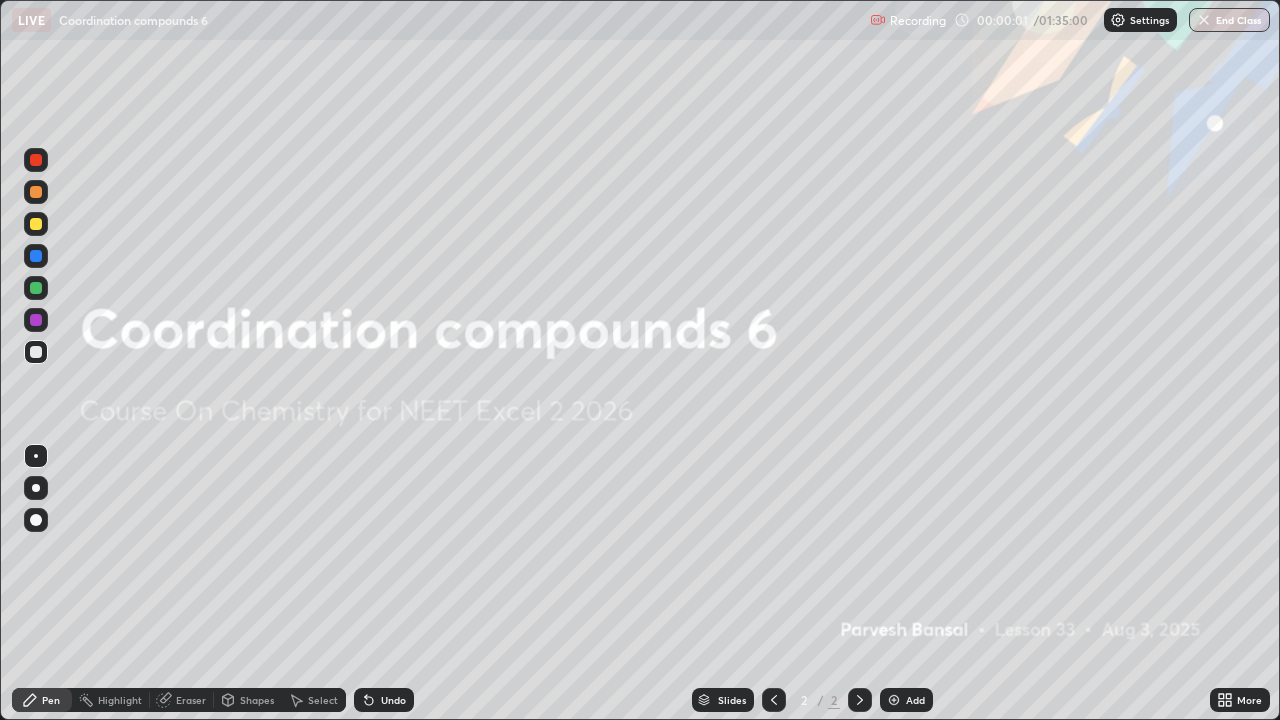 click at bounding box center (36, 224) 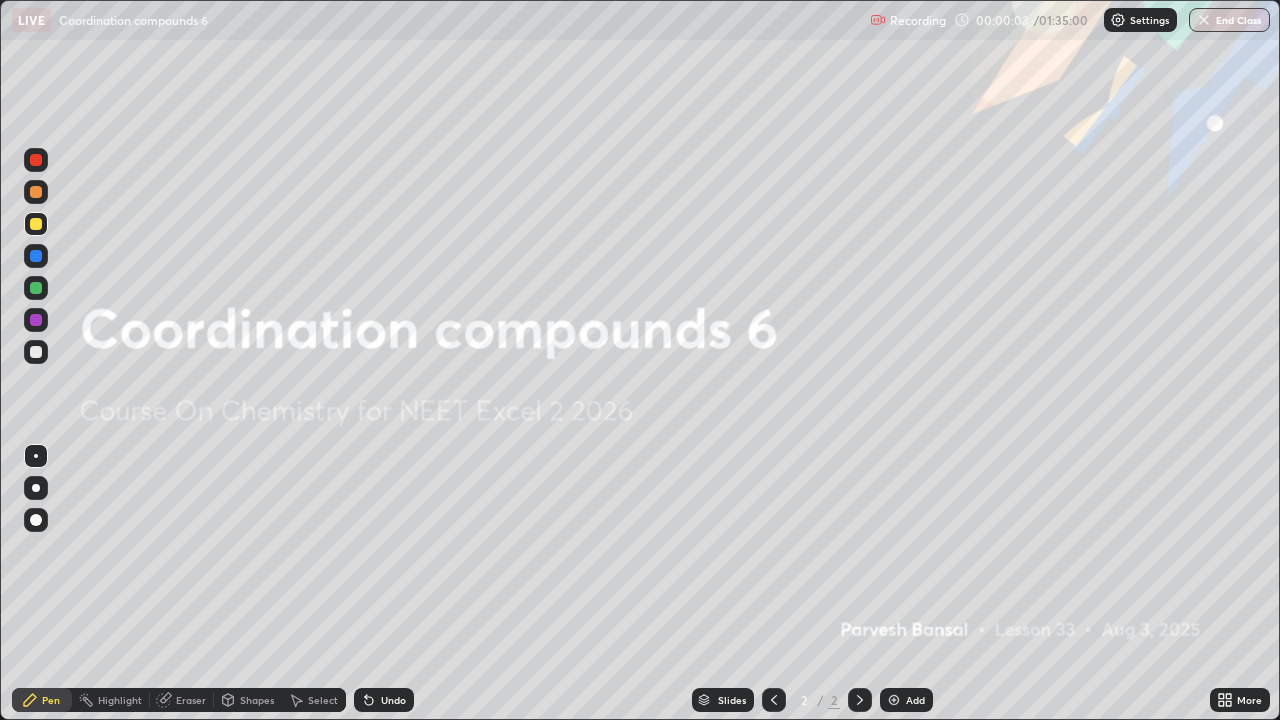 click at bounding box center (36, 224) 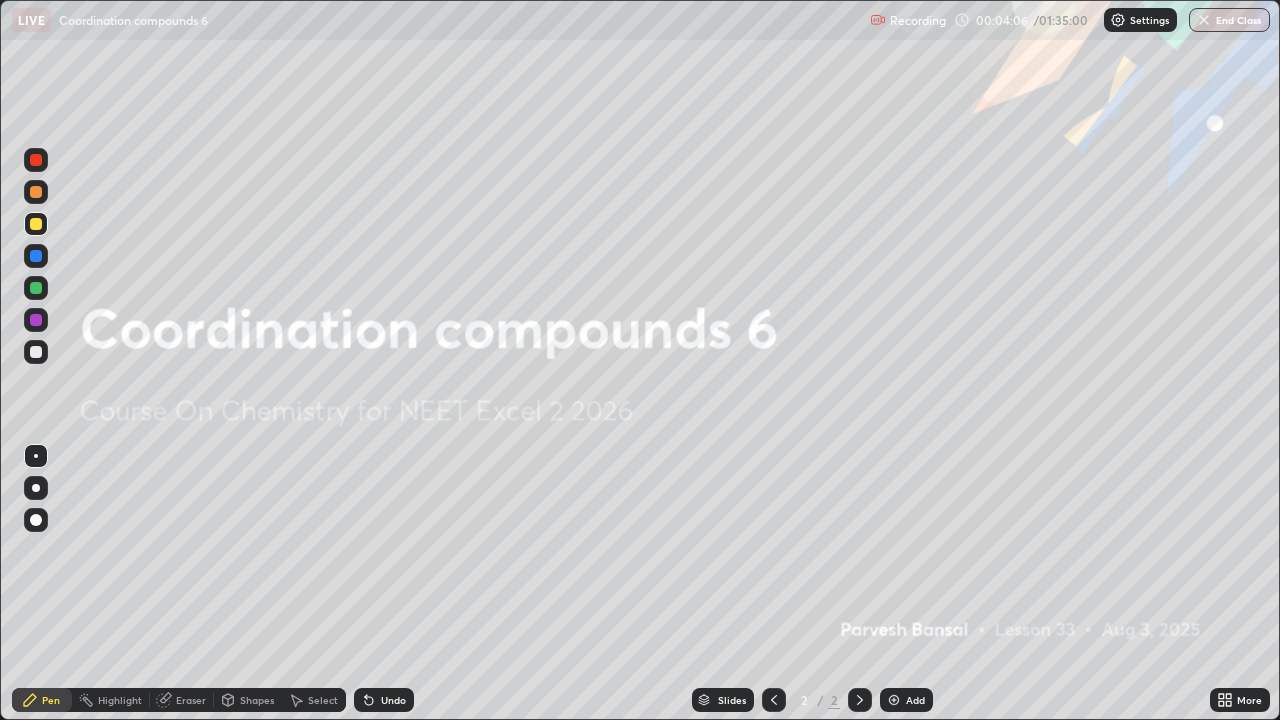 click at bounding box center [894, 700] 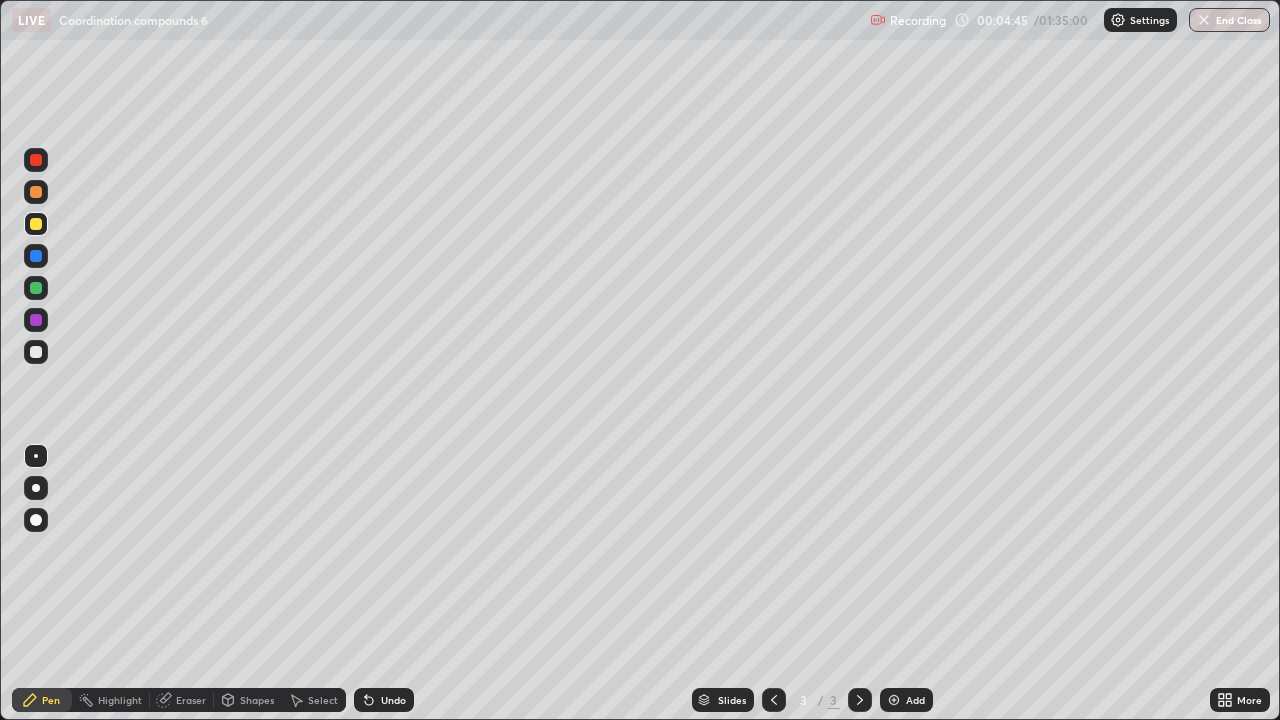 click at bounding box center [36, 224] 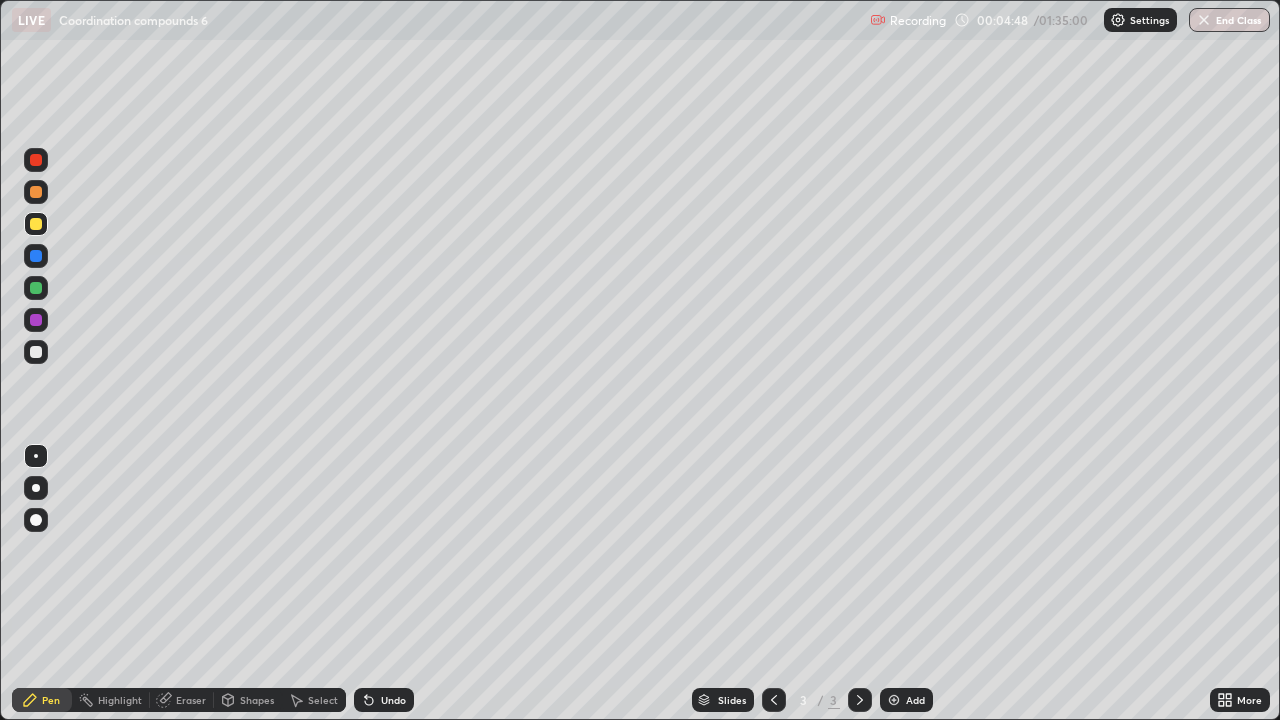 click on "Eraser" at bounding box center [182, 700] 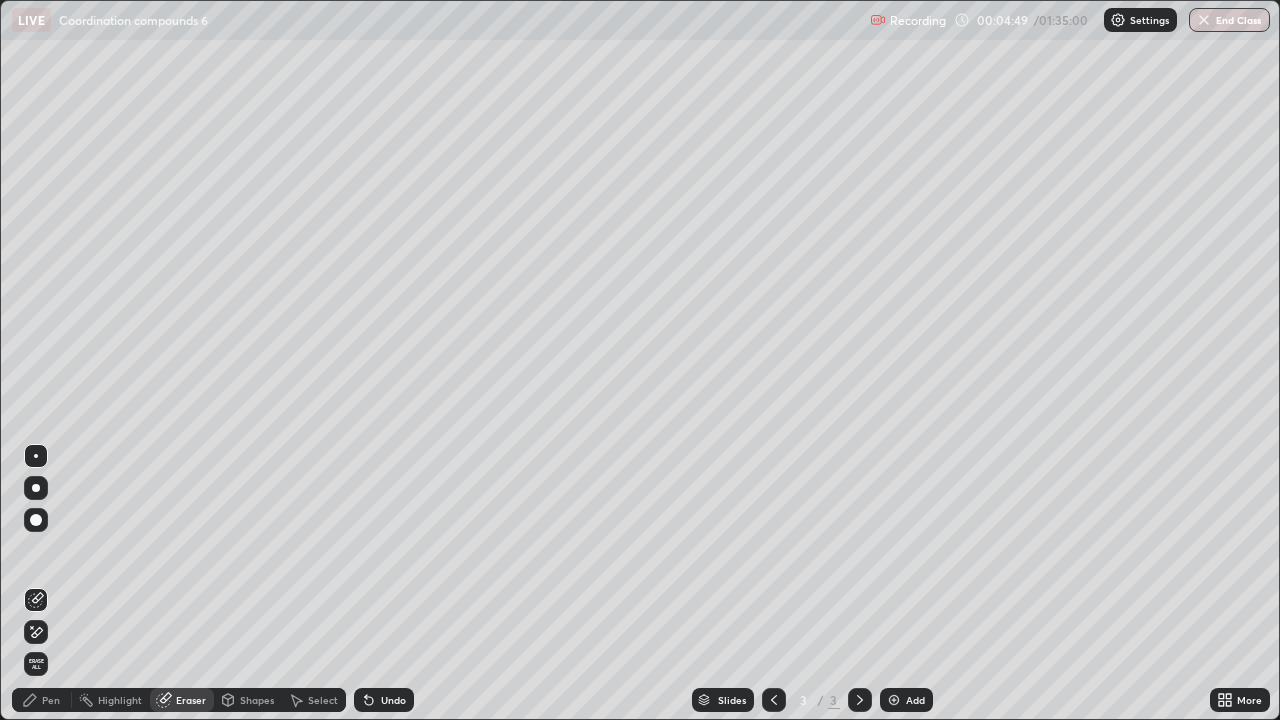 click on "Eraser" at bounding box center [182, 700] 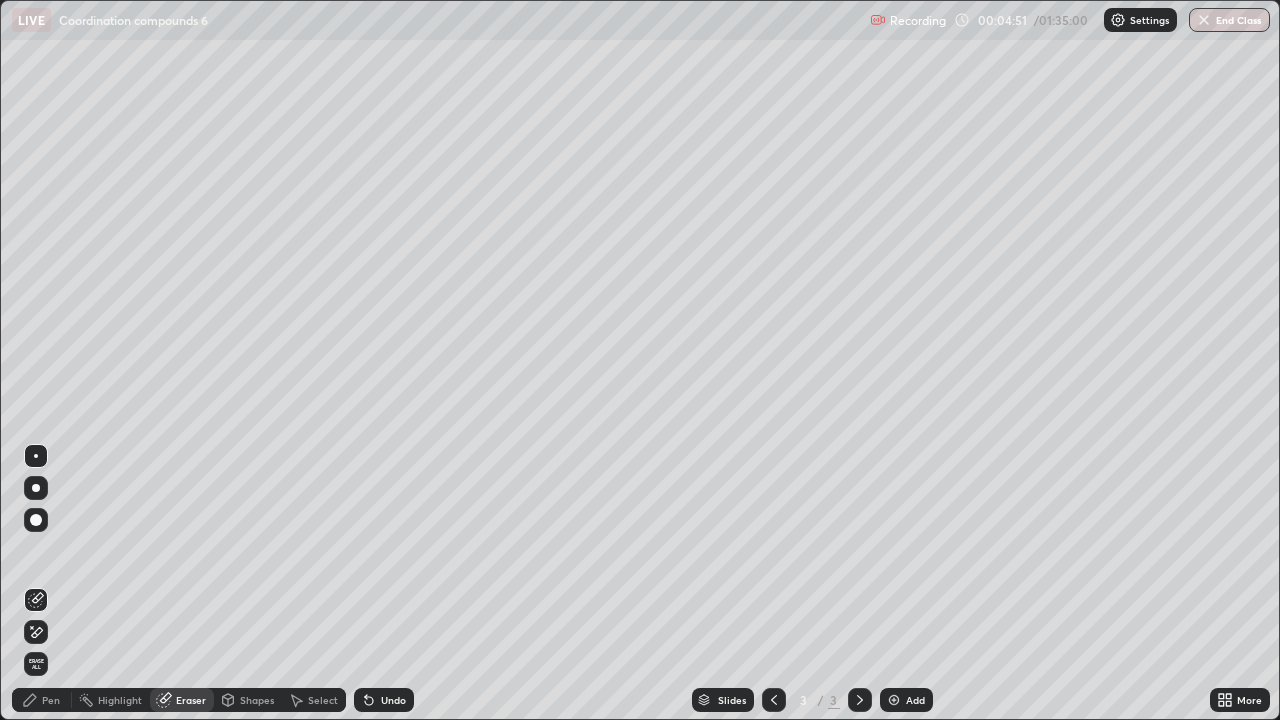 click on "Pen" at bounding box center [51, 700] 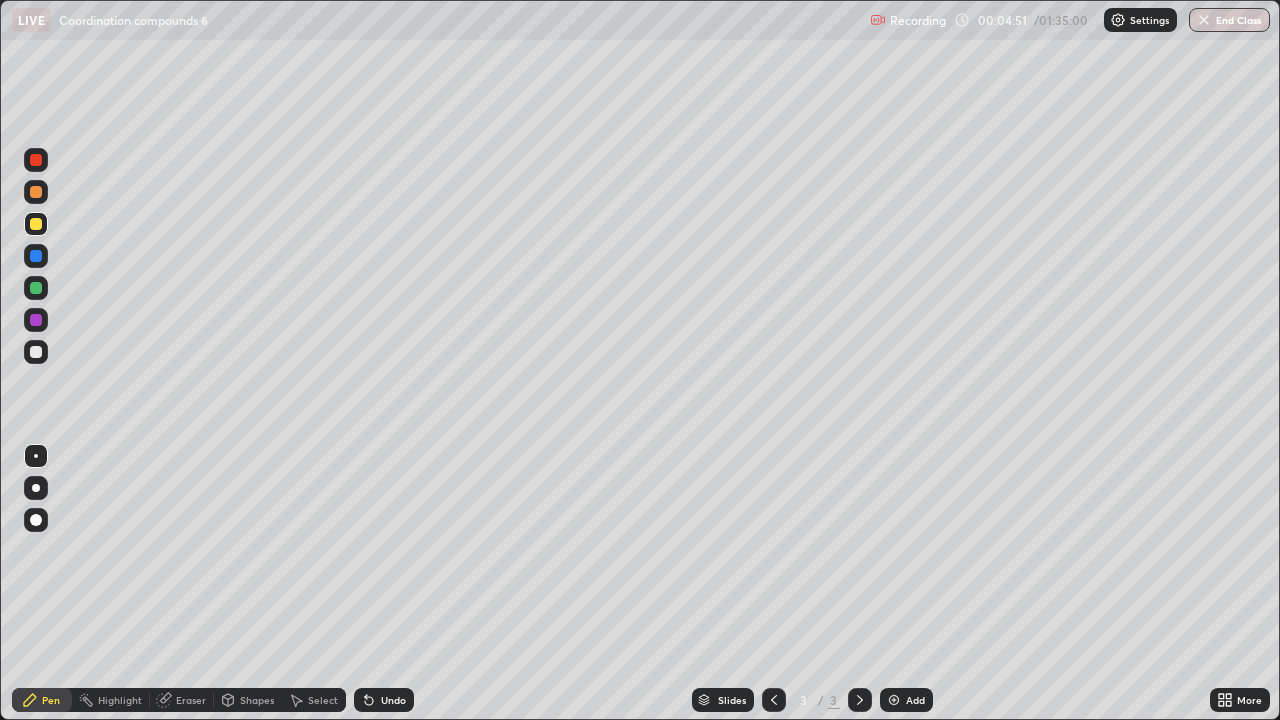 click at bounding box center (36, 352) 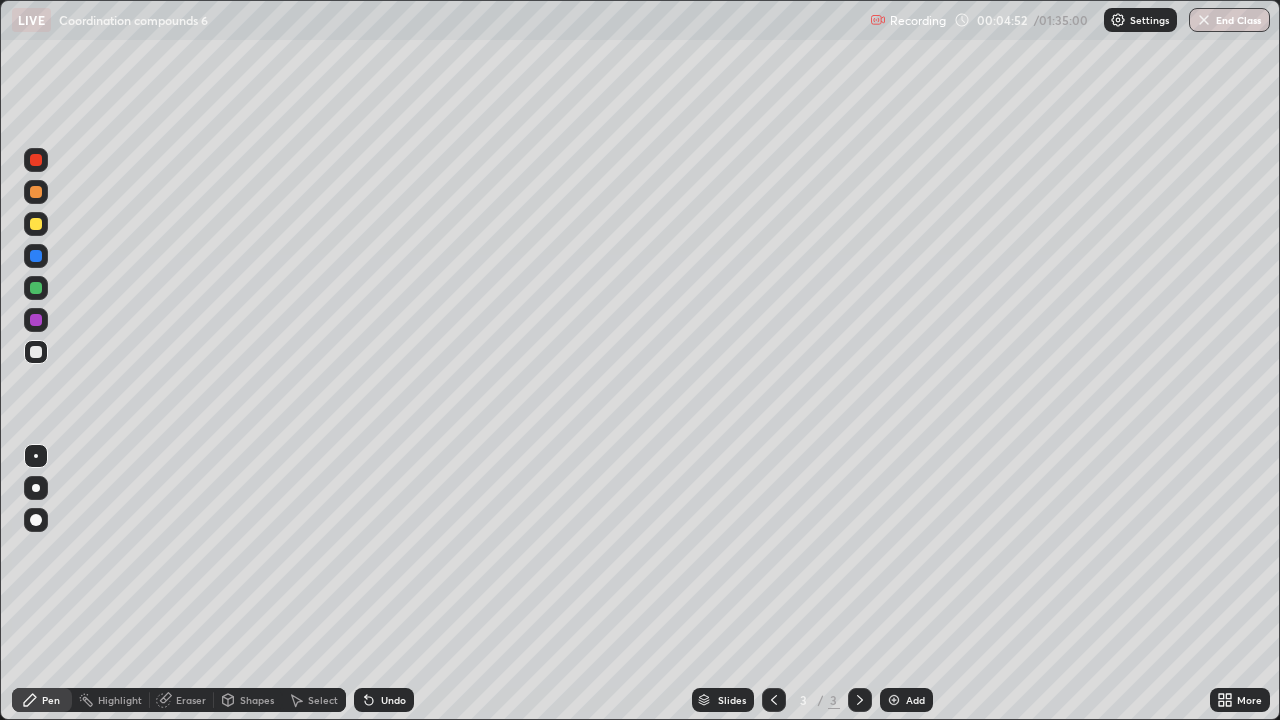 click at bounding box center (36, 288) 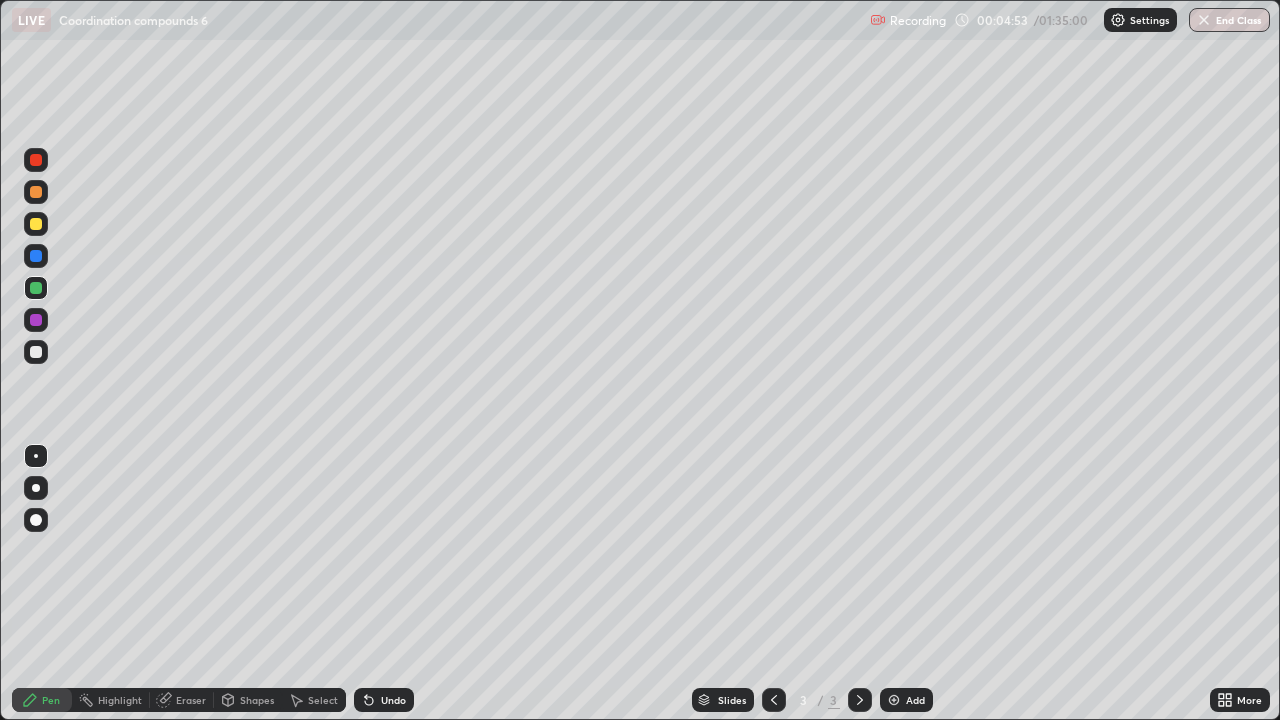 click at bounding box center (36, 224) 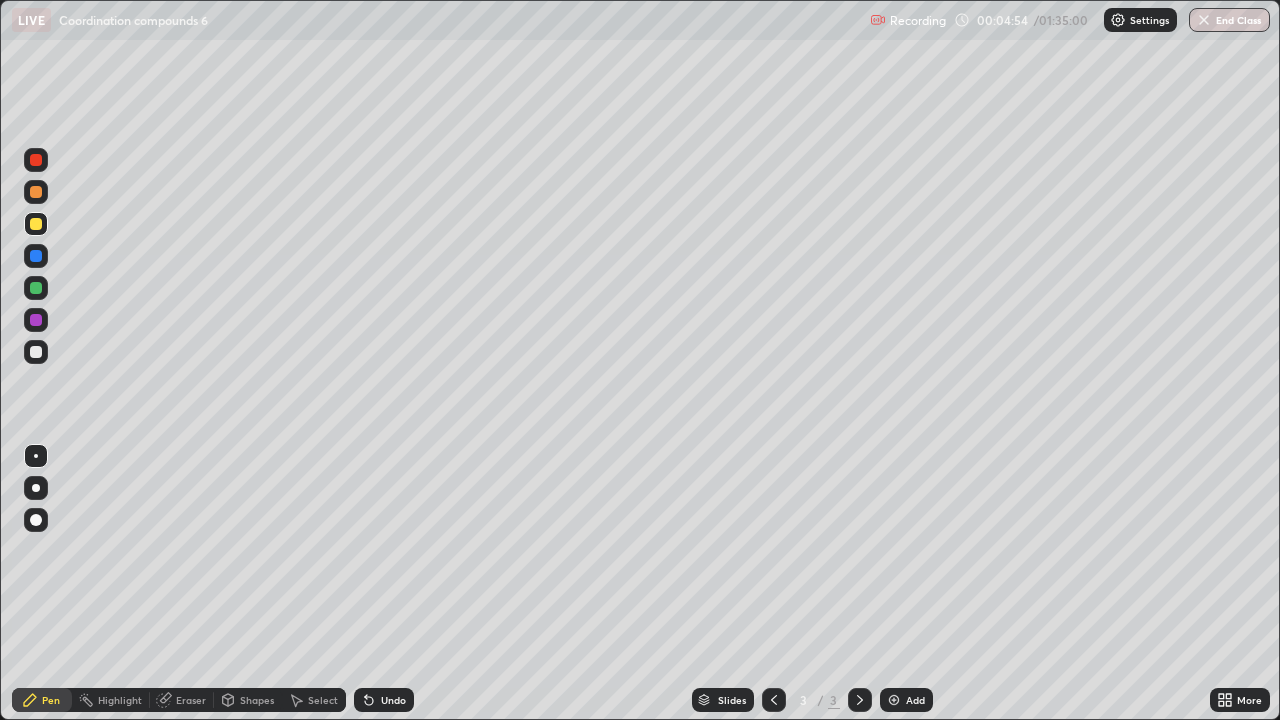 click 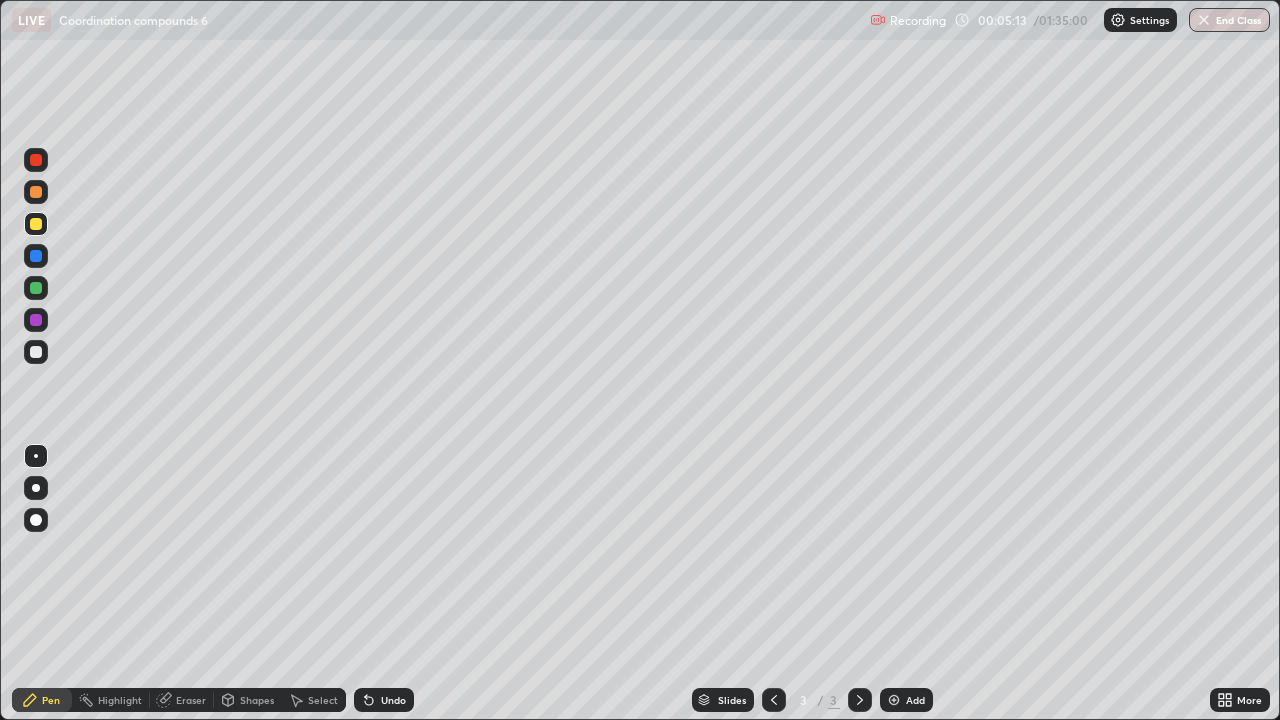 click at bounding box center [36, 352] 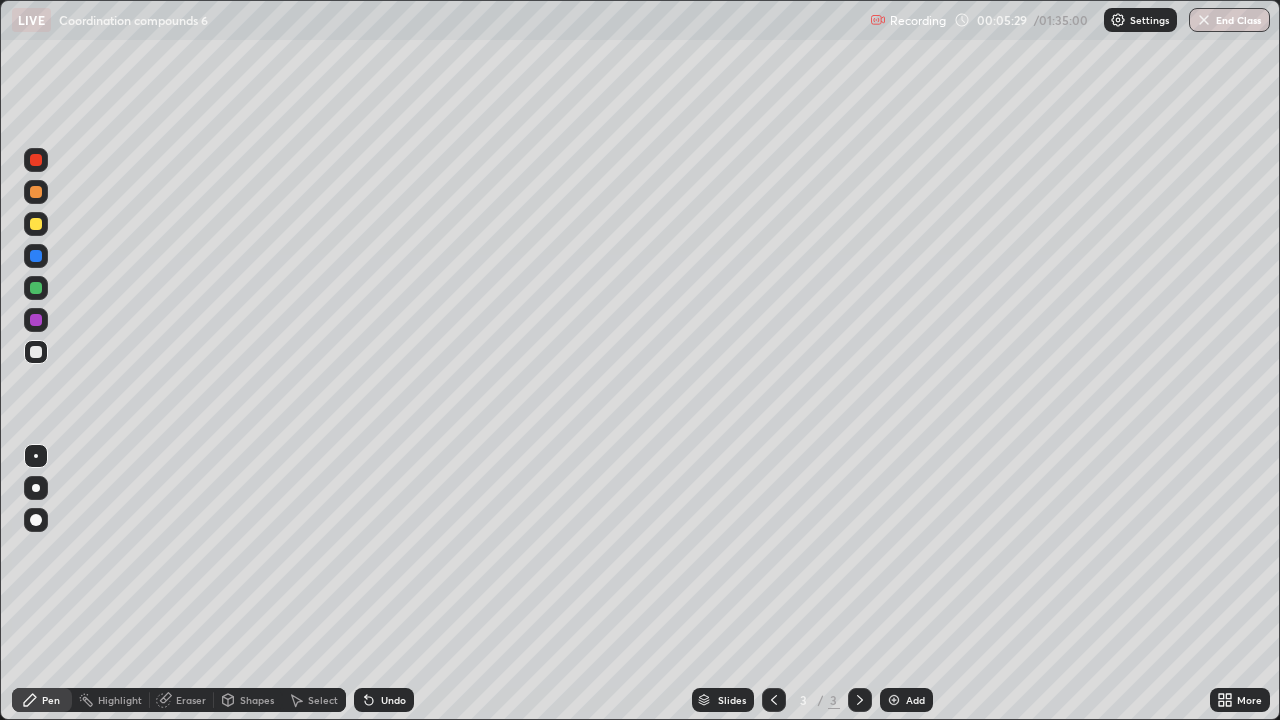 click at bounding box center (36, 288) 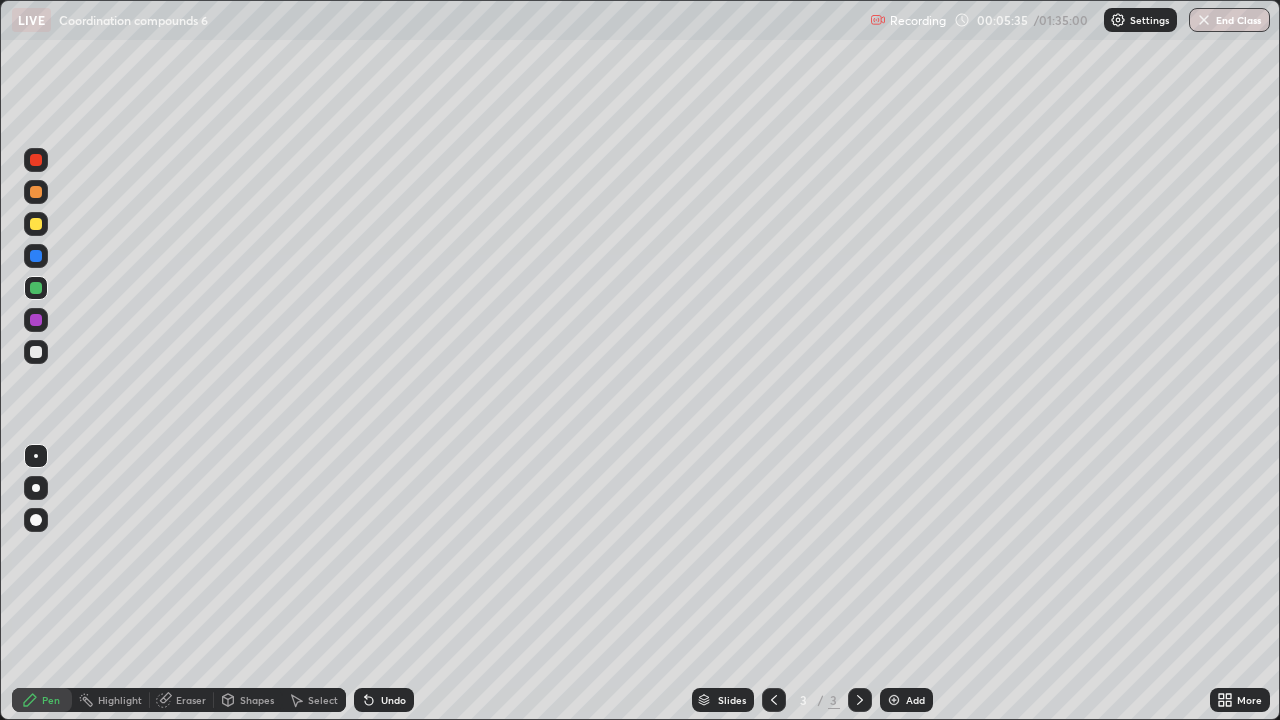 click on "Undo" at bounding box center [384, 700] 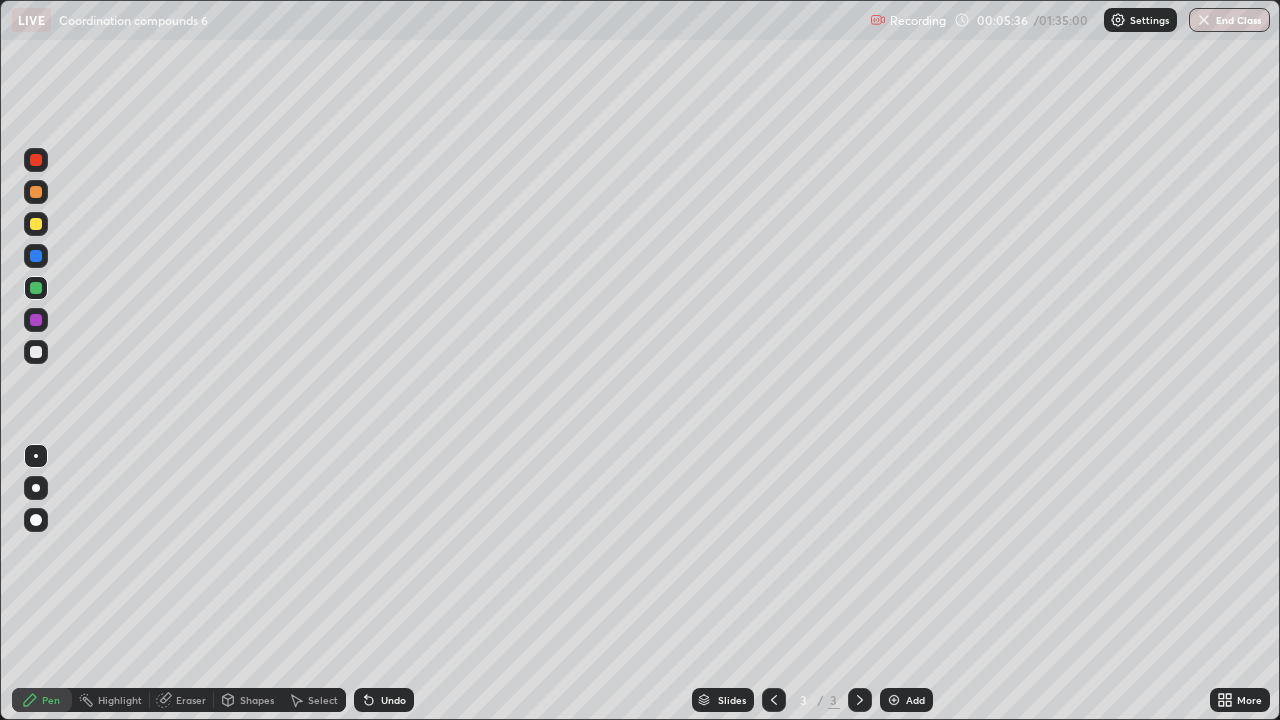 click on "Undo" at bounding box center (393, 700) 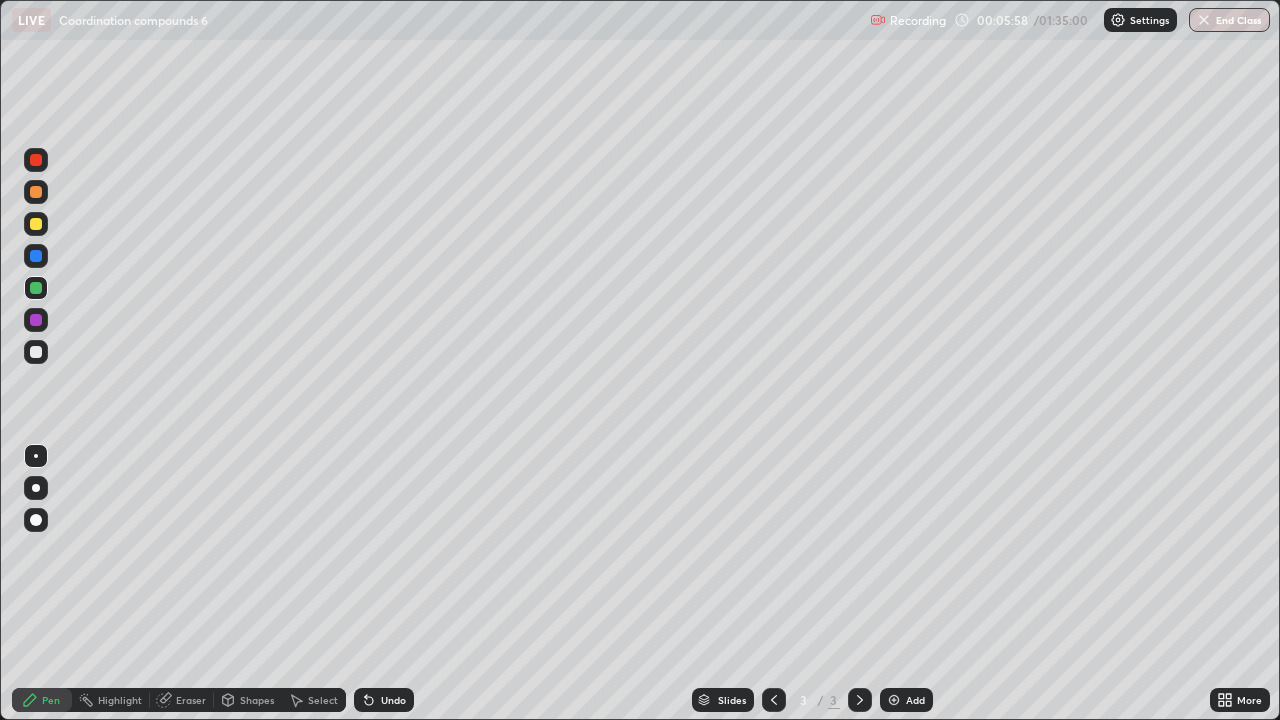 click at bounding box center (36, 352) 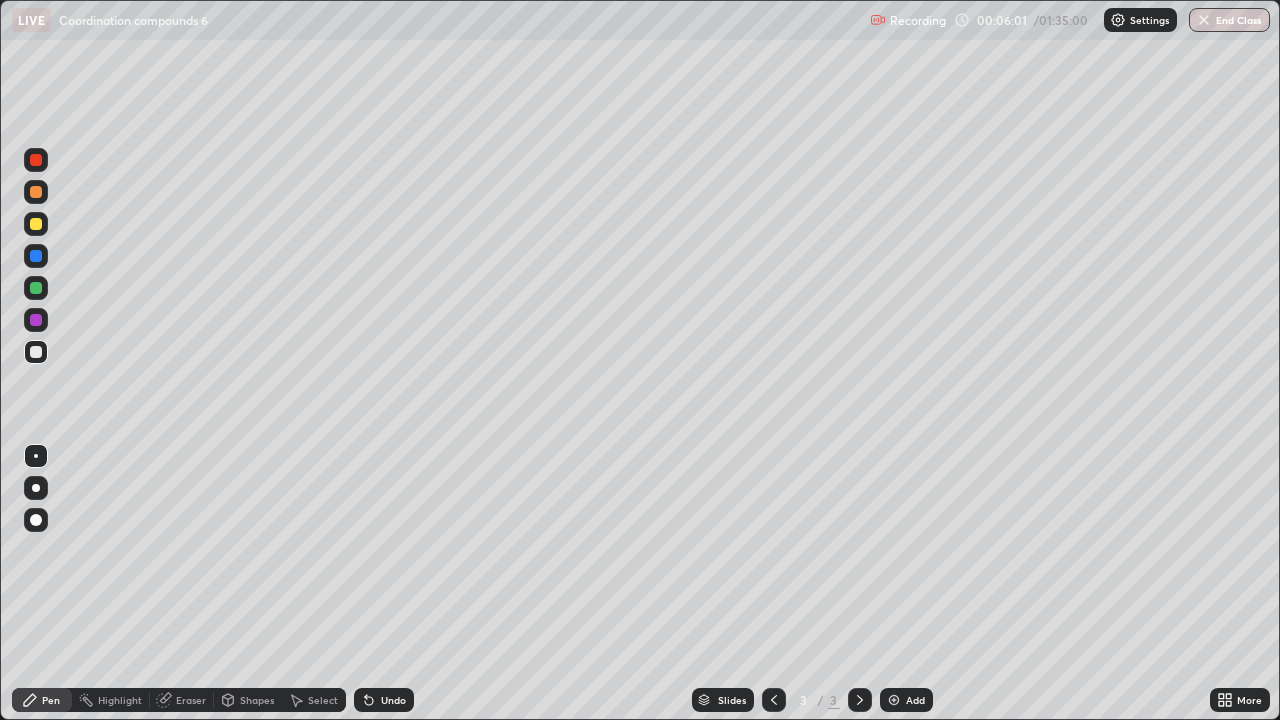 click at bounding box center [36, 288] 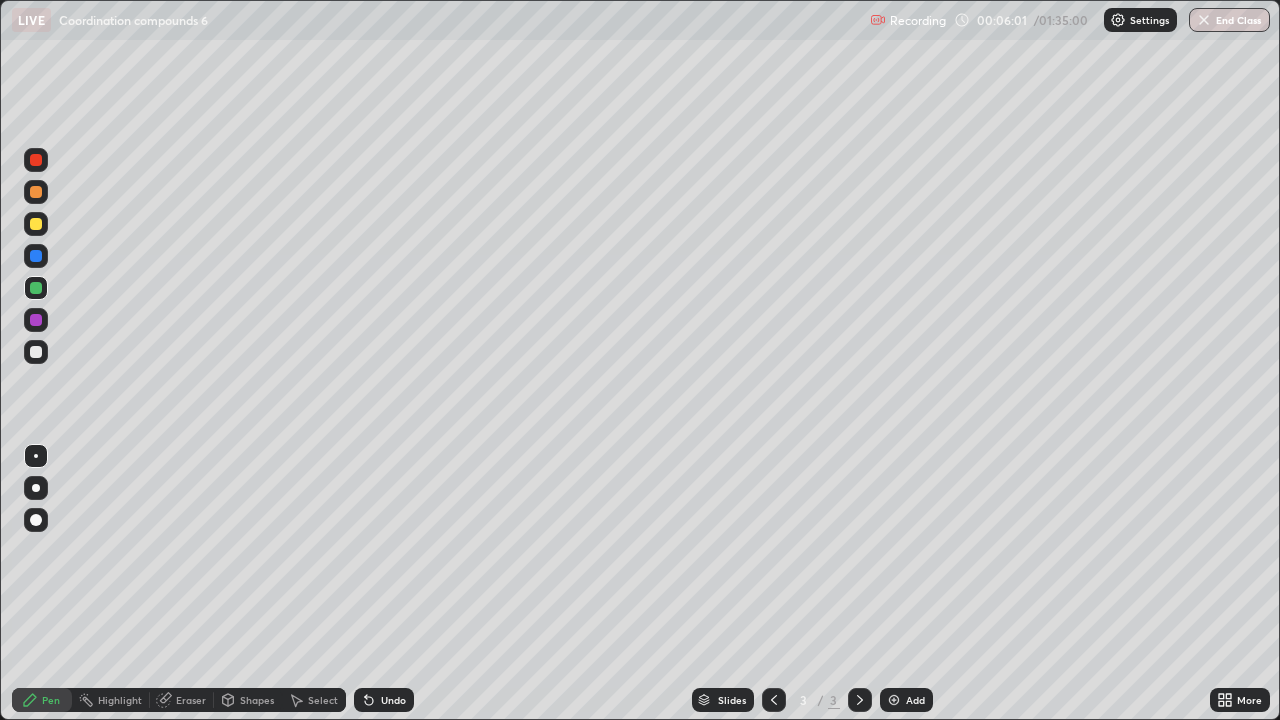 click at bounding box center [36, 224] 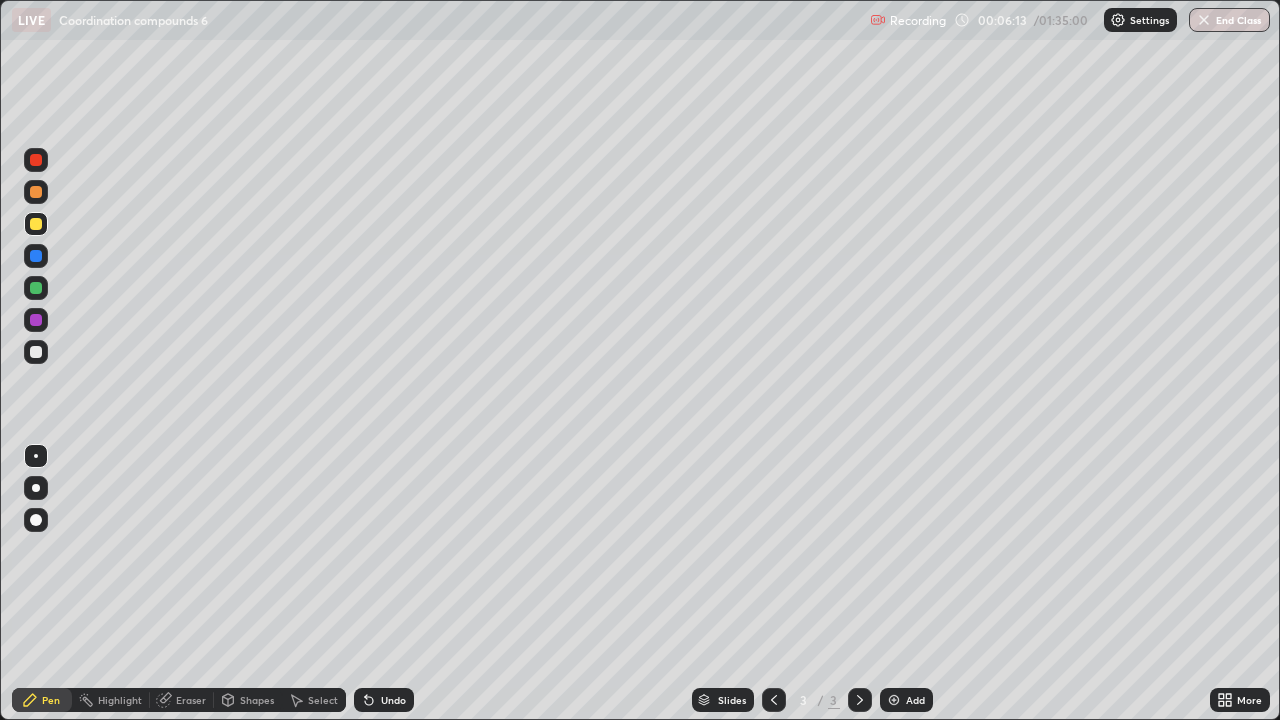 click on "Highlight" at bounding box center [111, 700] 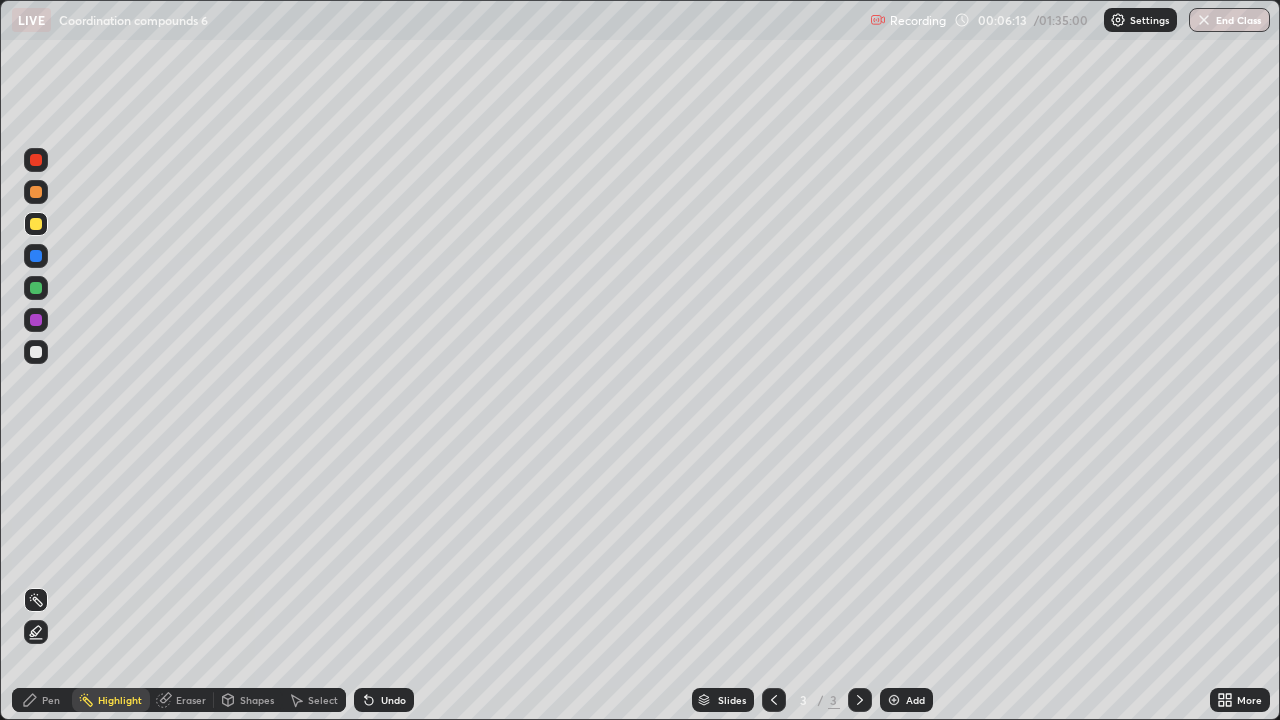click 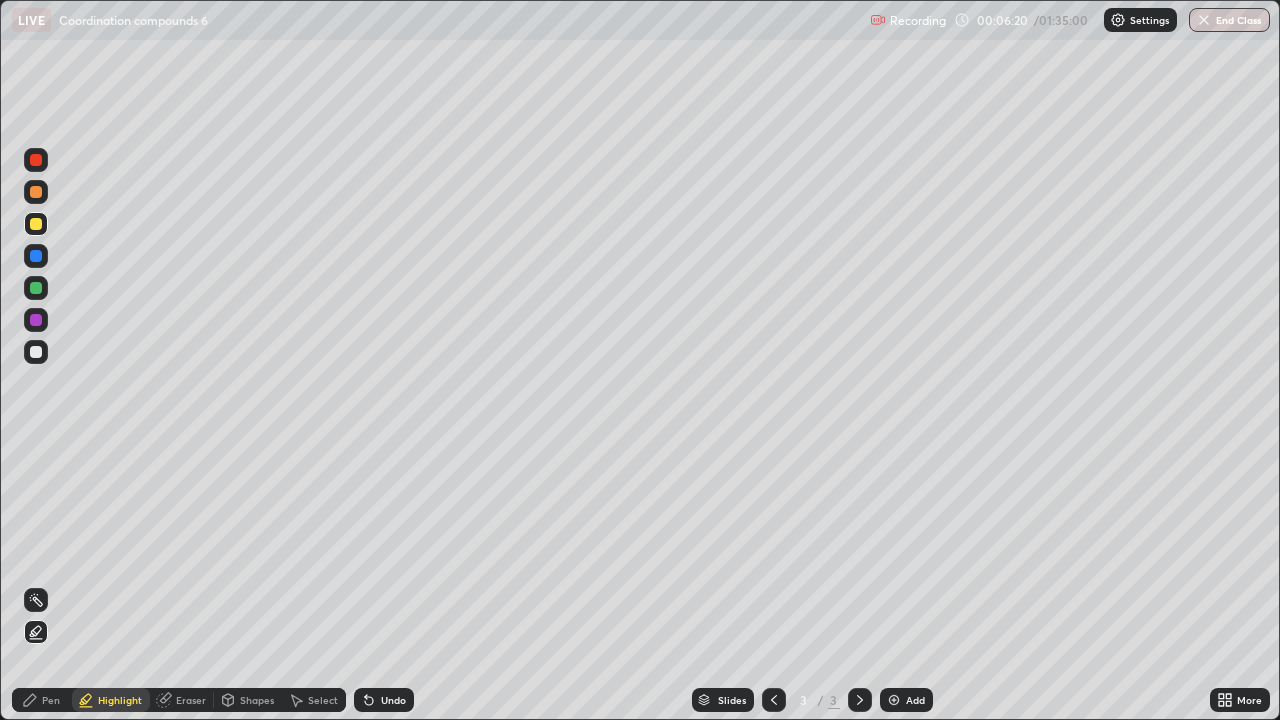 click on "Pen" at bounding box center (42, 700) 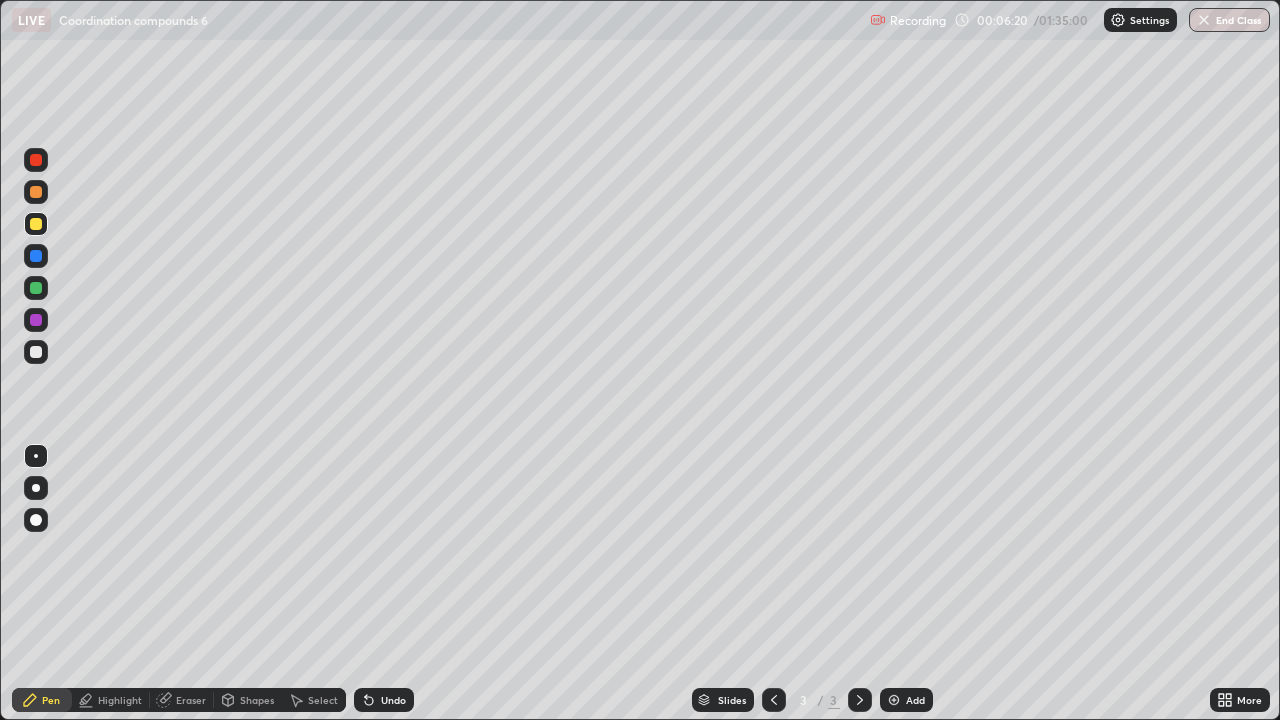 click at bounding box center (36, 352) 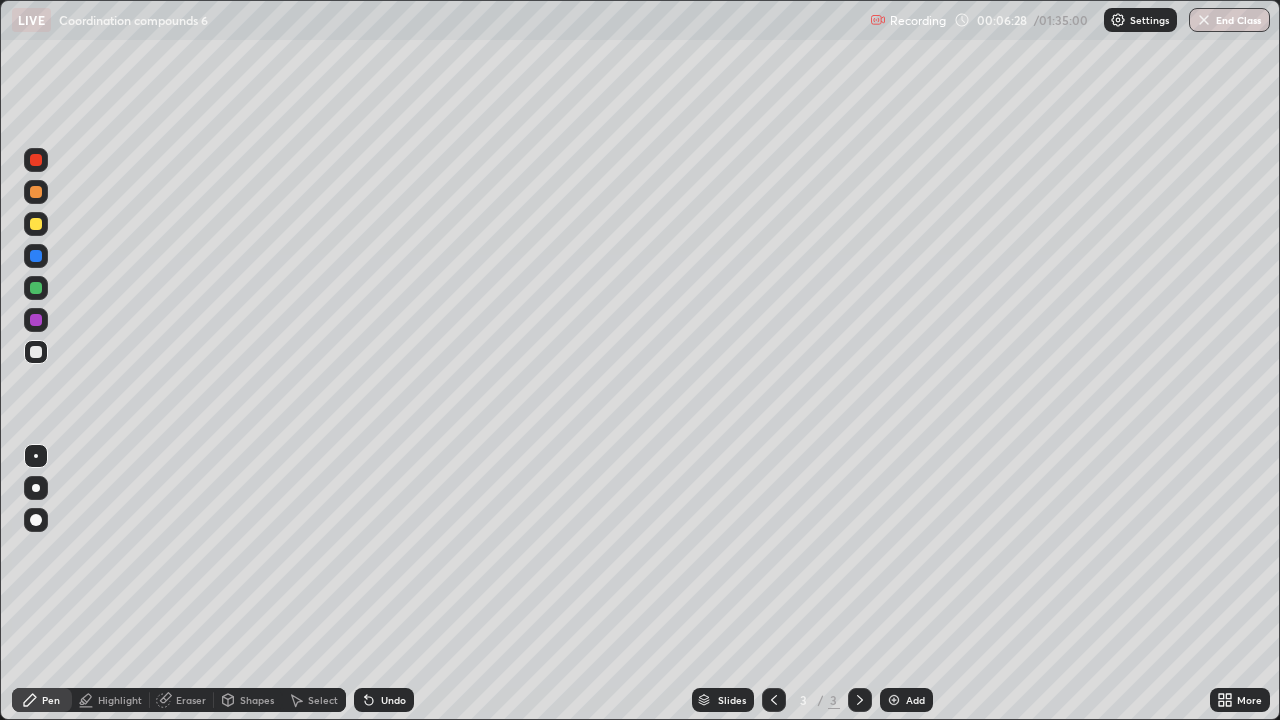 click at bounding box center (36, 224) 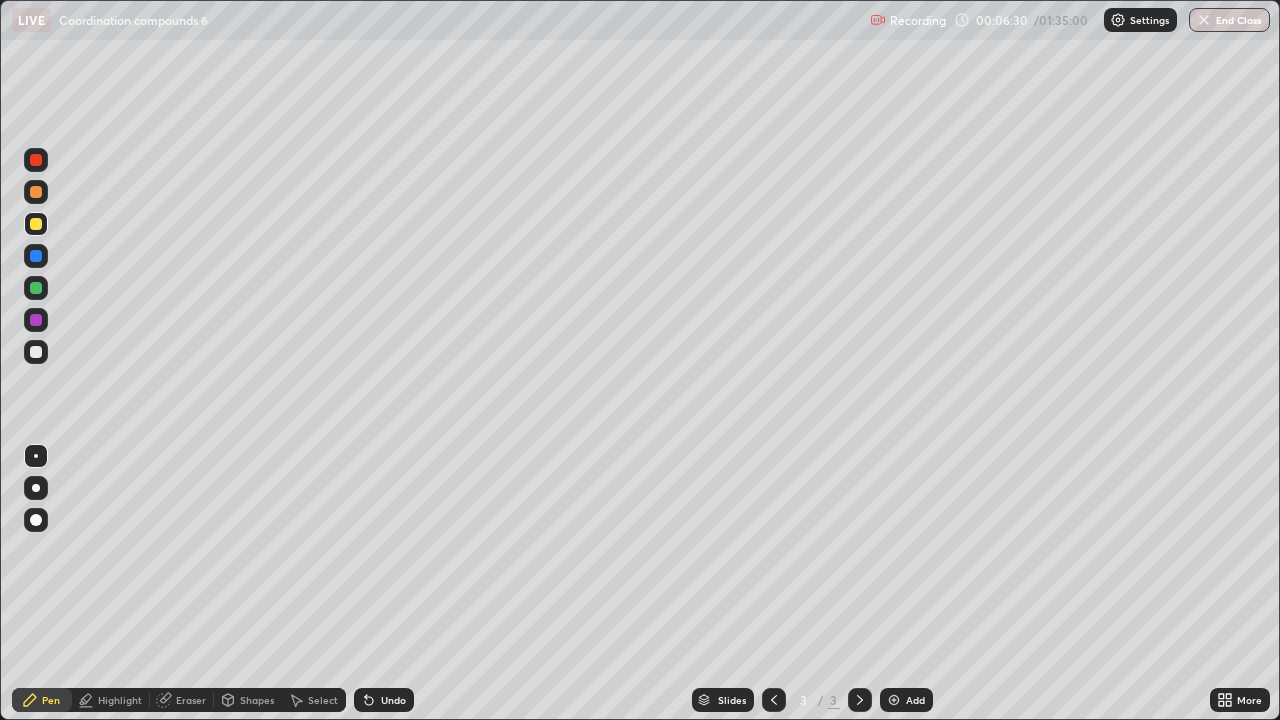 click 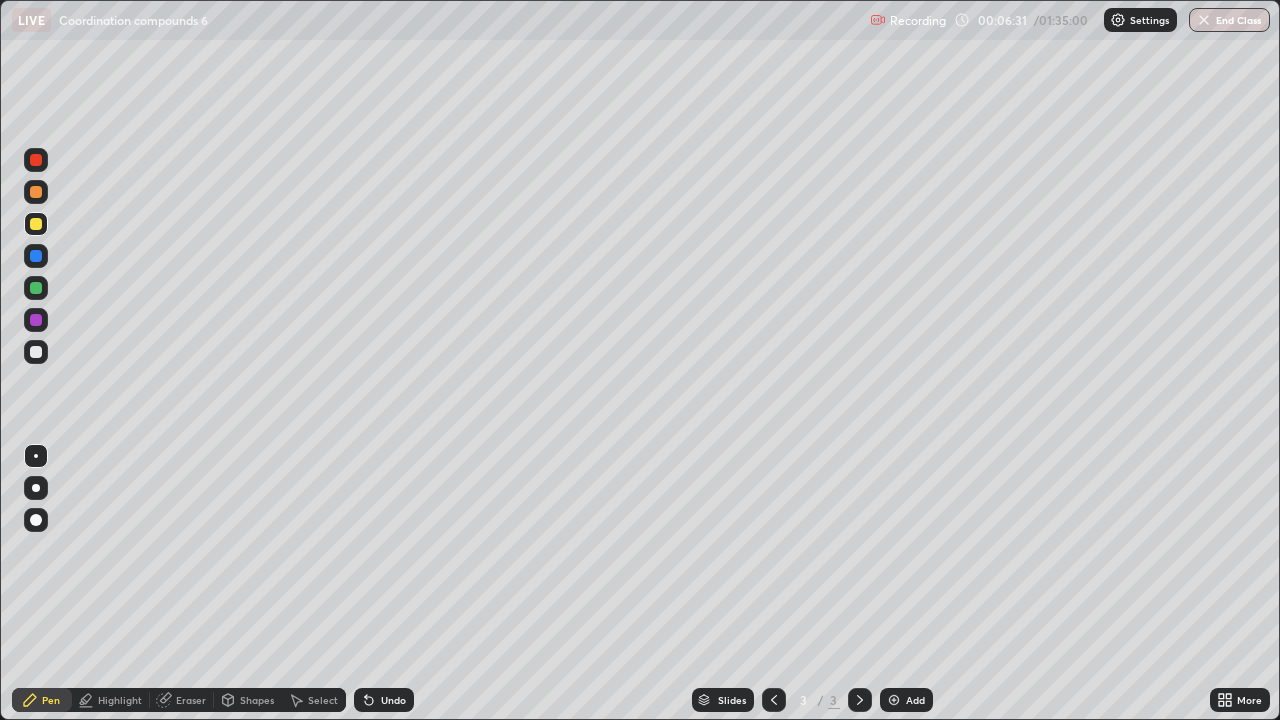 click on "Undo" at bounding box center (384, 700) 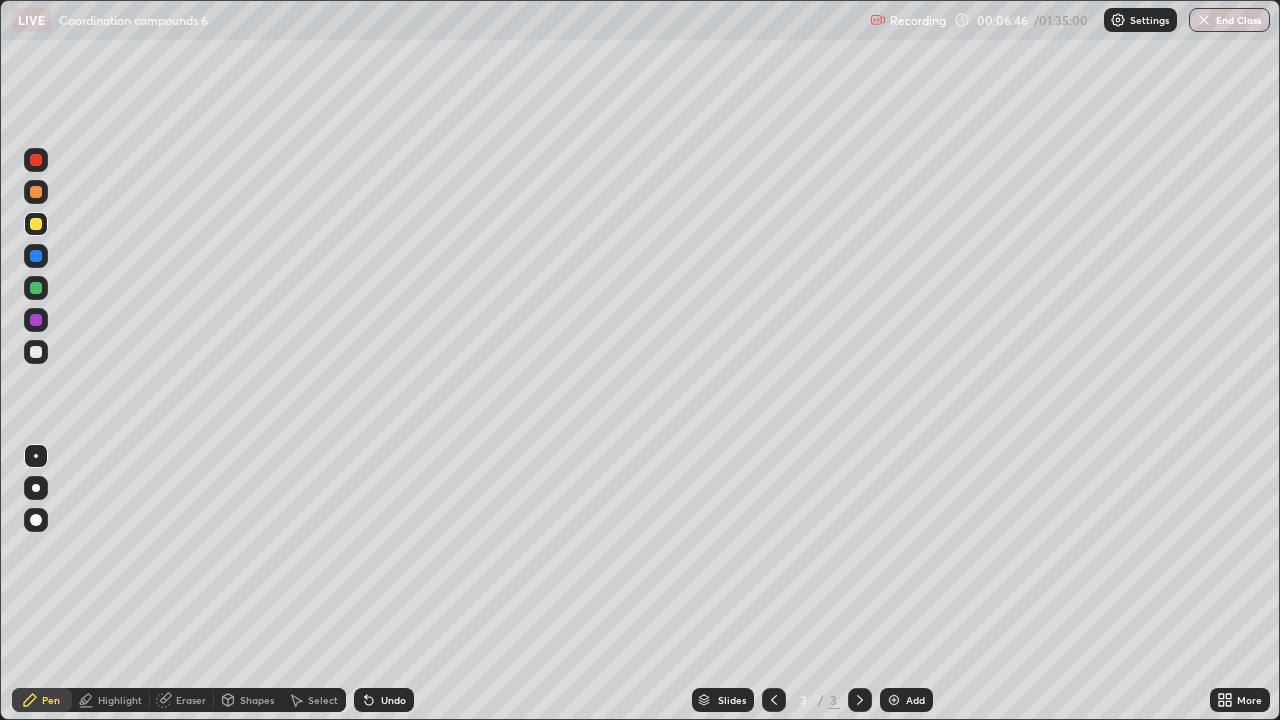 click on "Undo" at bounding box center [393, 700] 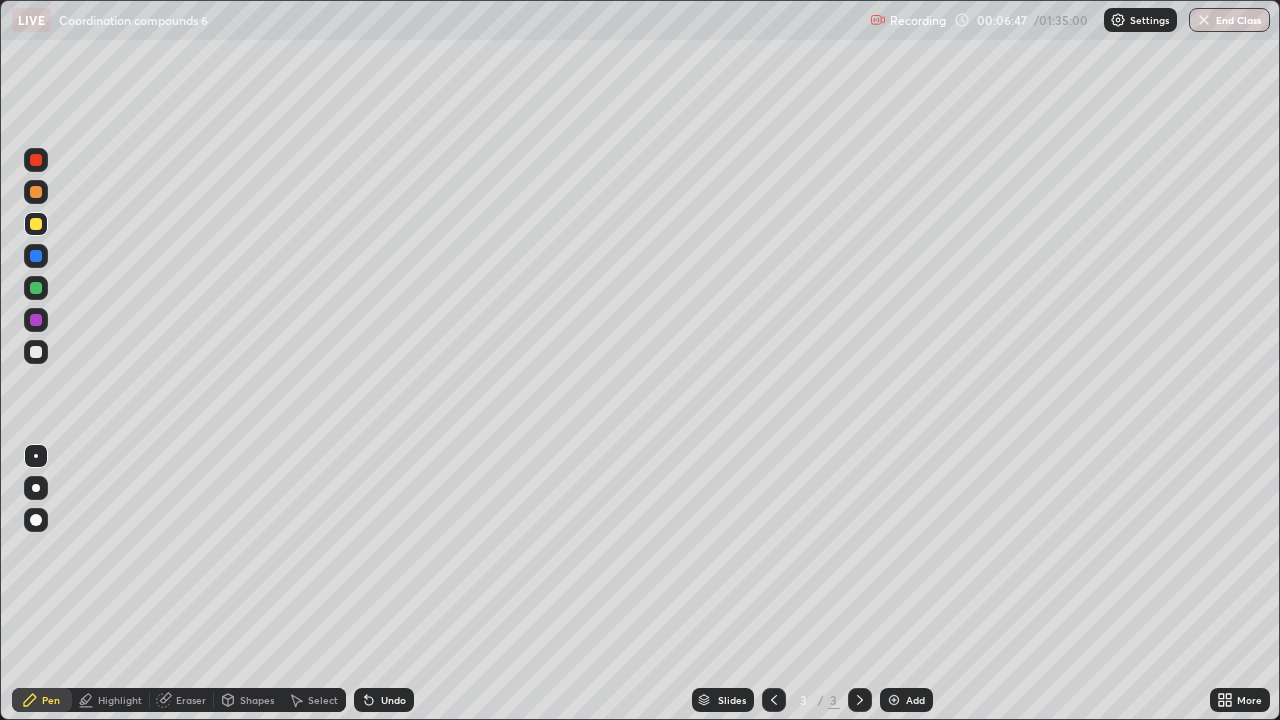 click on "Undo" at bounding box center (380, 700) 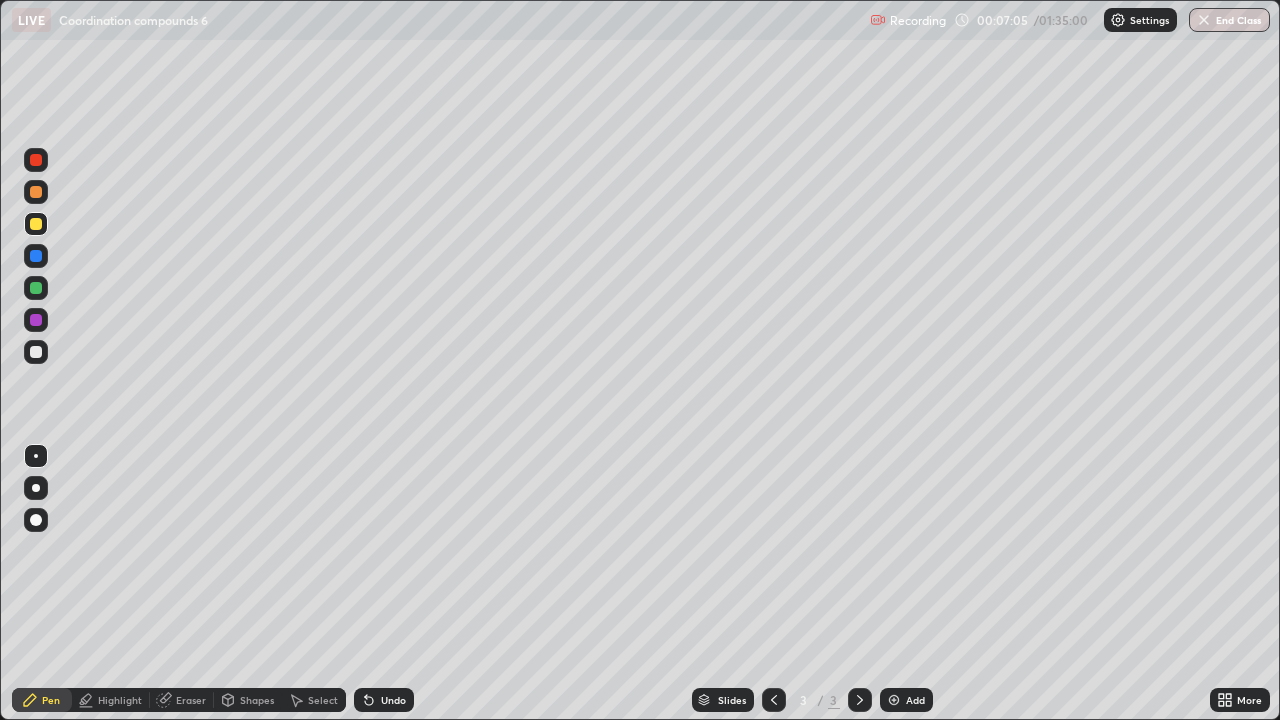 click at bounding box center [36, 288] 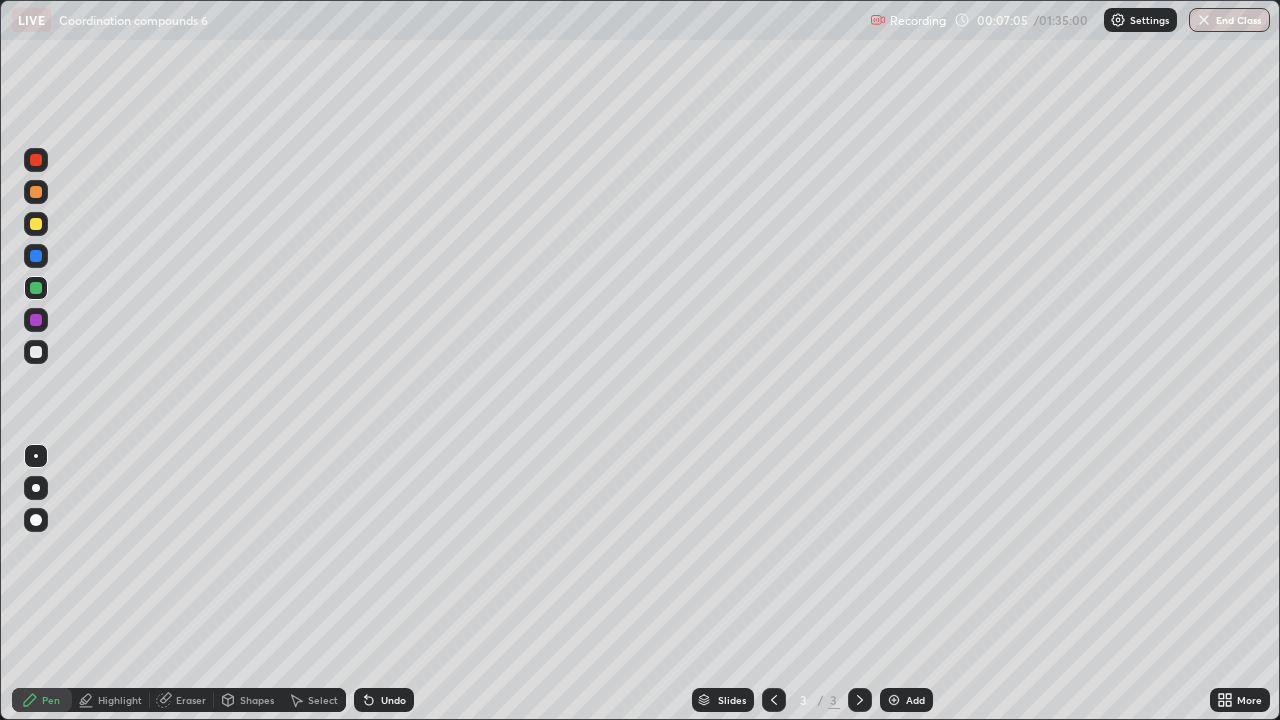 click at bounding box center (36, 288) 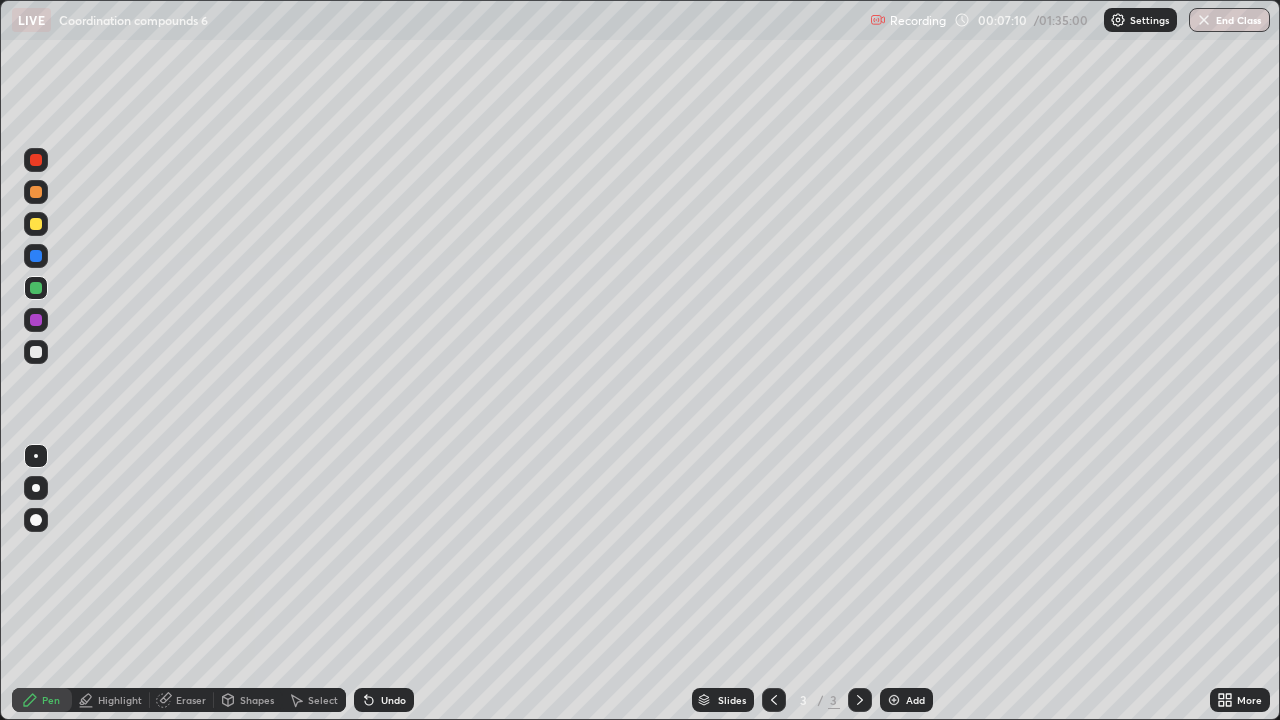 click at bounding box center (36, 352) 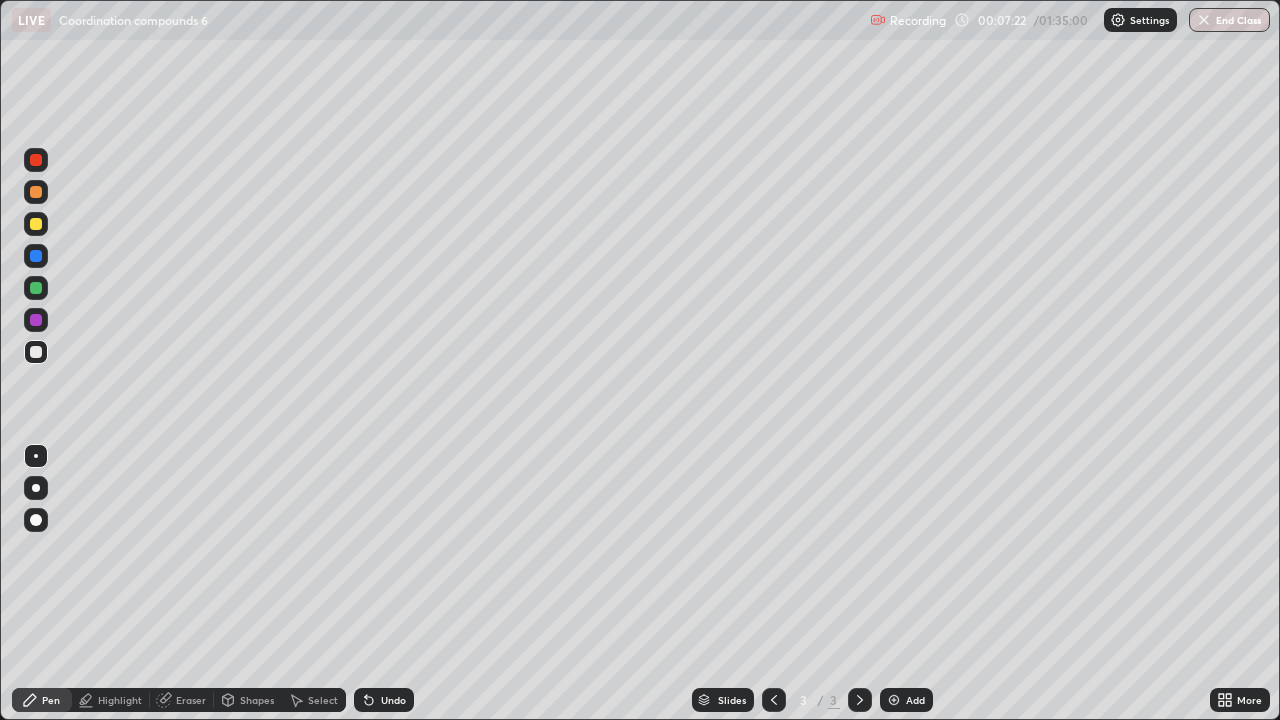 click at bounding box center [36, 192] 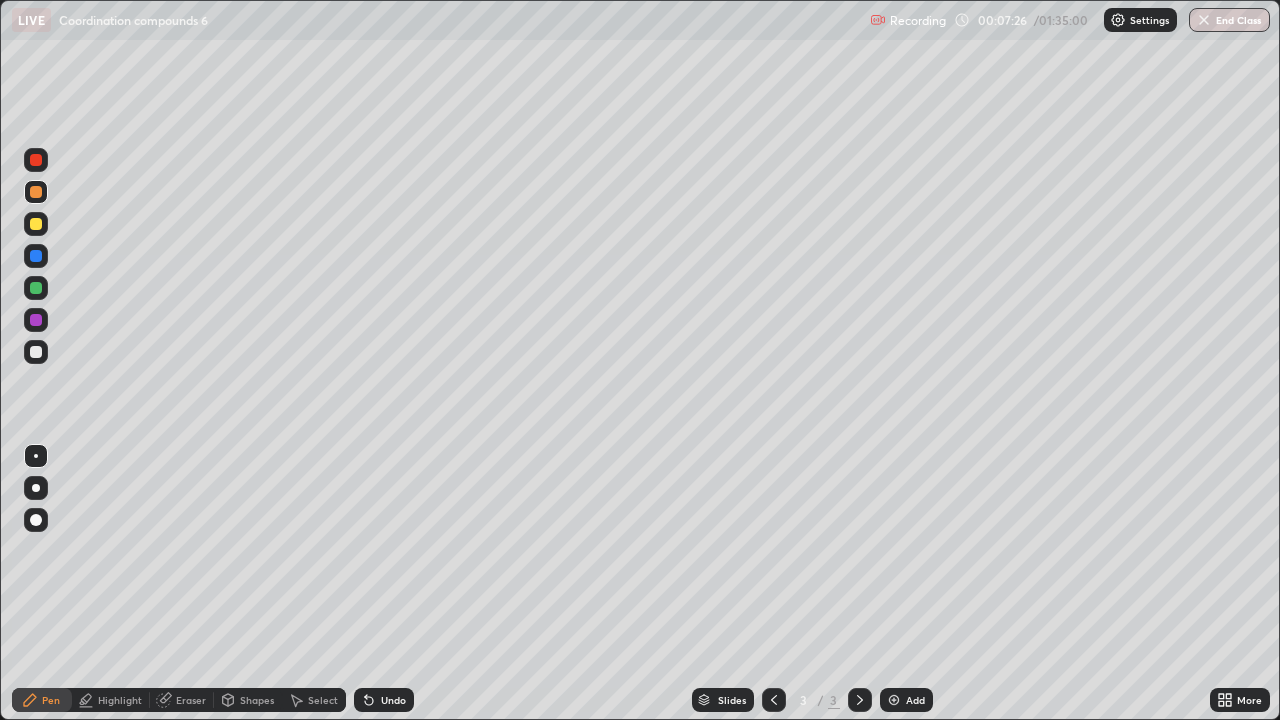 click at bounding box center (36, 224) 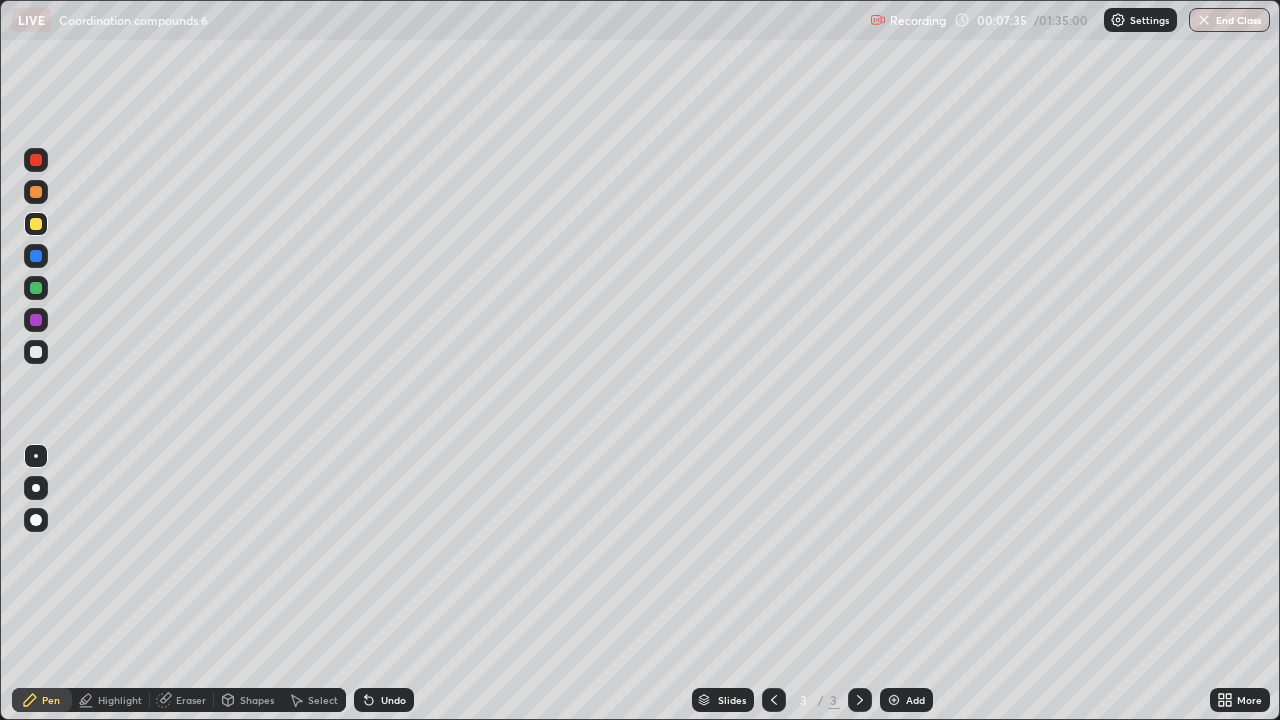 click at bounding box center [36, 288] 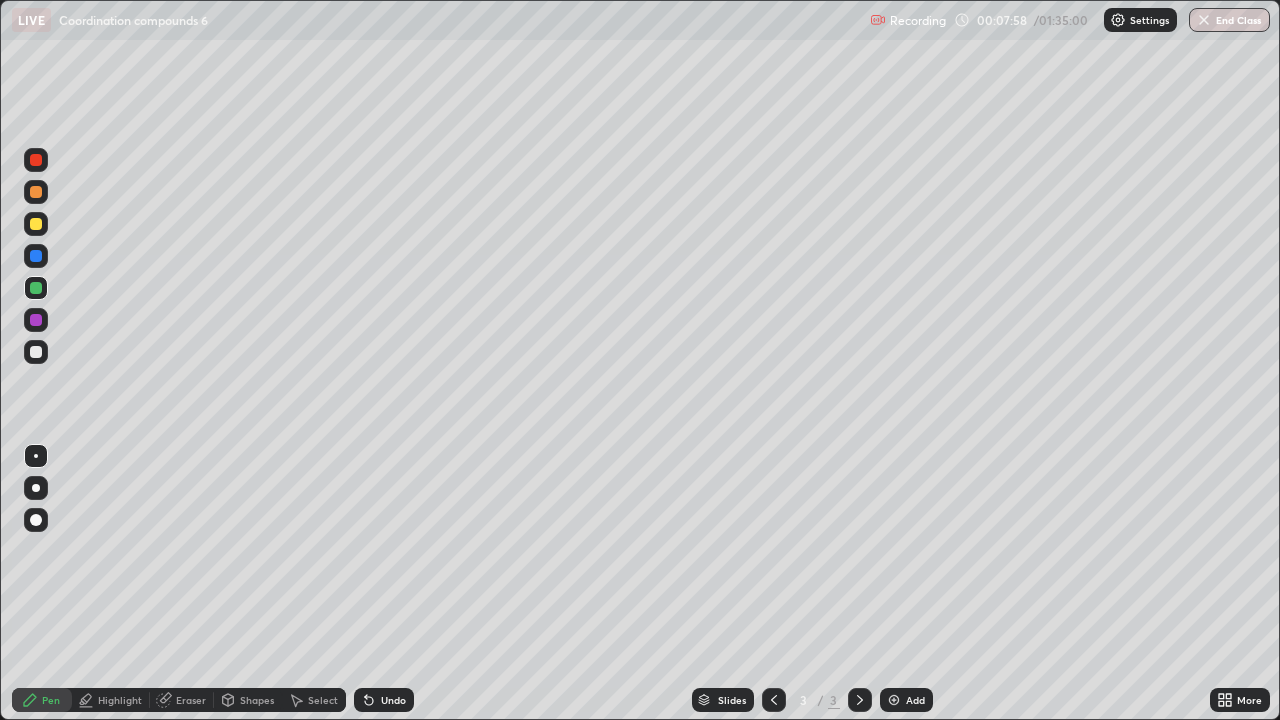click on "Eraser" at bounding box center [191, 700] 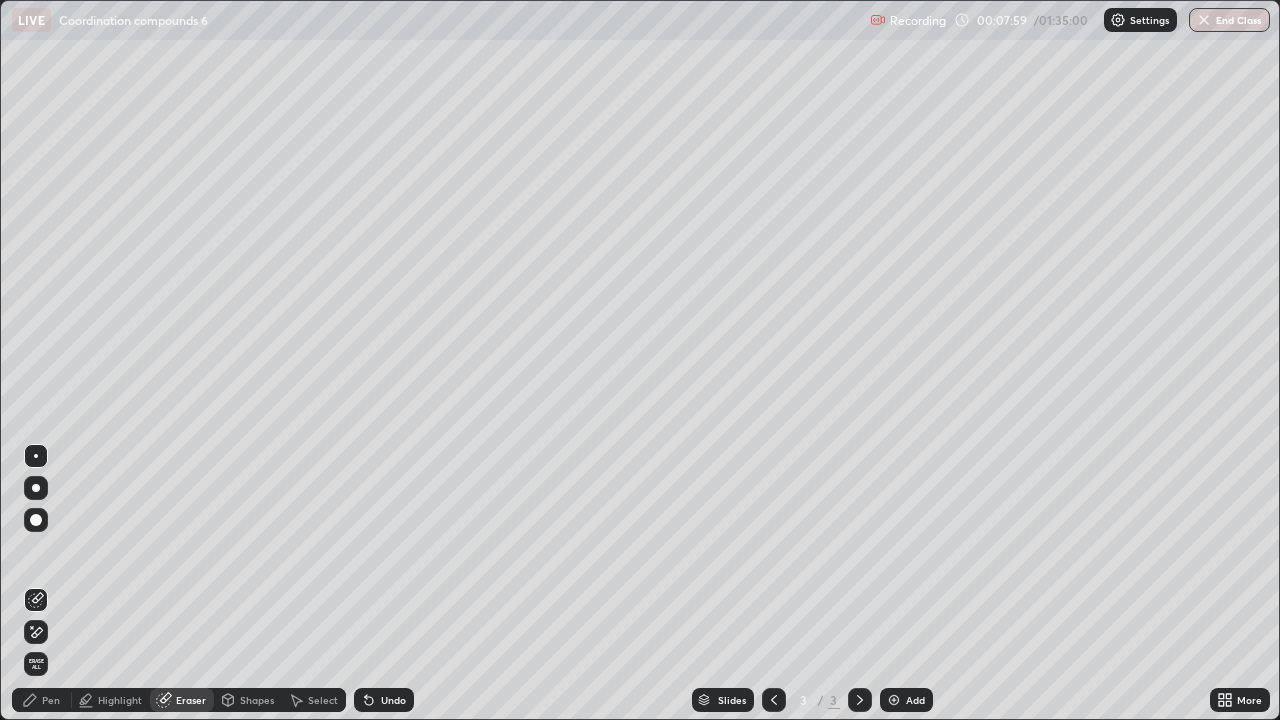 click 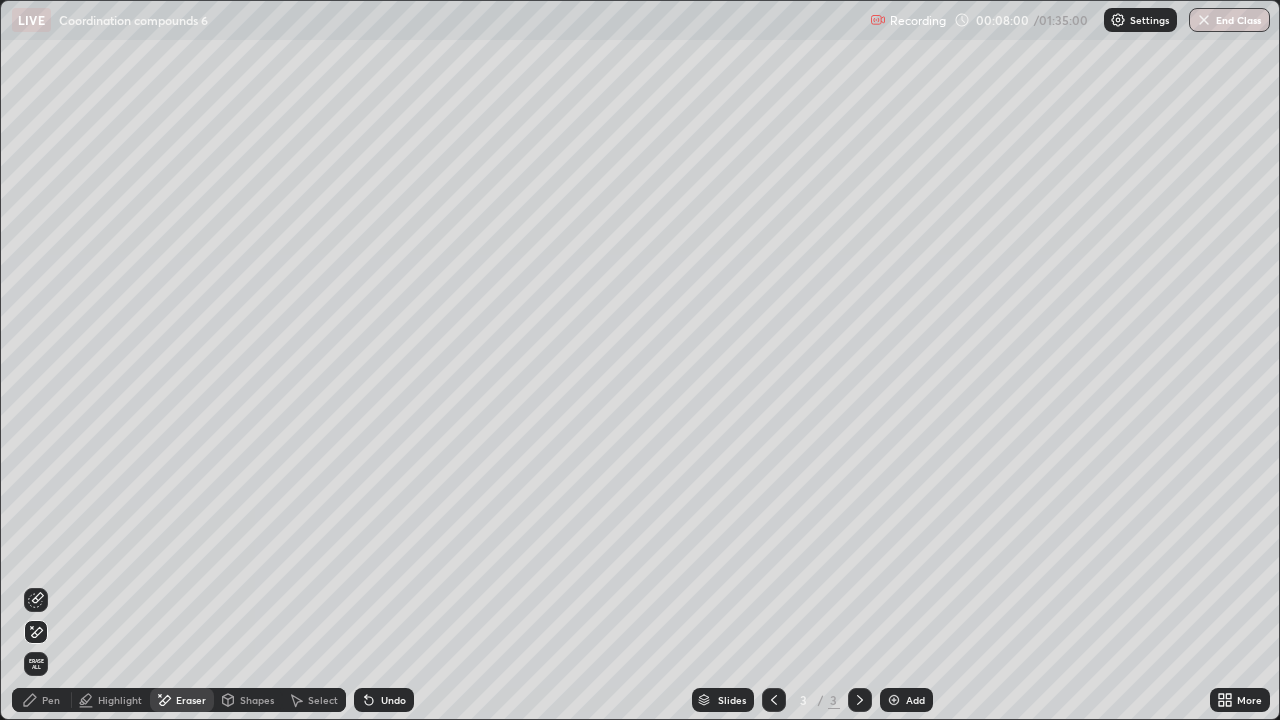 click 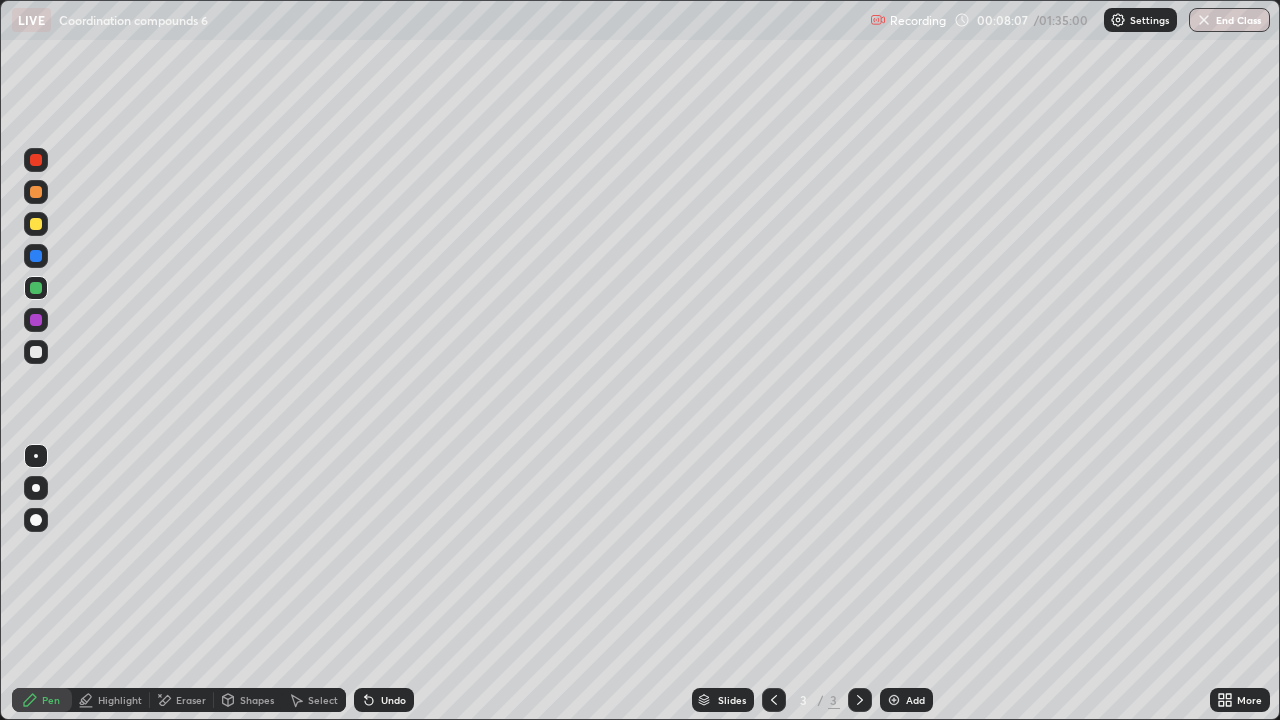click at bounding box center (36, 160) 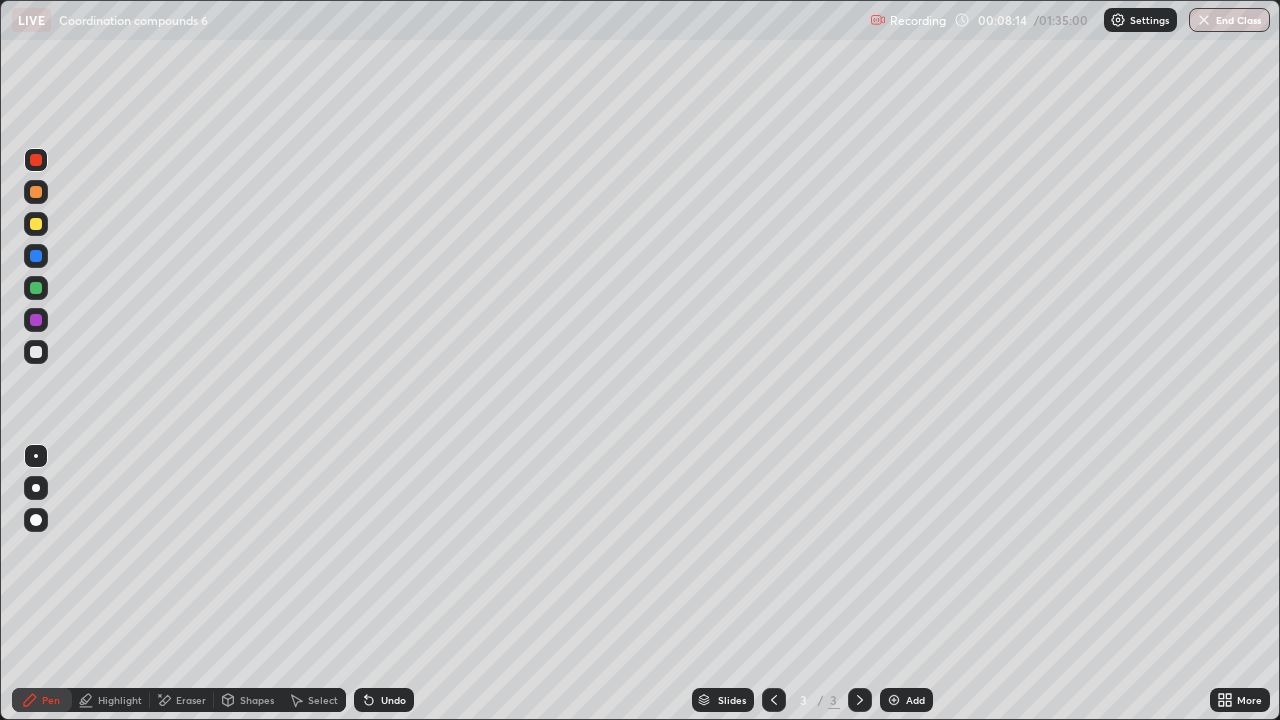 click at bounding box center [36, 192] 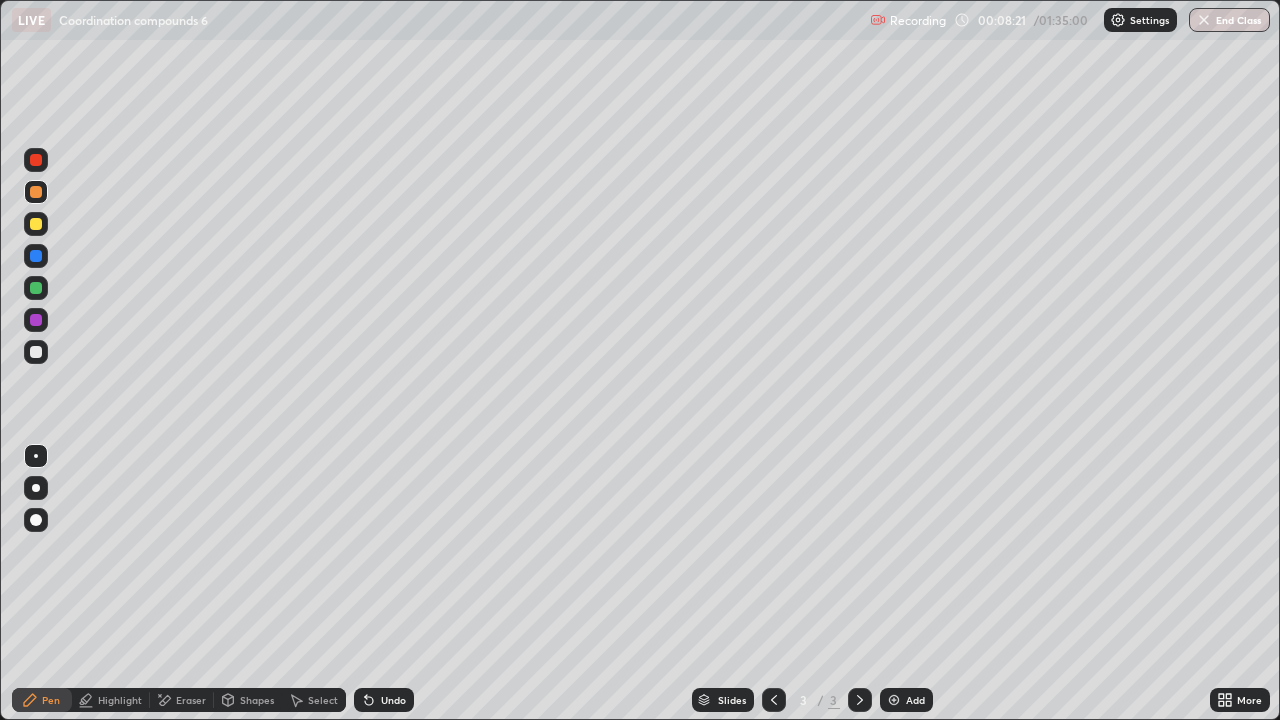 click on "Undo" at bounding box center (384, 700) 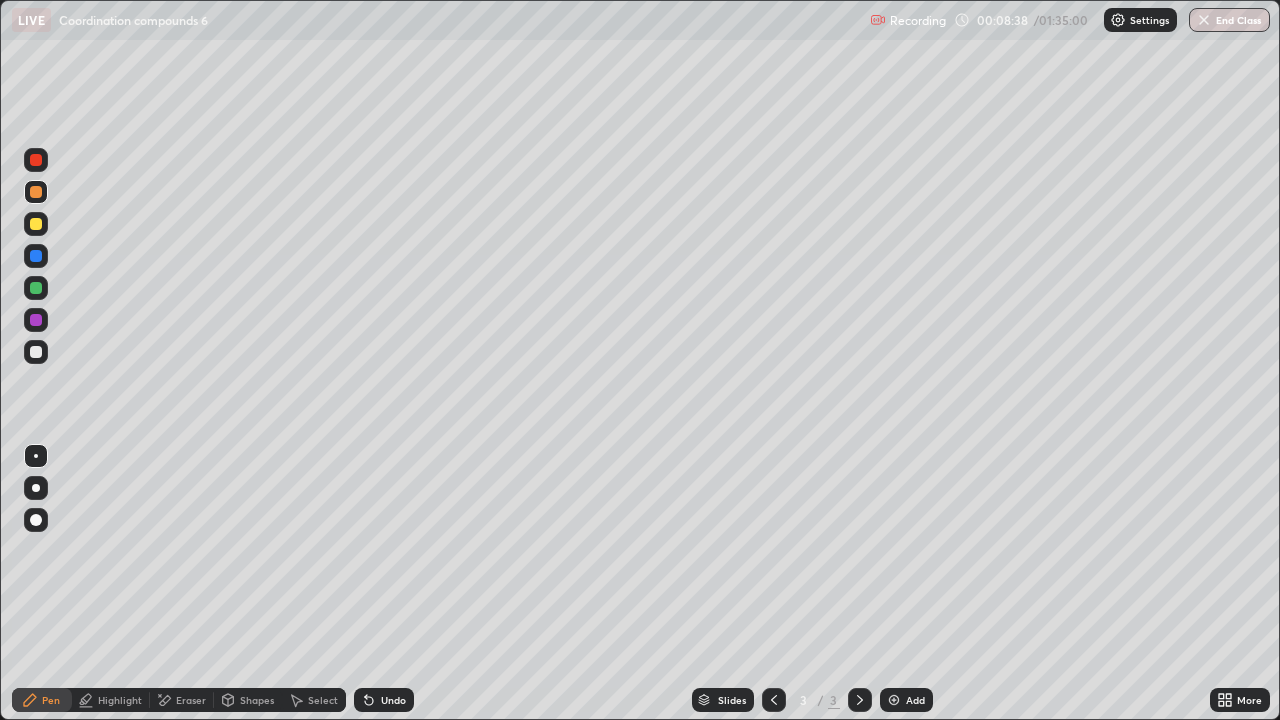 click at bounding box center (36, 288) 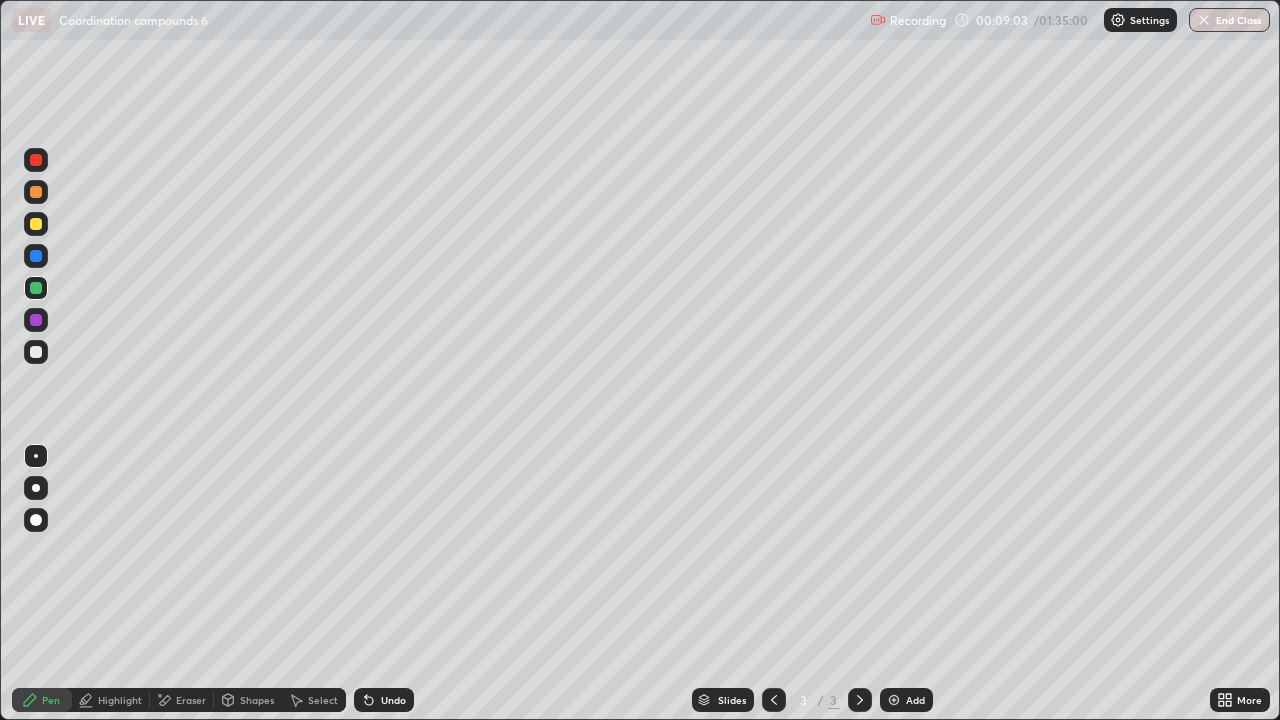 click at bounding box center [36, 192] 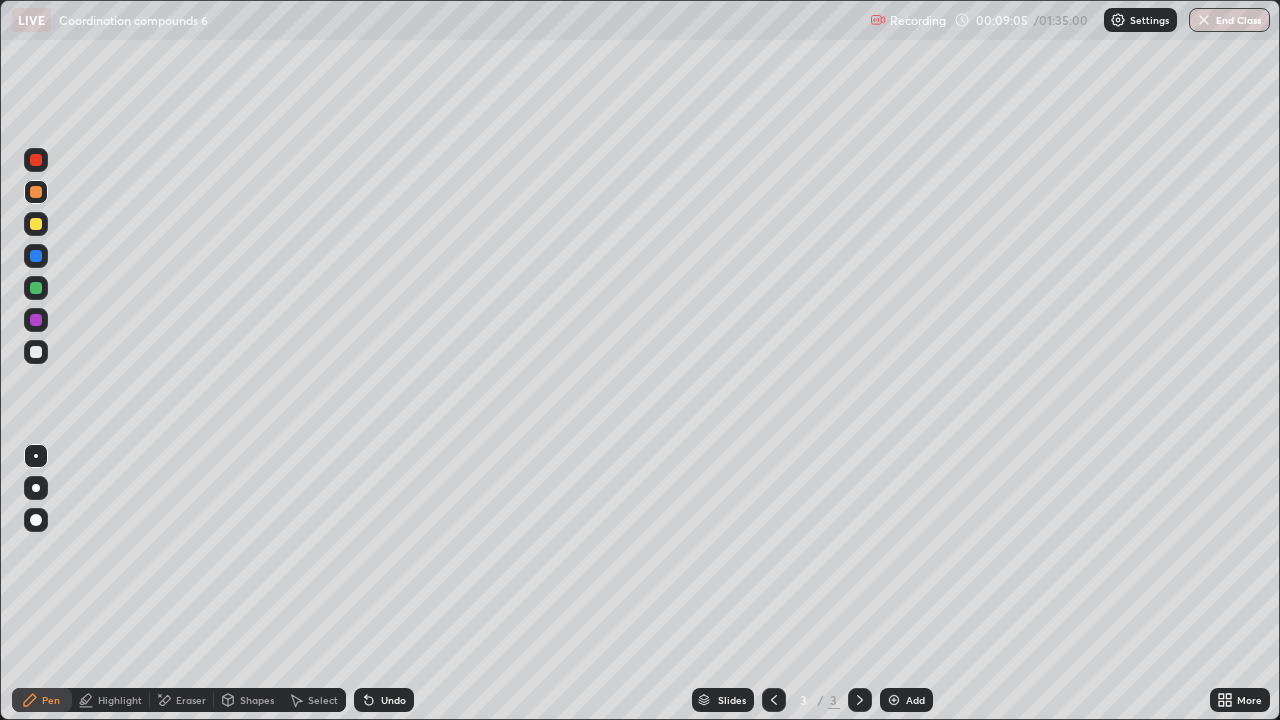 click at bounding box center [36, 352] 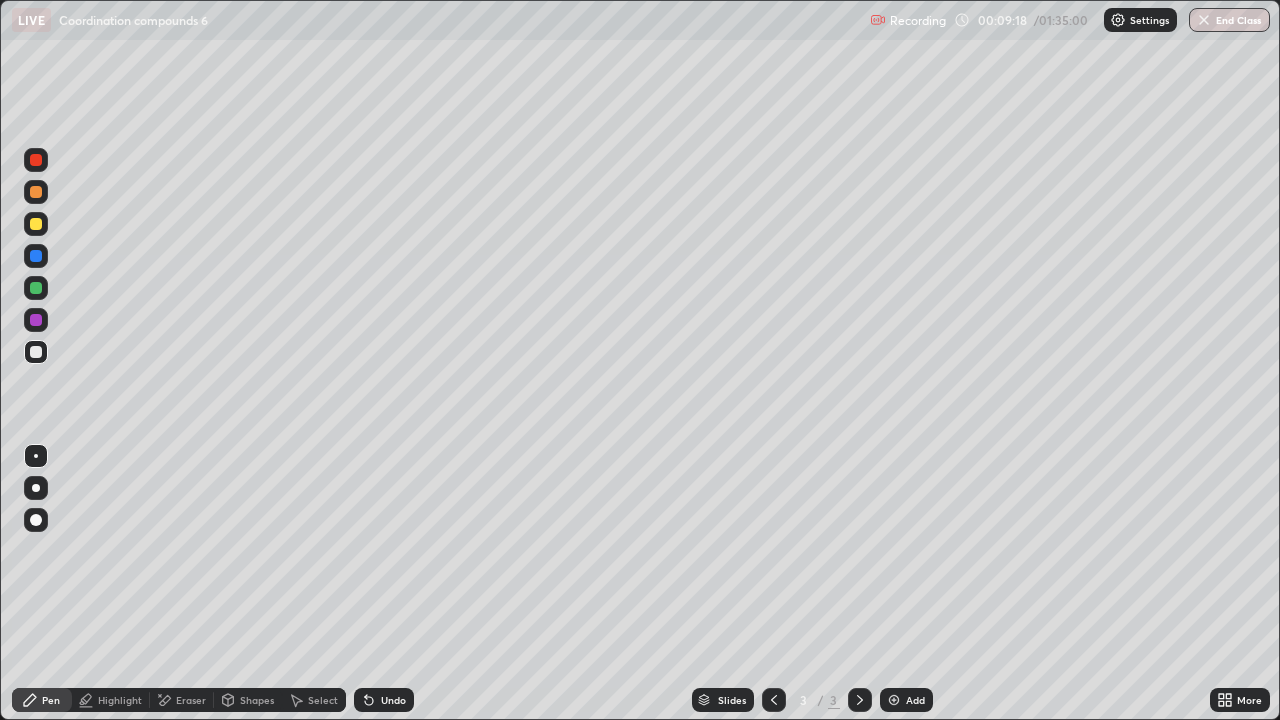 click on "Highlight" at bounding box center (111, 700) 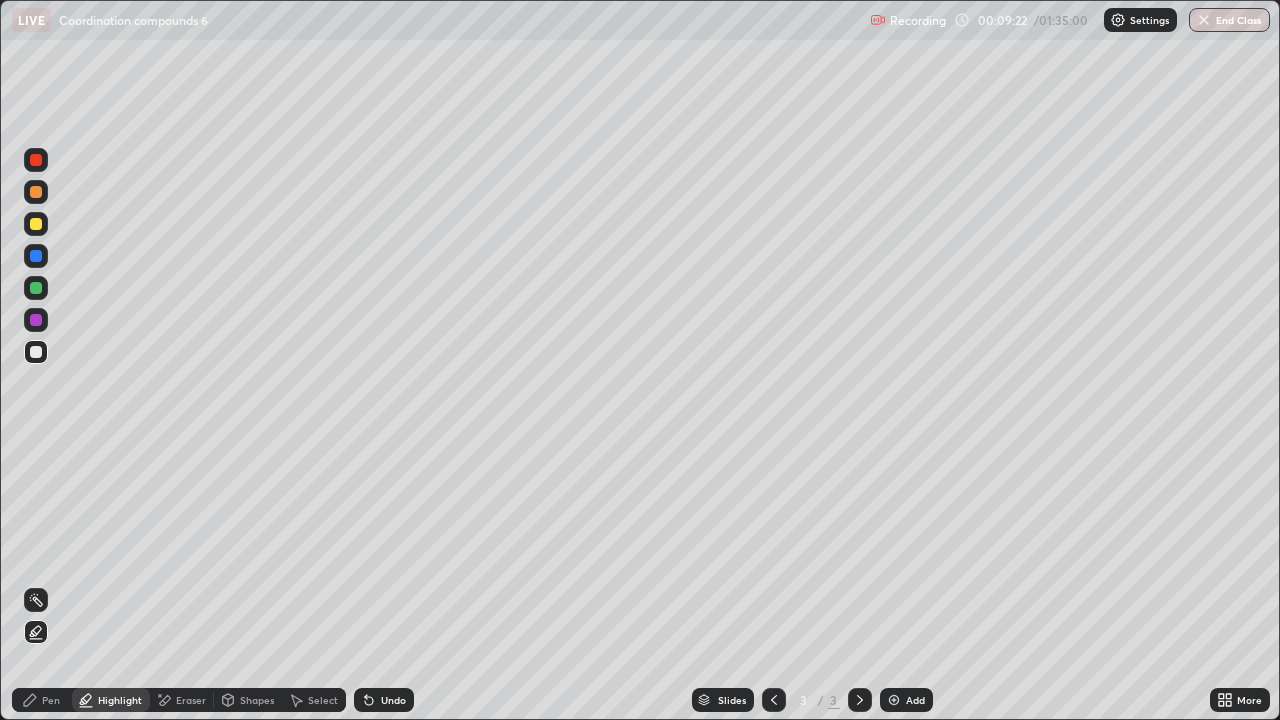 click on "Pen" at bounding box center (42, 700) 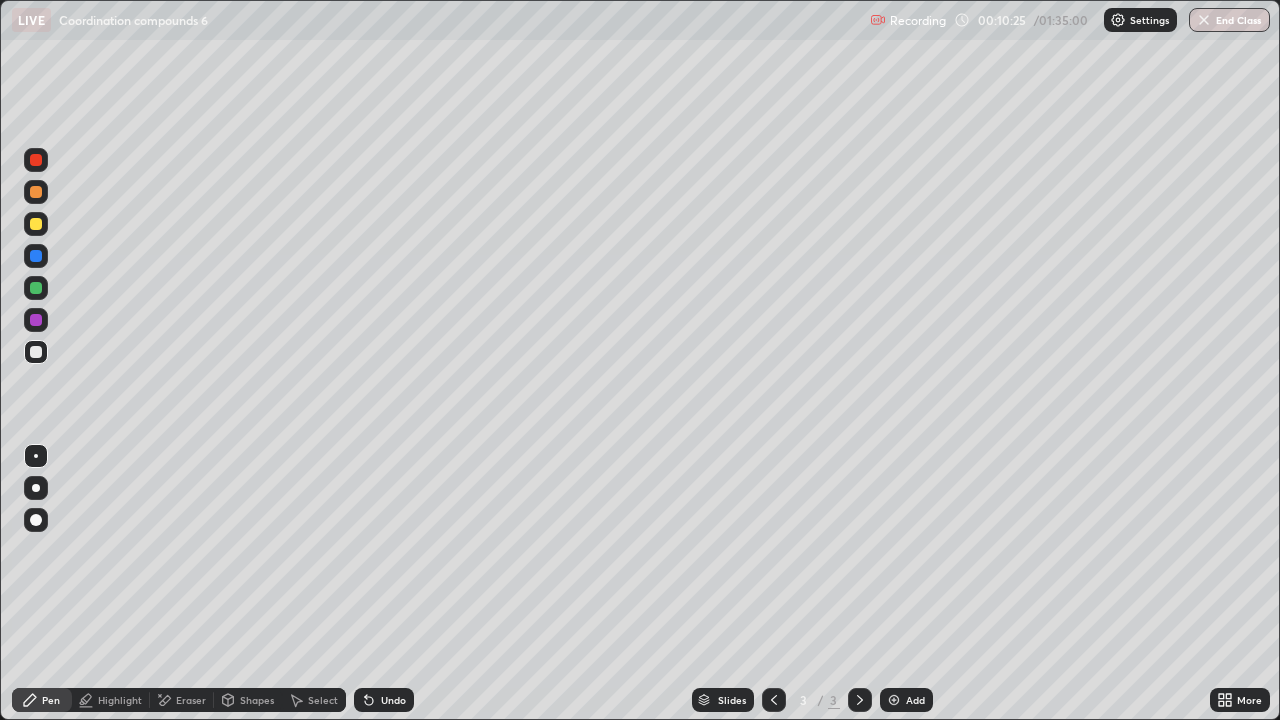 click at bounding box center [36, 256] 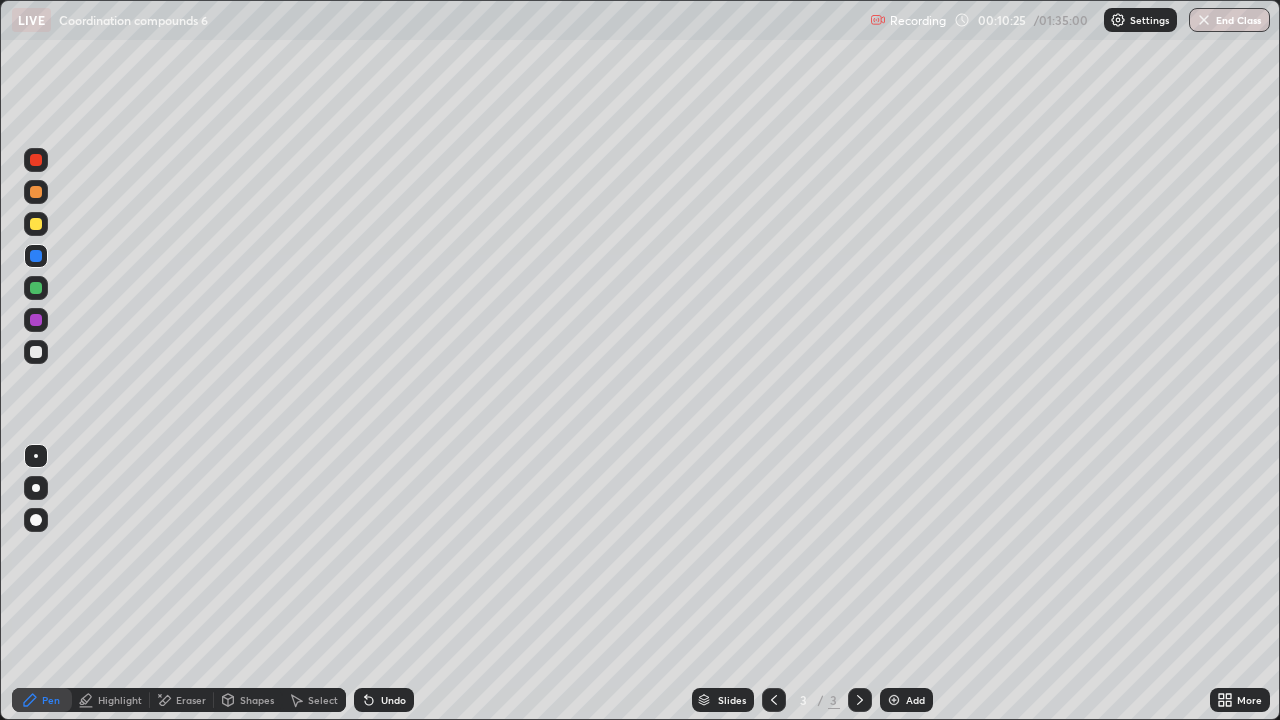 click at bounding box center [36, 520] 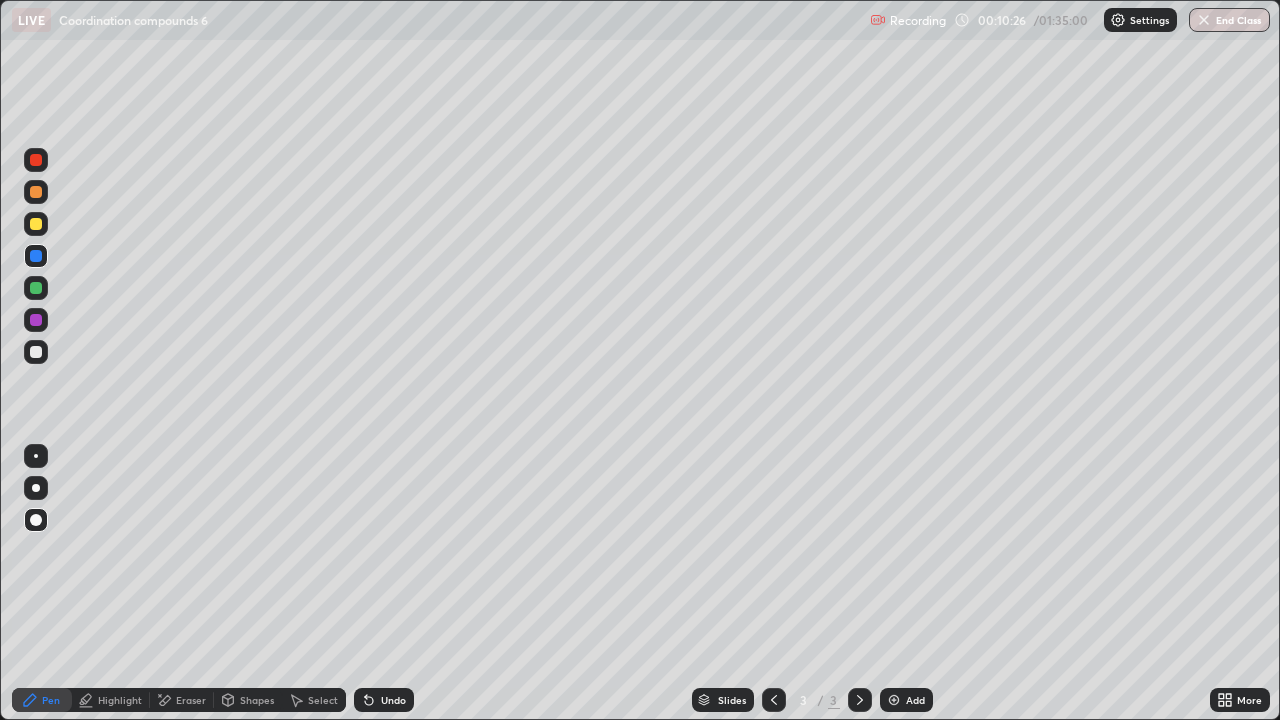 click at bounding box center [36, 520] 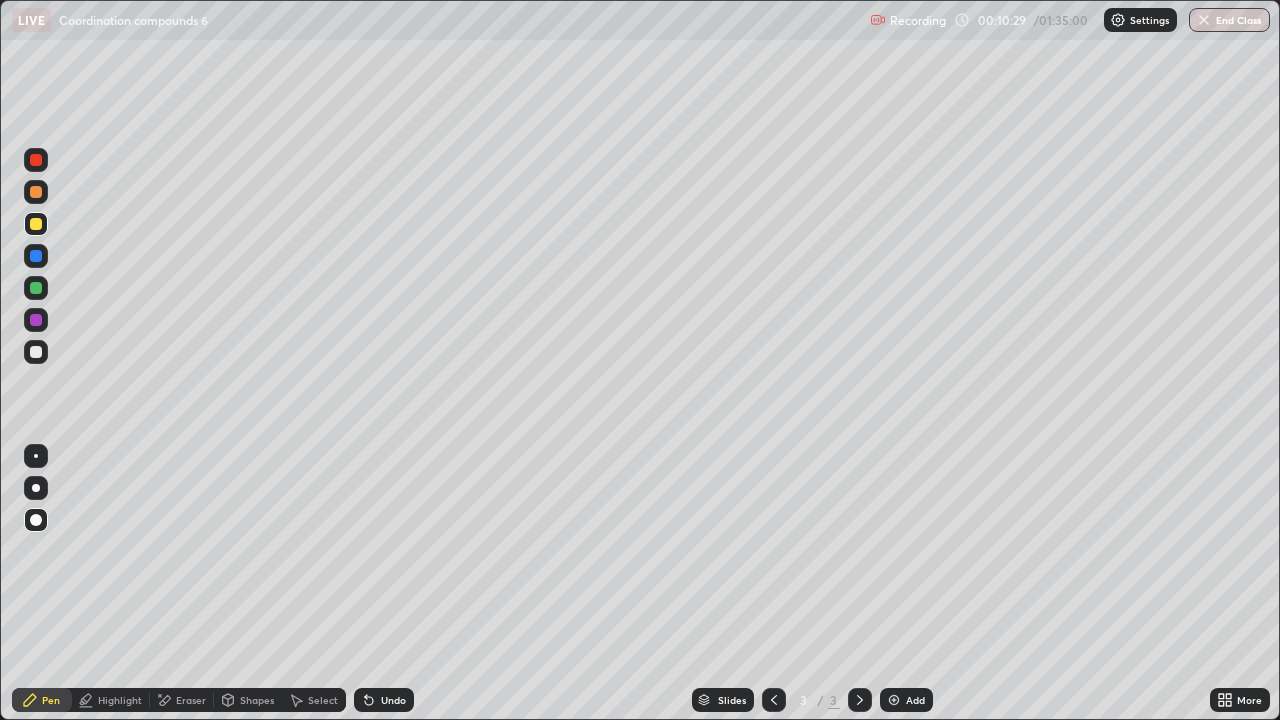 click at bounding box center [36, 160] 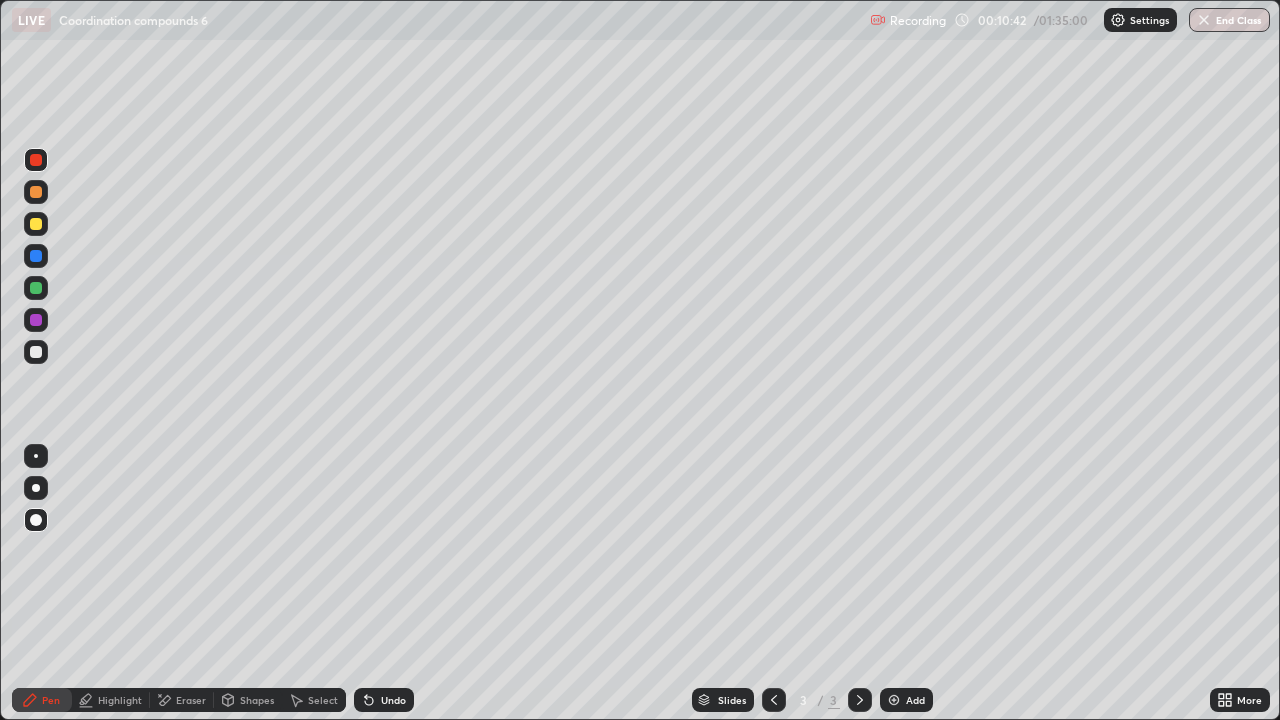 click at bounding box center (36, 352) 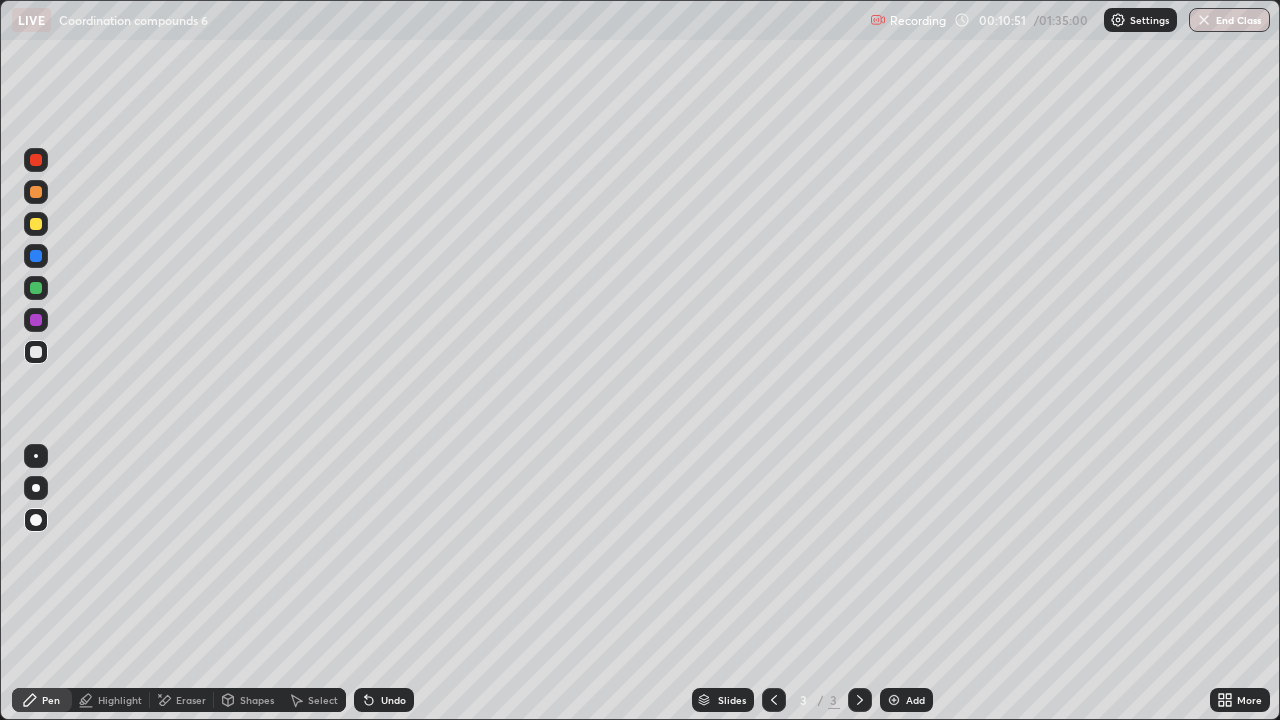 click 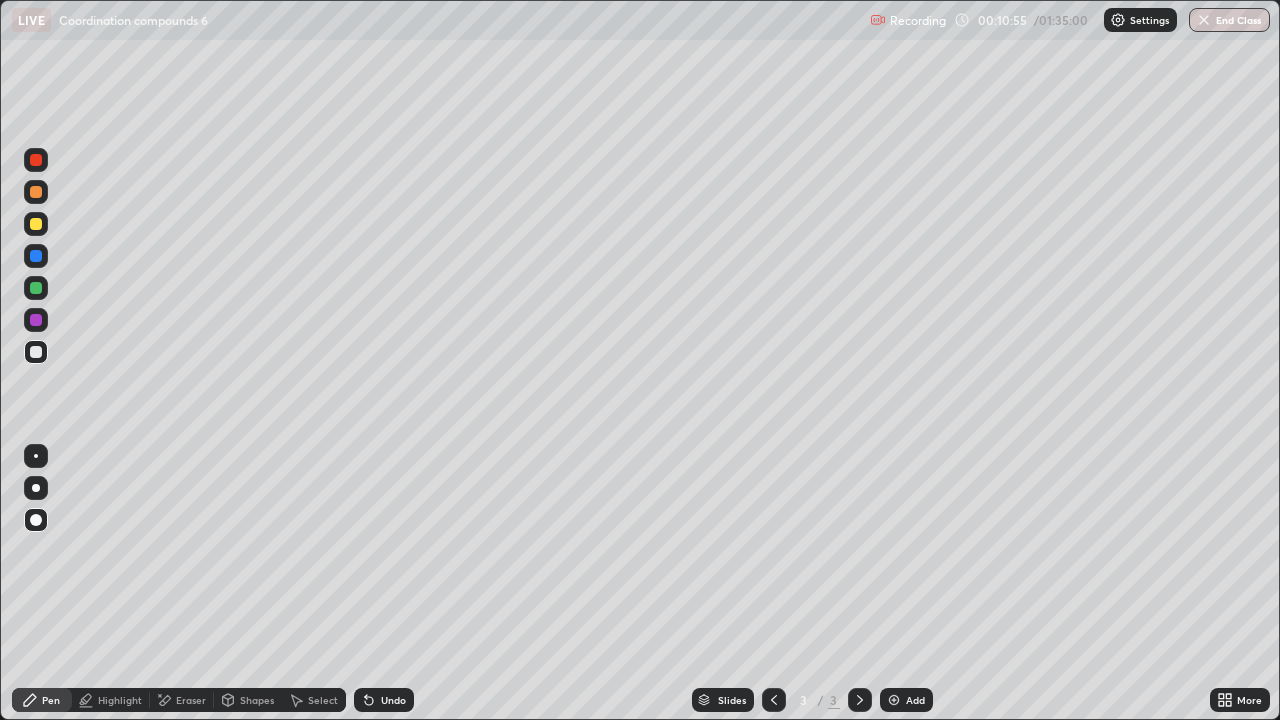 click at bounding box center [36, 256] 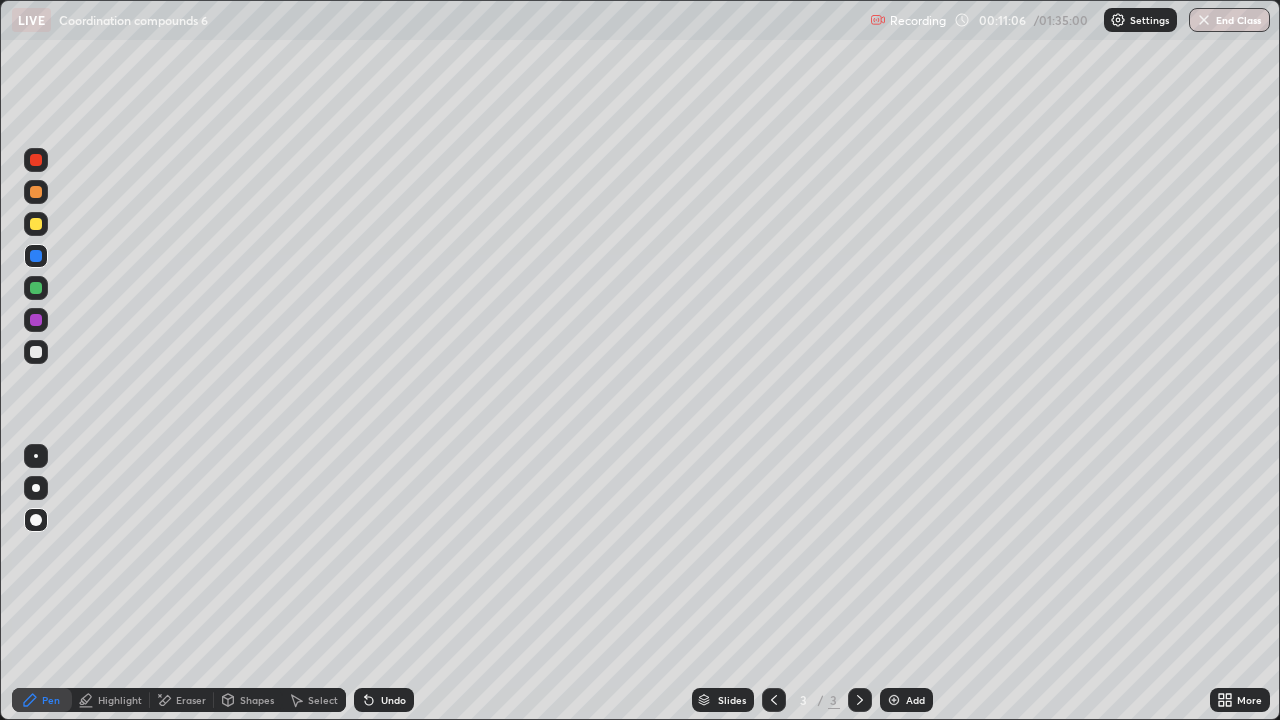 click at bounding box center (894, 700) 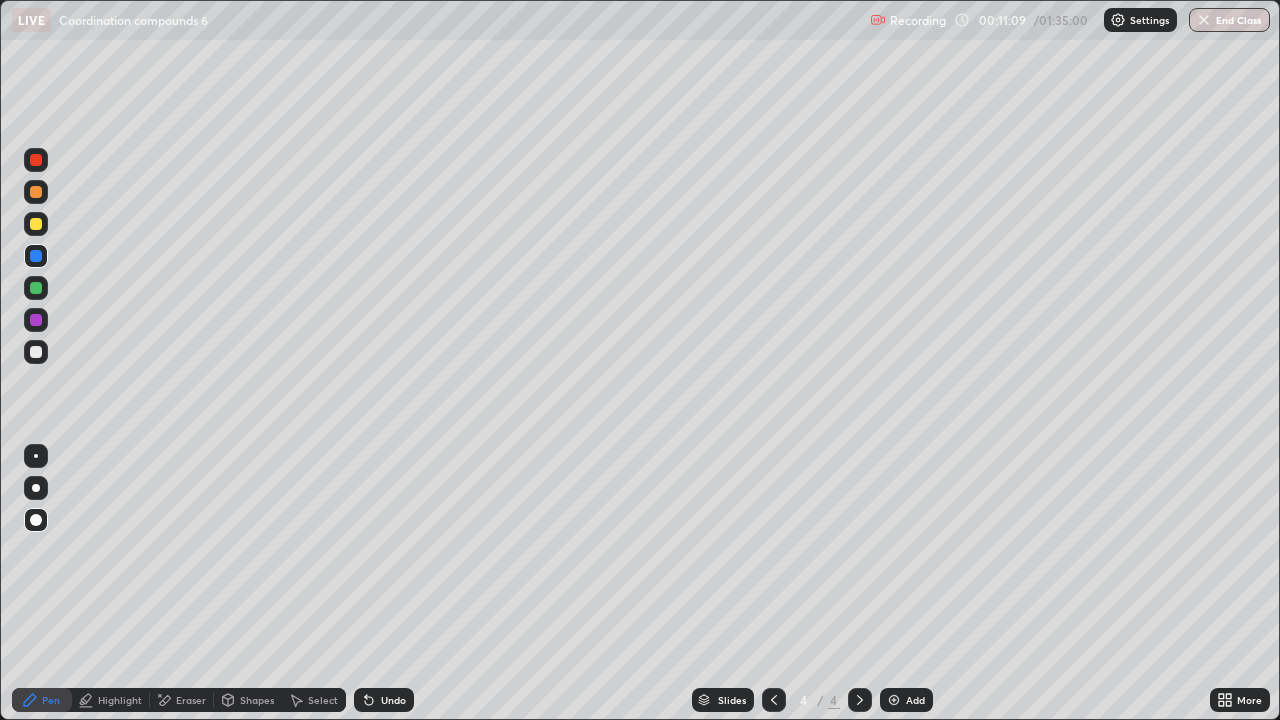 click at bounding box center (36, 224) 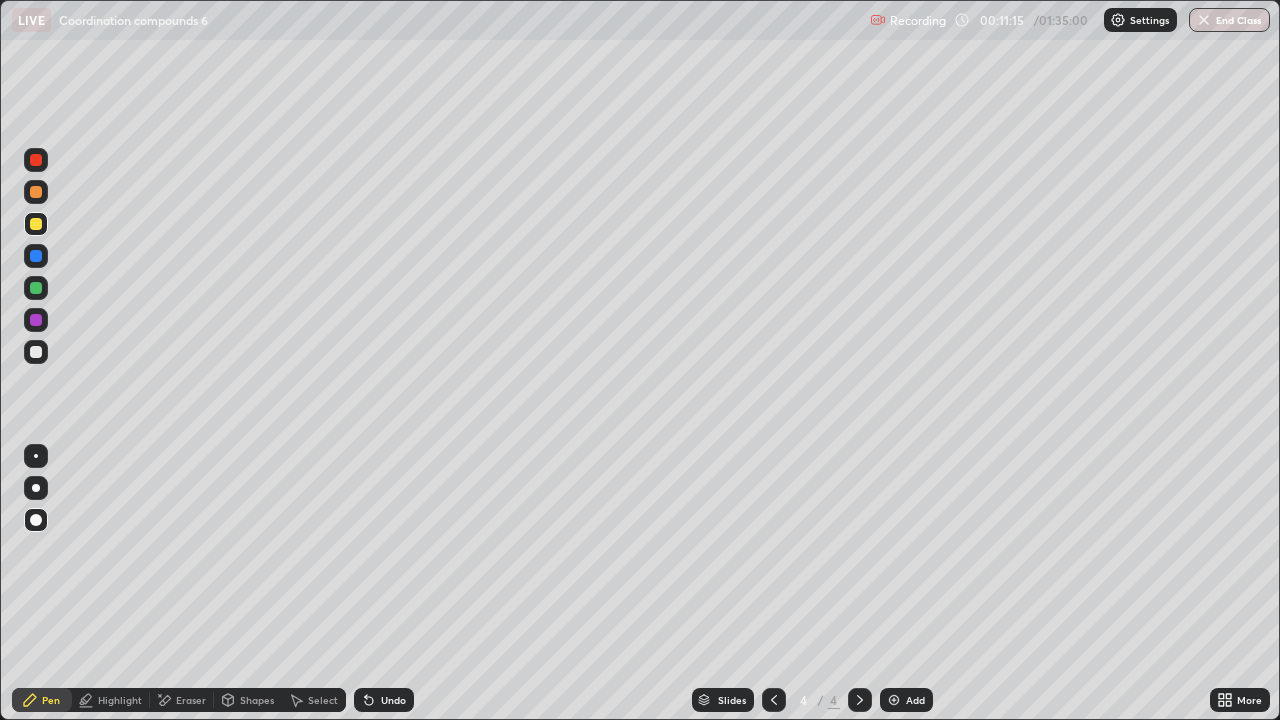 click on "Shapes" at bounding box center (257, 700) 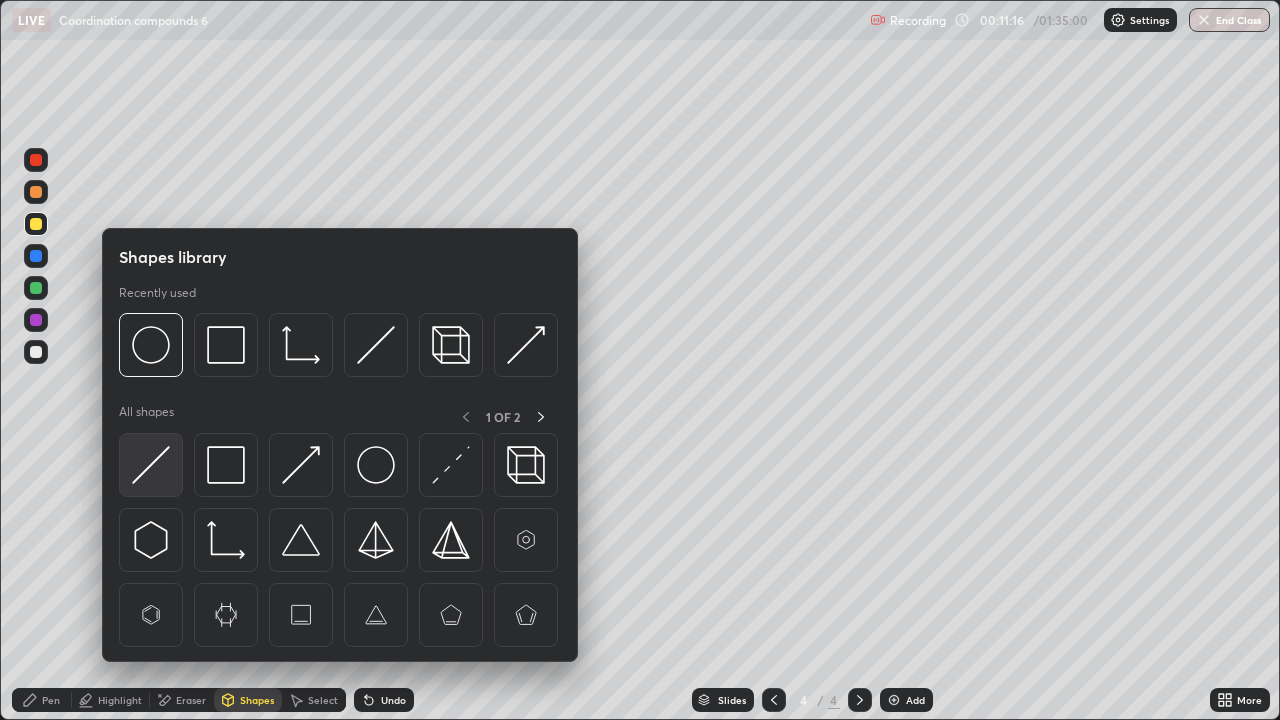 click at bounding box center (151, 465) 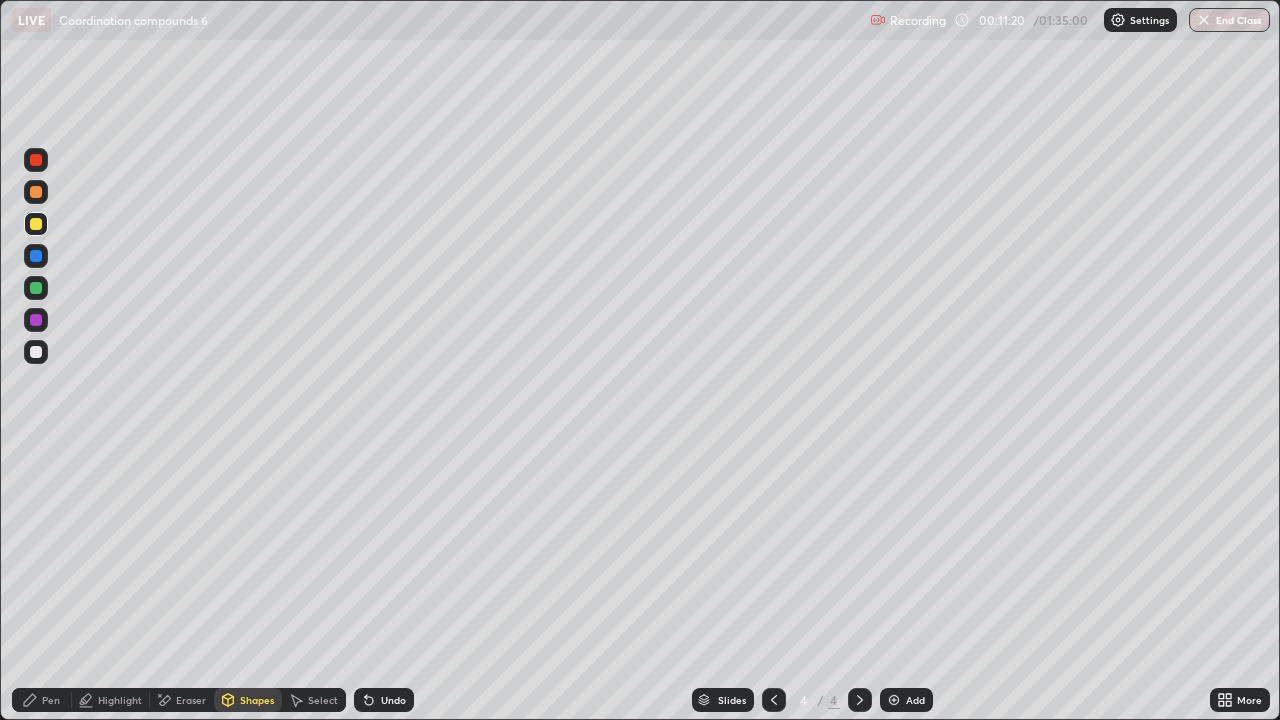 click on "Pen" at bounding box center (51, 700) 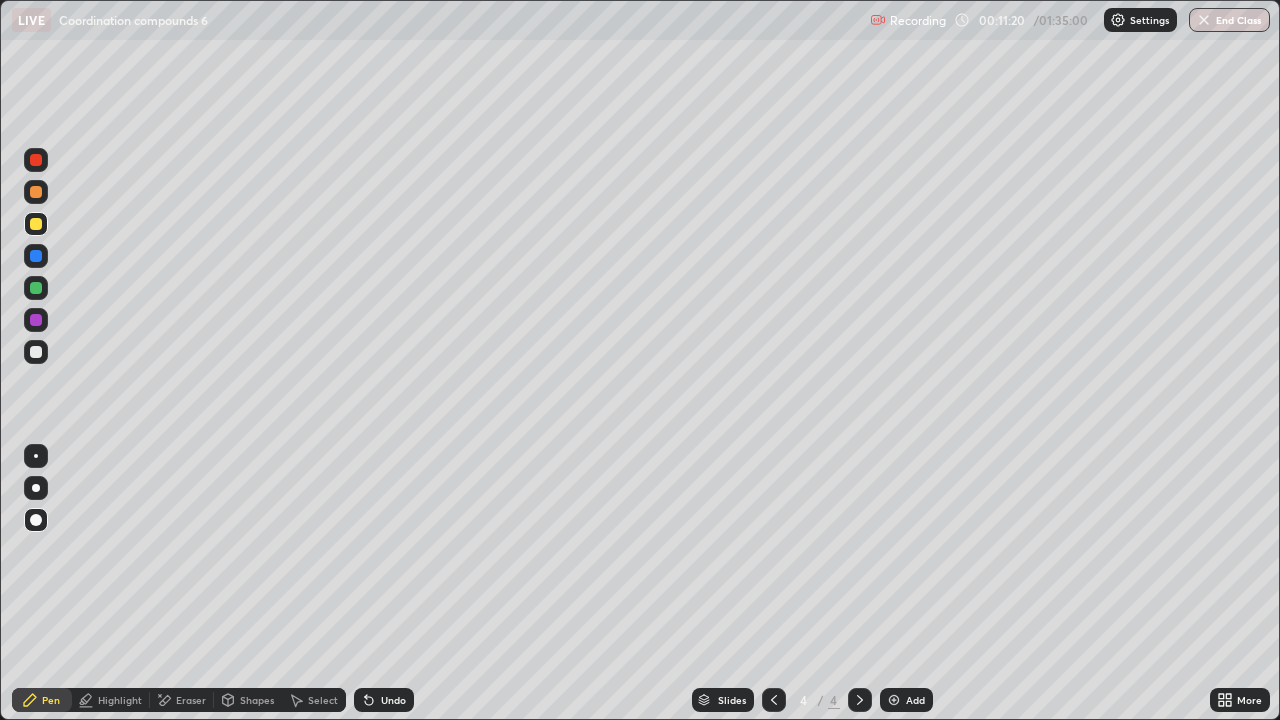 click at bounding box center (36, 456) 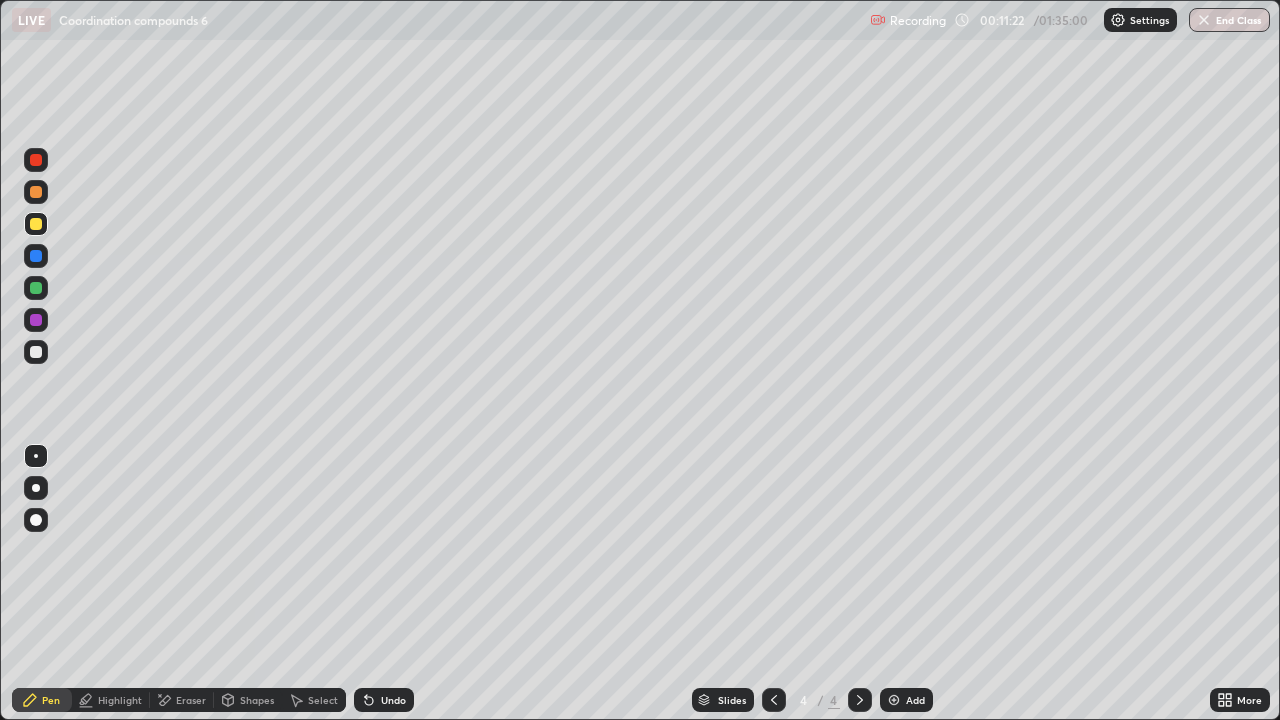 click at bounding box center [36, 352] 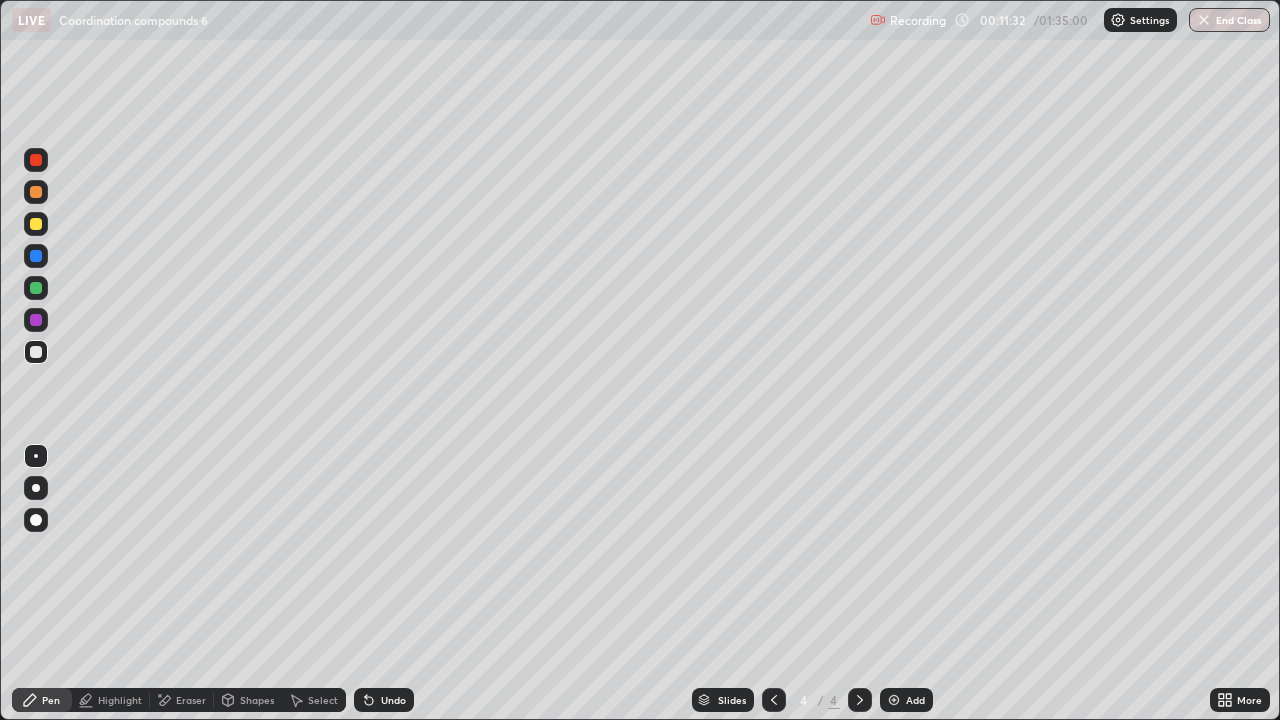 click at bounding box center (36, 224) 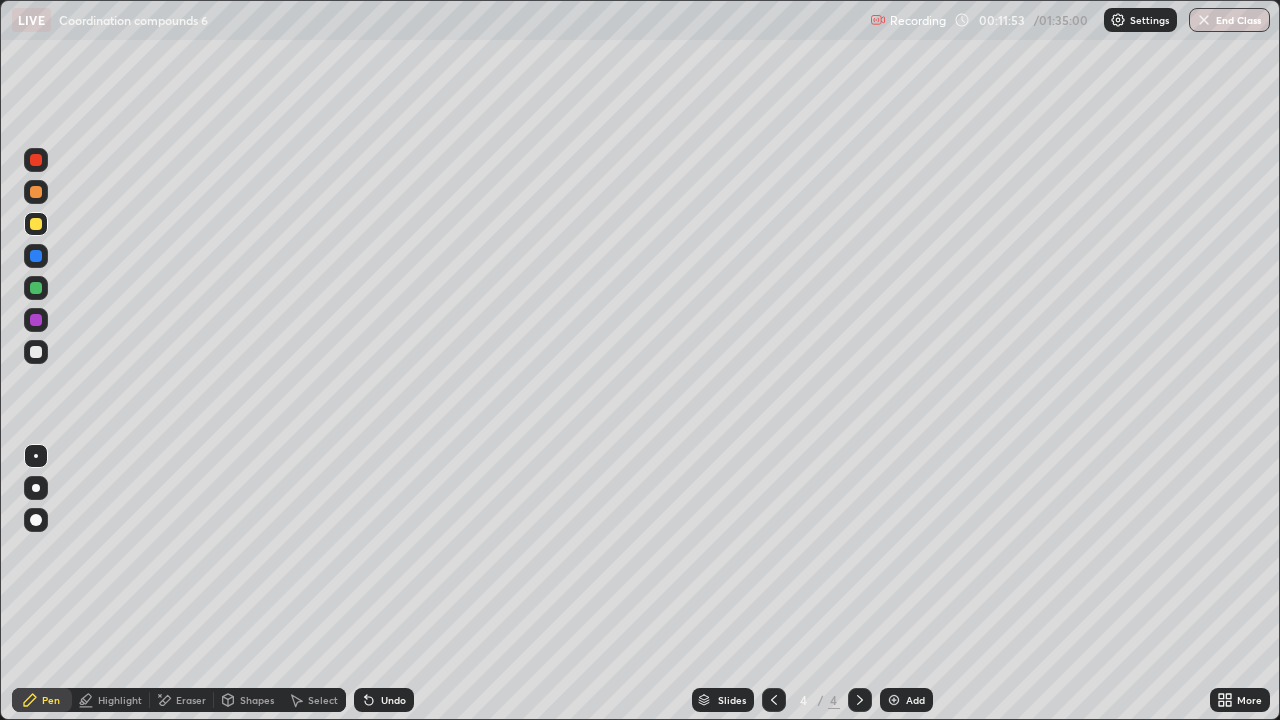 click on "Select" at bounding box center [314, 700] 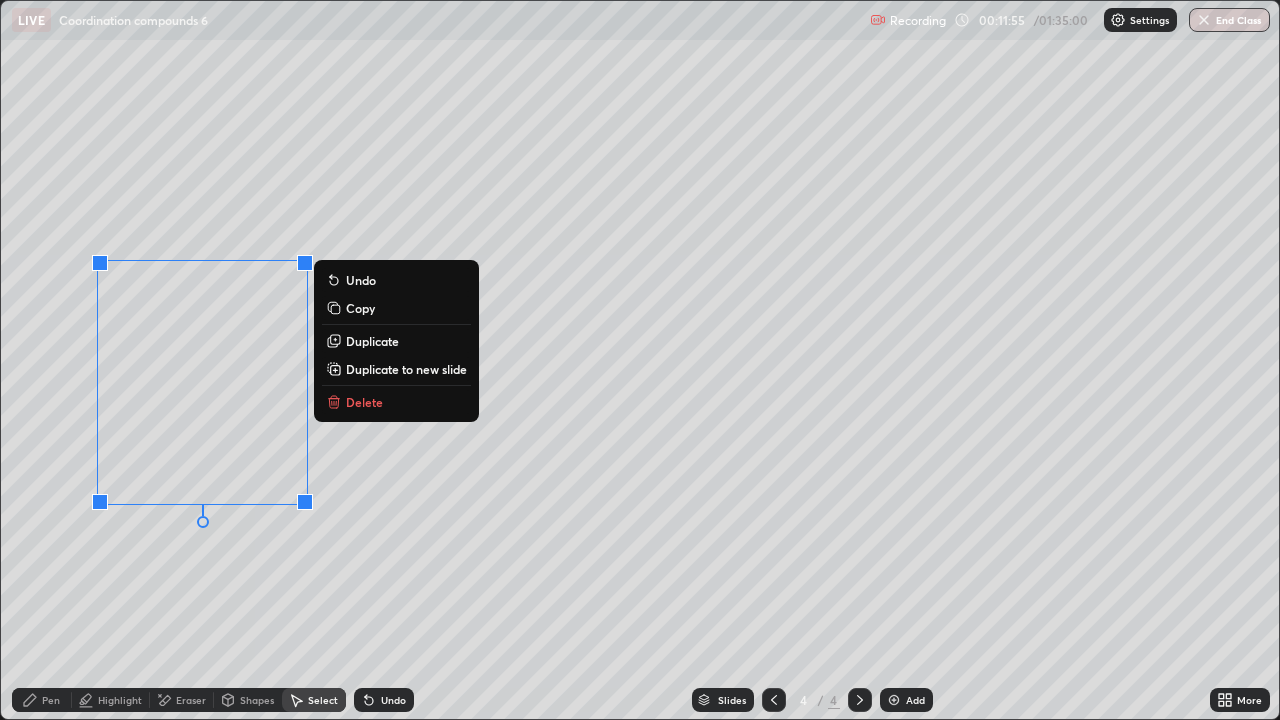 click on "Duplicate" at bounding box center (372, 341) 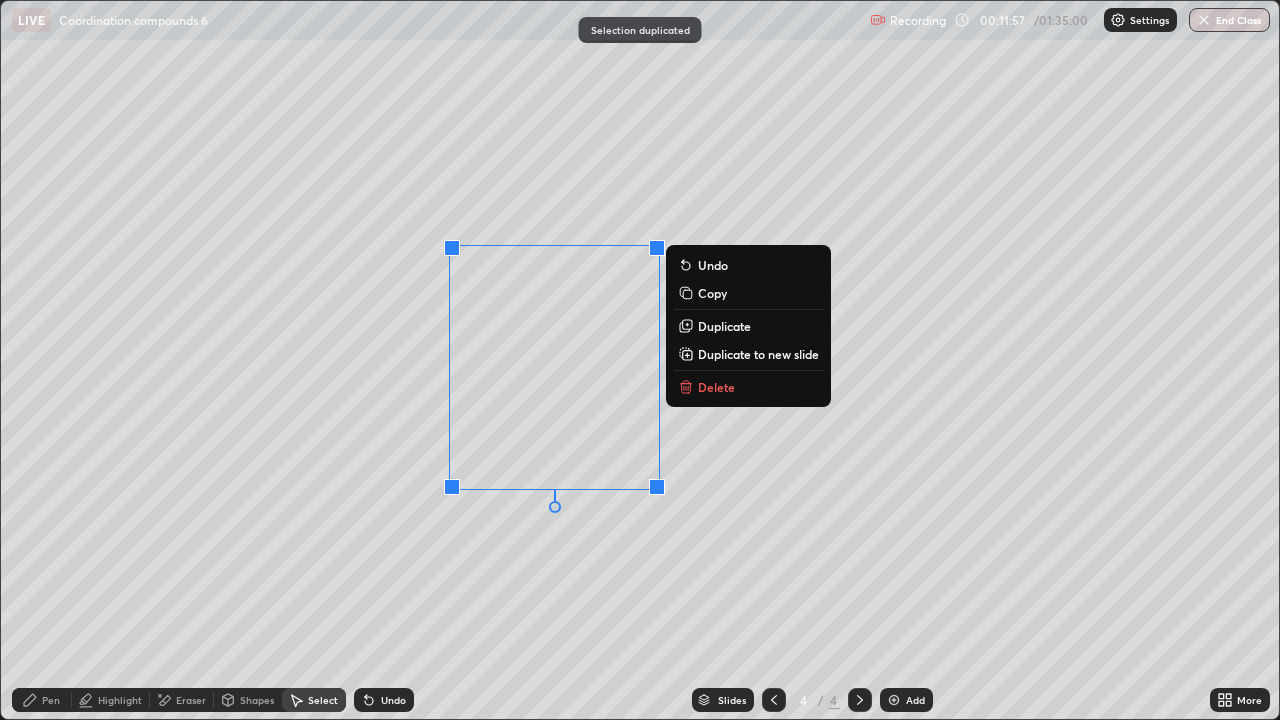 click on "Eraser" at bounding box center (182, 700) 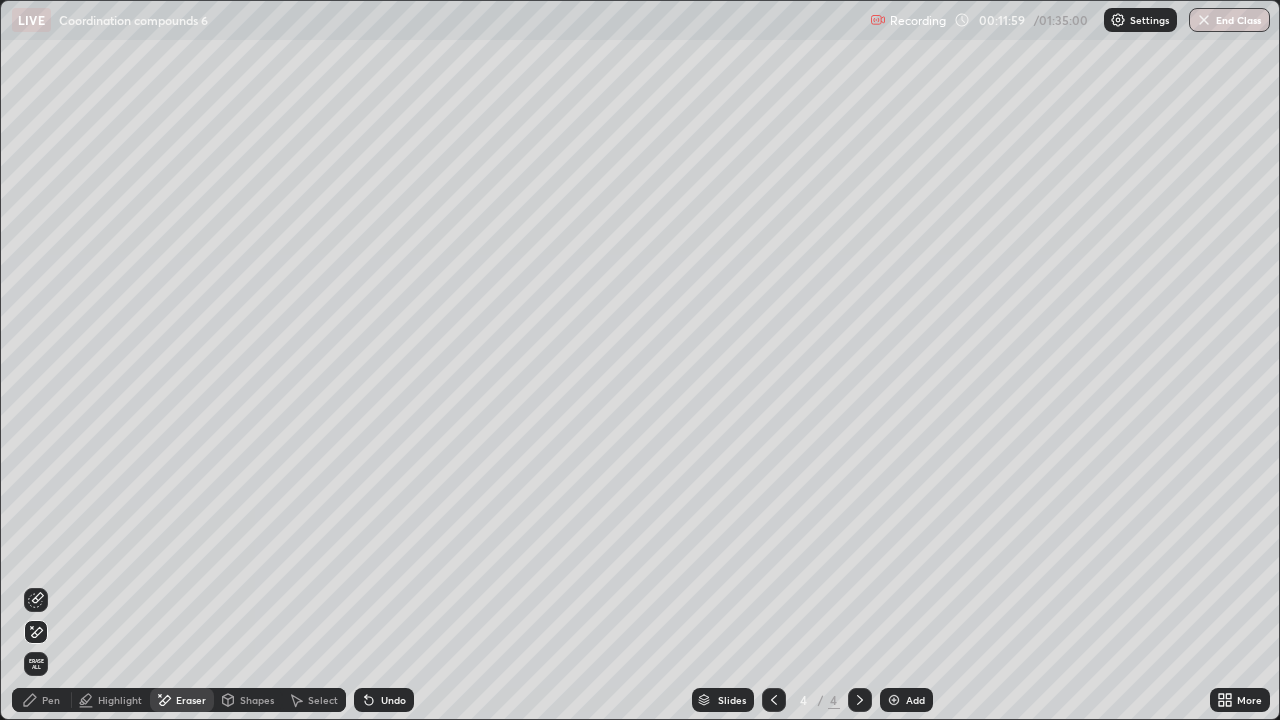 click on "Pen" at bounding box center [42, 700] 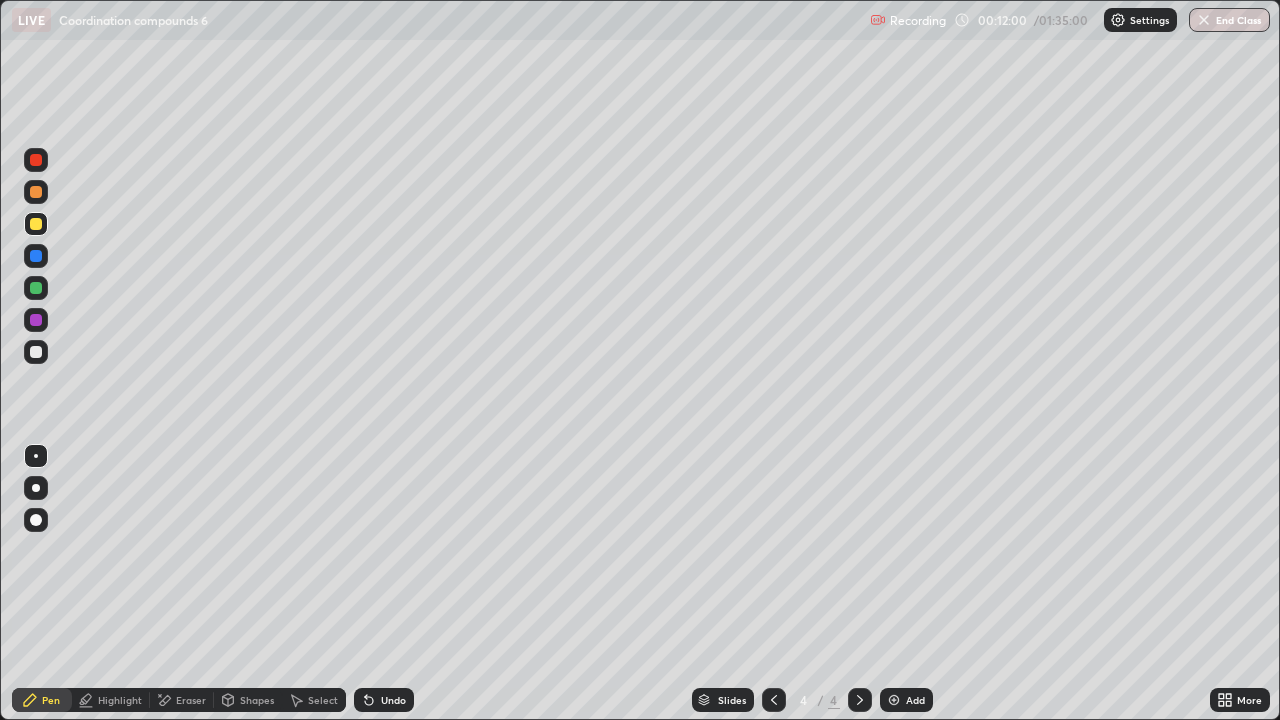 click at bounding box center (36, 352) 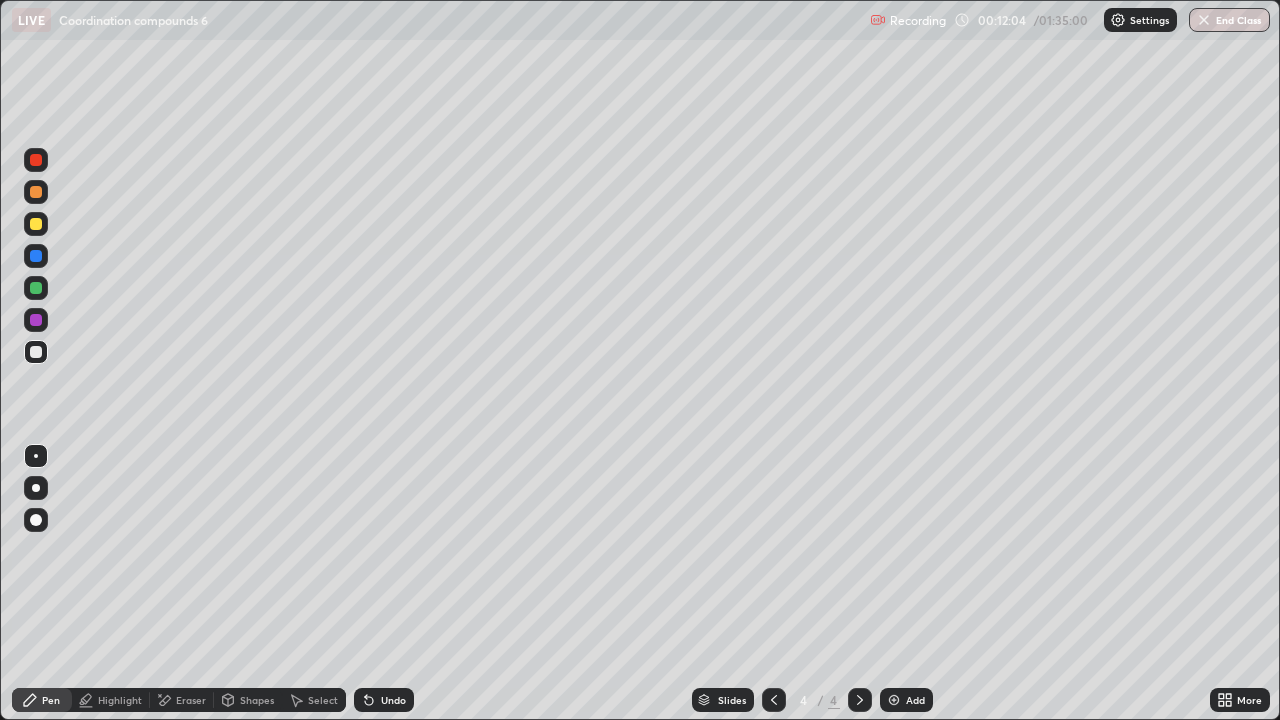 click on "Eraser" at bounding box center [191, 700] 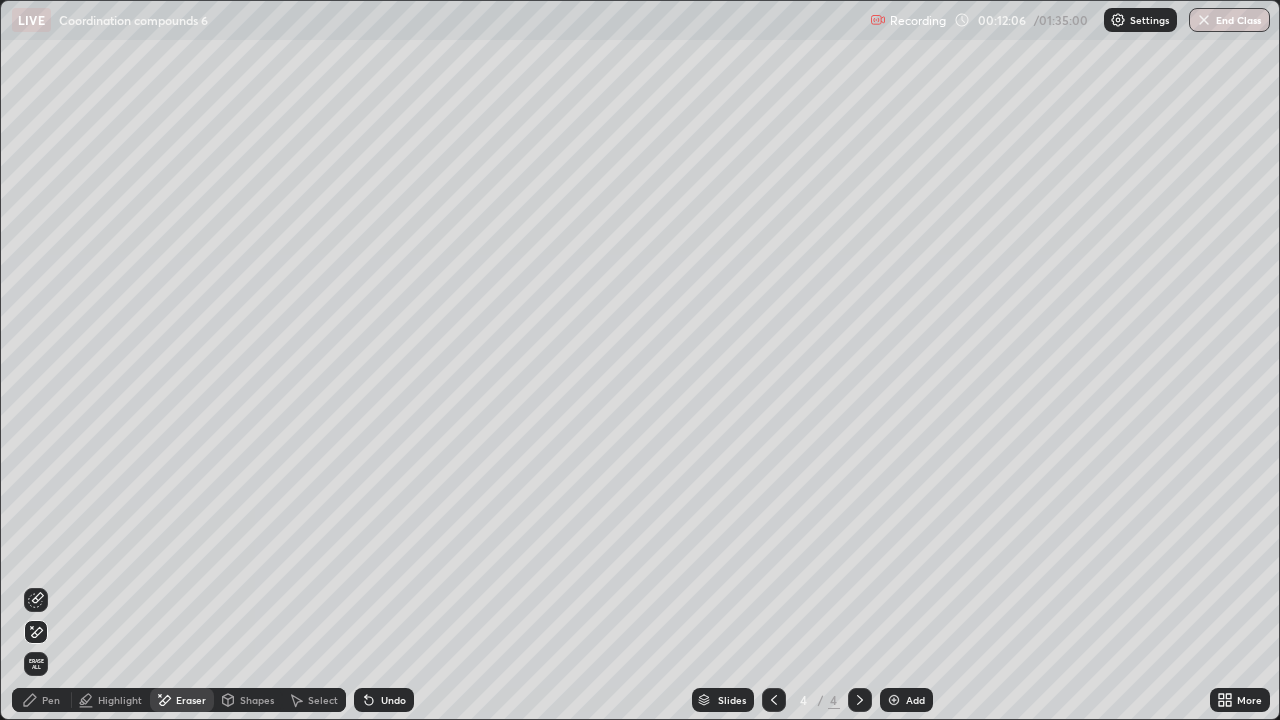 click on "Pen" at bounding box center (51, 700) 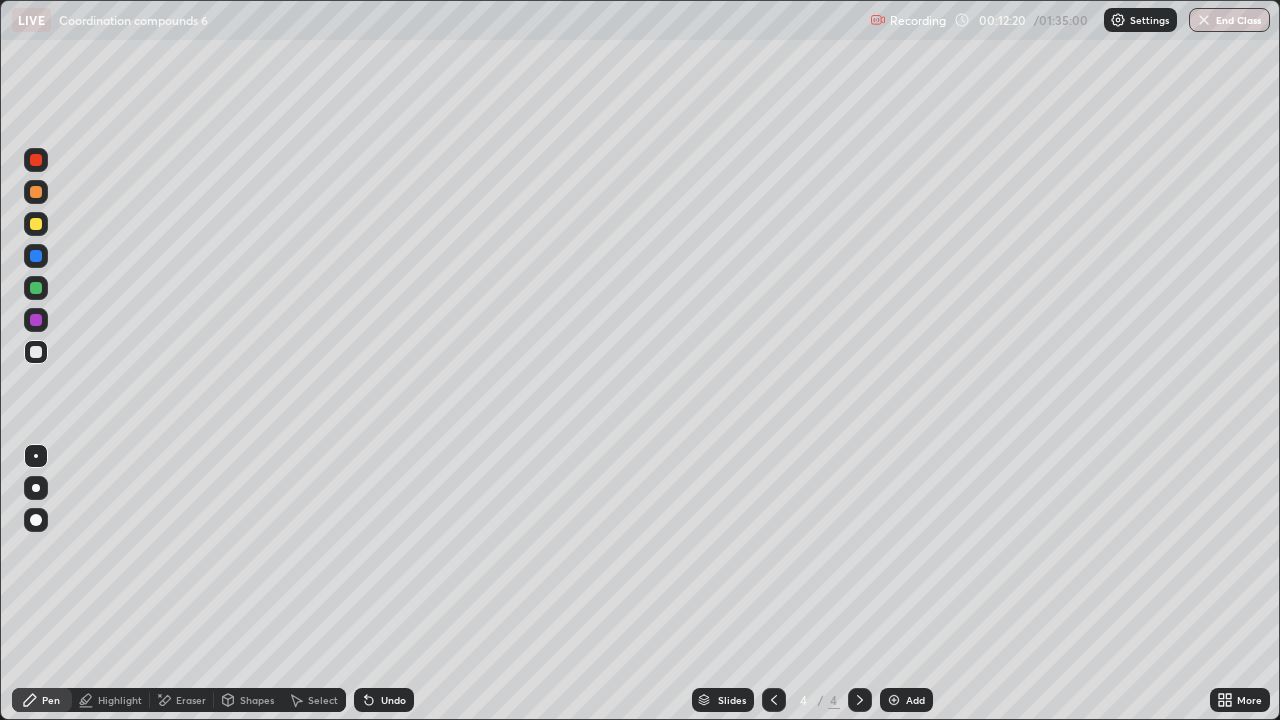 click at bounding box center (774, 700) 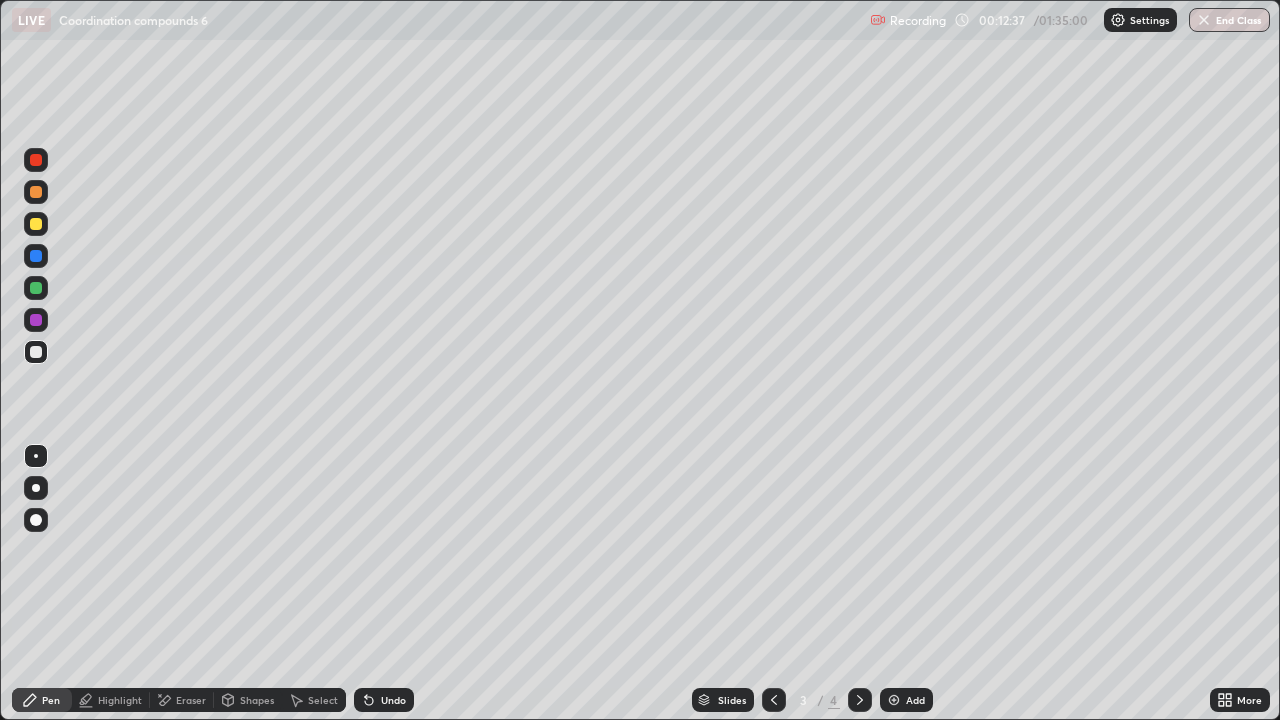 click at bounding box center (860, 700) 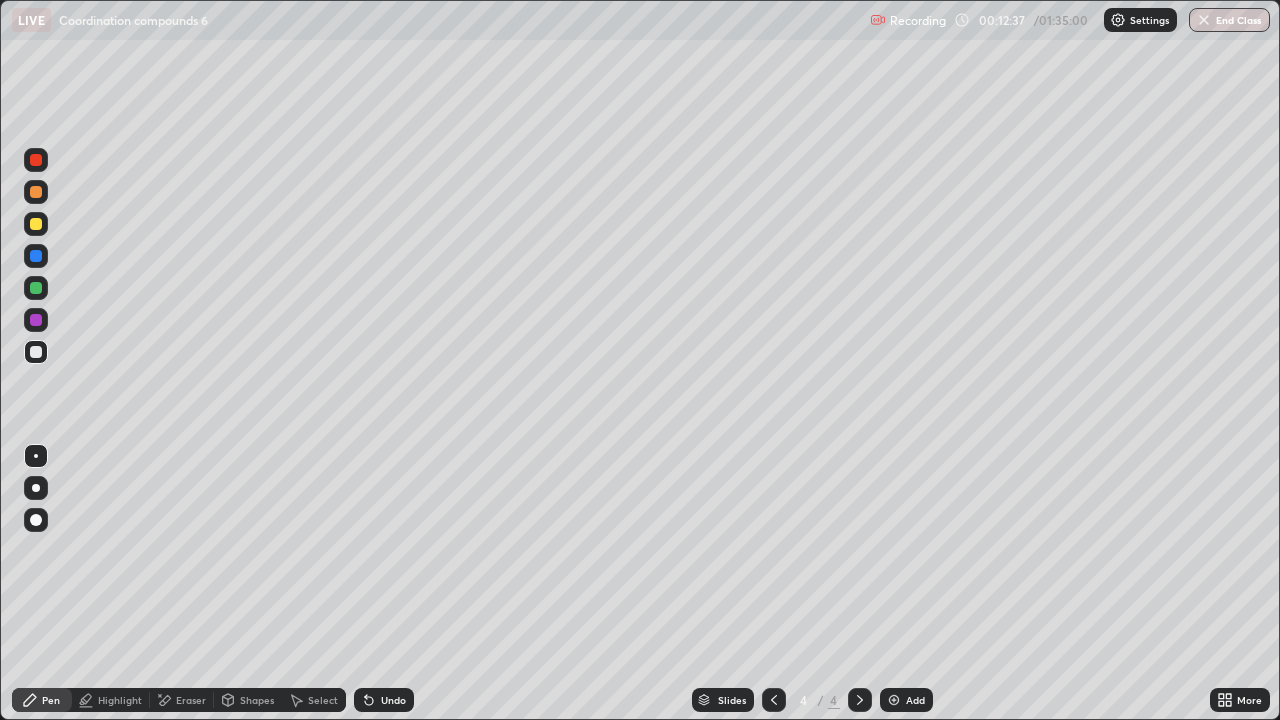 click on "Add" at bounding box center (906, 700) 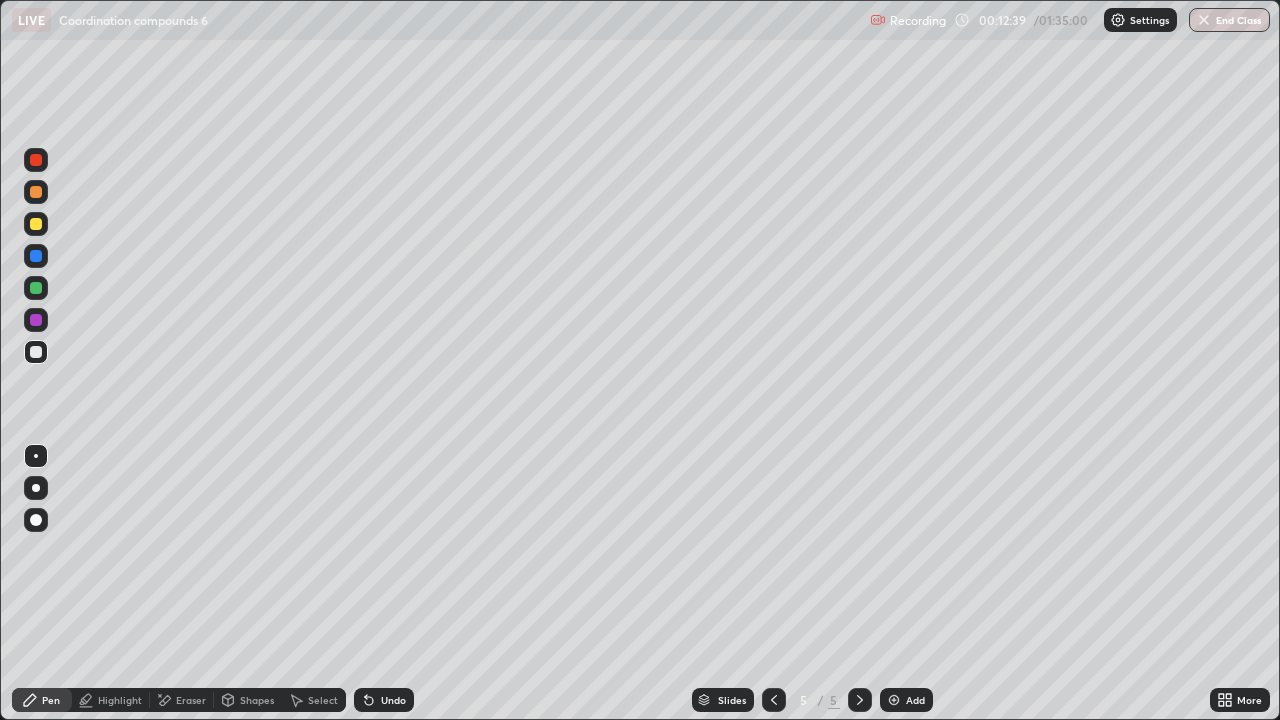 click at bounding box center [36, 224] 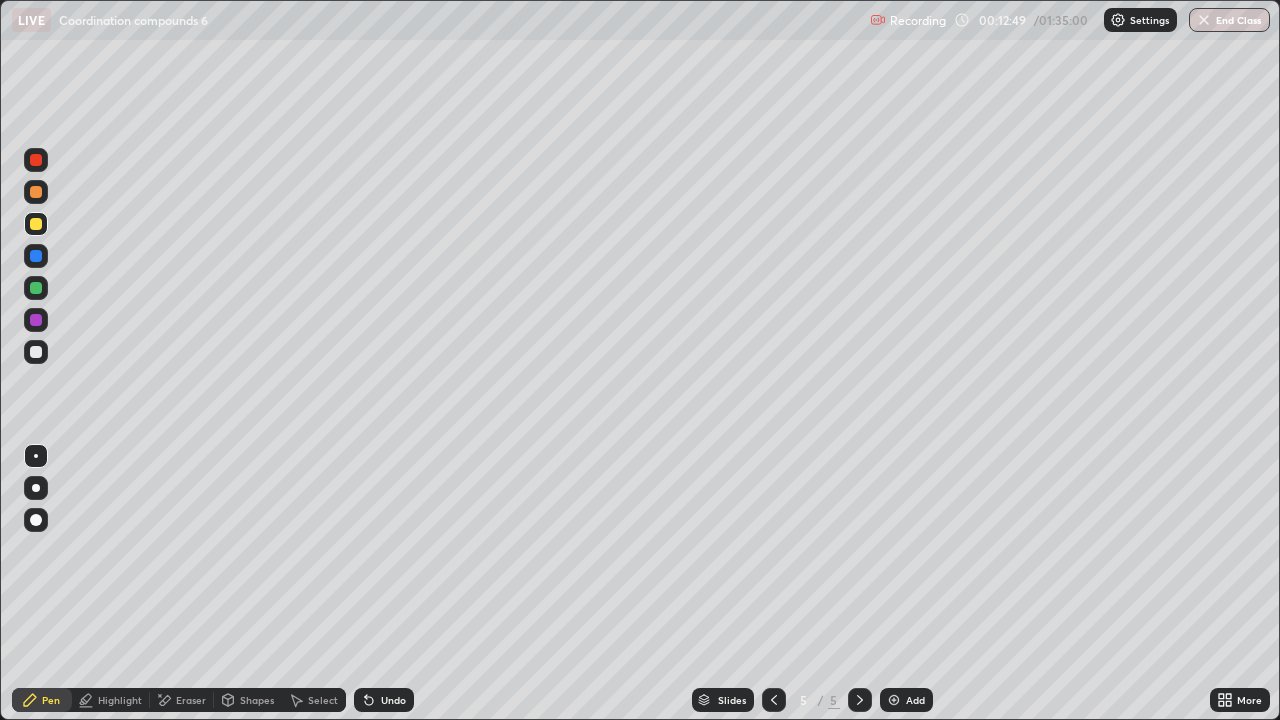click on "Select" at bounding box center [314, 700] 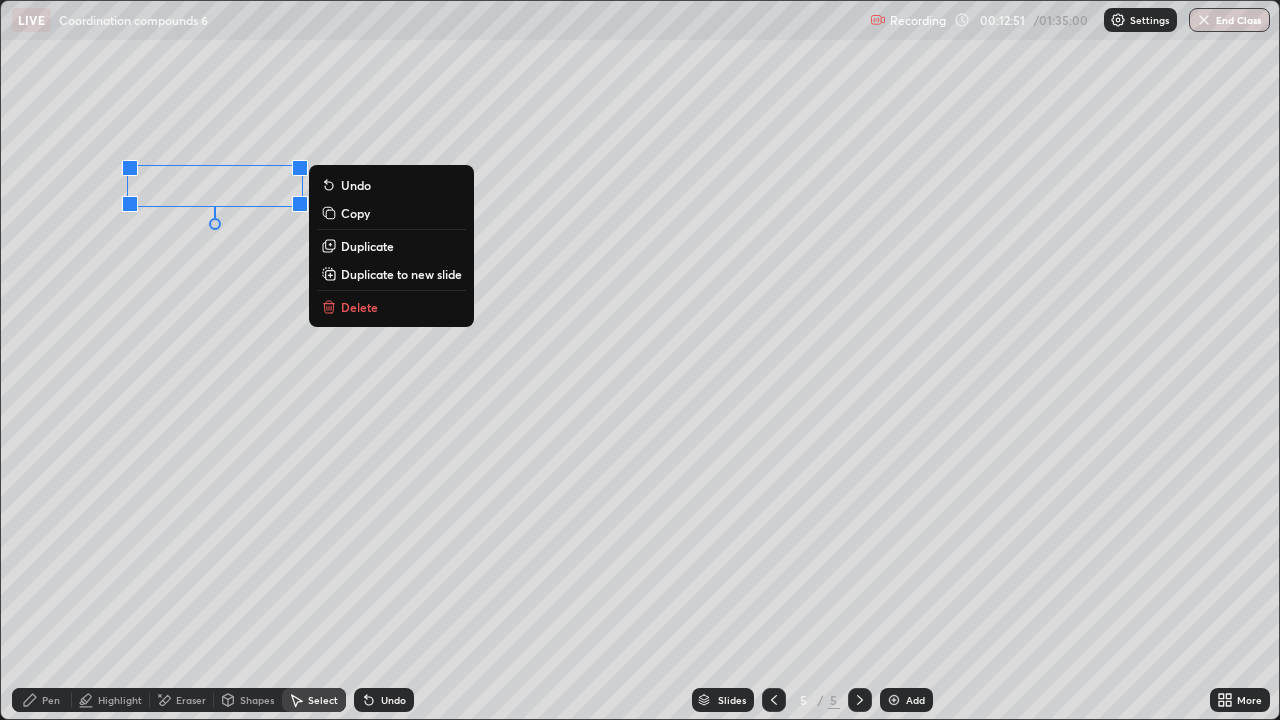 click on "Duplicate" at bounding box center [367, 246] 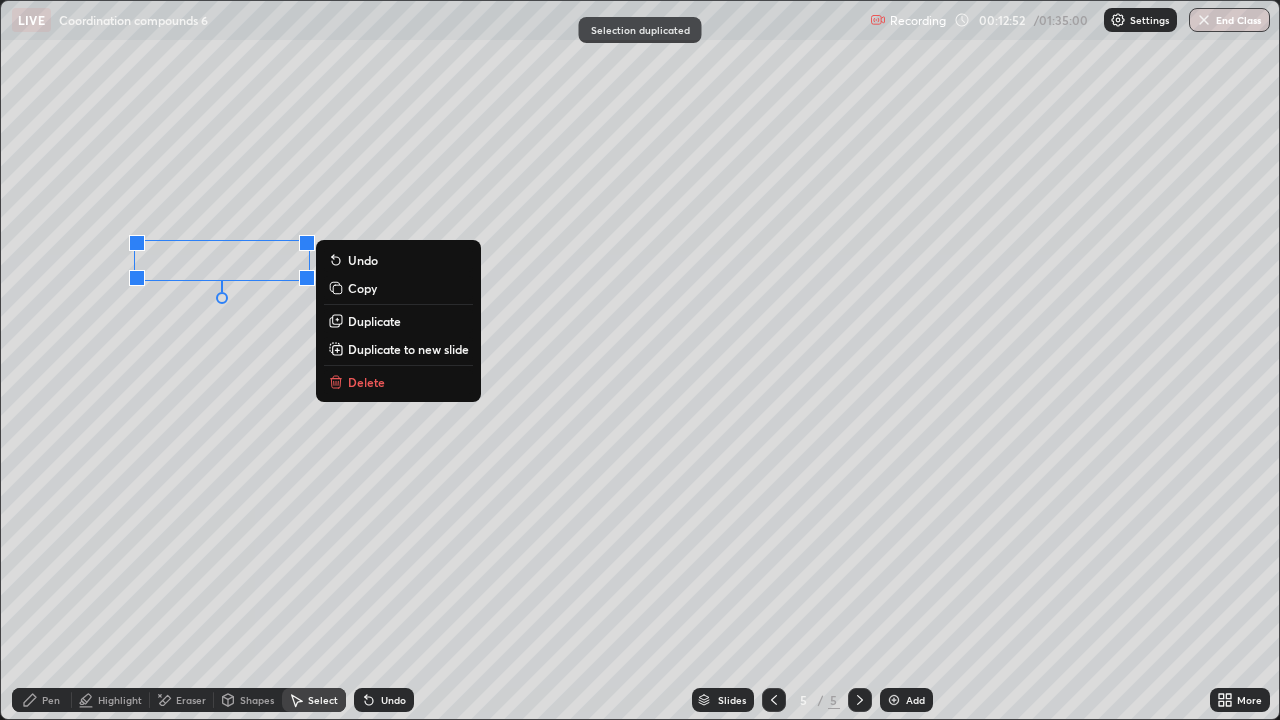 click on "Pen" at bounding box center [51, 700] 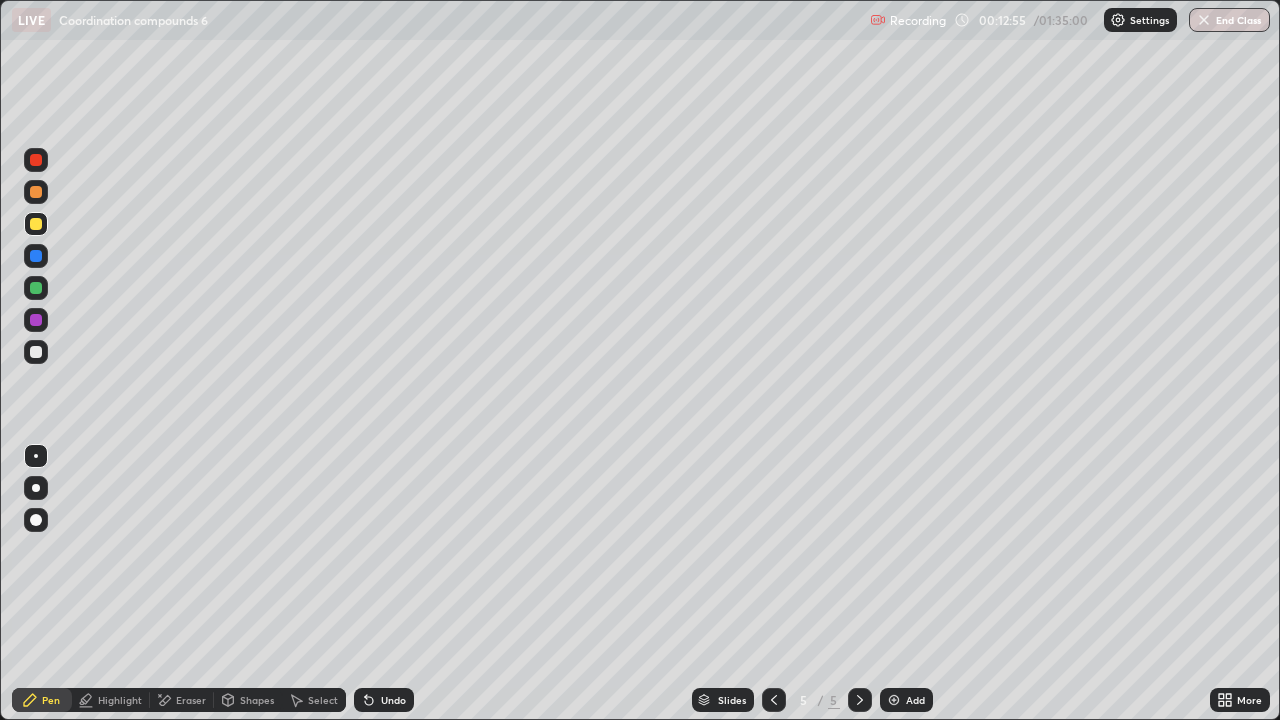 click at bounding box center [36, 288] 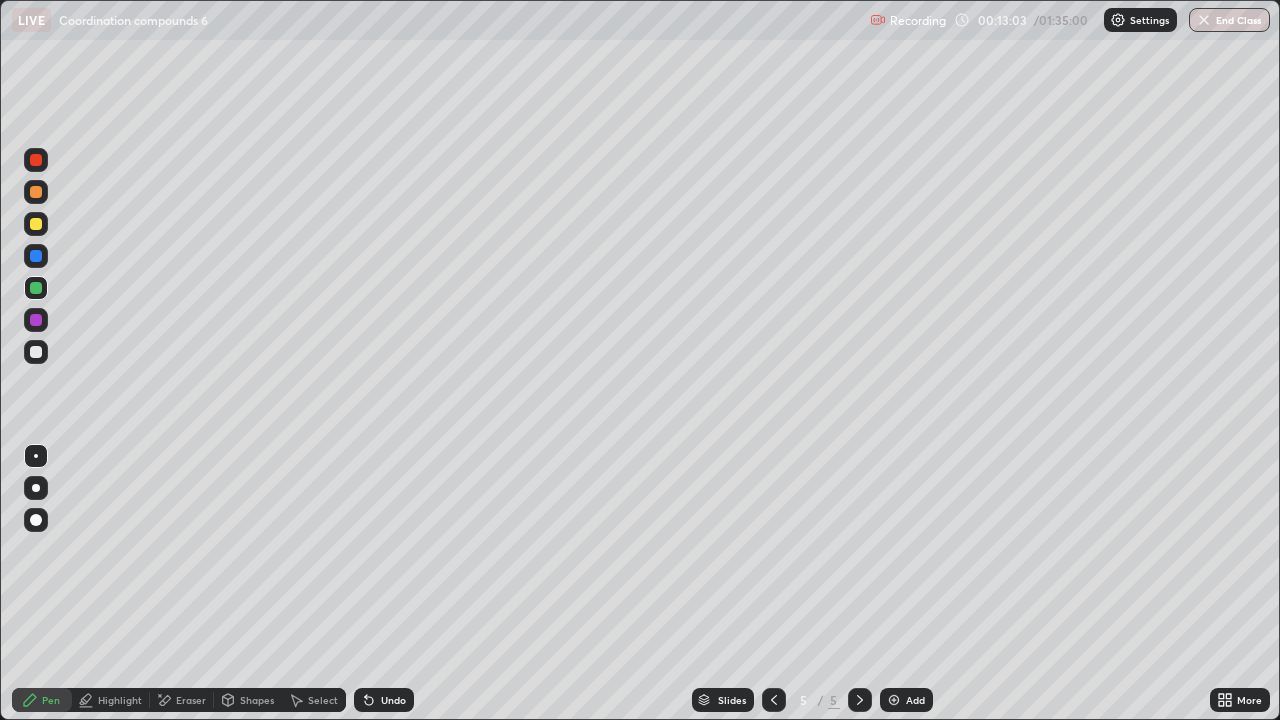 click at bounding box center (36, 160) 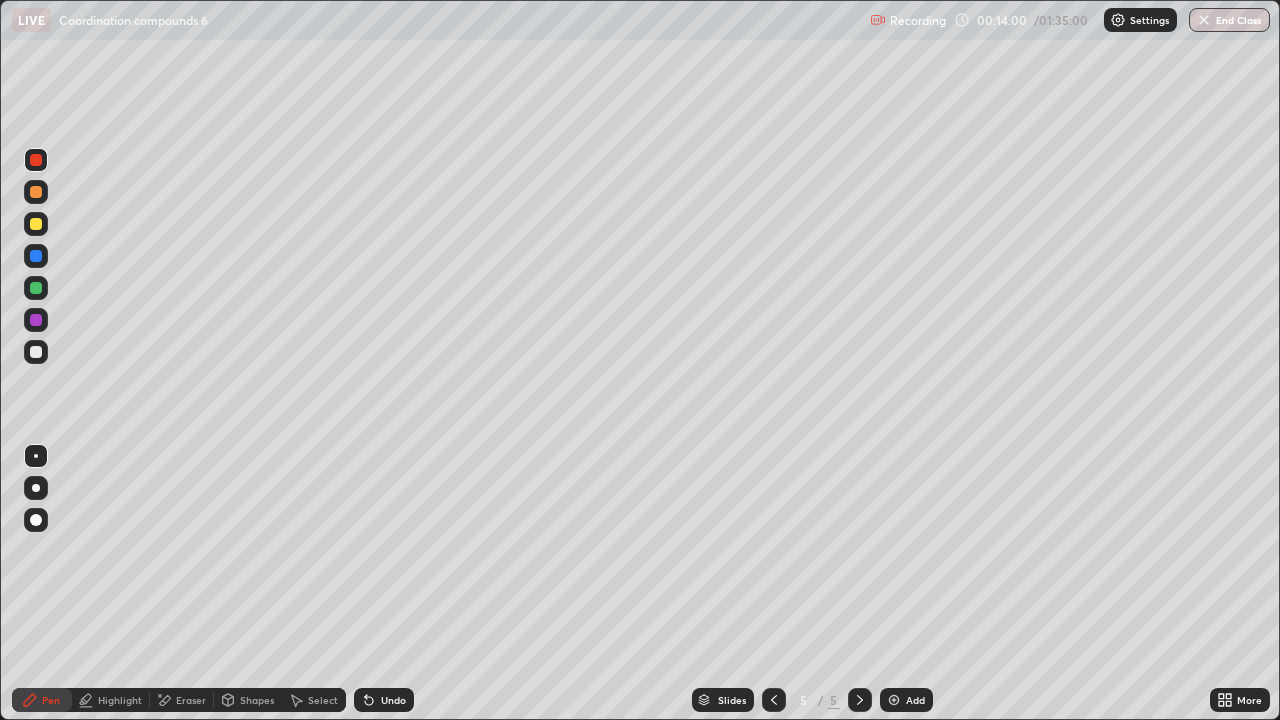 click on "Eraser" at bounding box center [191, 700] 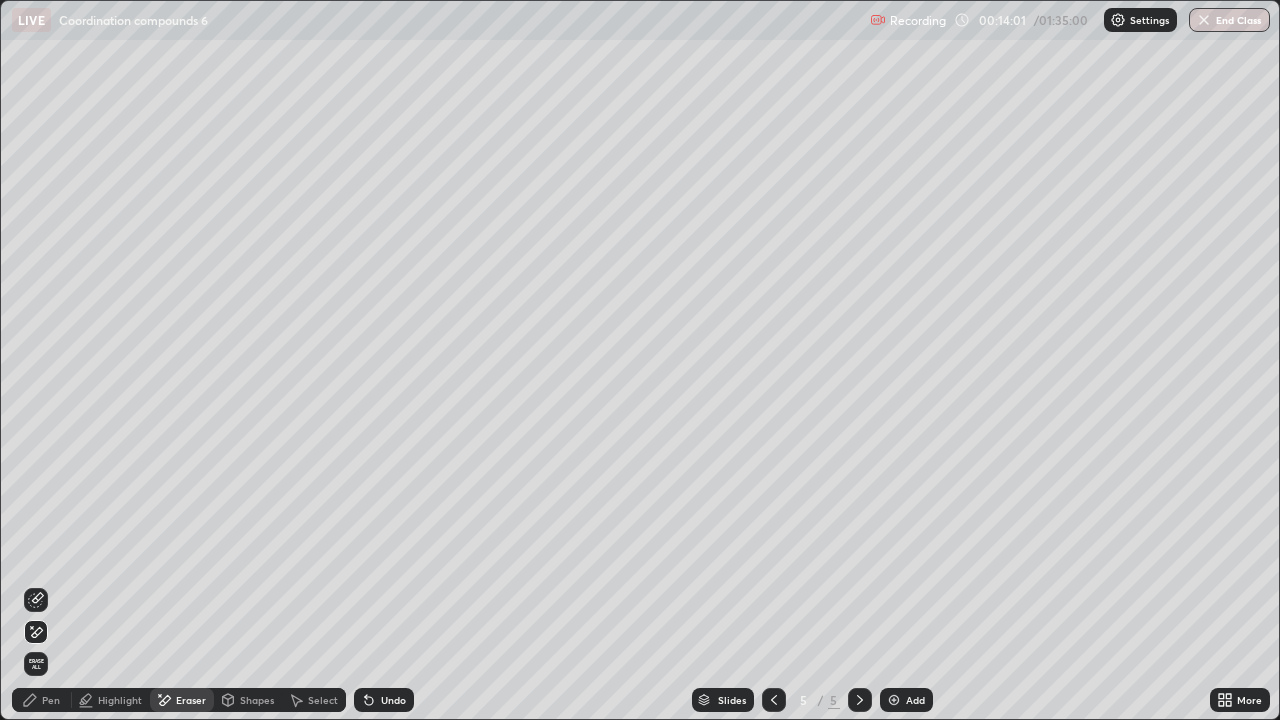 click on "Pen" at bounding box center [42, 700] 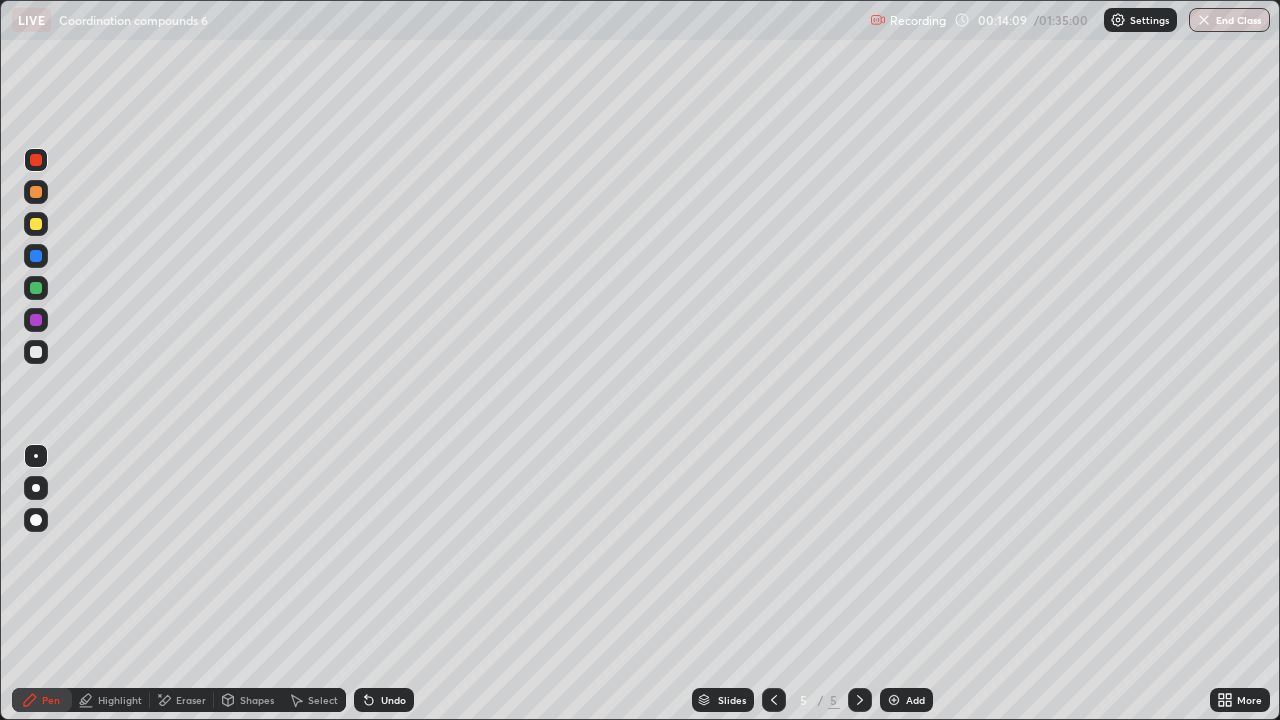 click on "Select" at bounding box center [314, 700] 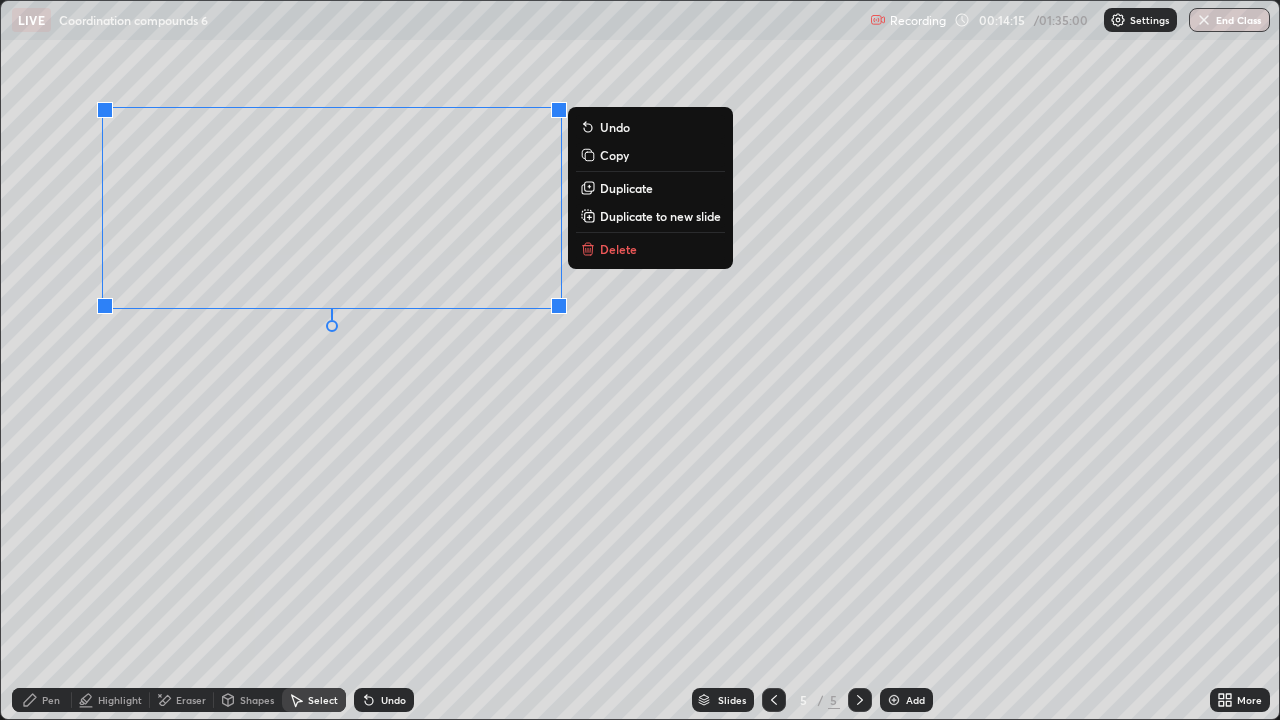 click on "Highlight" at bounding box center [120, 700] 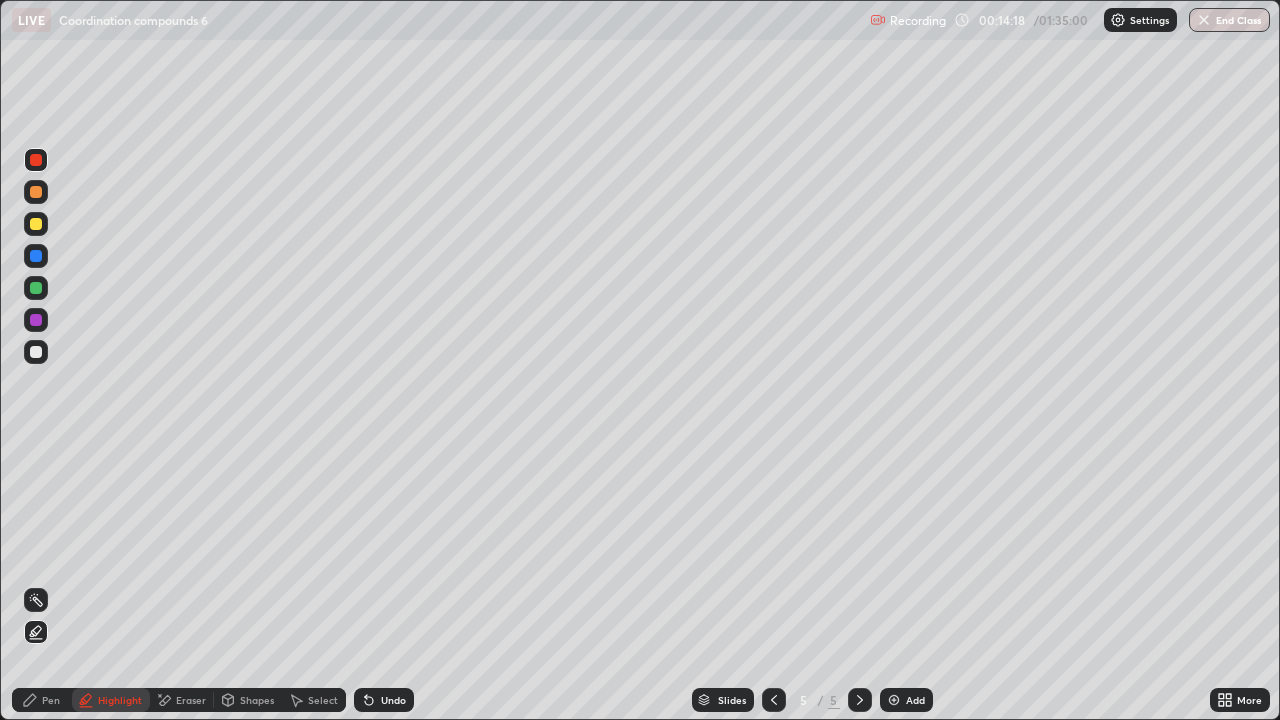 click at bounding box center (36, 352) 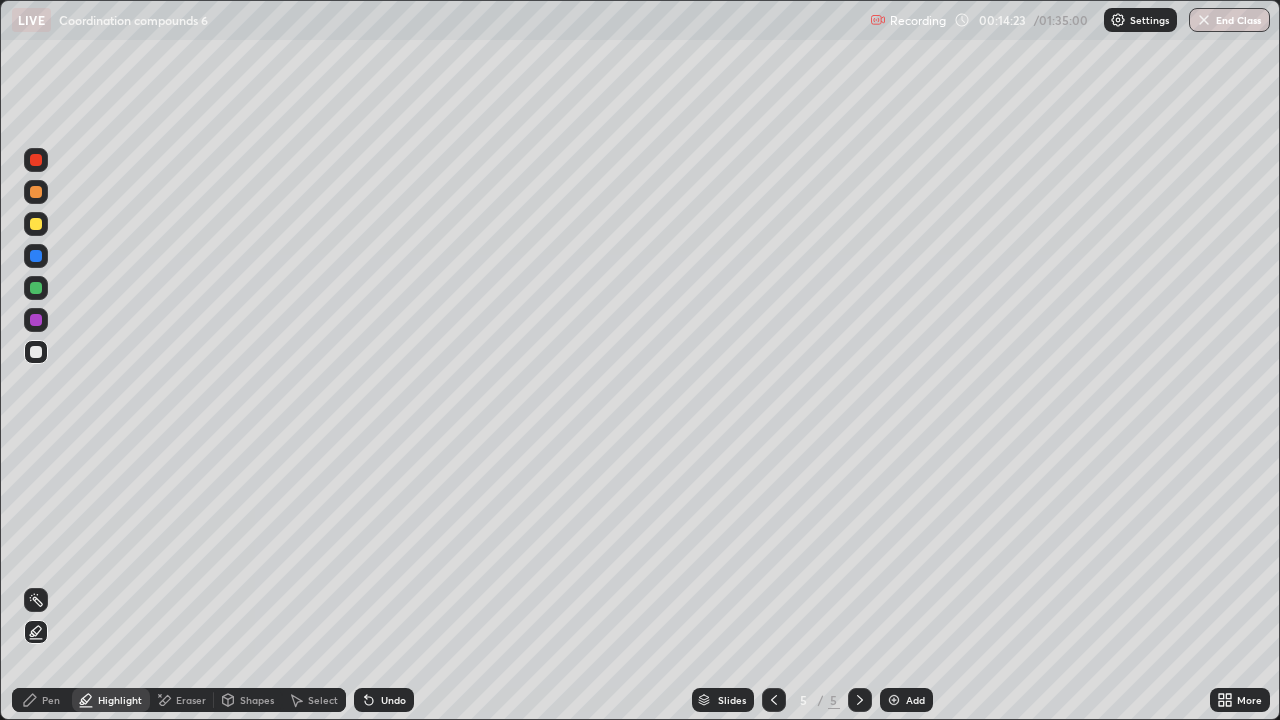 click on "Pen" at bounding box center (51, 700) 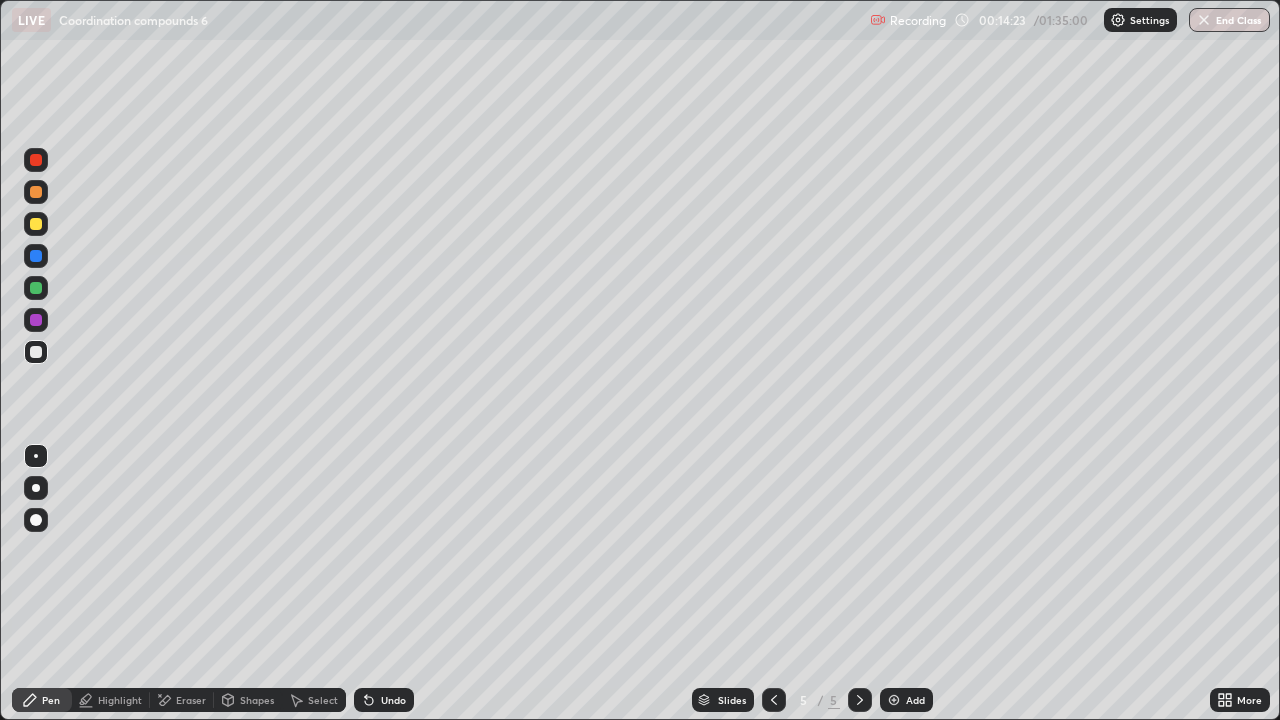 click at bounding box center (36, 288) 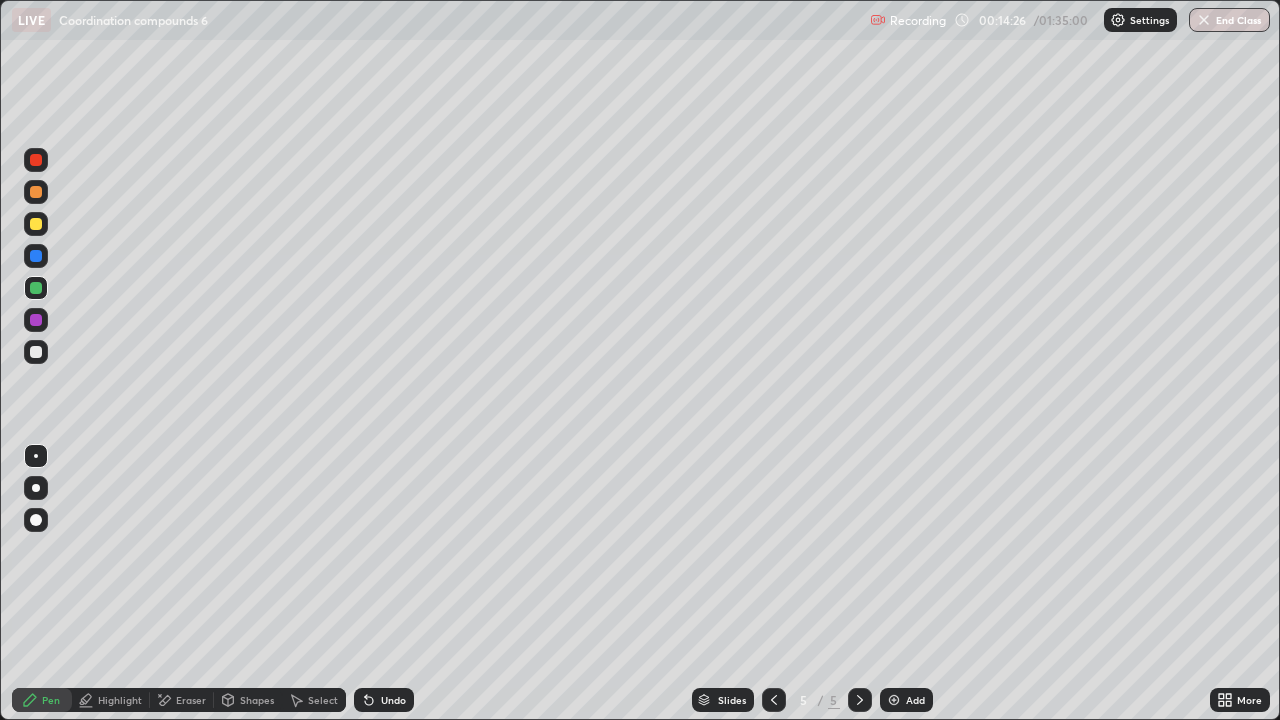 click at bounding box center [894, 700] 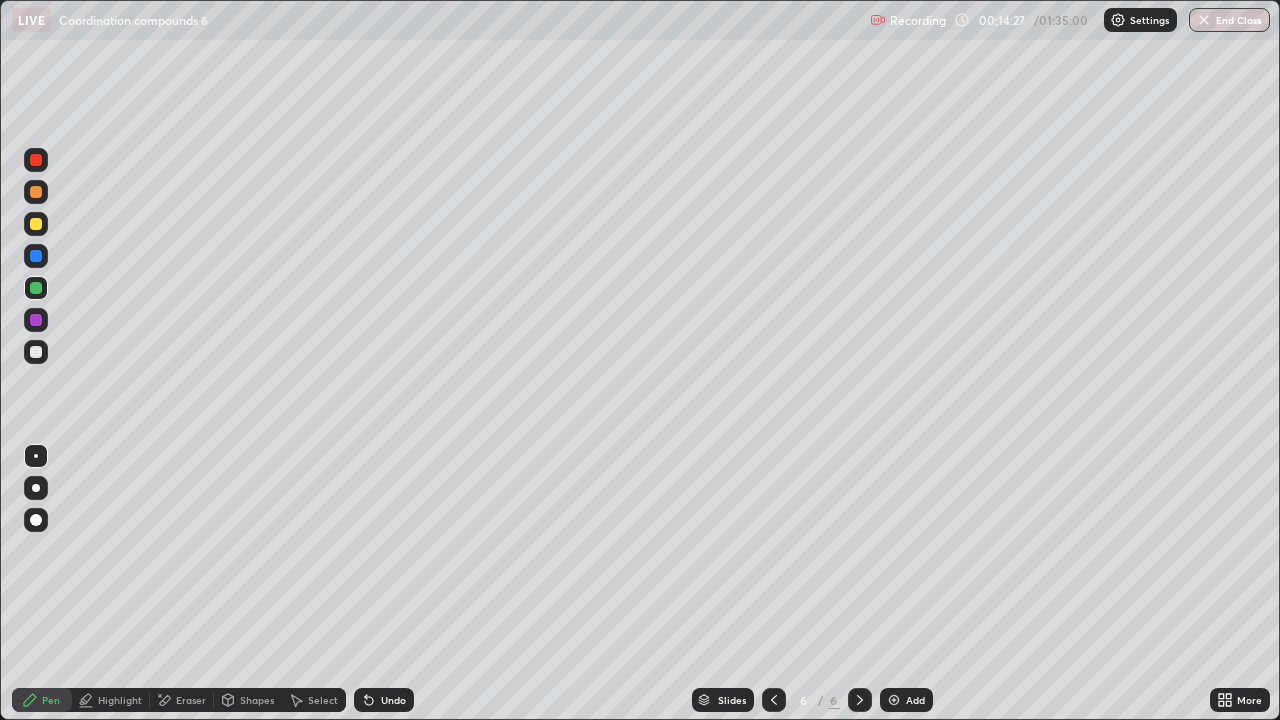 click 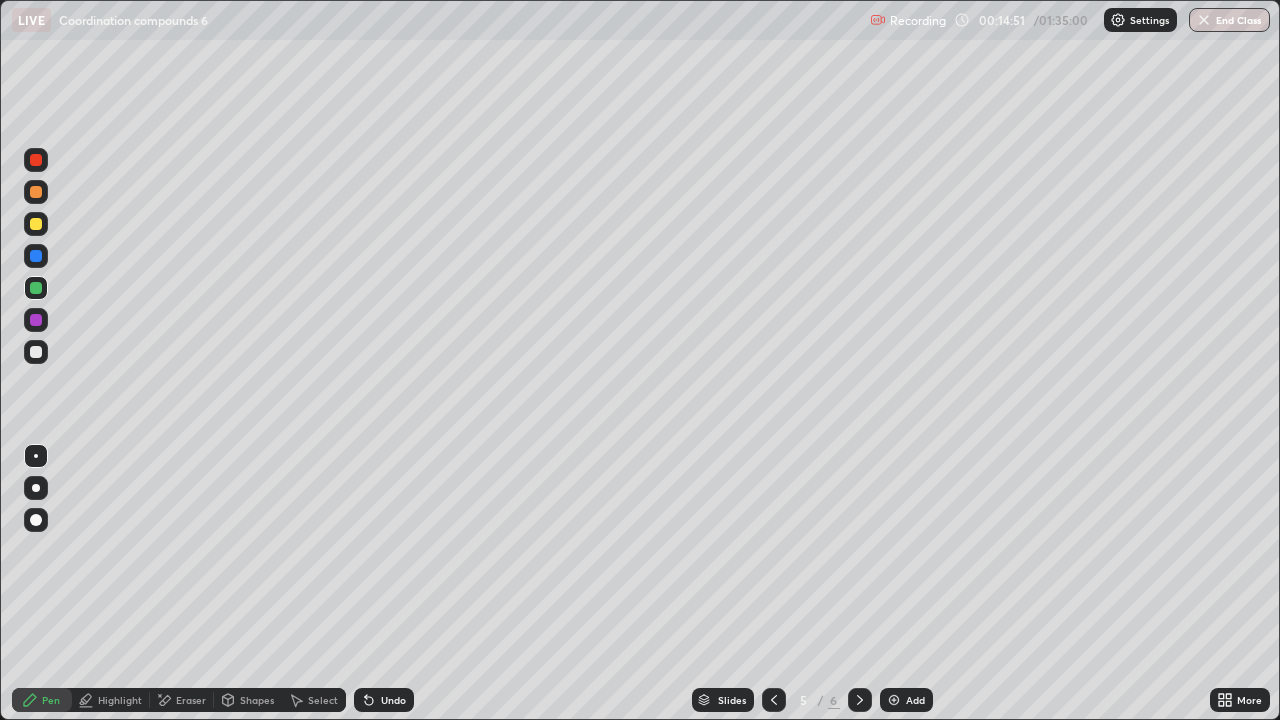 click on "Select" at bounding box center (323, 700) 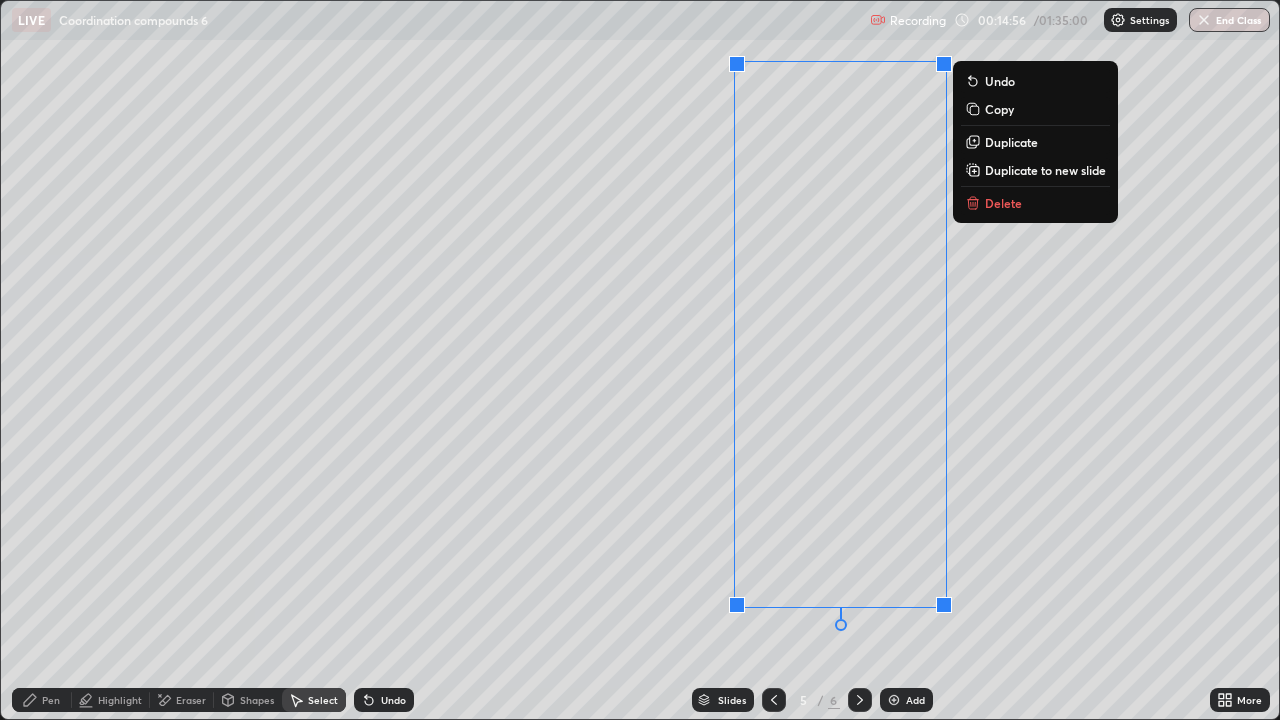 click on "Pen" at bounding box center (42, 700) 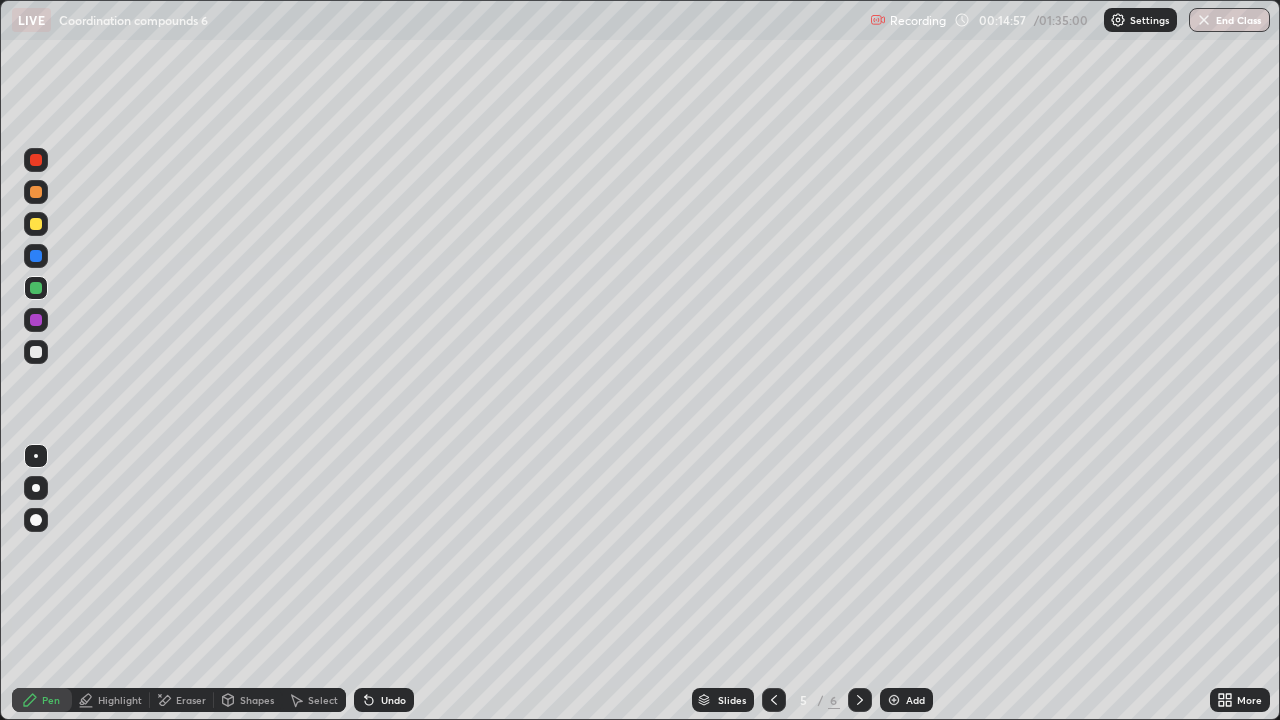 click at bounding box center (36, 352) 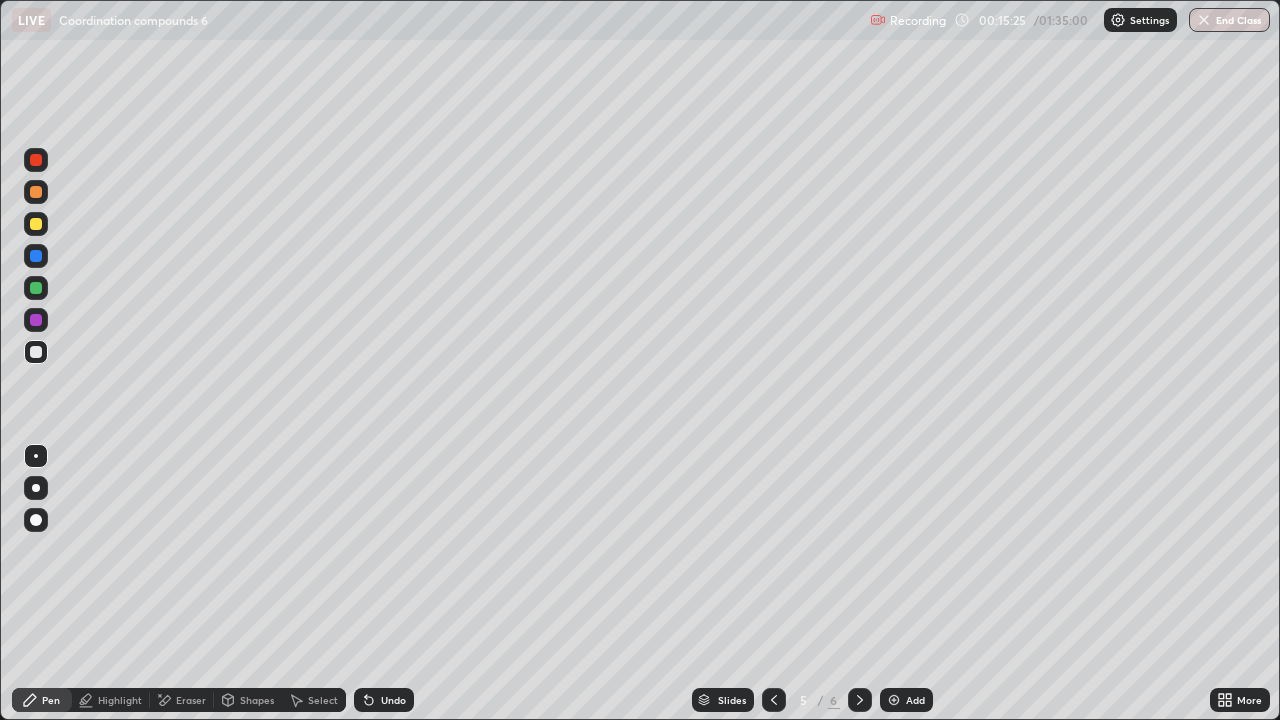 click on "Highlight" at bounding box center (111, 700) 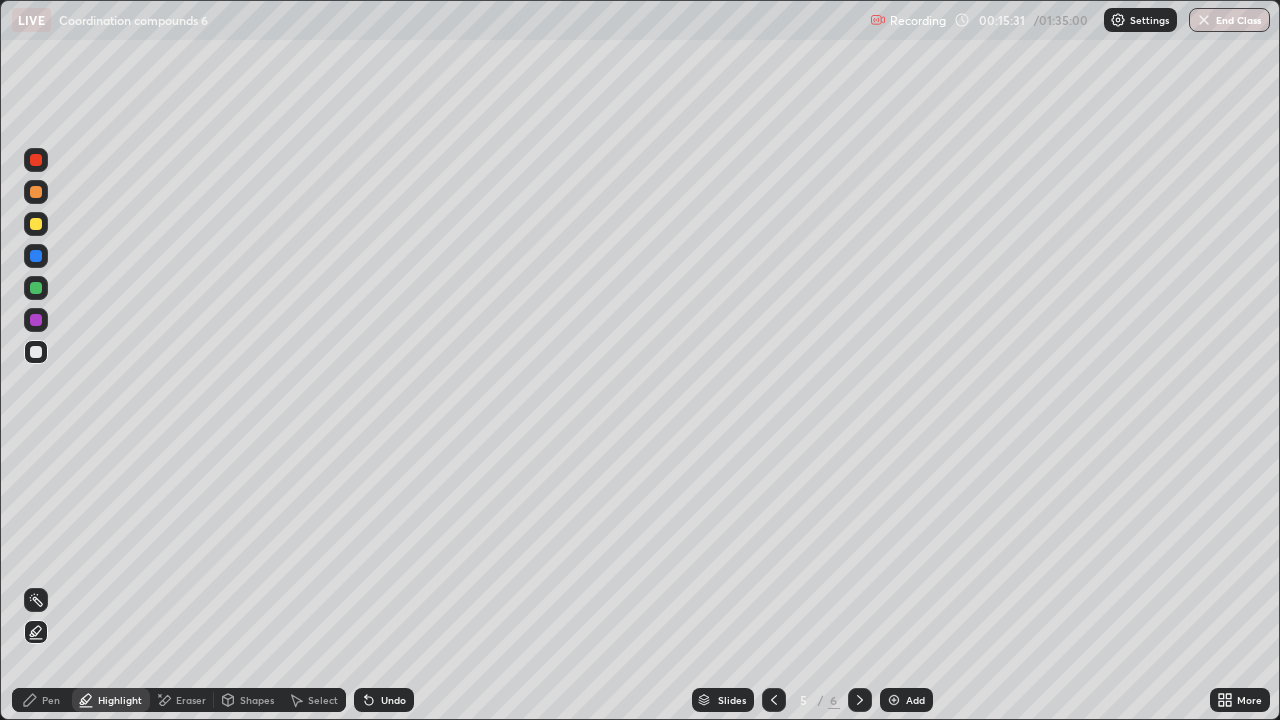 click on "Undo" at bounding box center [384, 700] 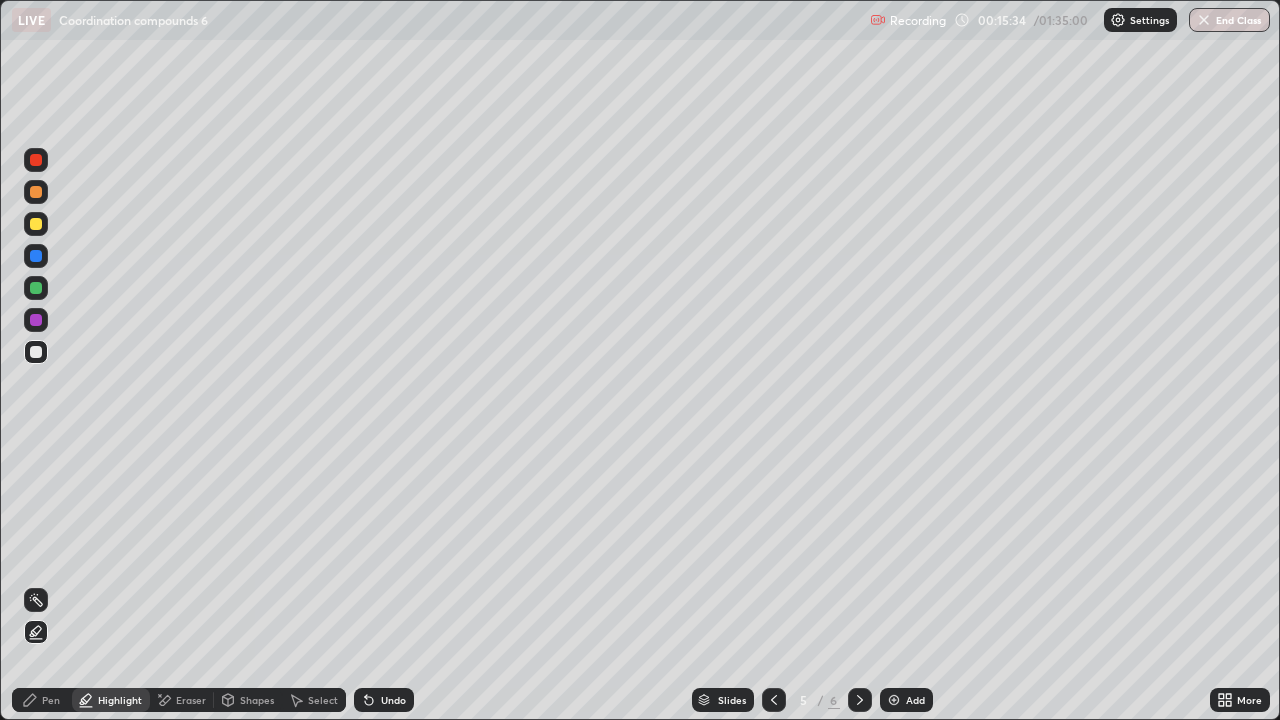 click on "Pen" at bounding box center [51, 700] 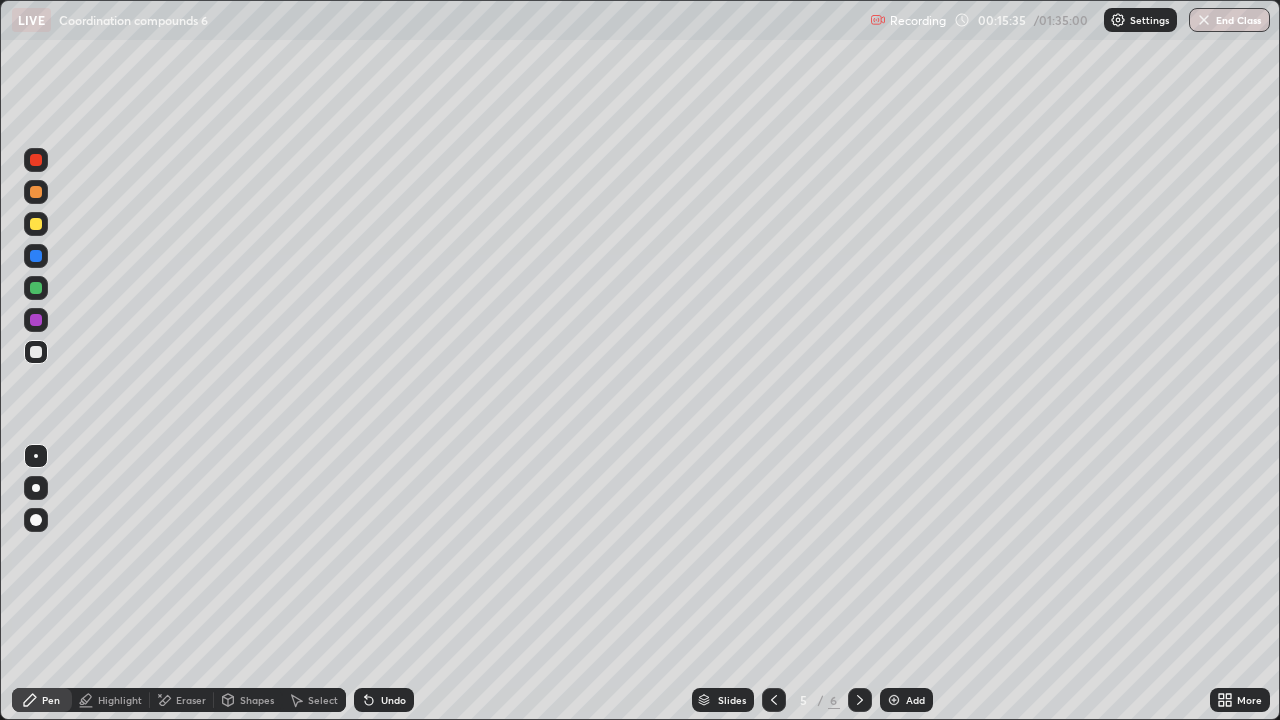 click at bounding box center [36, 288] 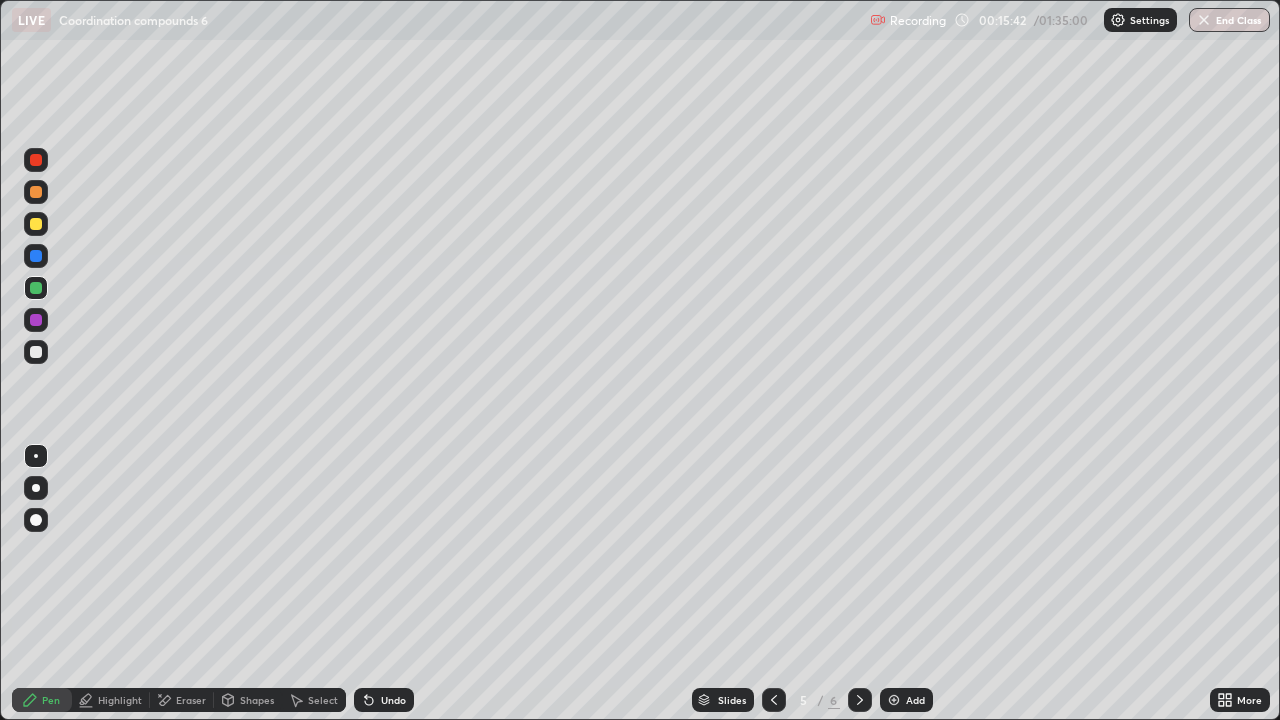 click at bounding box center [36, 192] 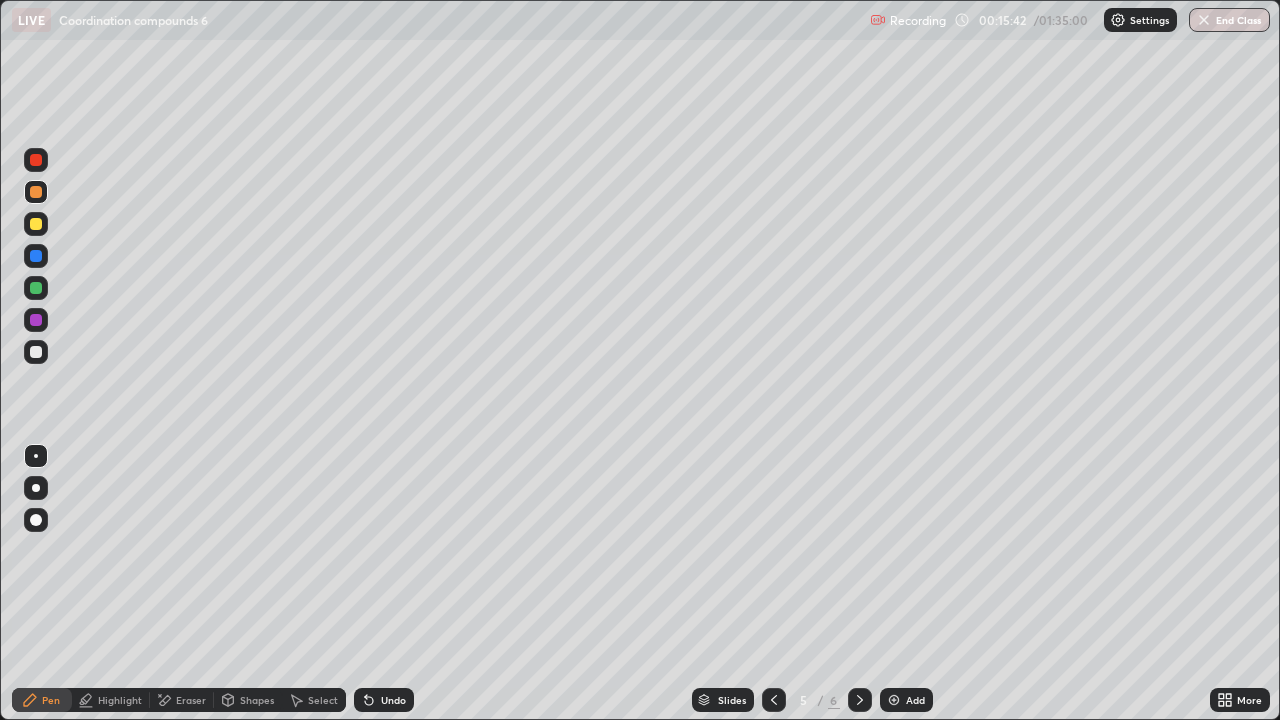 click at bounding box center [36, 192] 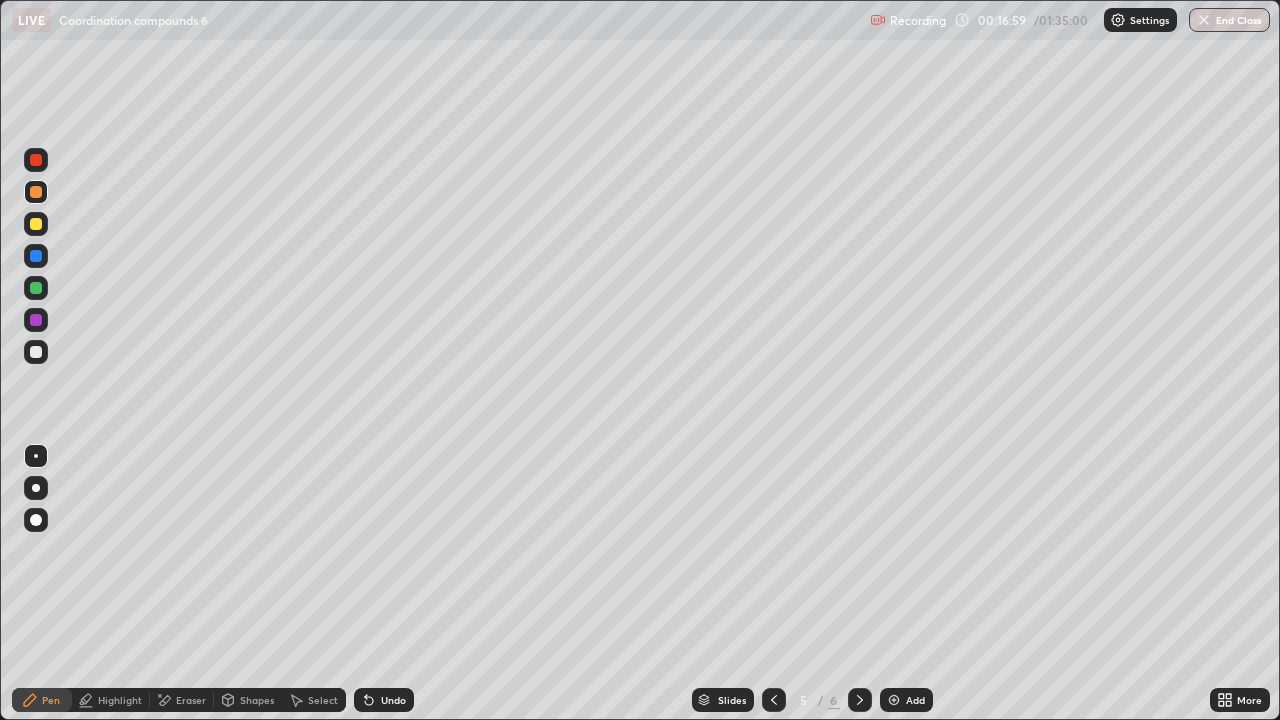 click 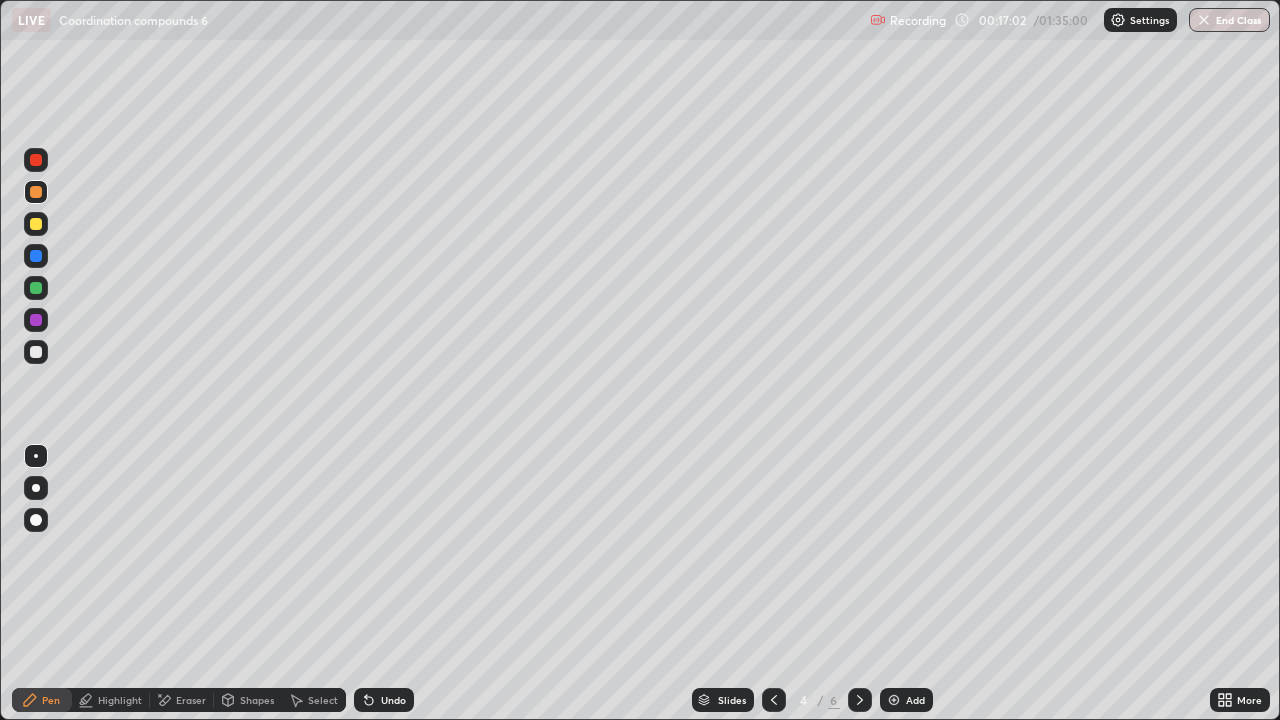 click at bounding box center [774, 700] 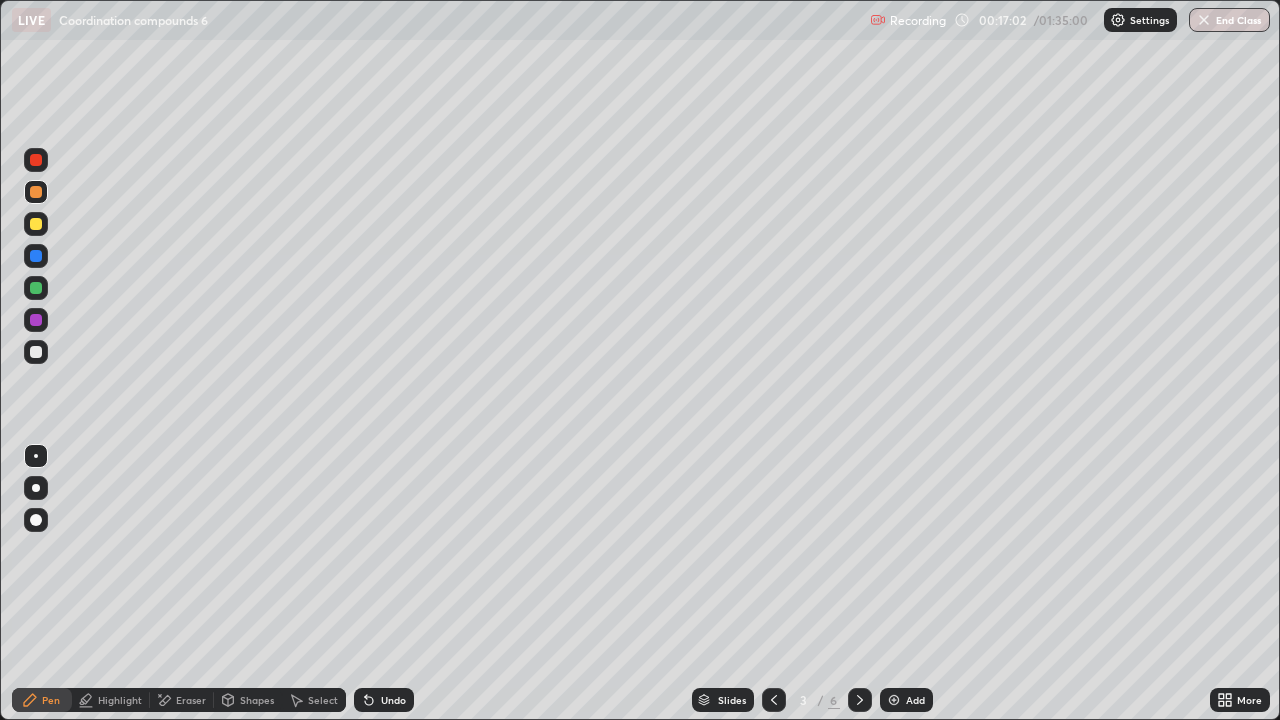 click 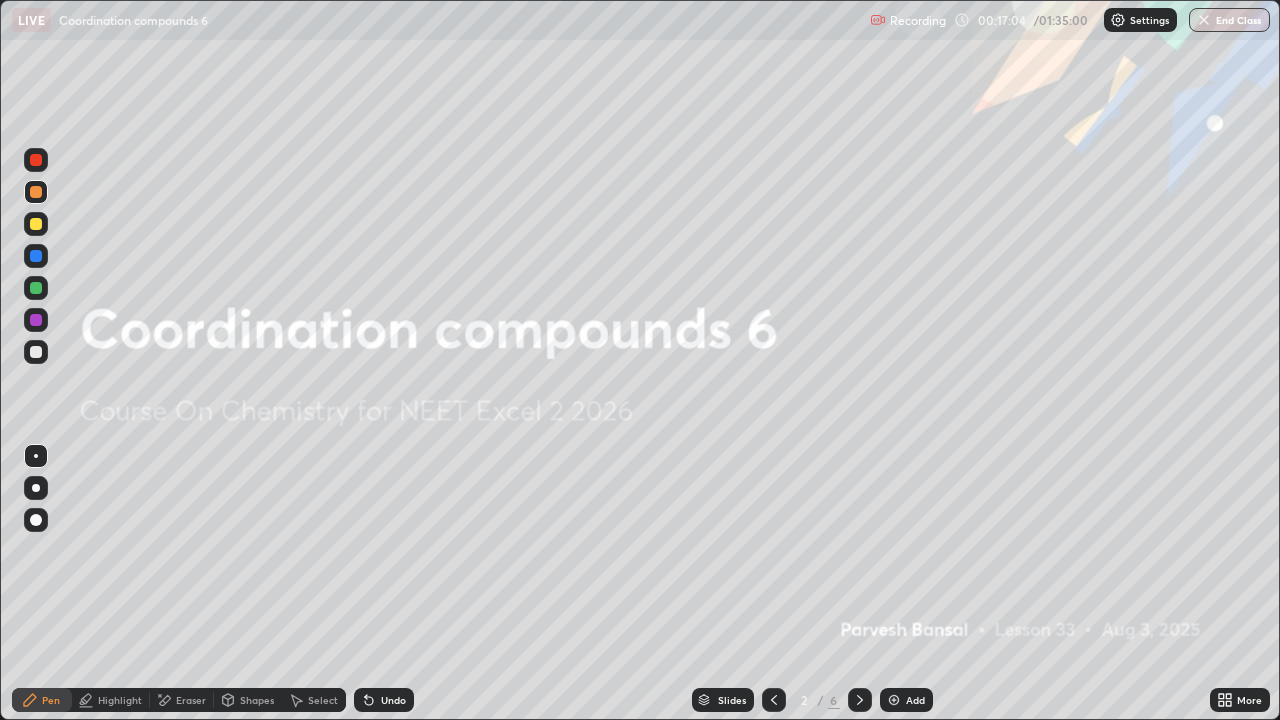 click 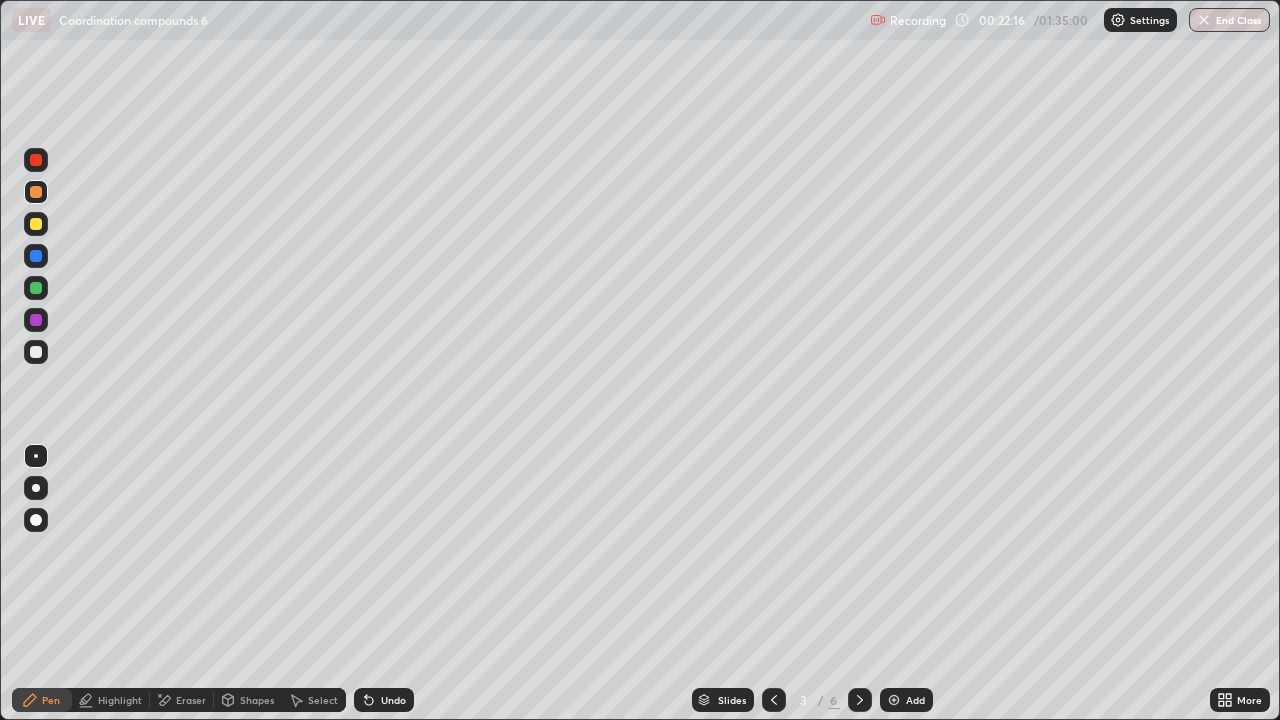 click at bounding box center [860, 700] 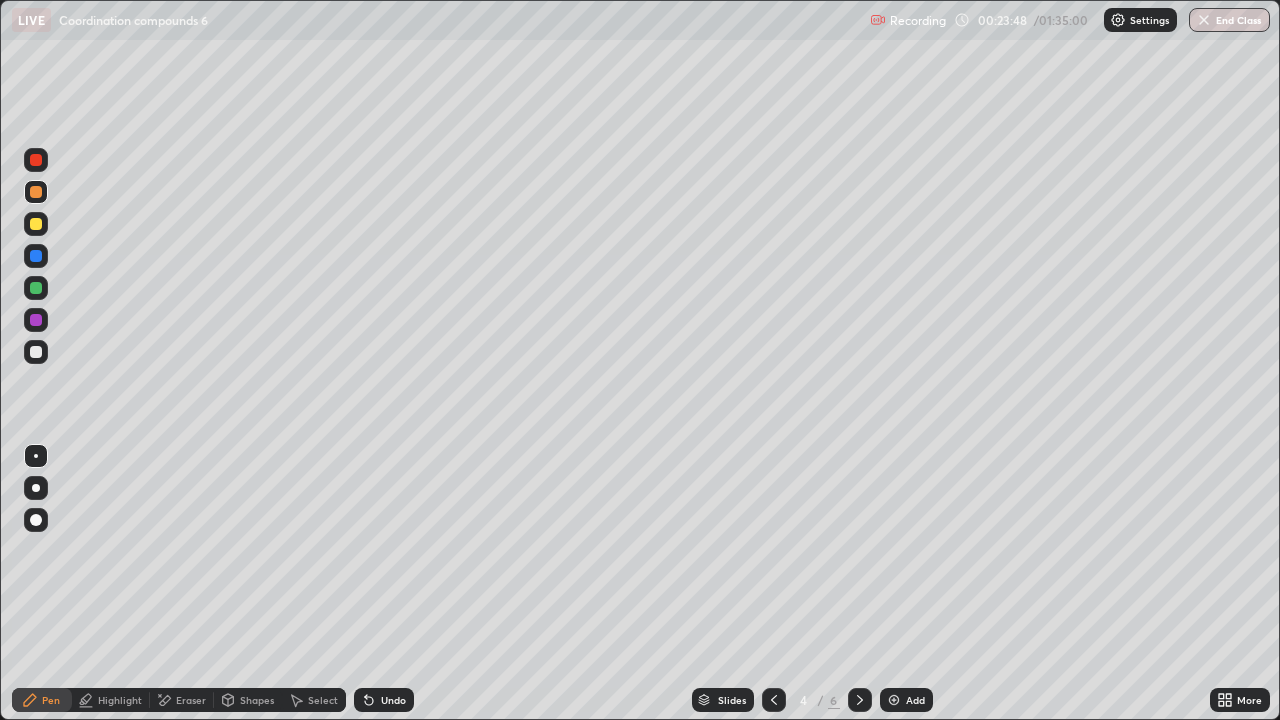 click at bounding box center (36, 256) 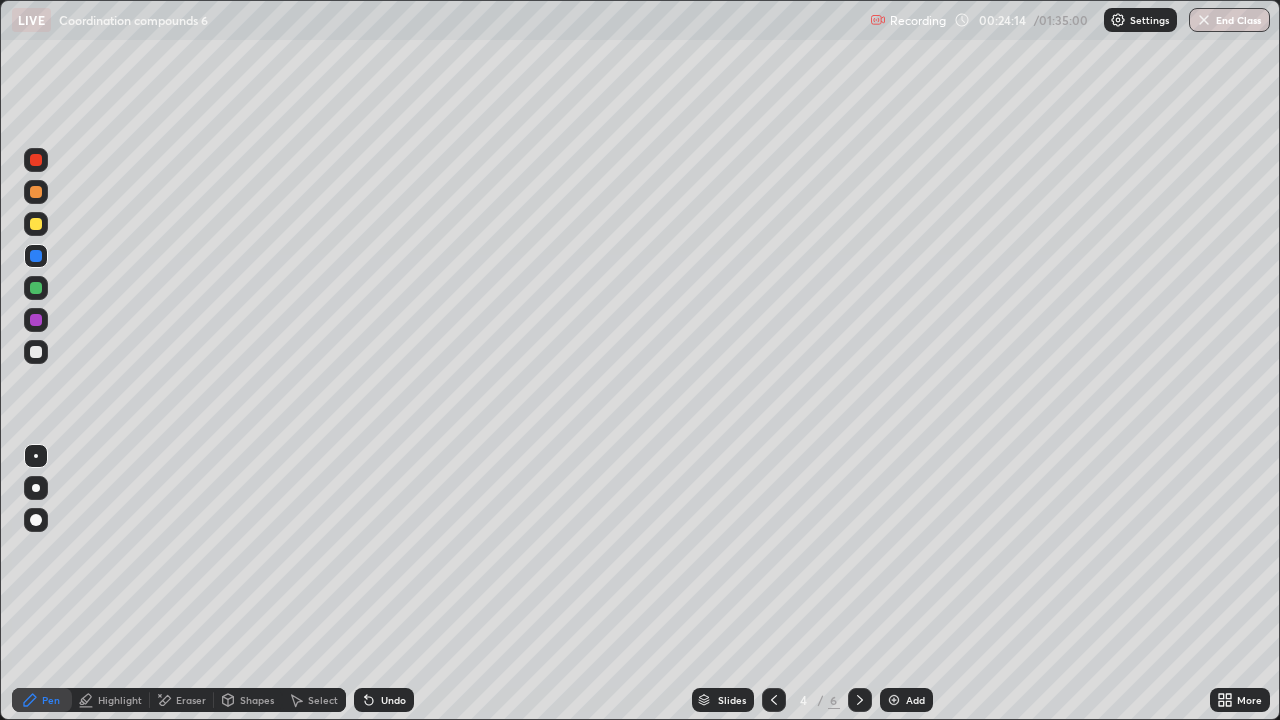 click on "Eraser" at bounding box center [191, 700] 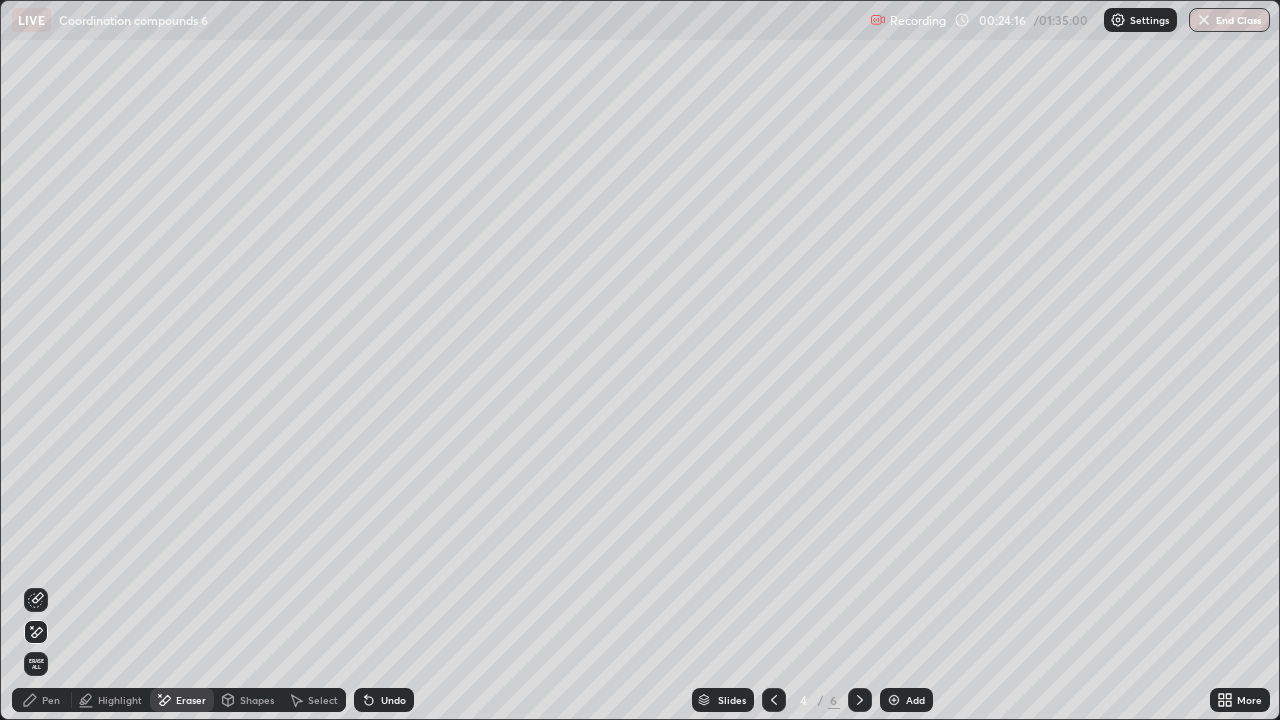 click on "Pen" at bounding box center (42, 700) 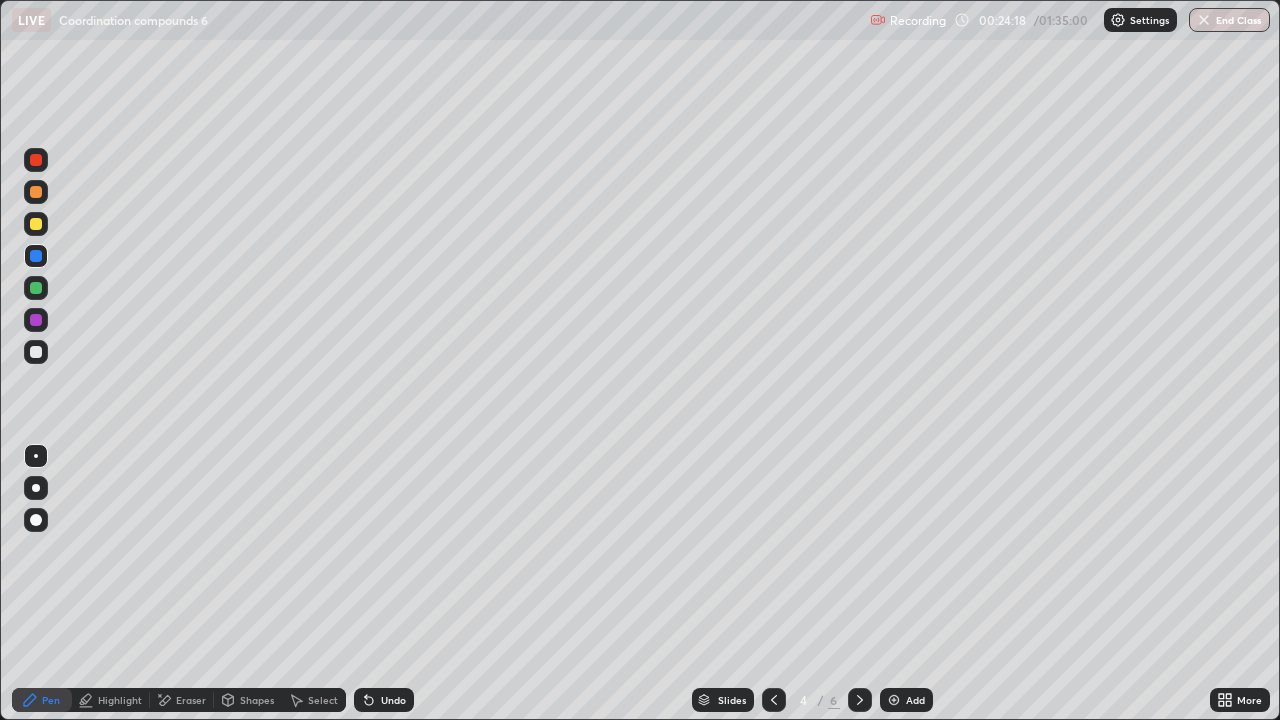 click at bounding box center (36, 352) 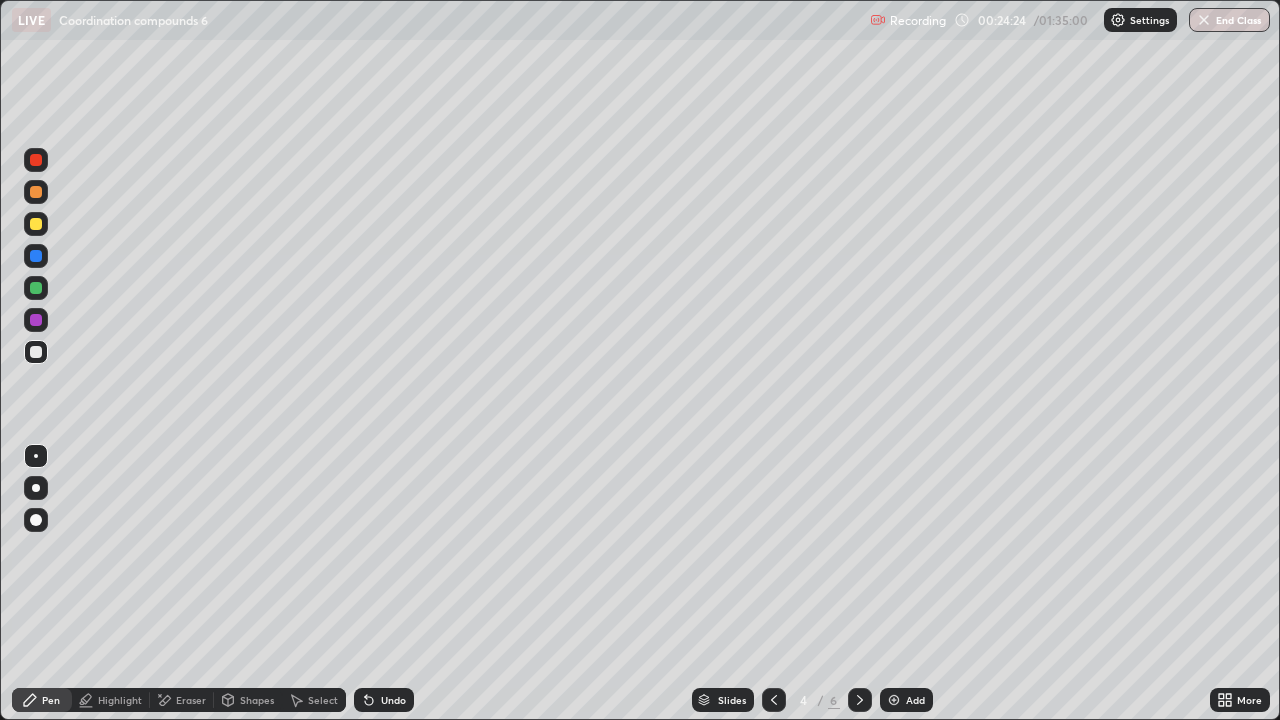 click at bounding box center (36, 224) 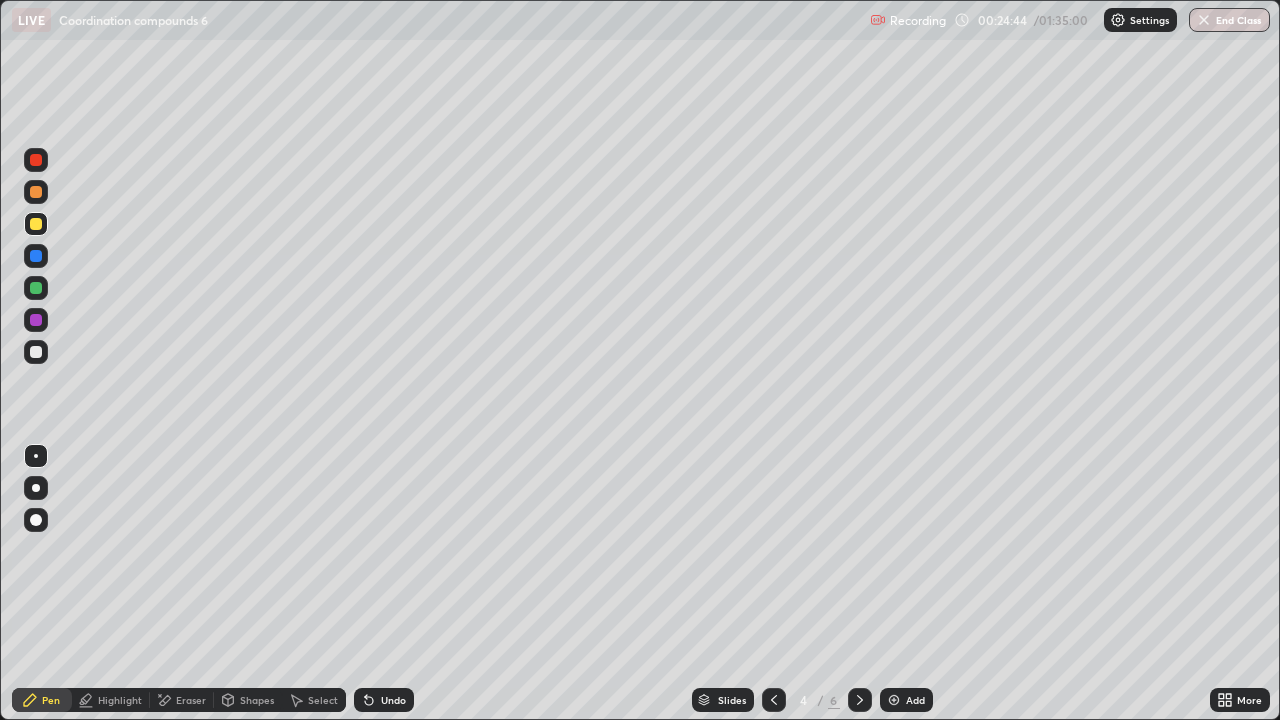 click 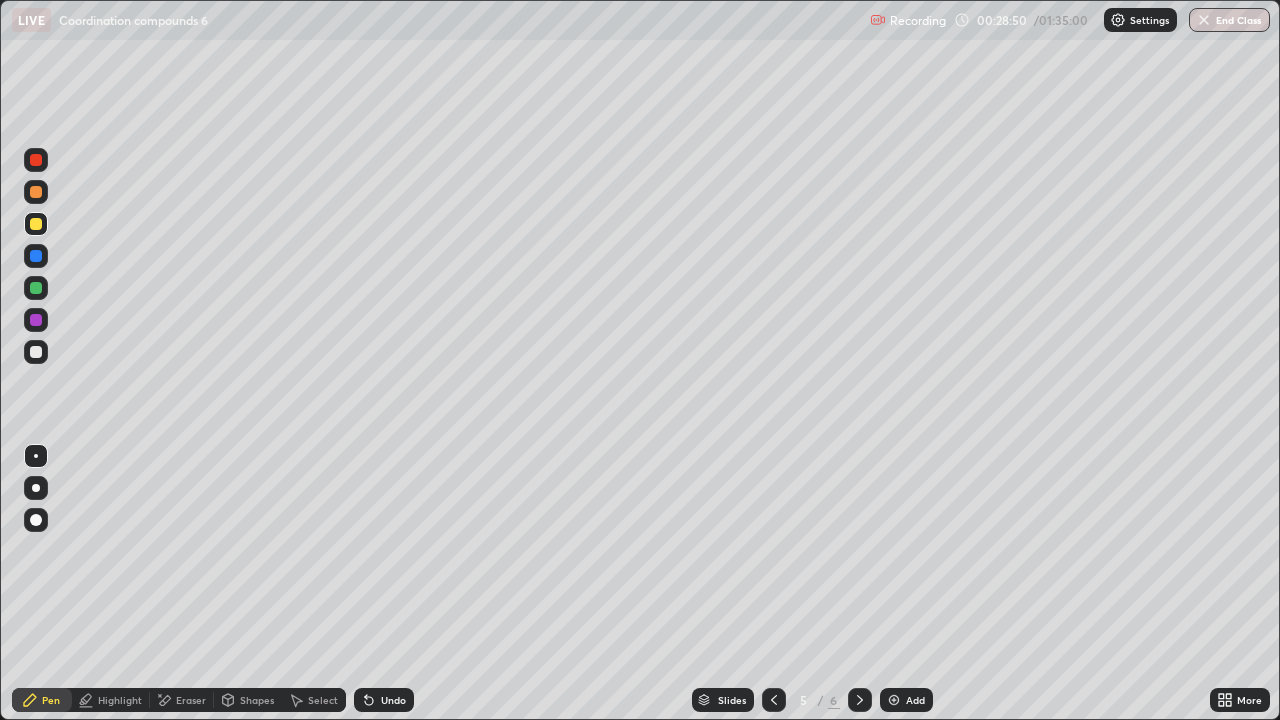 click 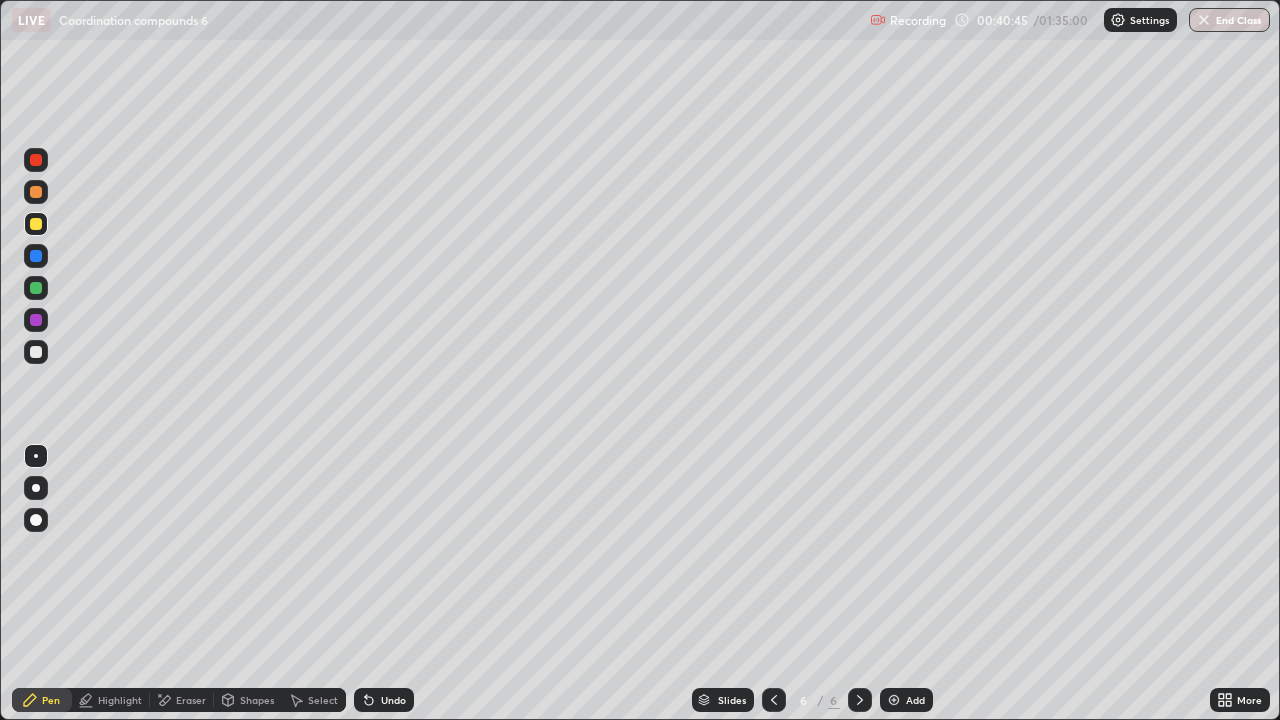 click at bounding box center (36, 352) 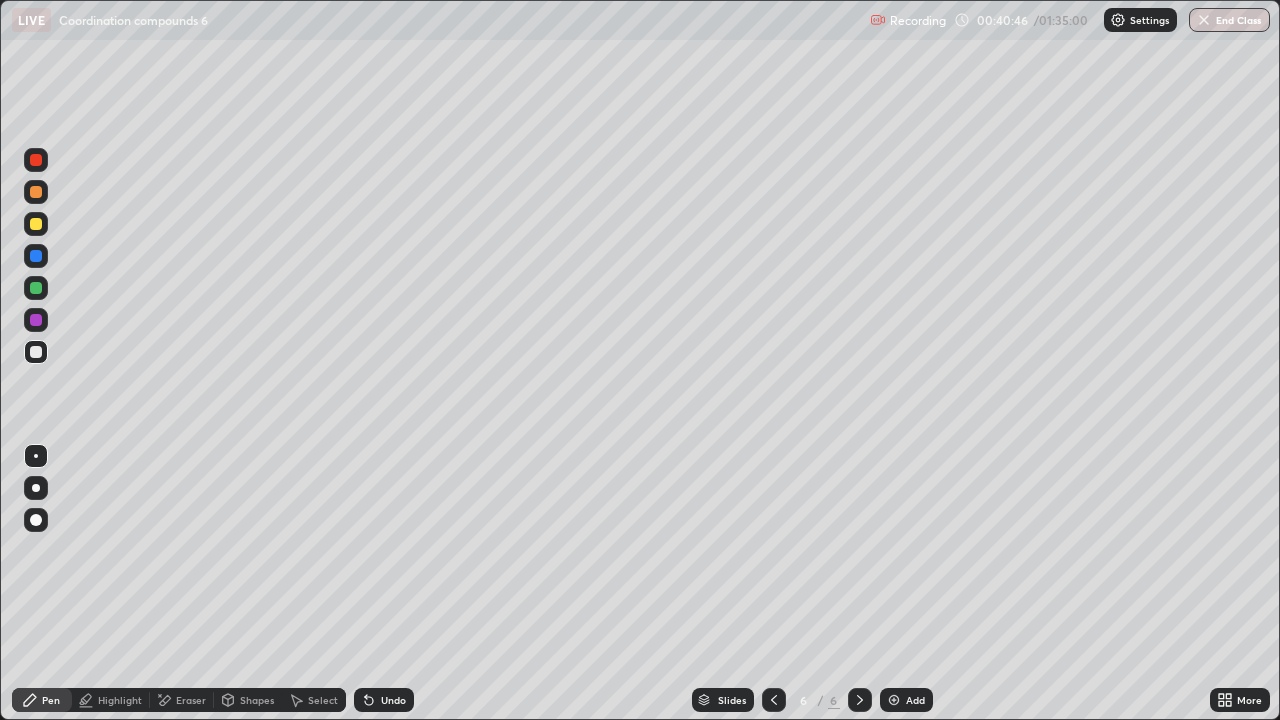 click on "Shapes" at bounding box center [248, 700] 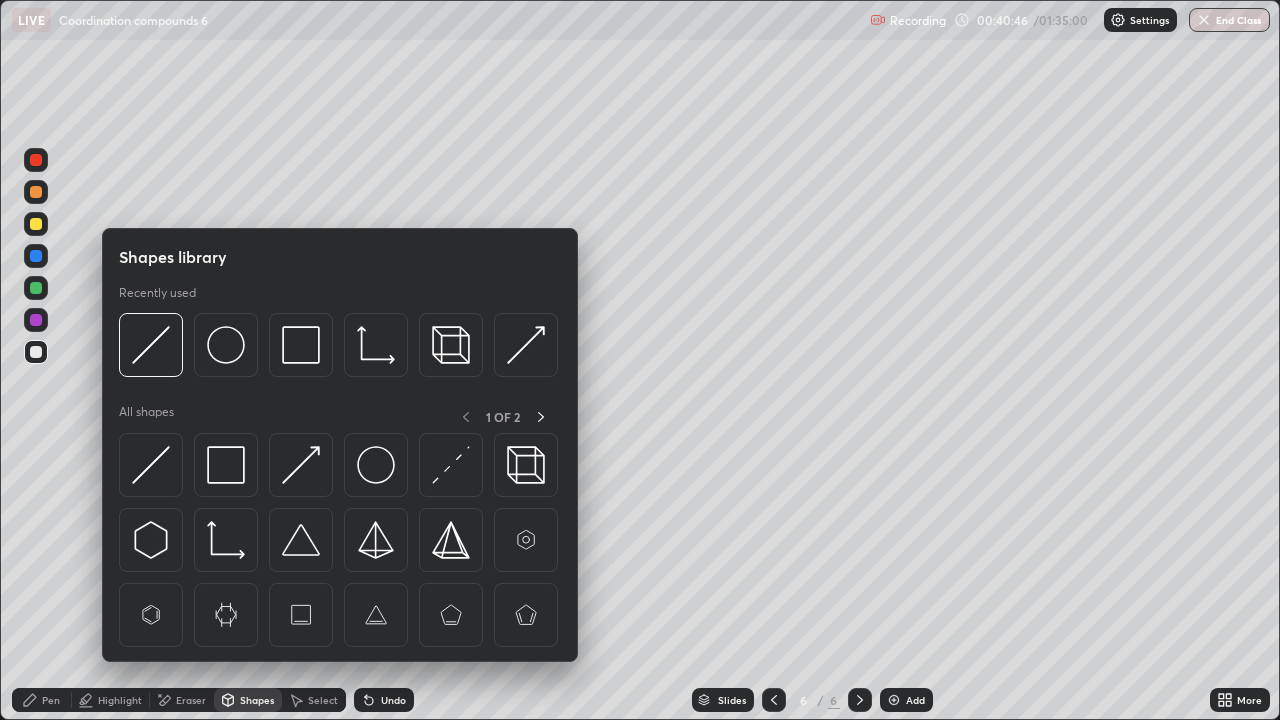 click on "Shapes" at bounding box center [257, 700] 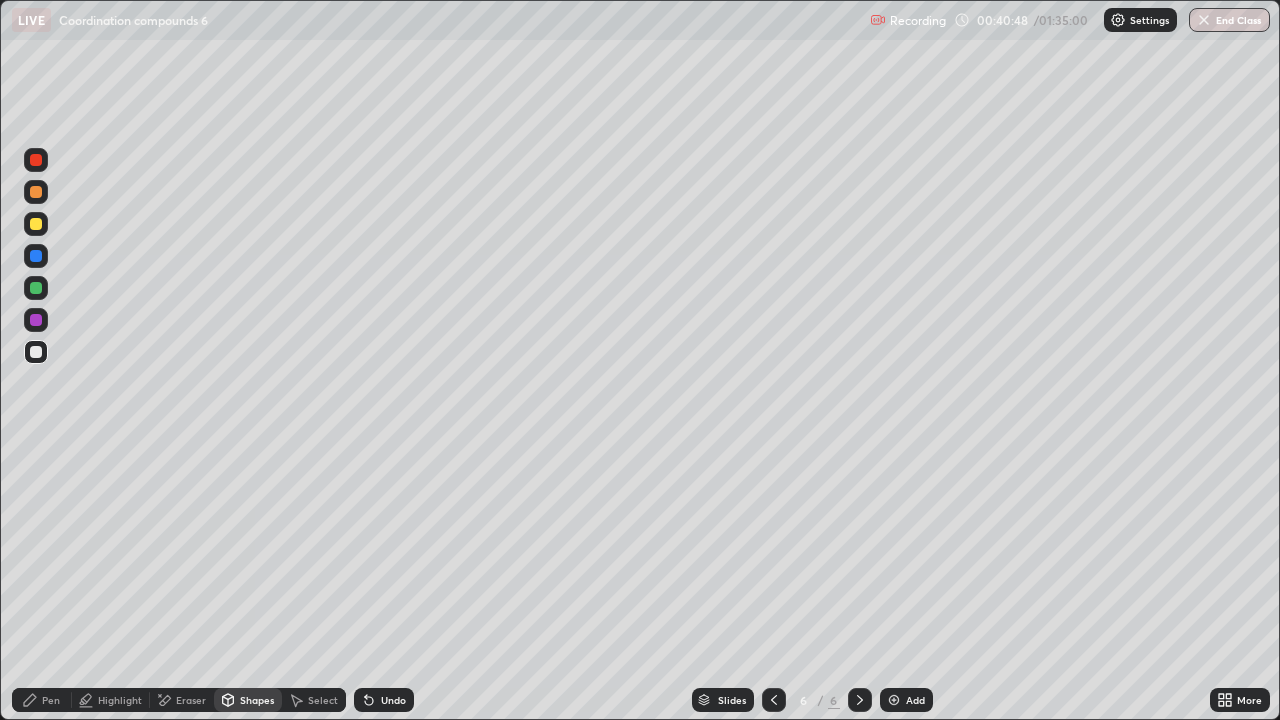 click 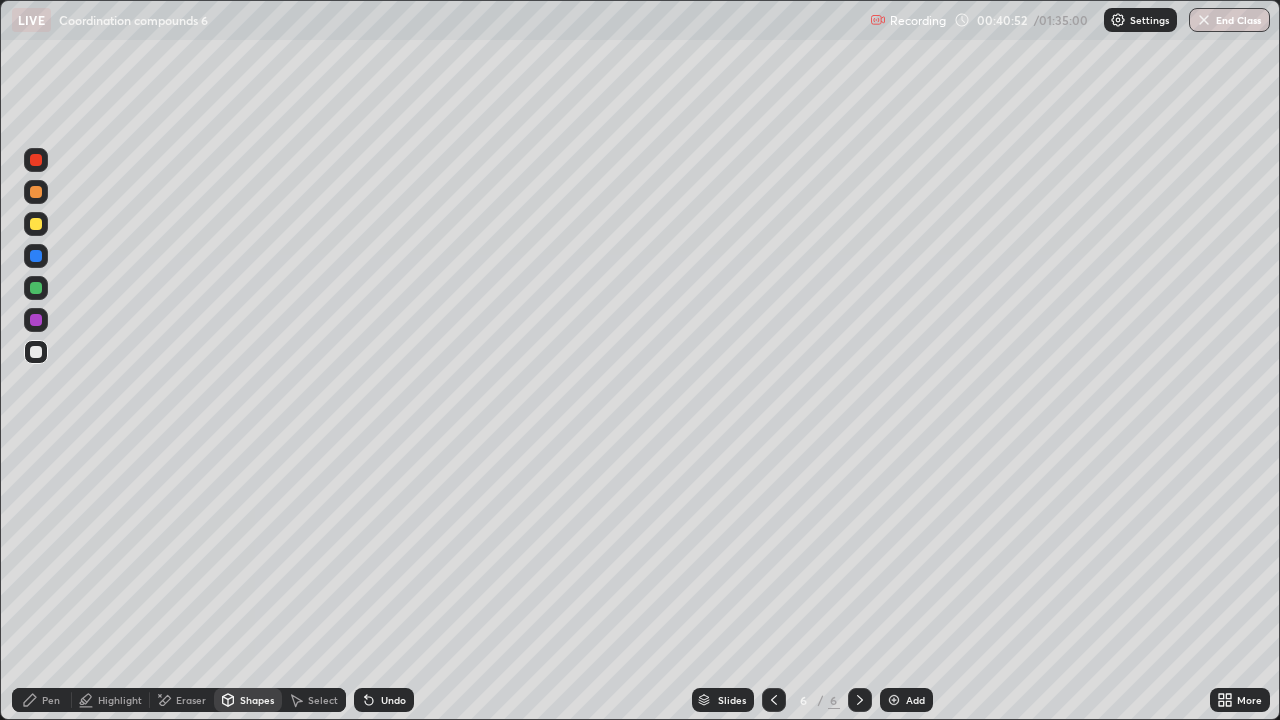 click on "Select" at bounding box center (314, 700) 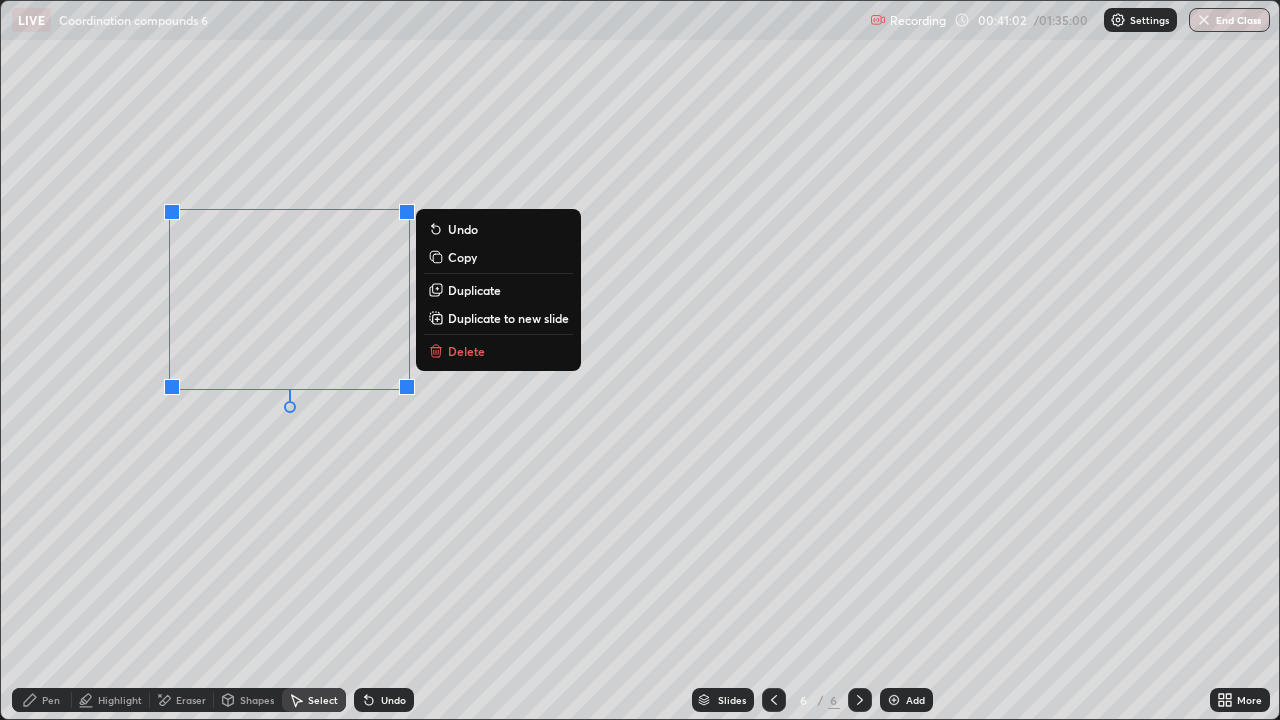 click on "Duplicate" at bounding box center (474, 290) 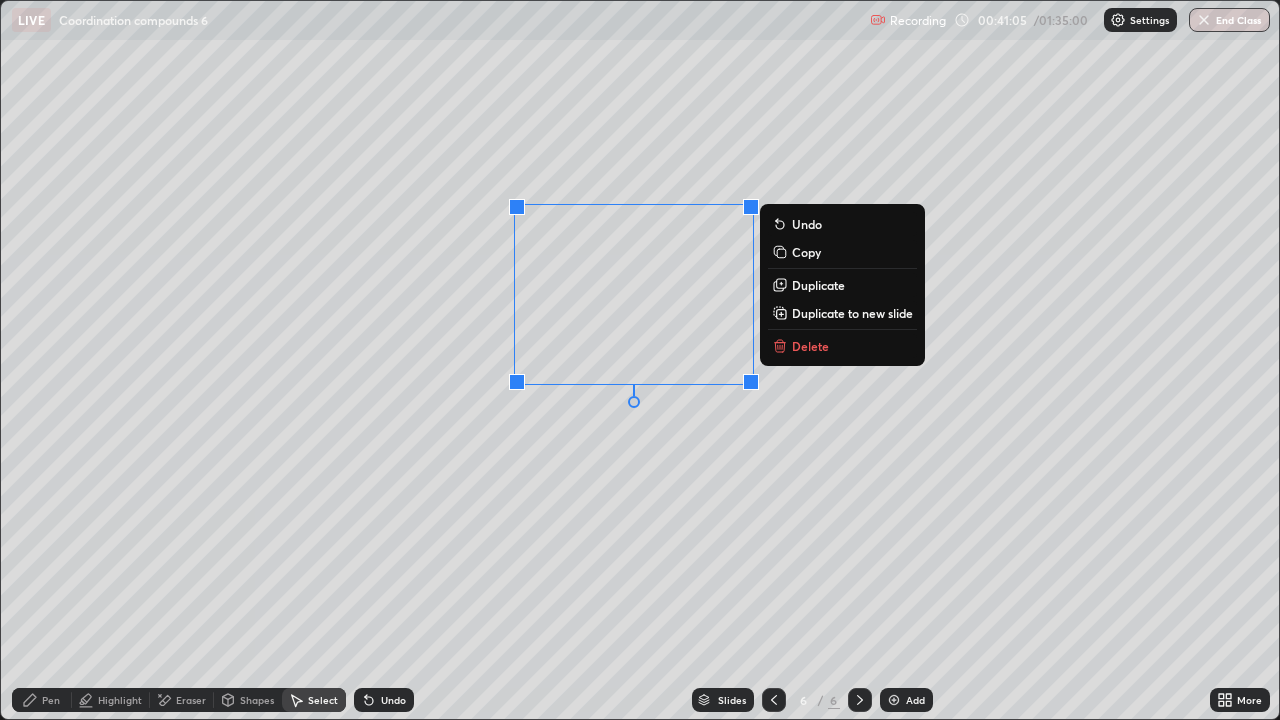 click on "Pen" at bounding box center (42, 700) 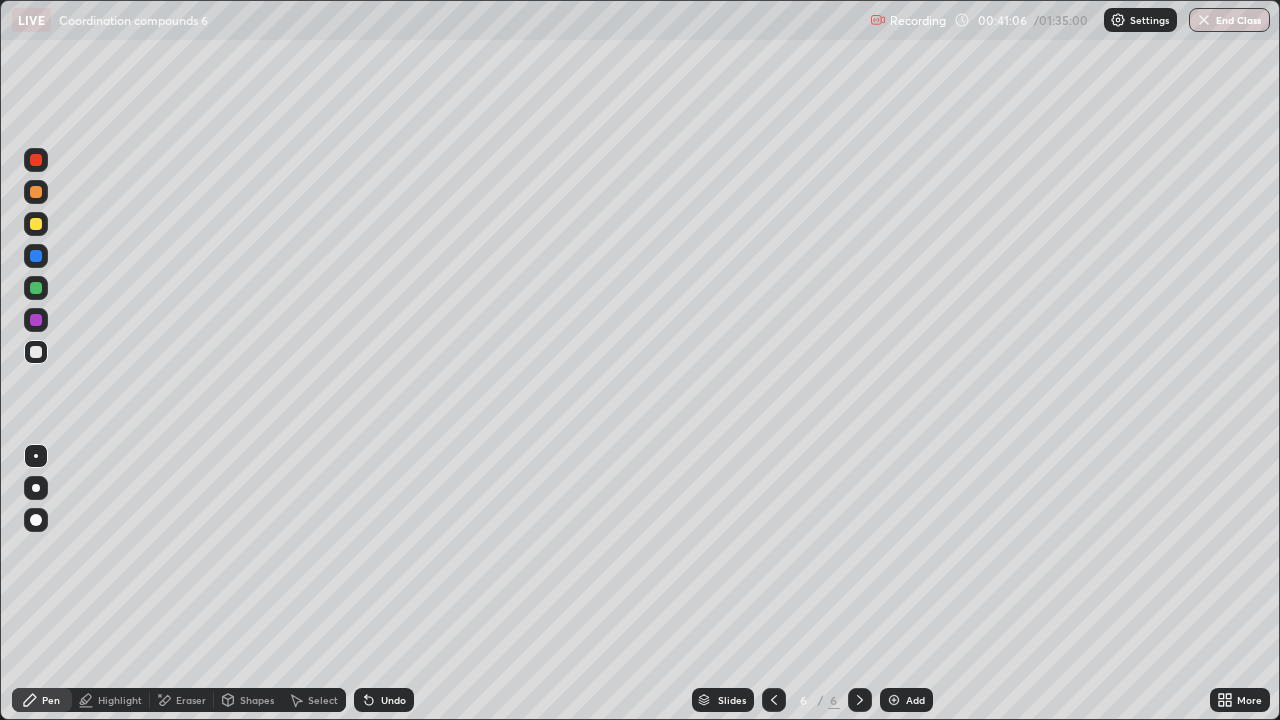 click at bounding box center [36, 352] 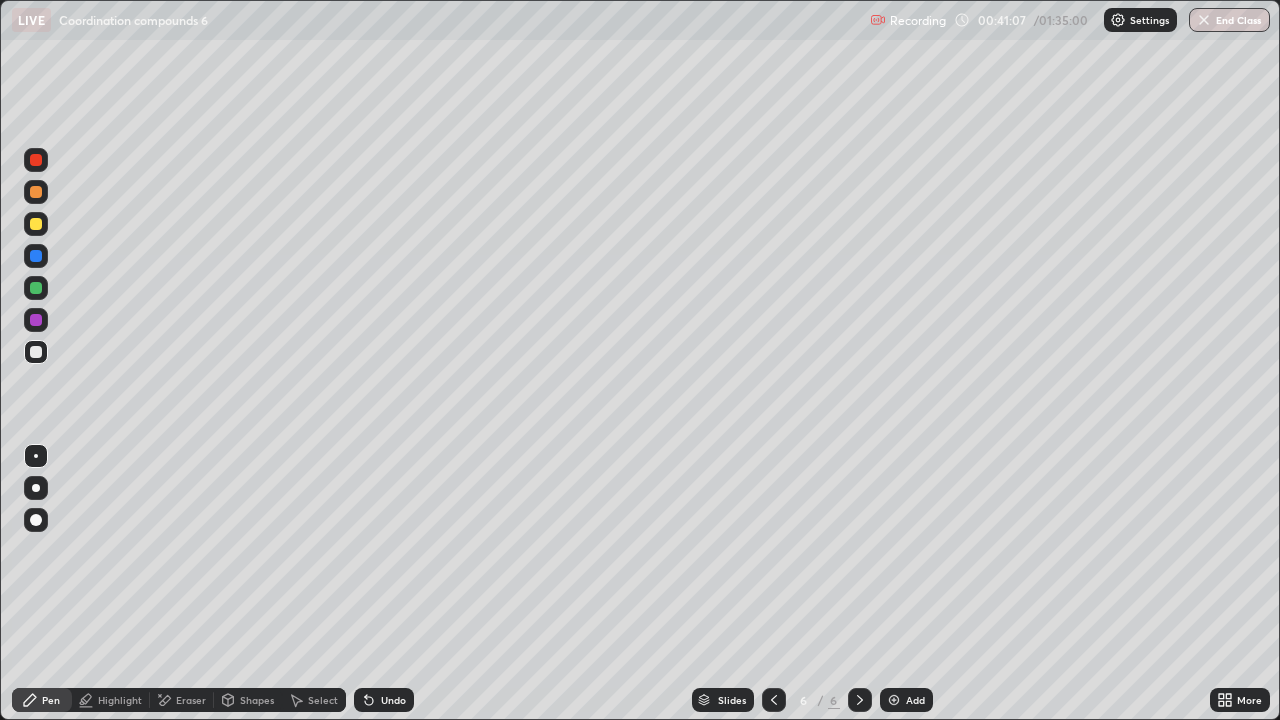 click on "Shapes" at bounding box center (257, 700) 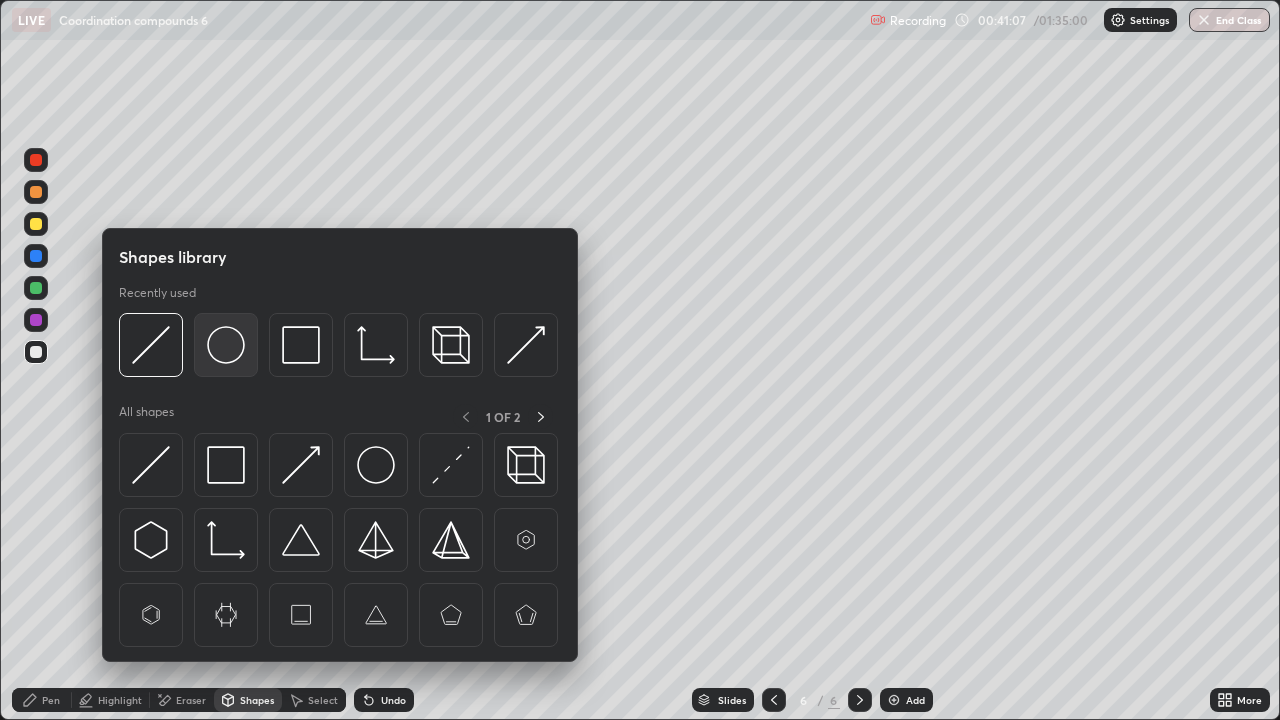 click at bounding box center [226, 345] 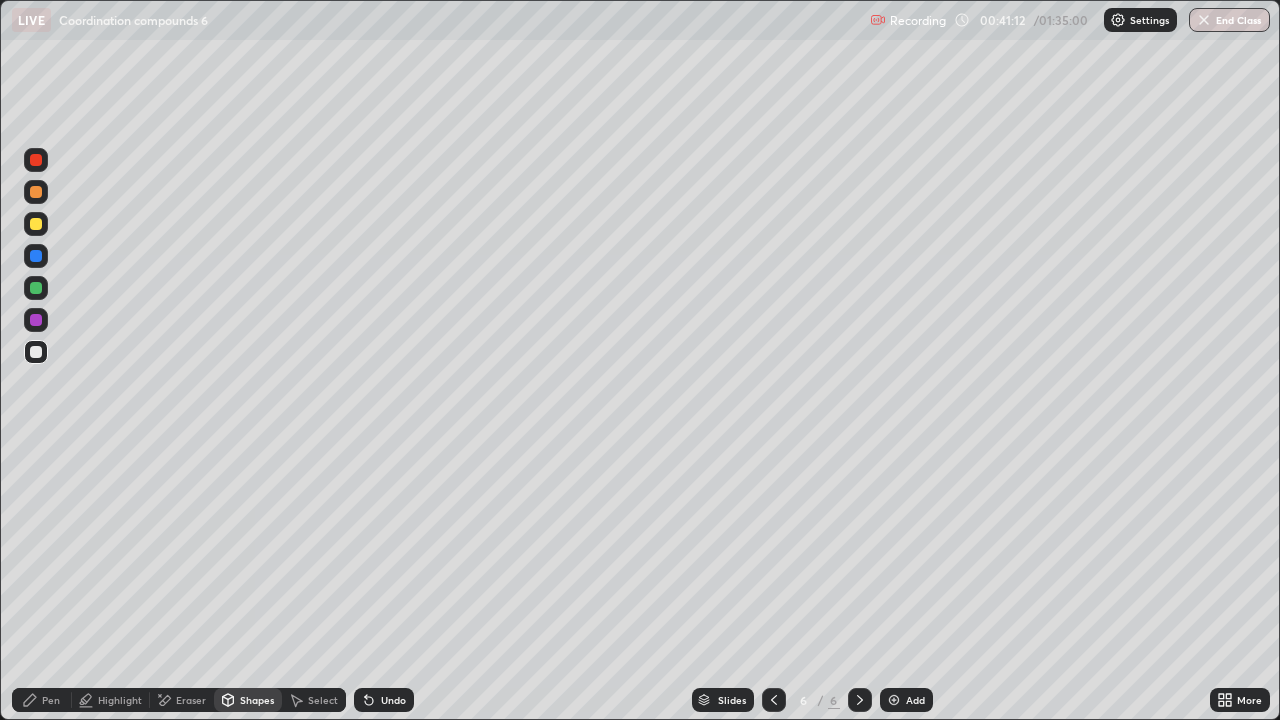 click at bounding box center (36, 288) 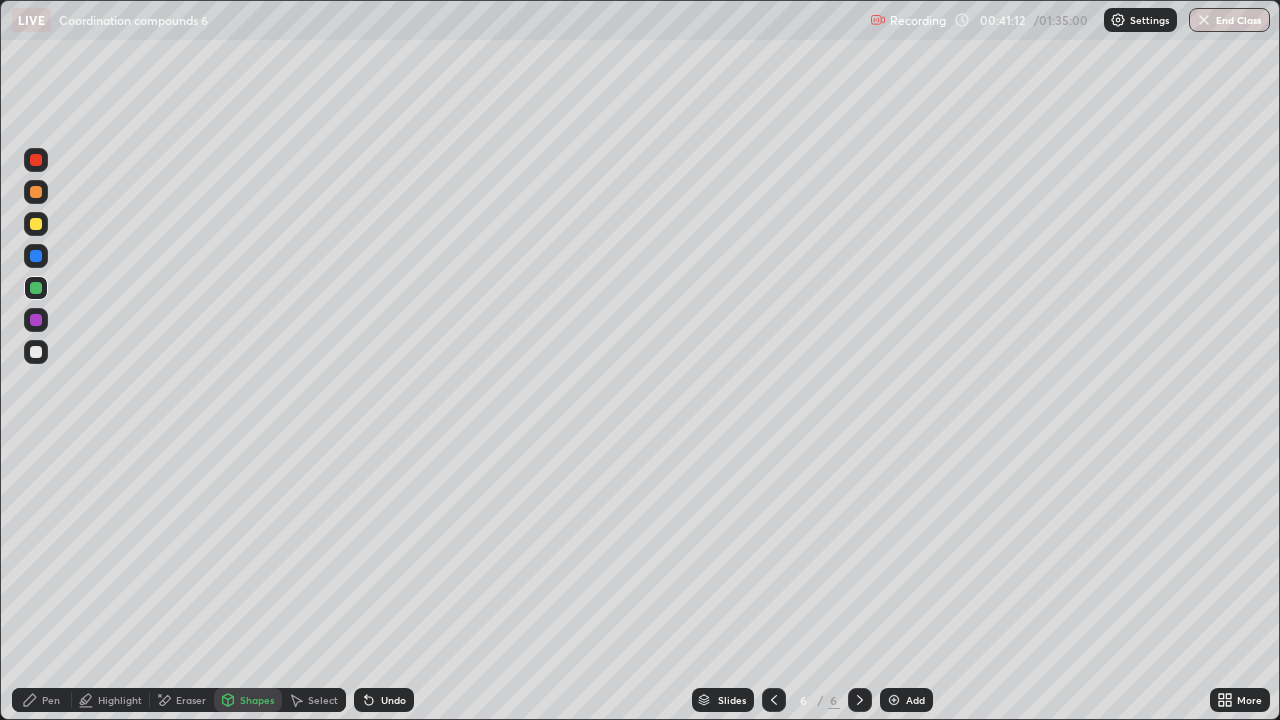 click on "Pen" at bounding box center (42, 700) 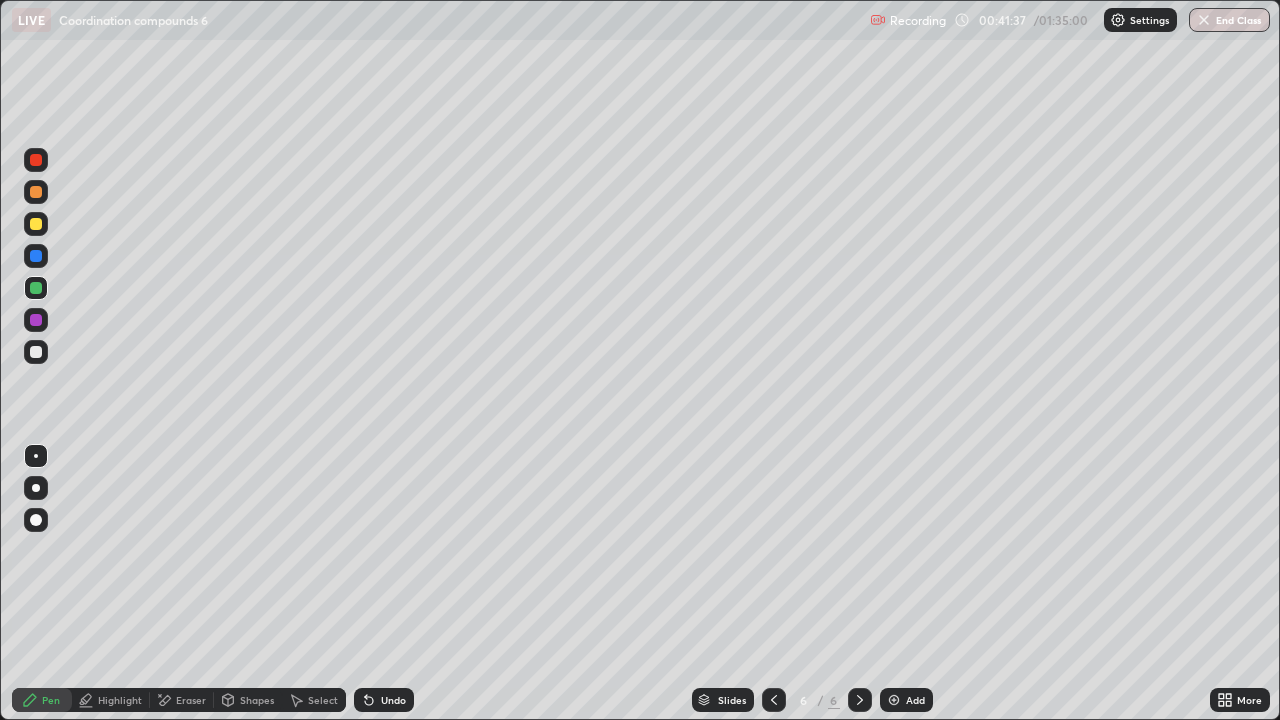 click on "Eraser" at bounding box center (191, 700) 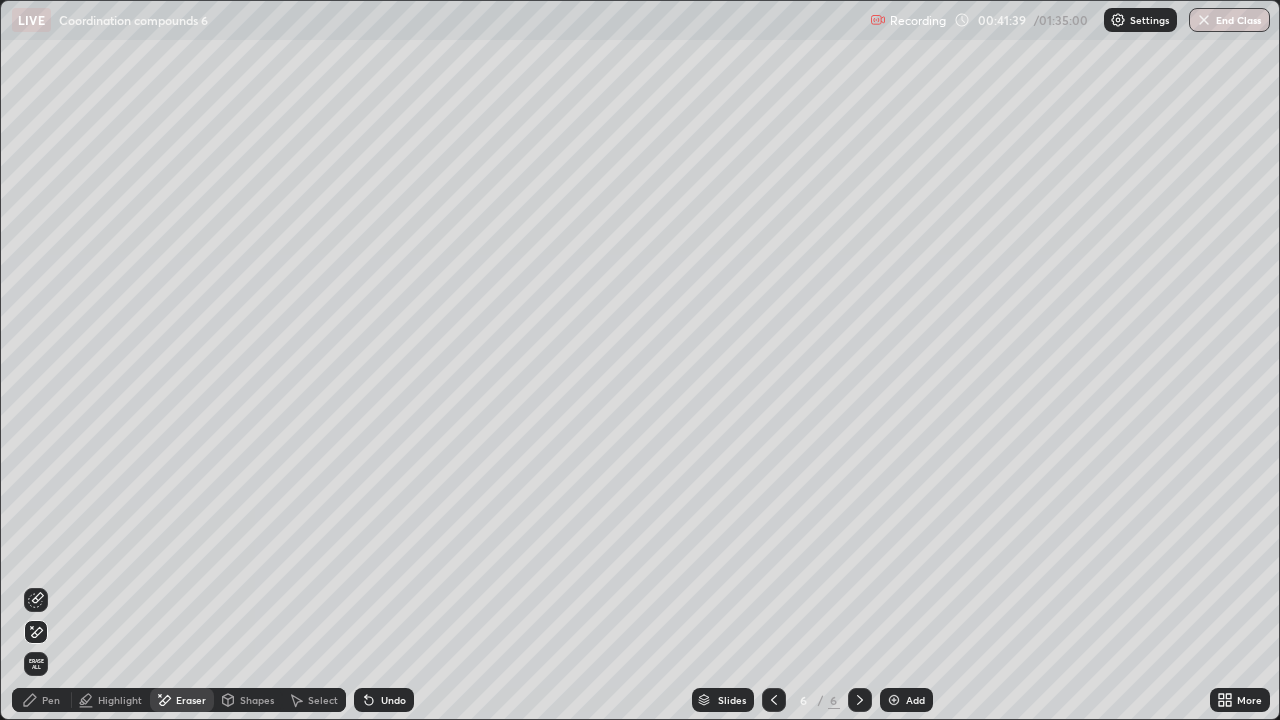 click on "Pen" at bounding box center [51, 700] 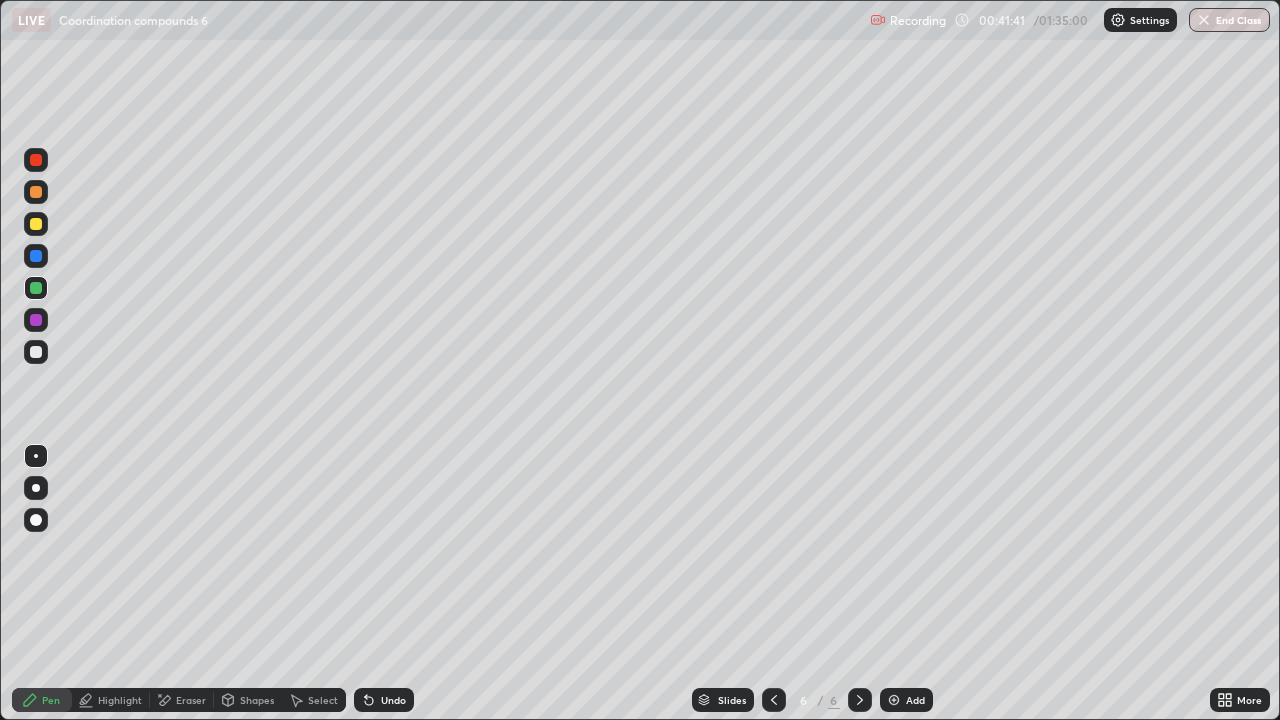 click on "Undo" at bounding box center [384, 700] 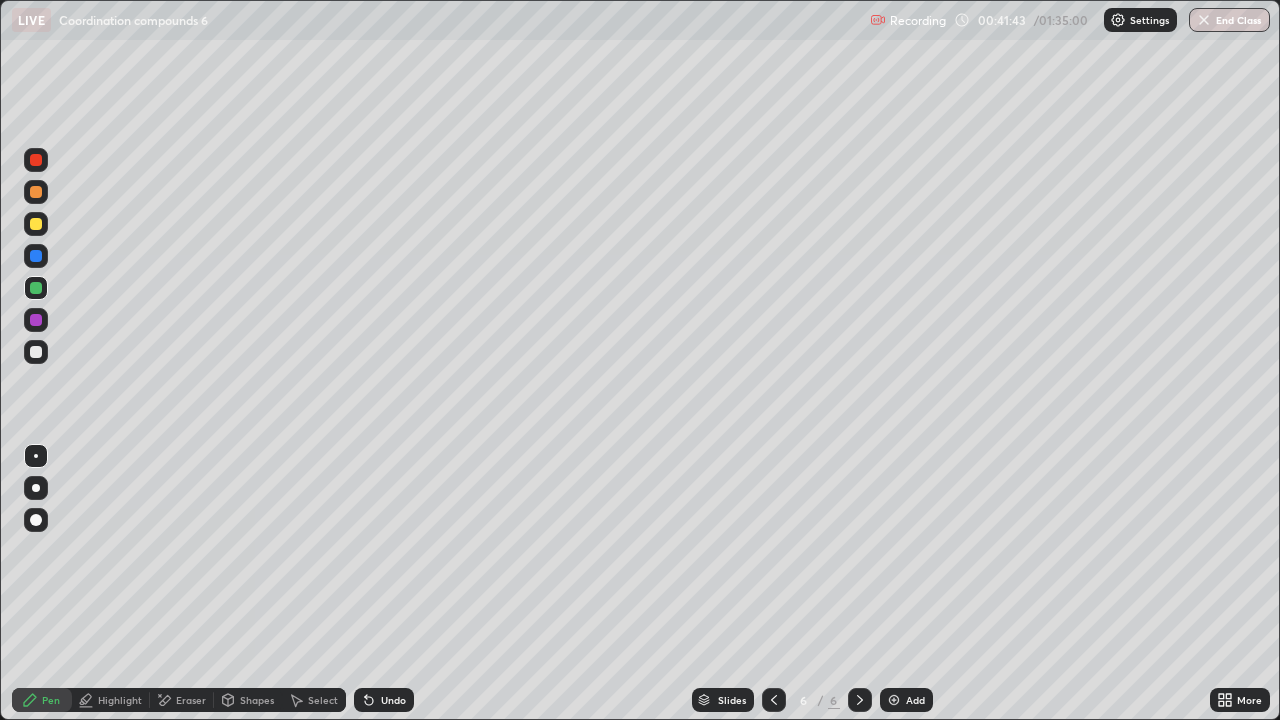 click on "Eraser" at bounding box center (182, 700) 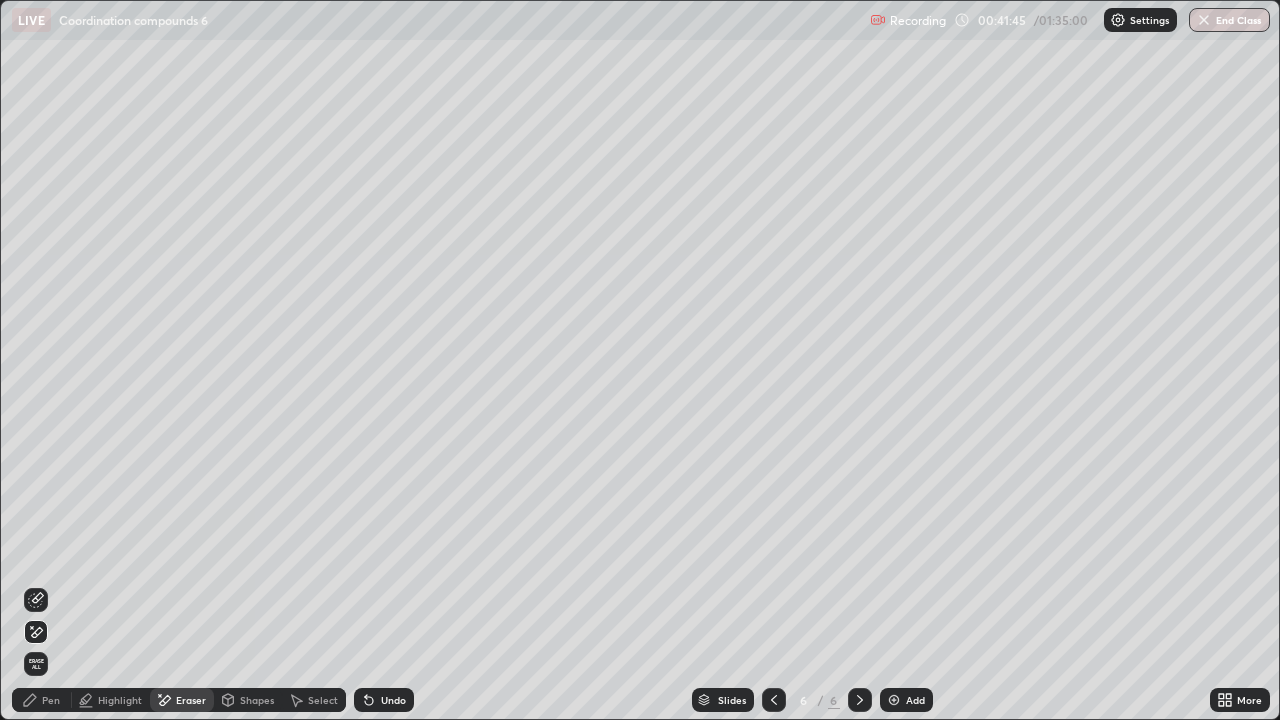 click on "Pen" at bounding box center (51, 700) 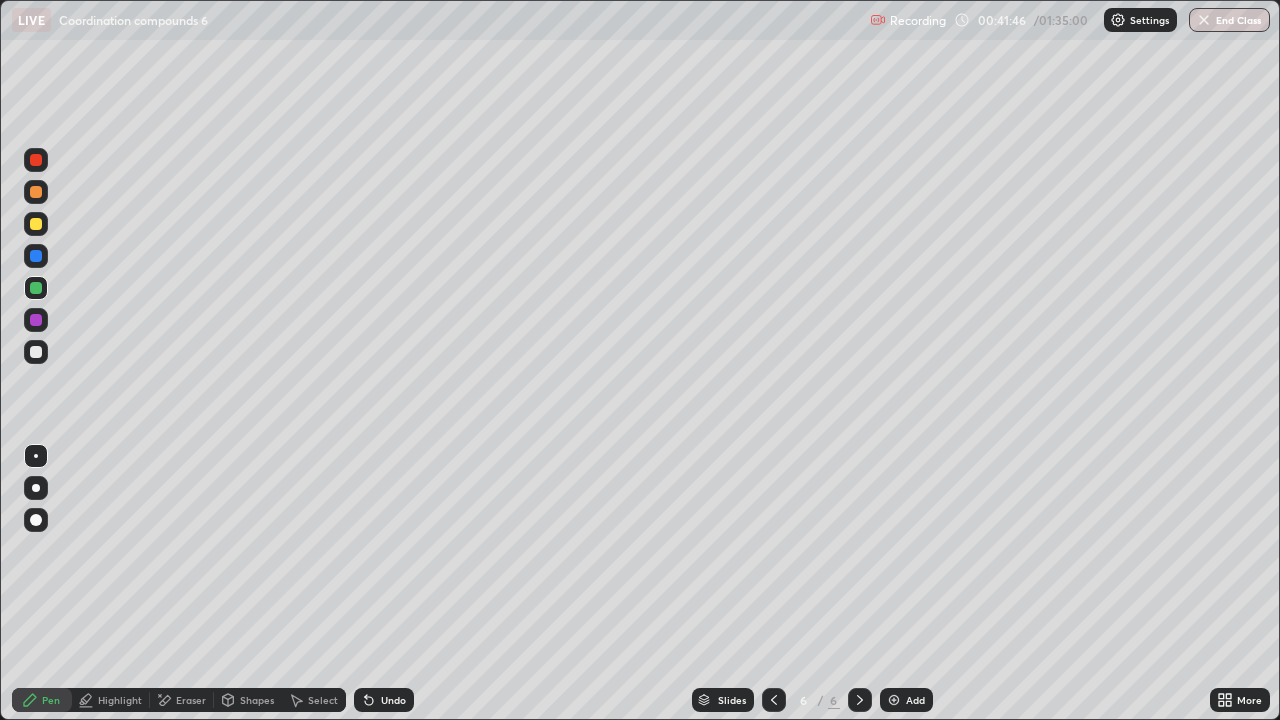click at bounding box center (36, 224) 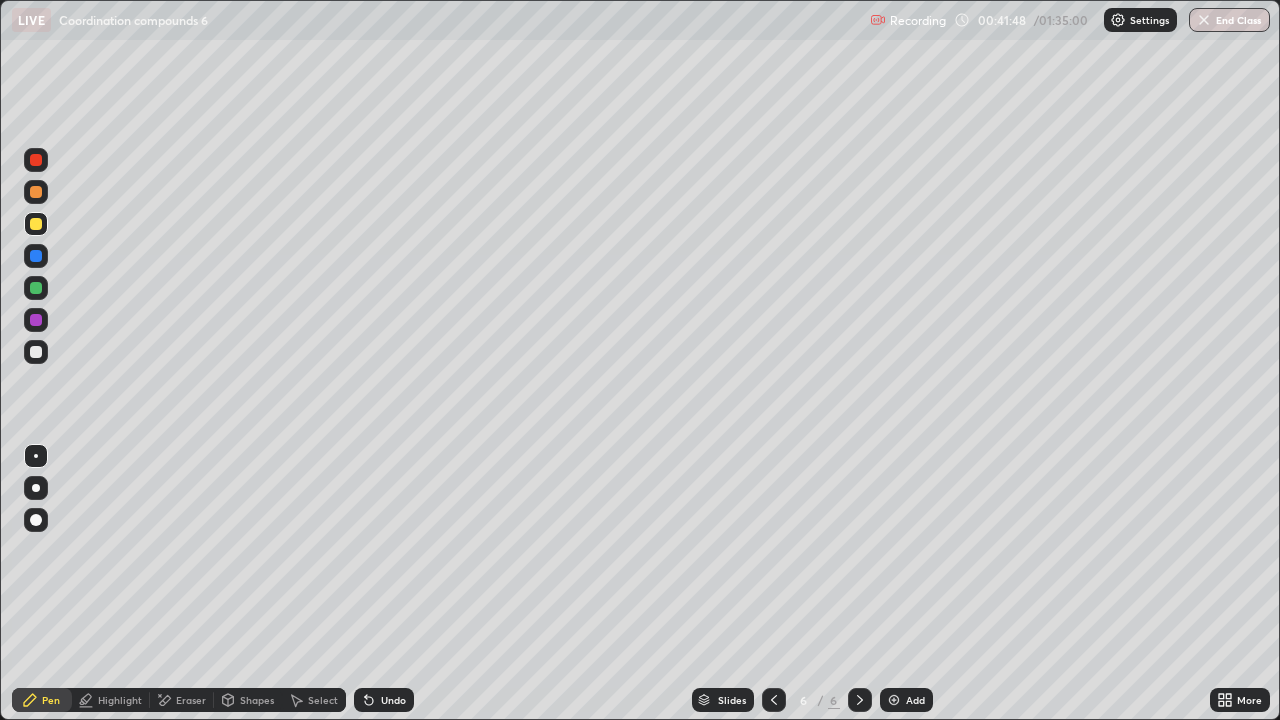 click at bounding box center [36, 352] 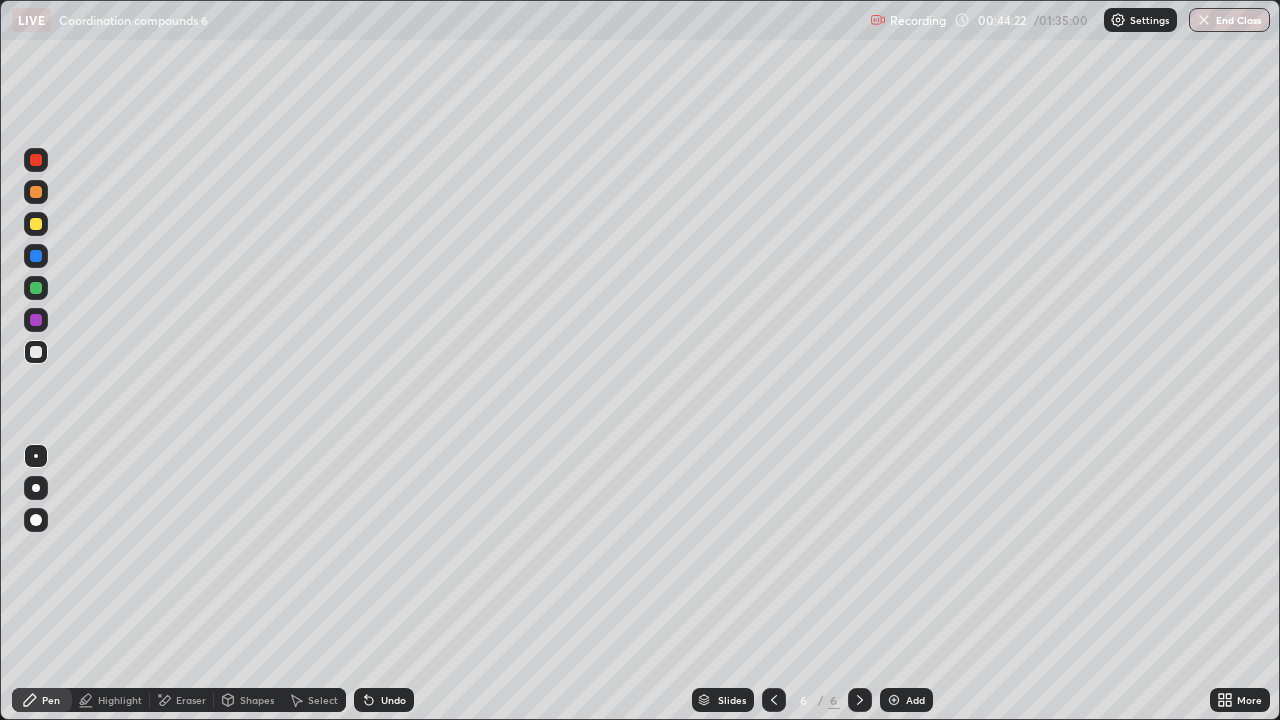 click at bounding box center [36, 288] 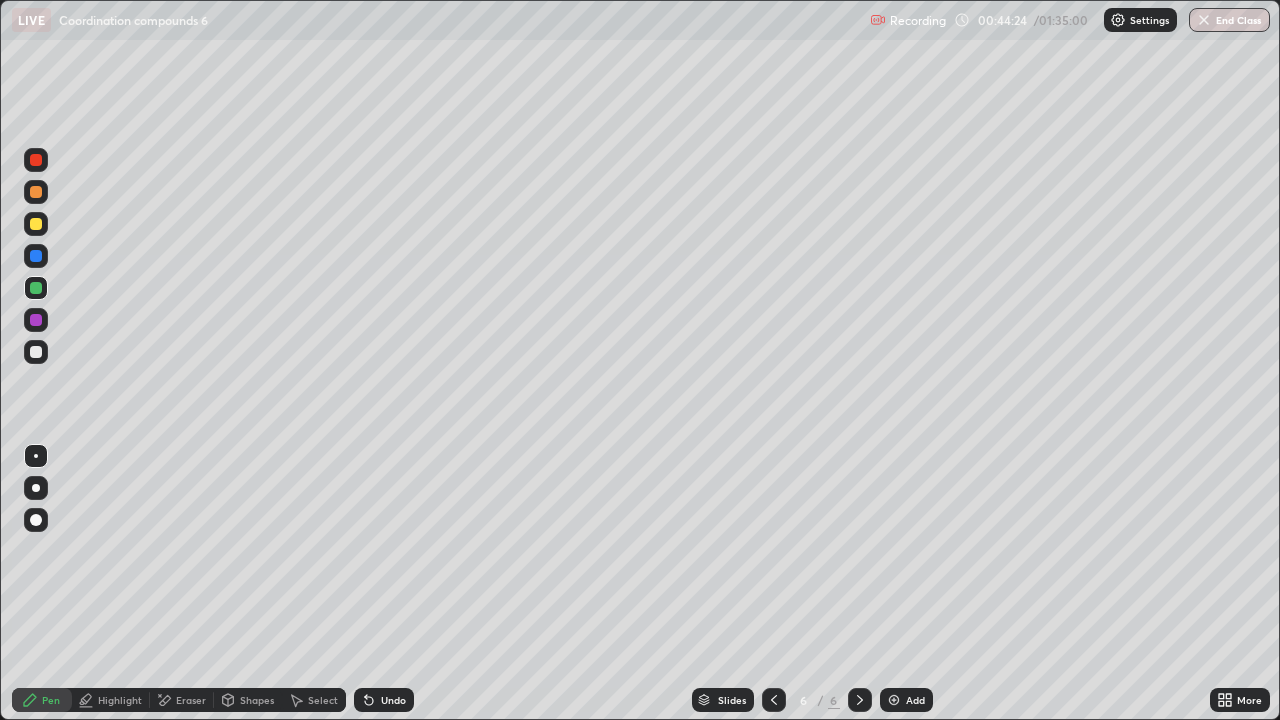 click on "Undo" at bounding box center (384, 700) 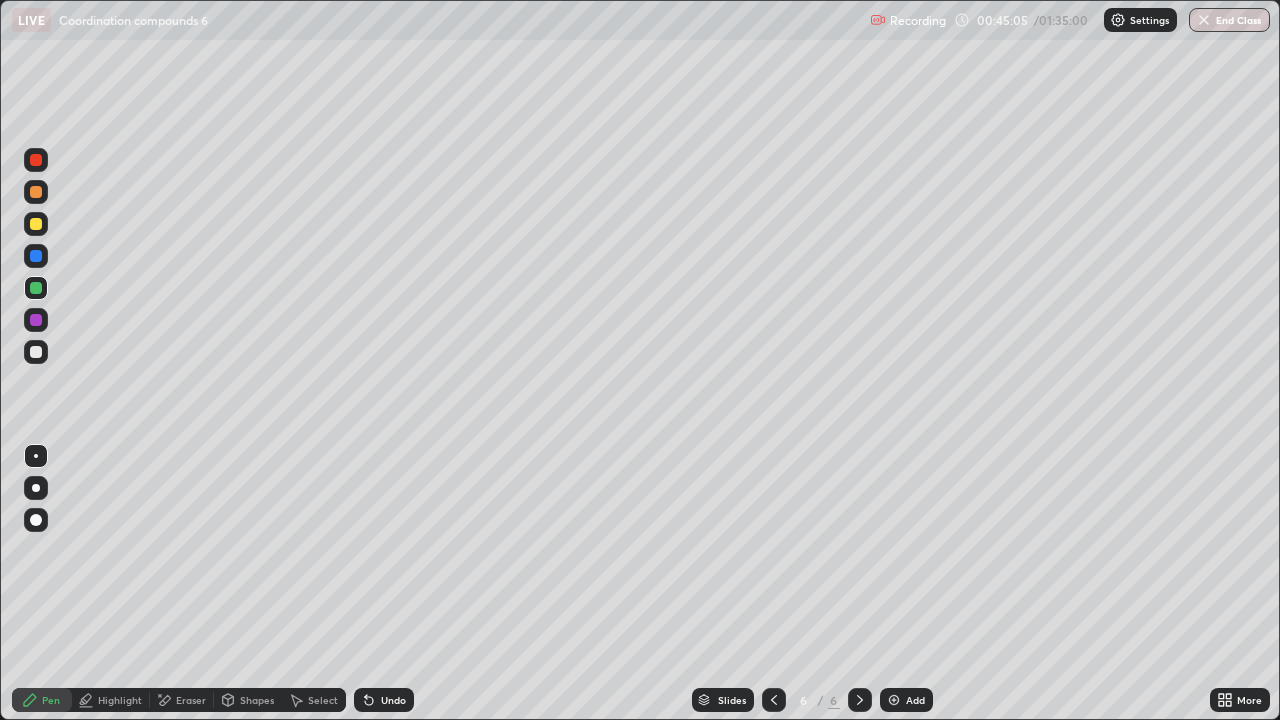 click on "Undo" at bounding box center (380, 700) 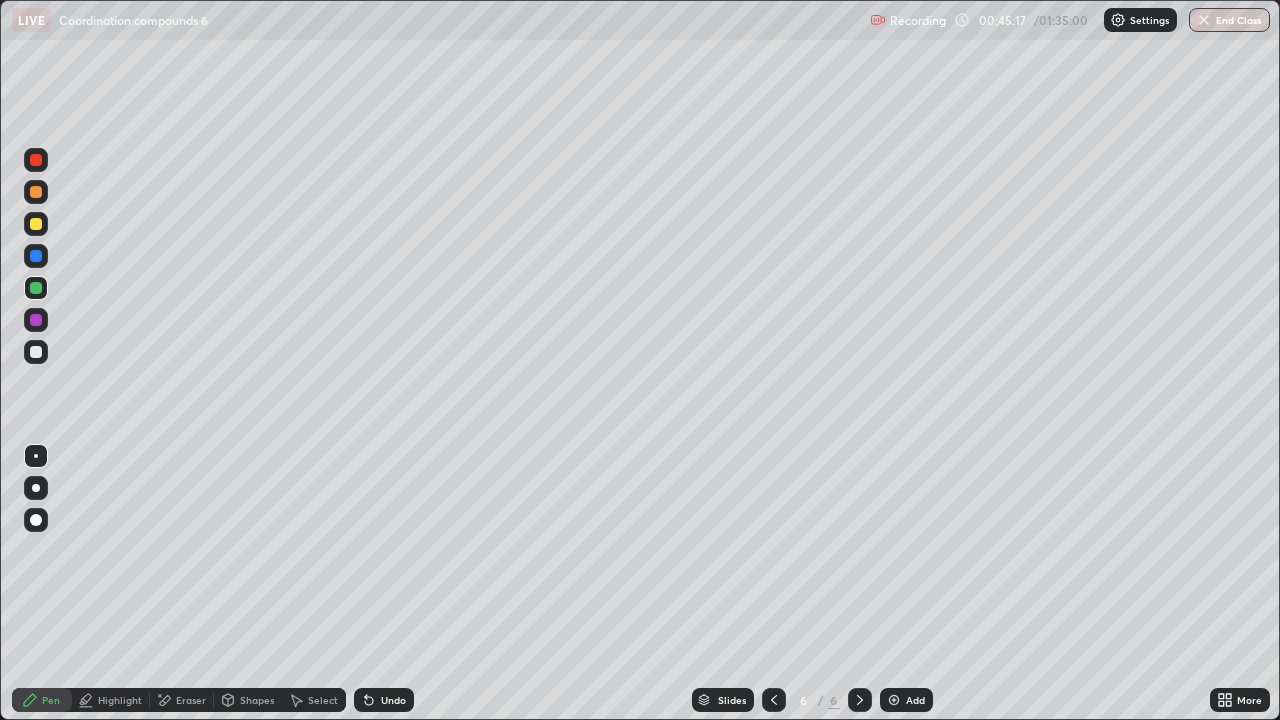 click on "Highlight" at bounding box center [120, 700] 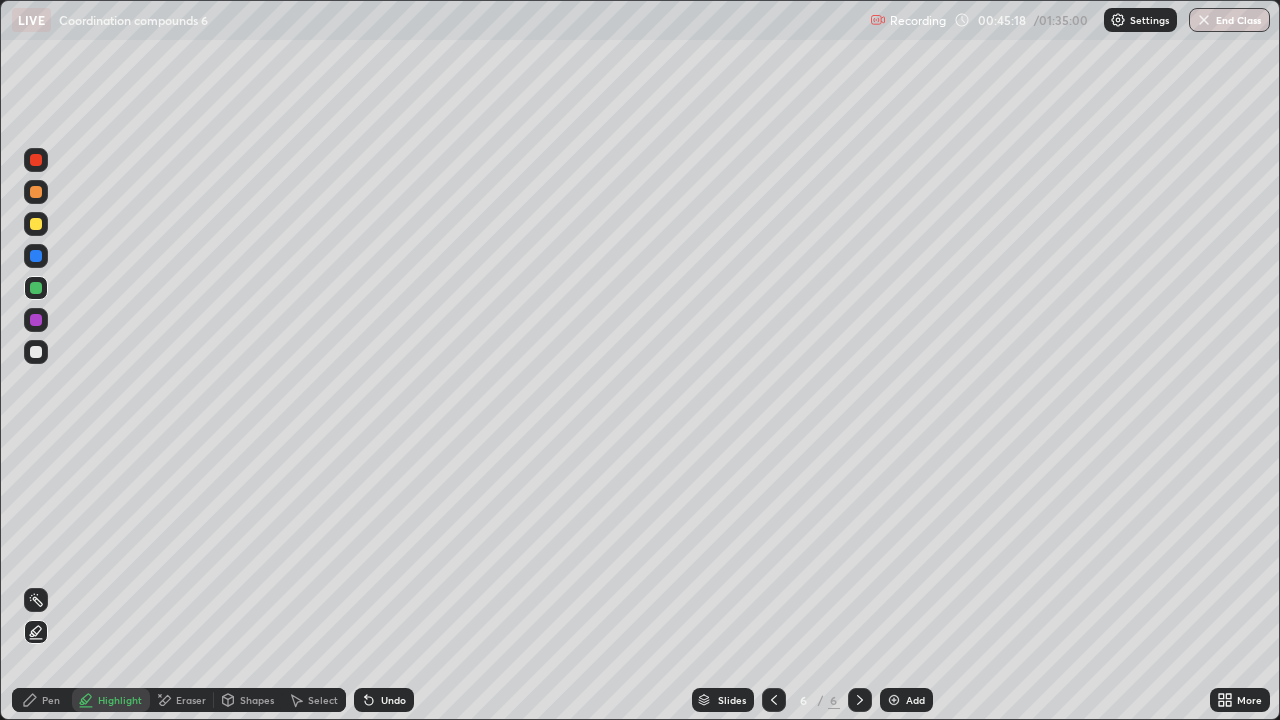click at bounding box center [36, 256] 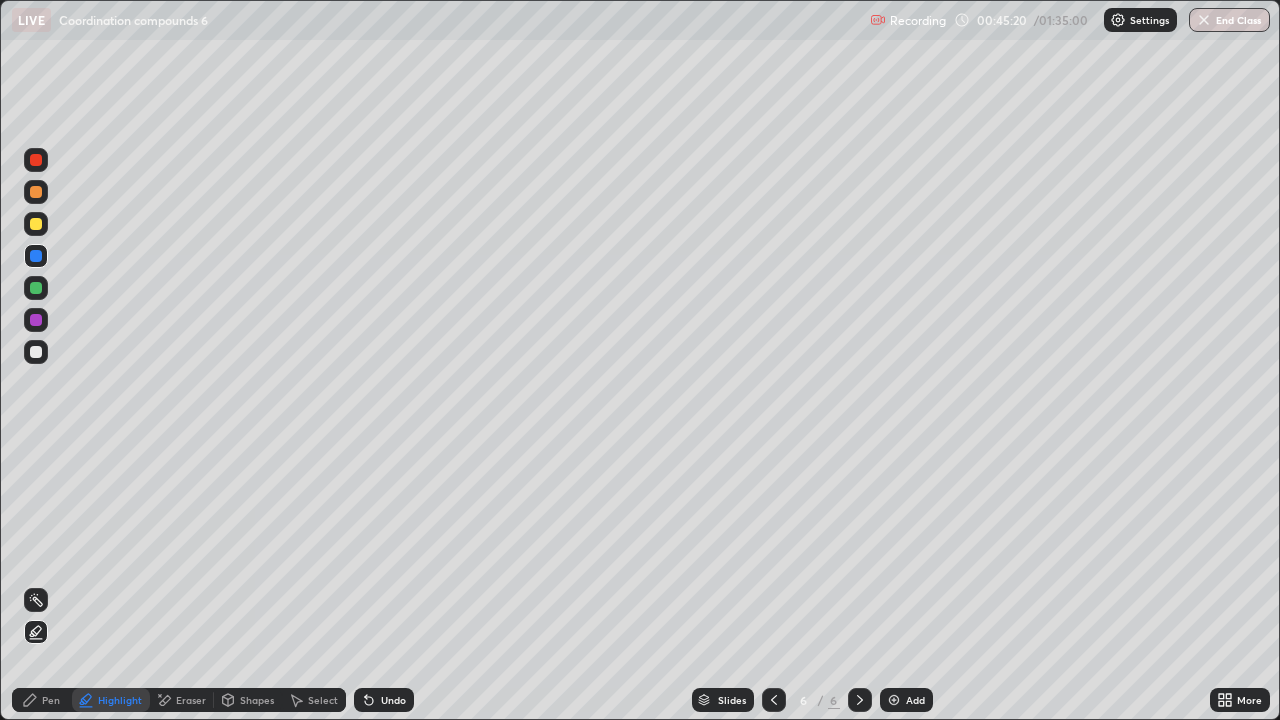 click at bounding box center [36, 288] 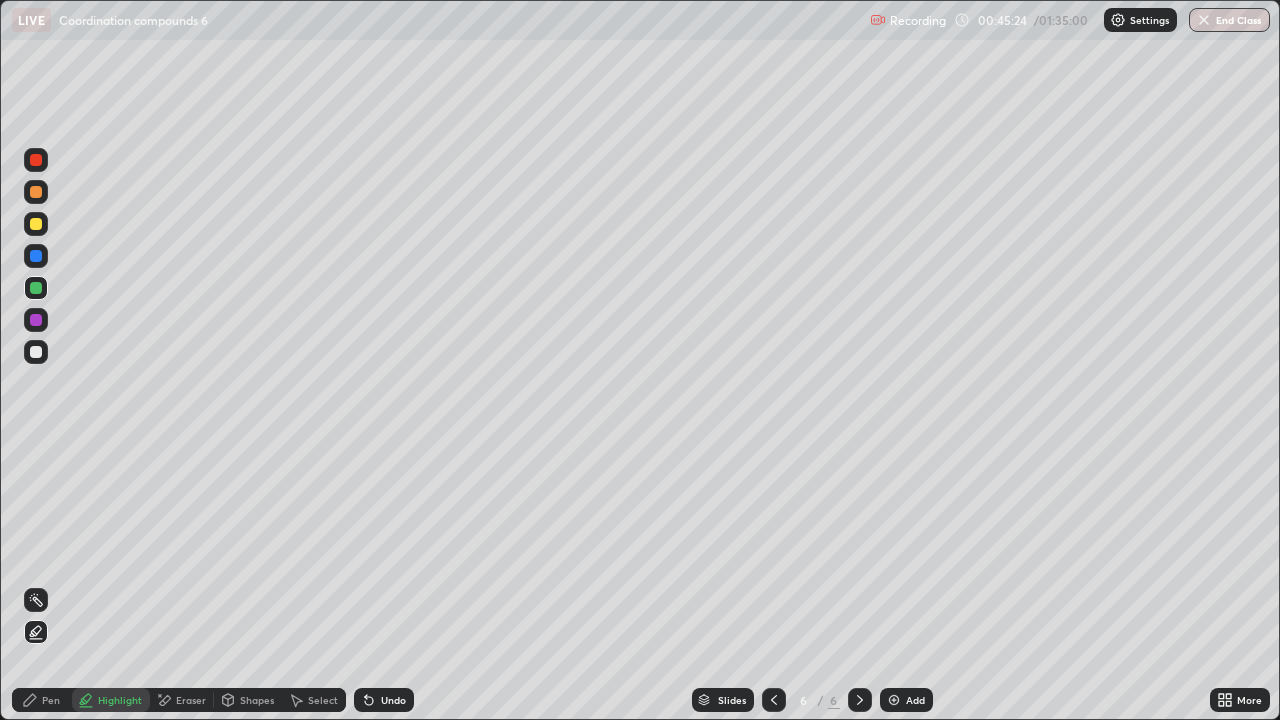 click 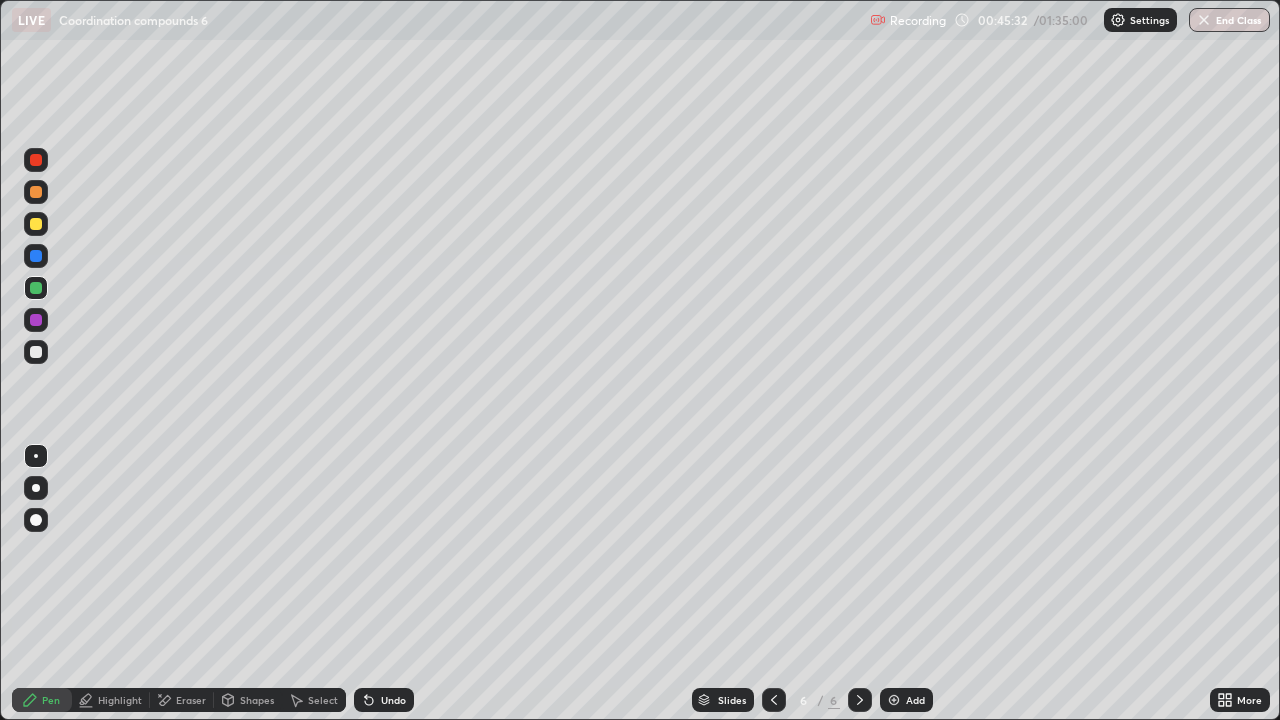 click on "Eraser" at bounding box center [182, 700] 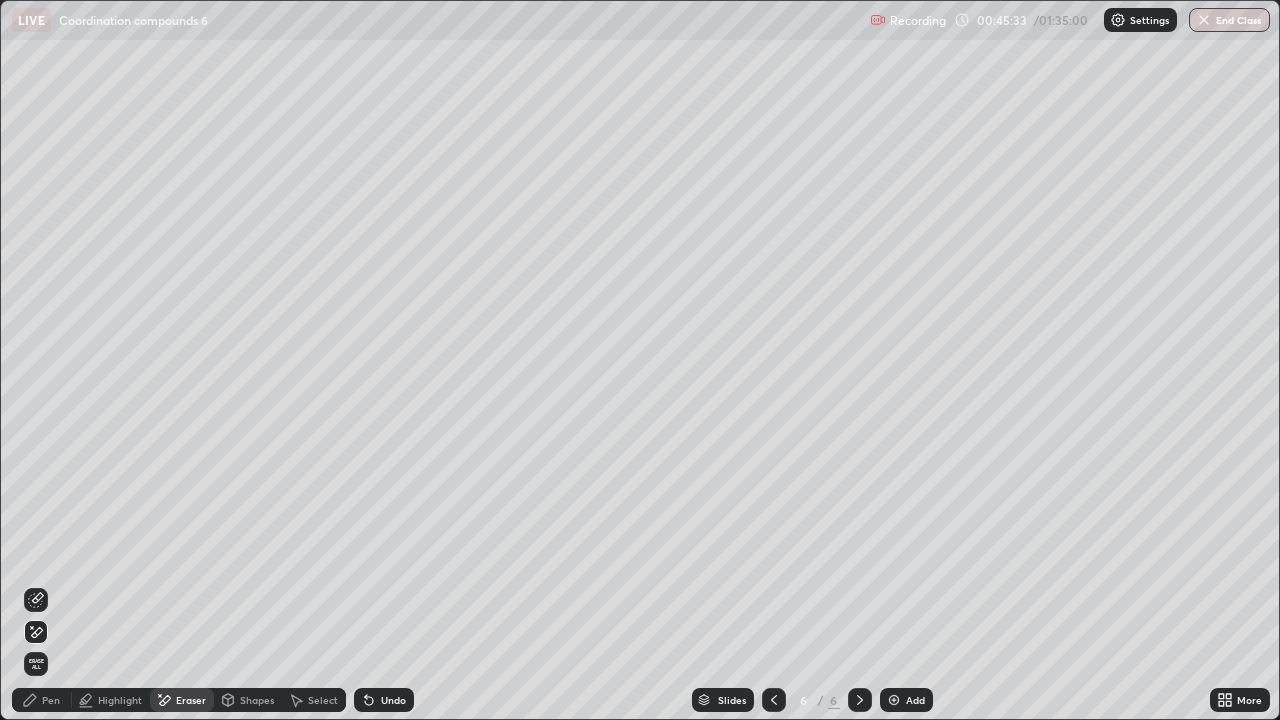 click 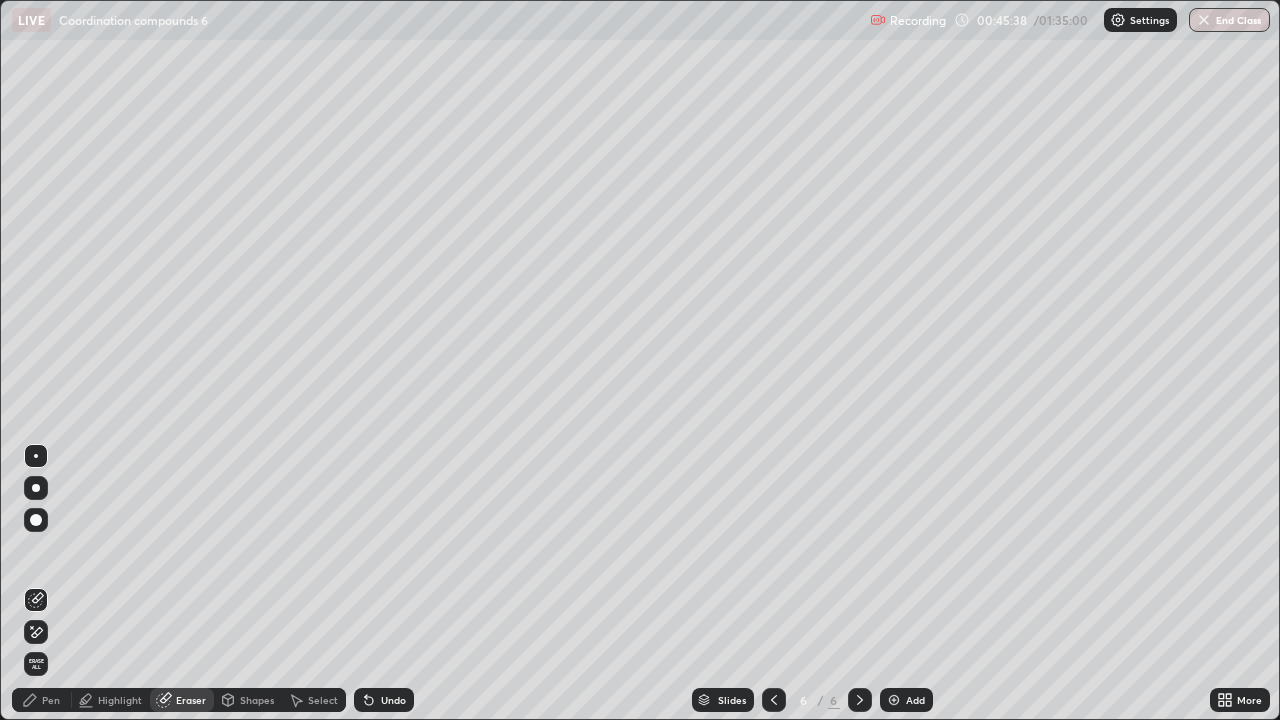 click on "Pen" at bounding box center [42, 700] 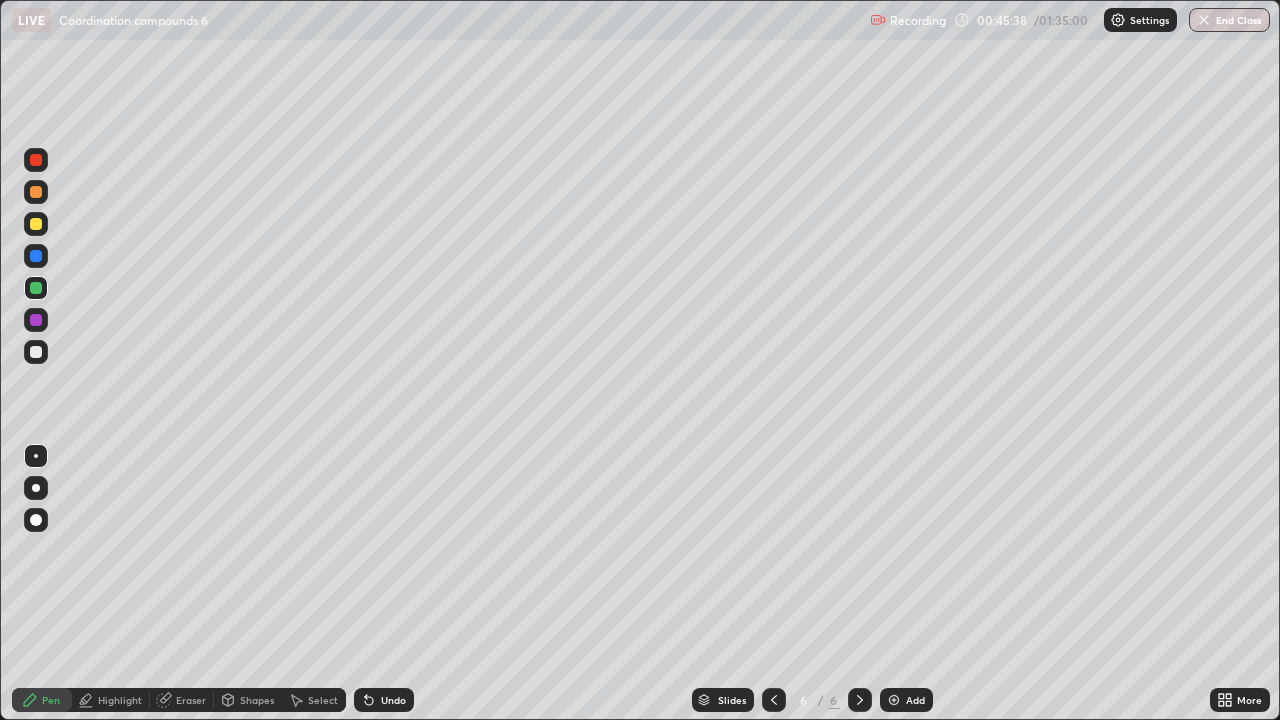 click at bounding box center (36, 352) 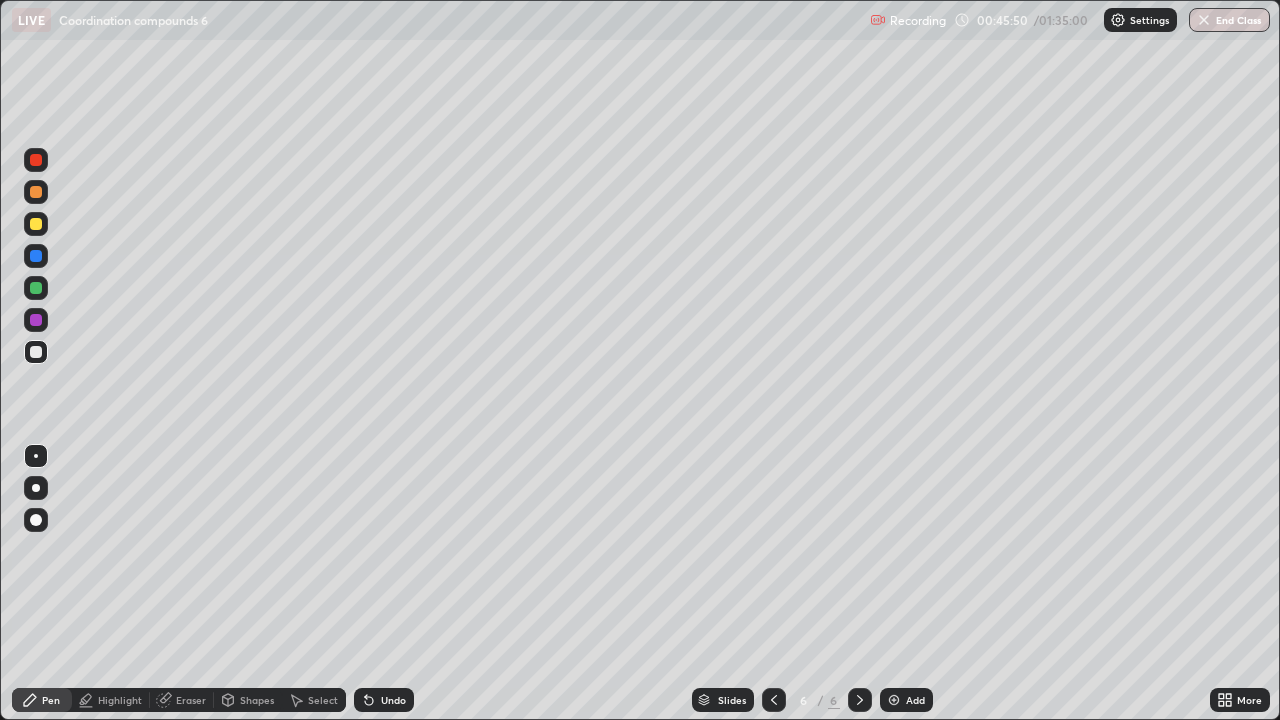 click at bounding box center [36, 224] 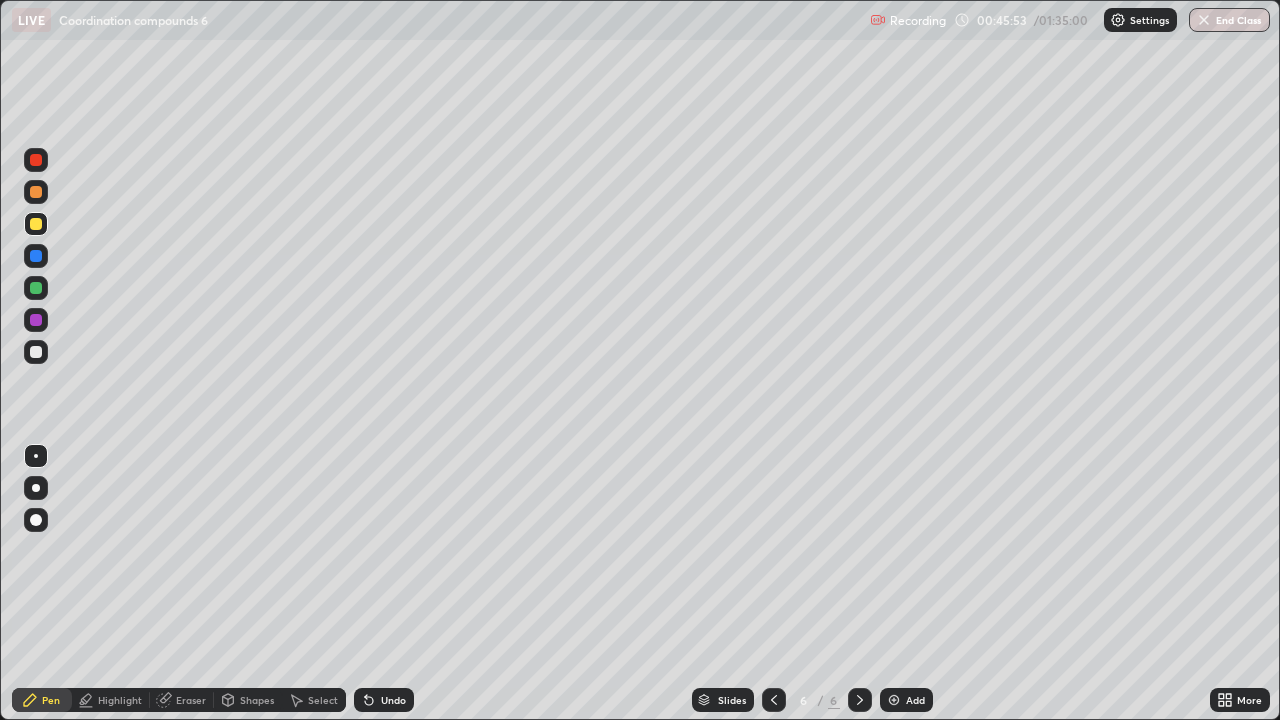 click at bounding box center [36, 224] 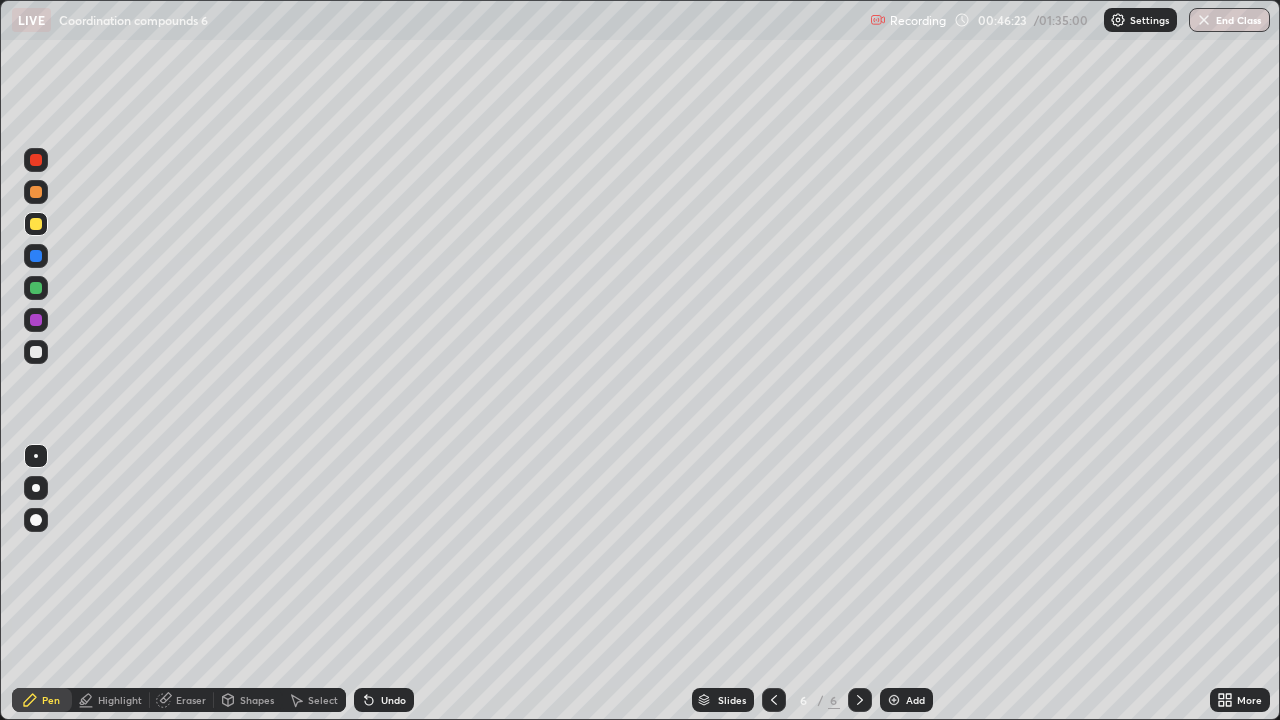 click on "Undo" at bounding box center [384, 700] 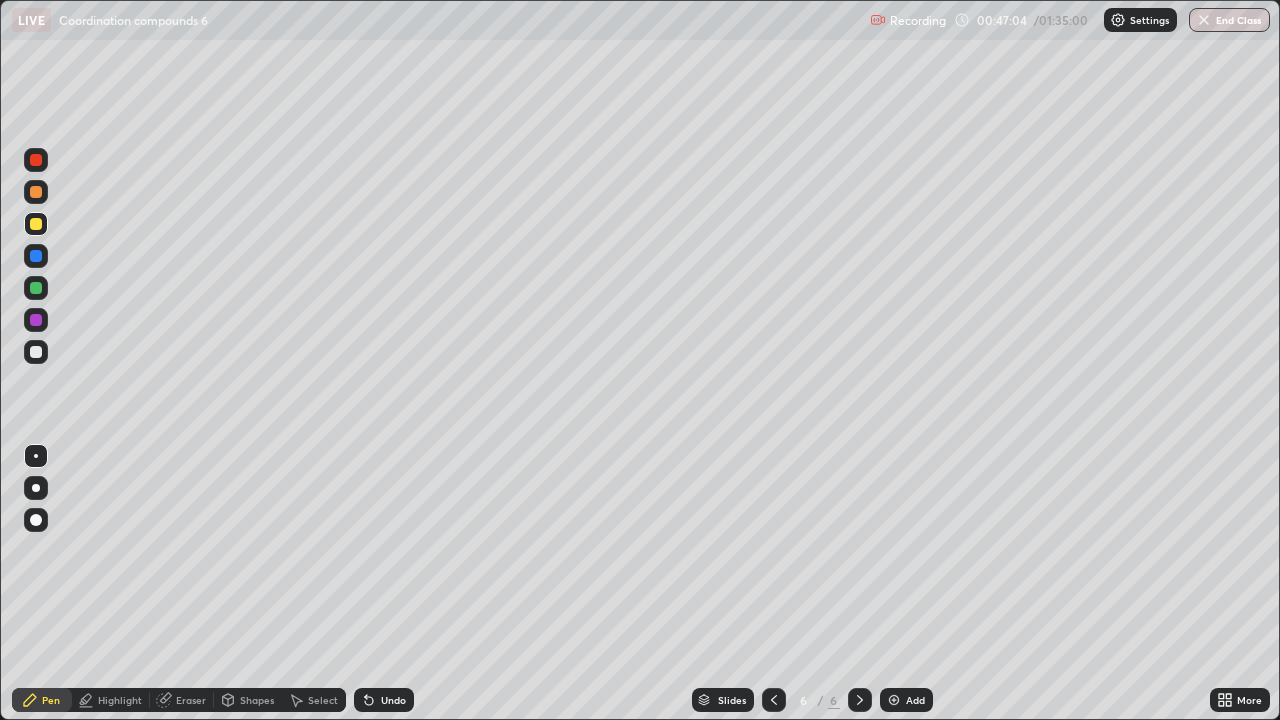 click on "Add" at bounding box center [906, 700] 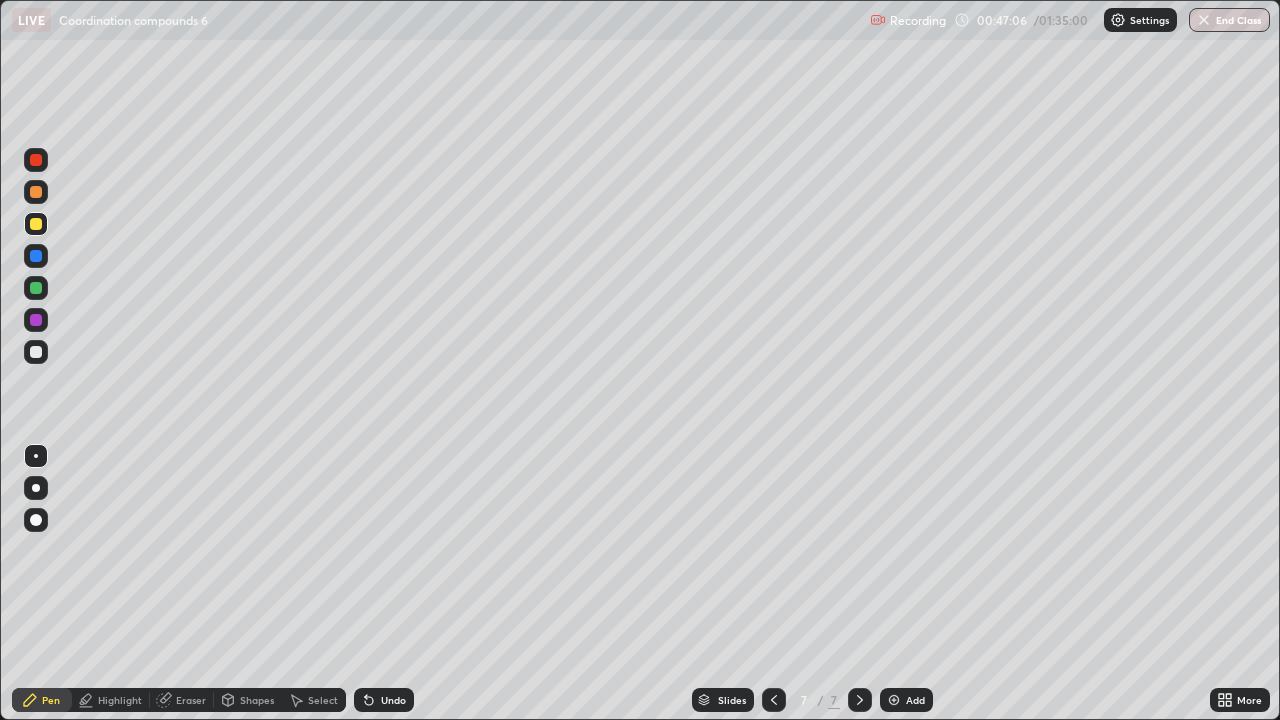 click at bounding box center [36, 352] 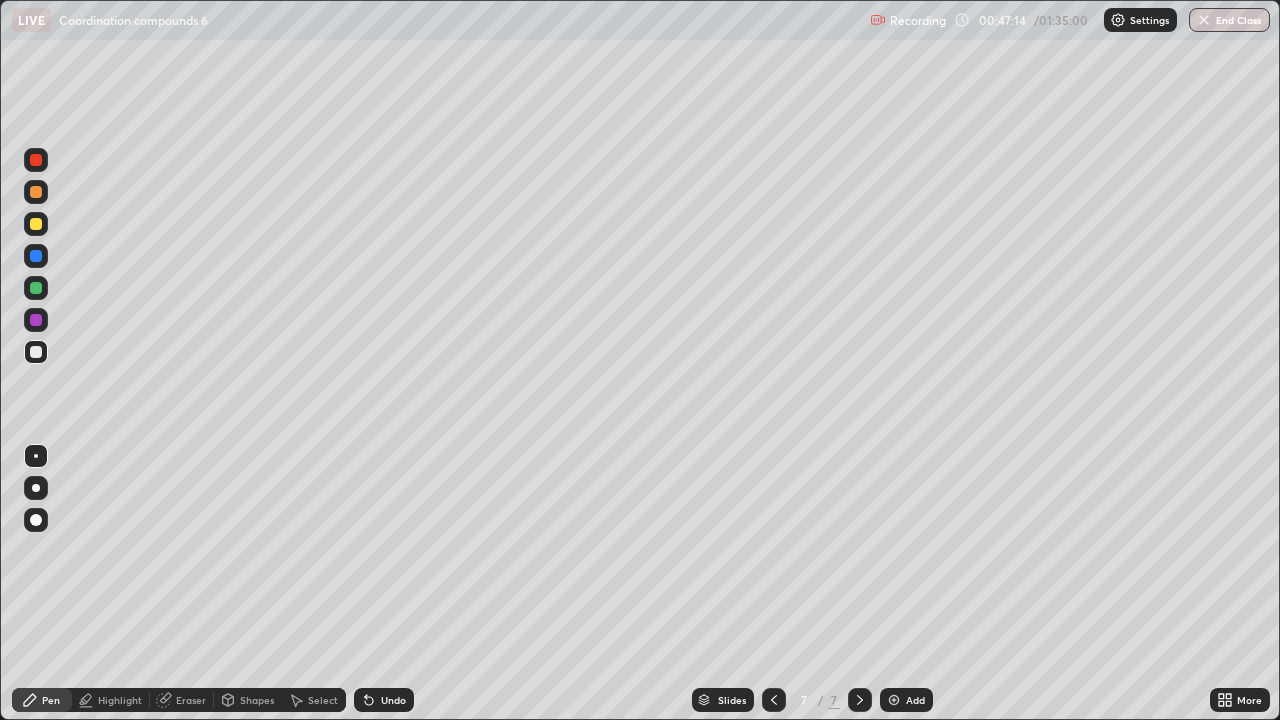 click at bounding box center (36, 224) 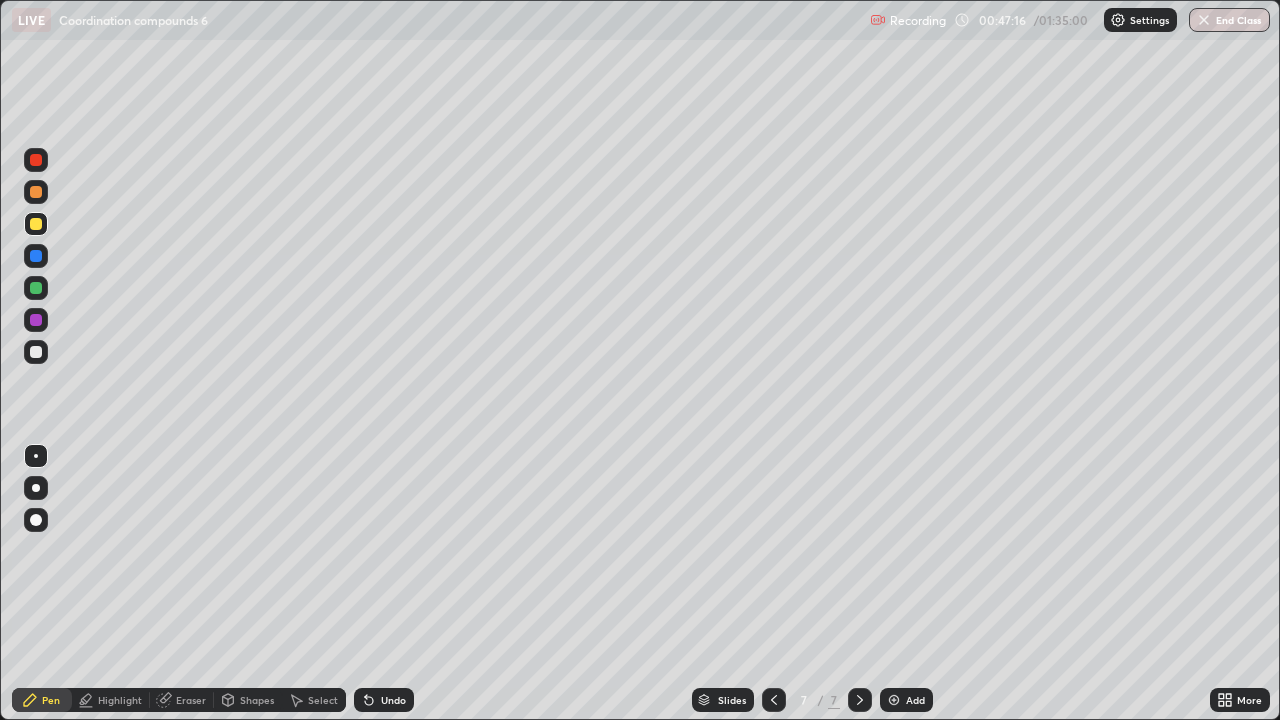 click at bounding box center [36, 520] 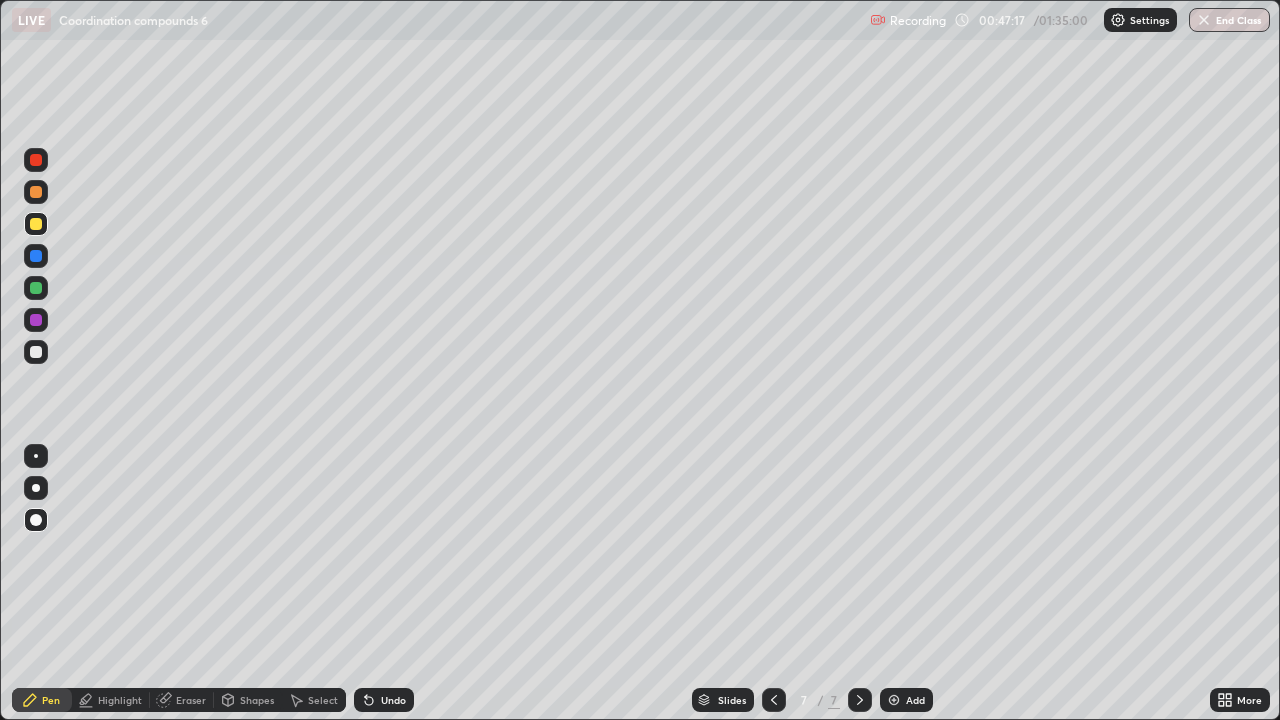 click at bounding box center [36, 352] 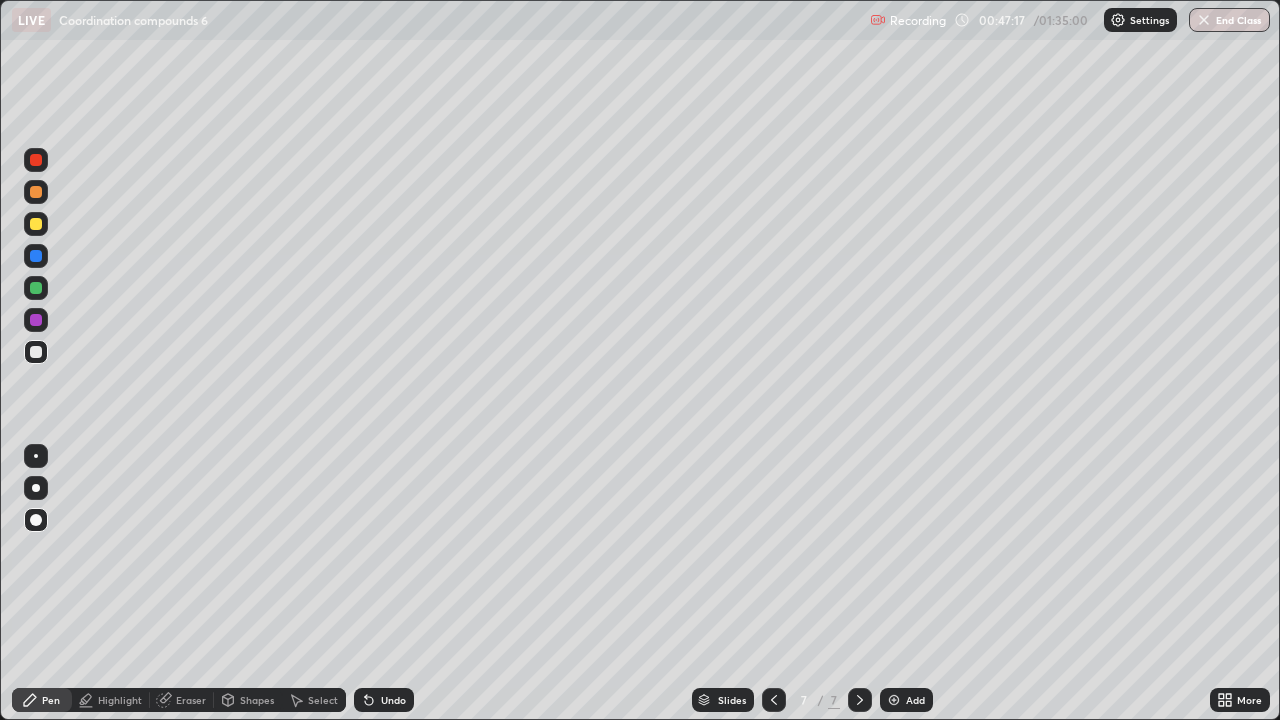 click at bounding box center [36, 288] 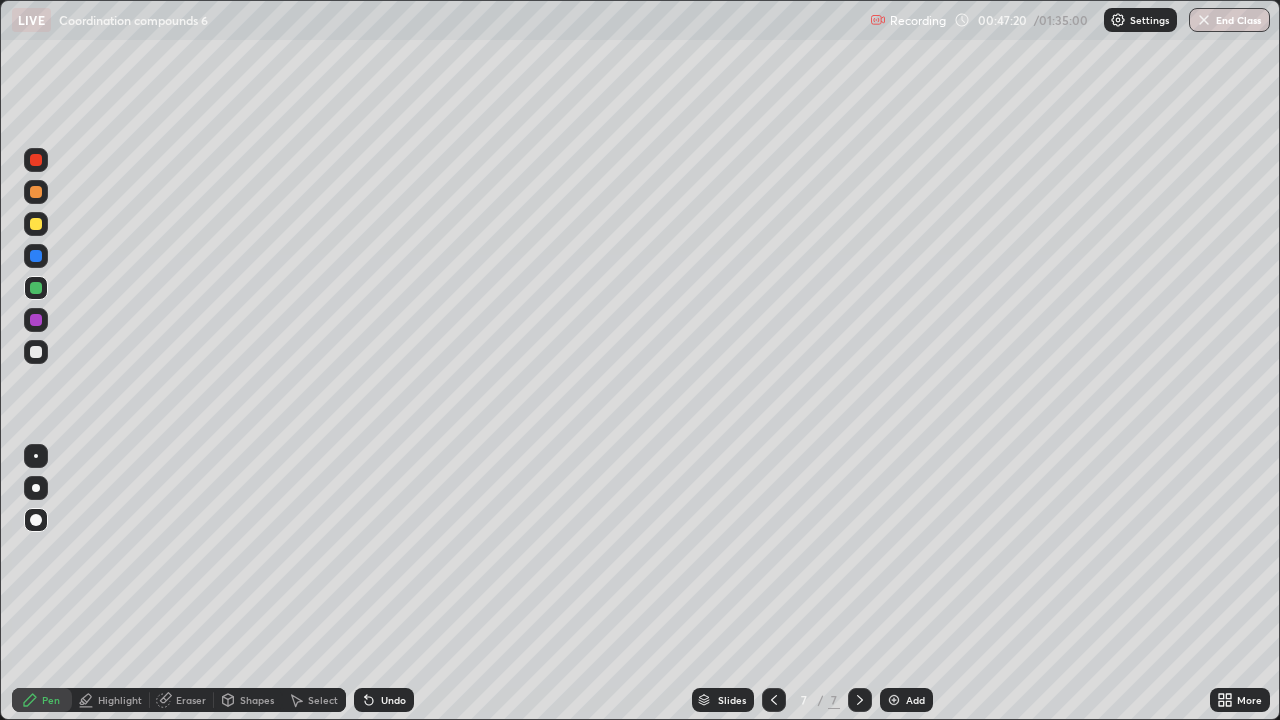 click on "Undo" at bounding box center [384, 700] 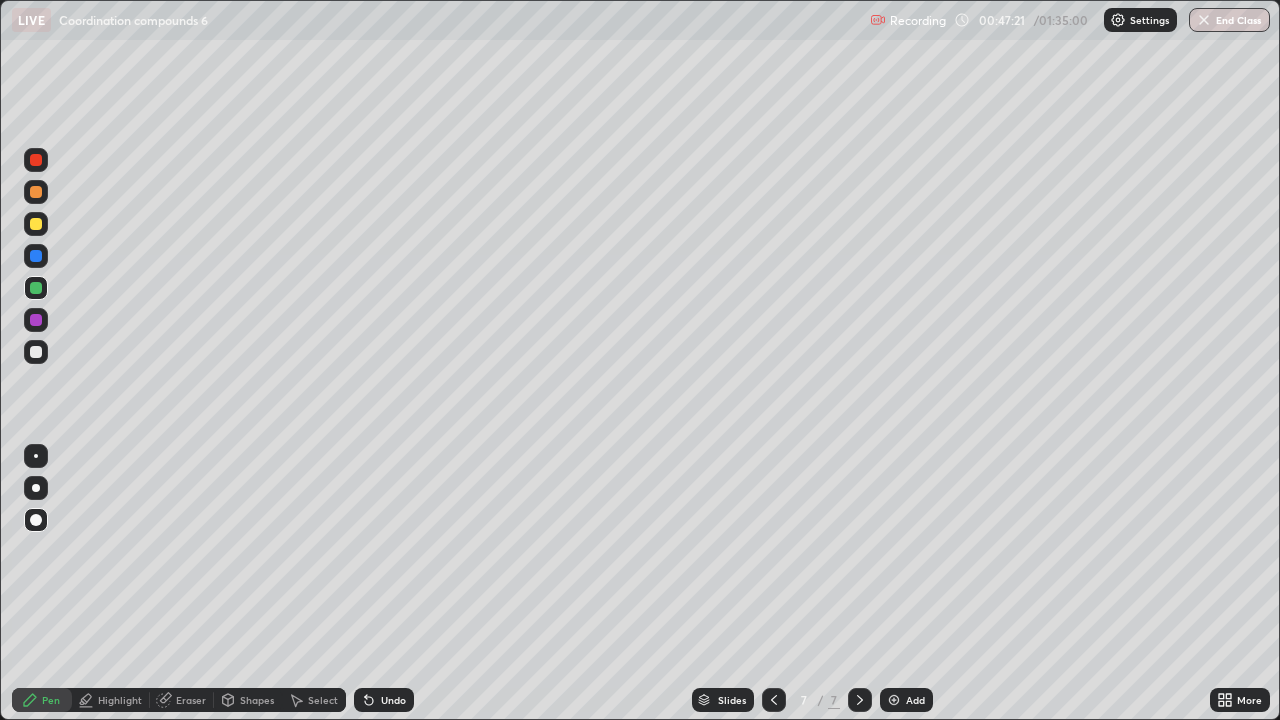 click 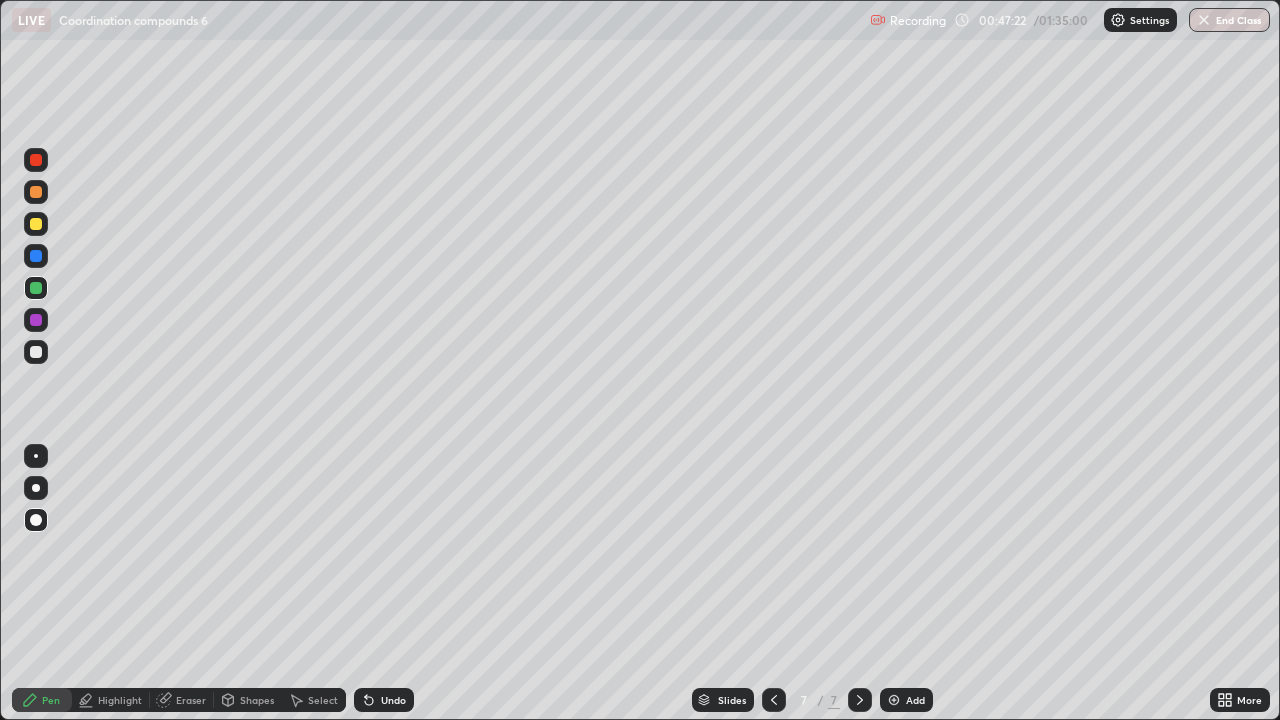 click on "Undo" at bounding box center [384, 700] 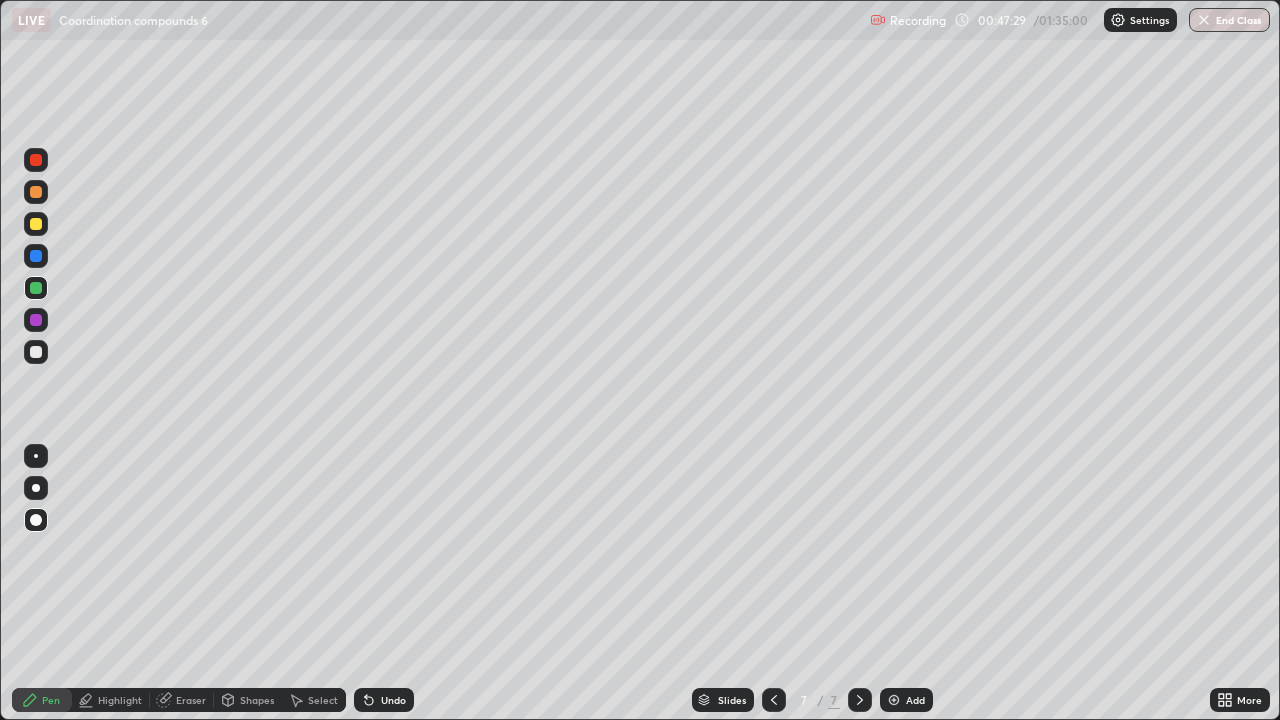 click at bounding box center [36, 352] 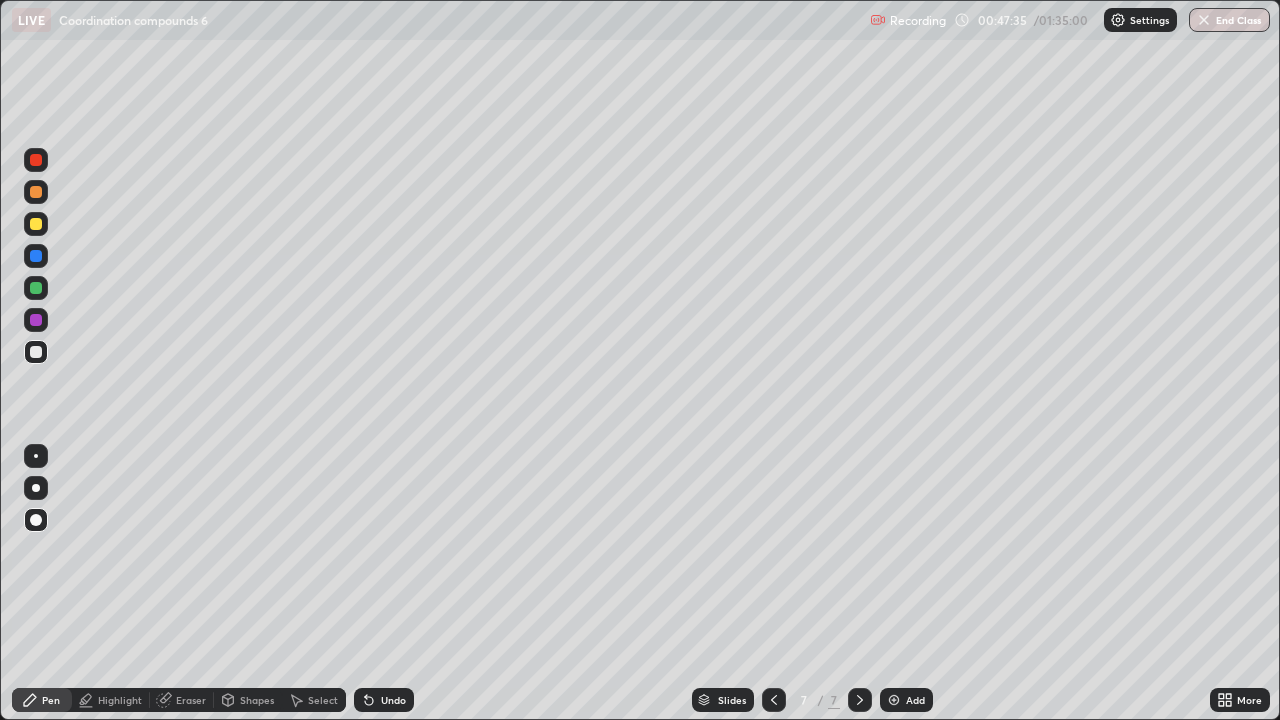 click at bounding box center [774, 700] 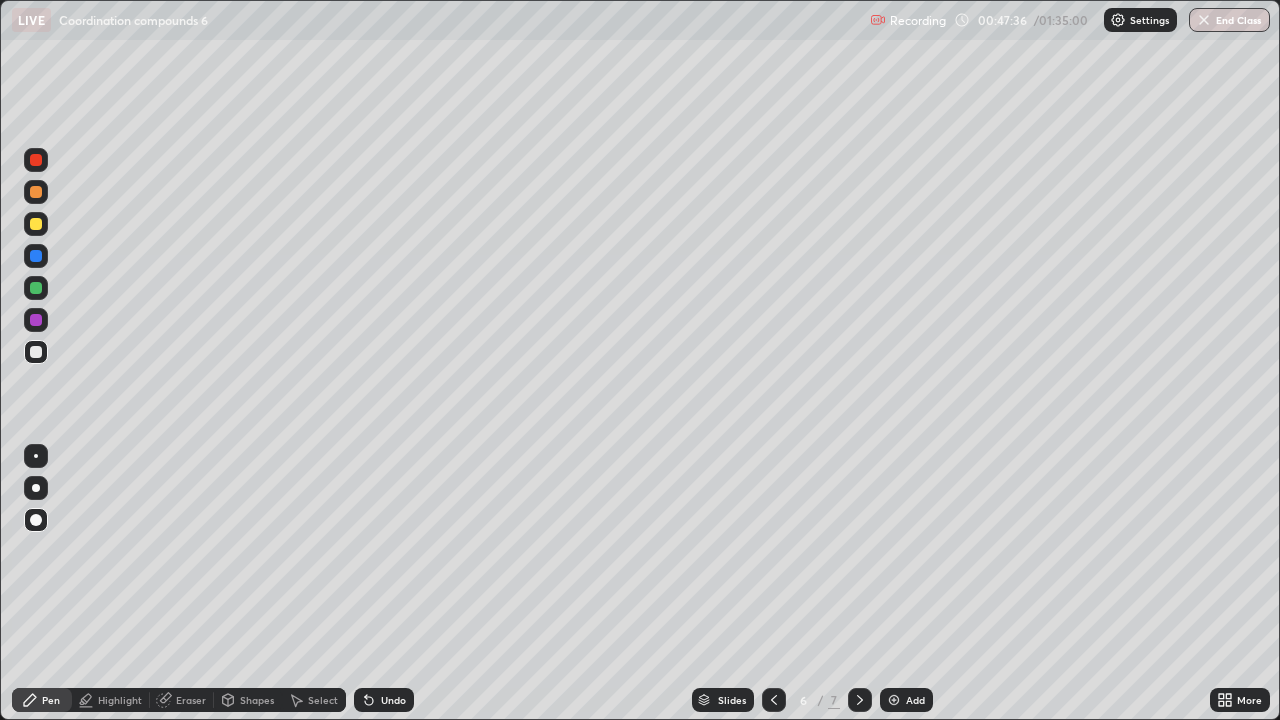 click 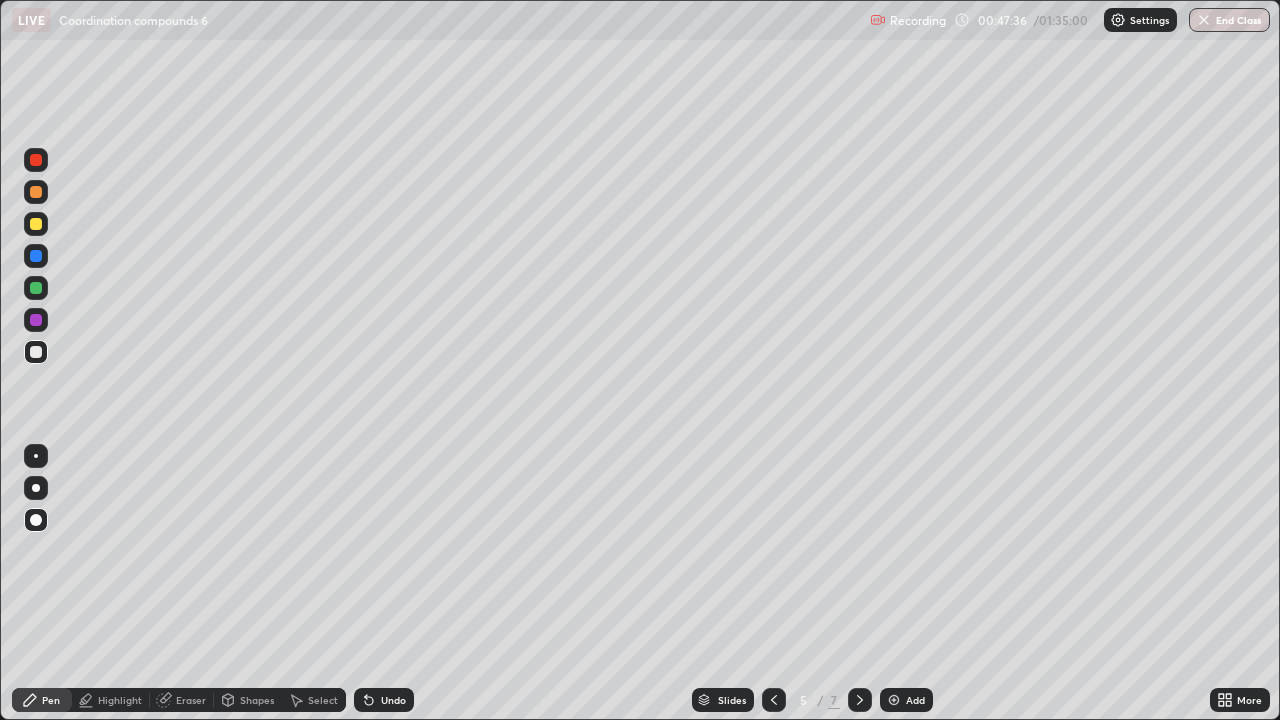 click 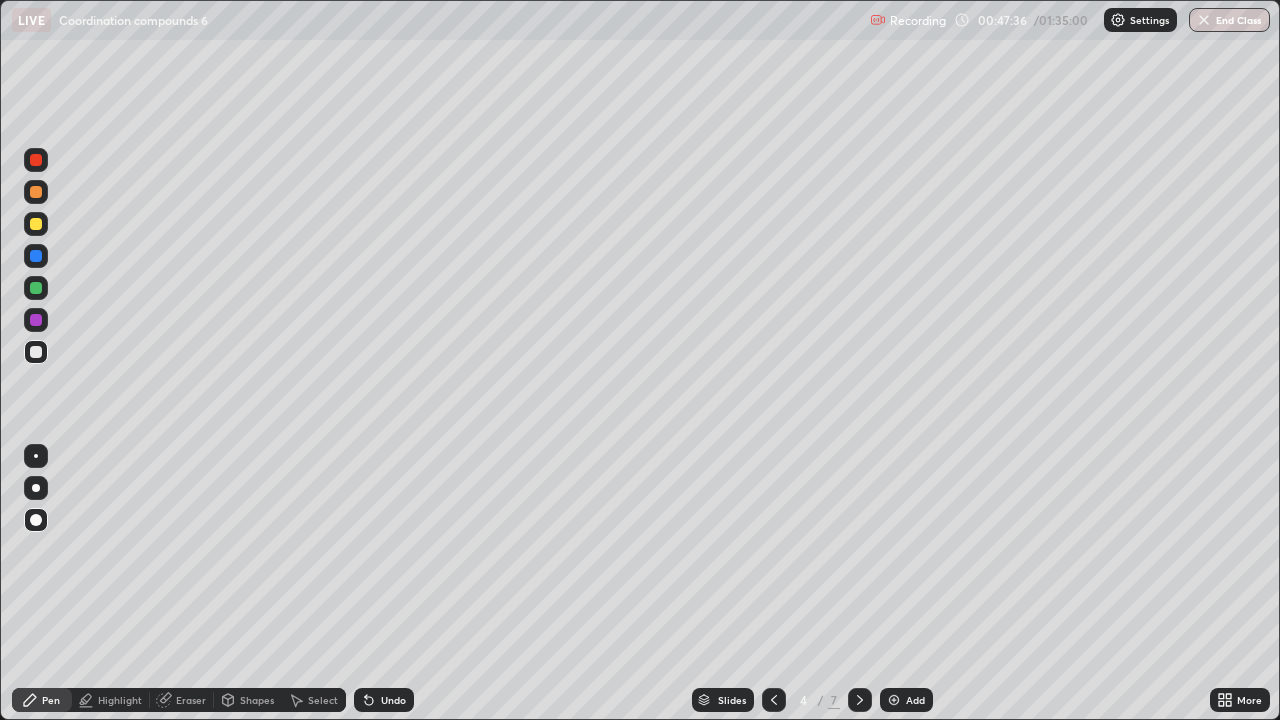 click 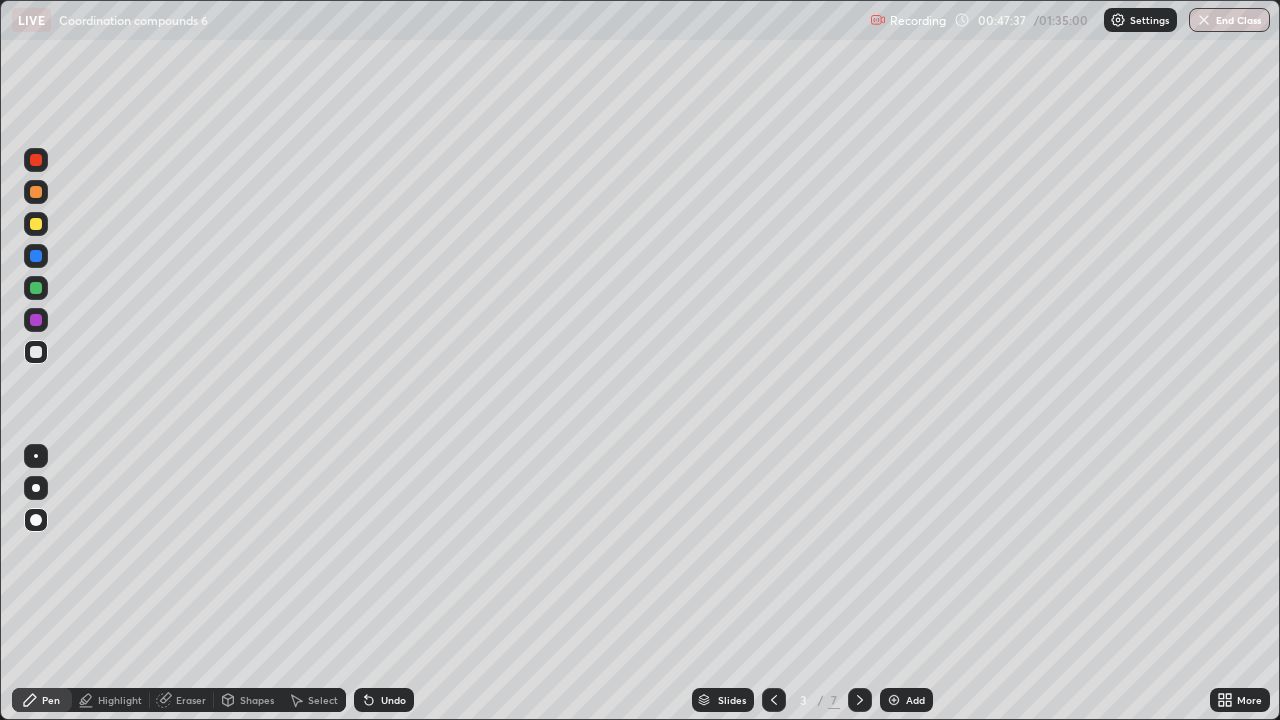click at bounding box center [774, 700] 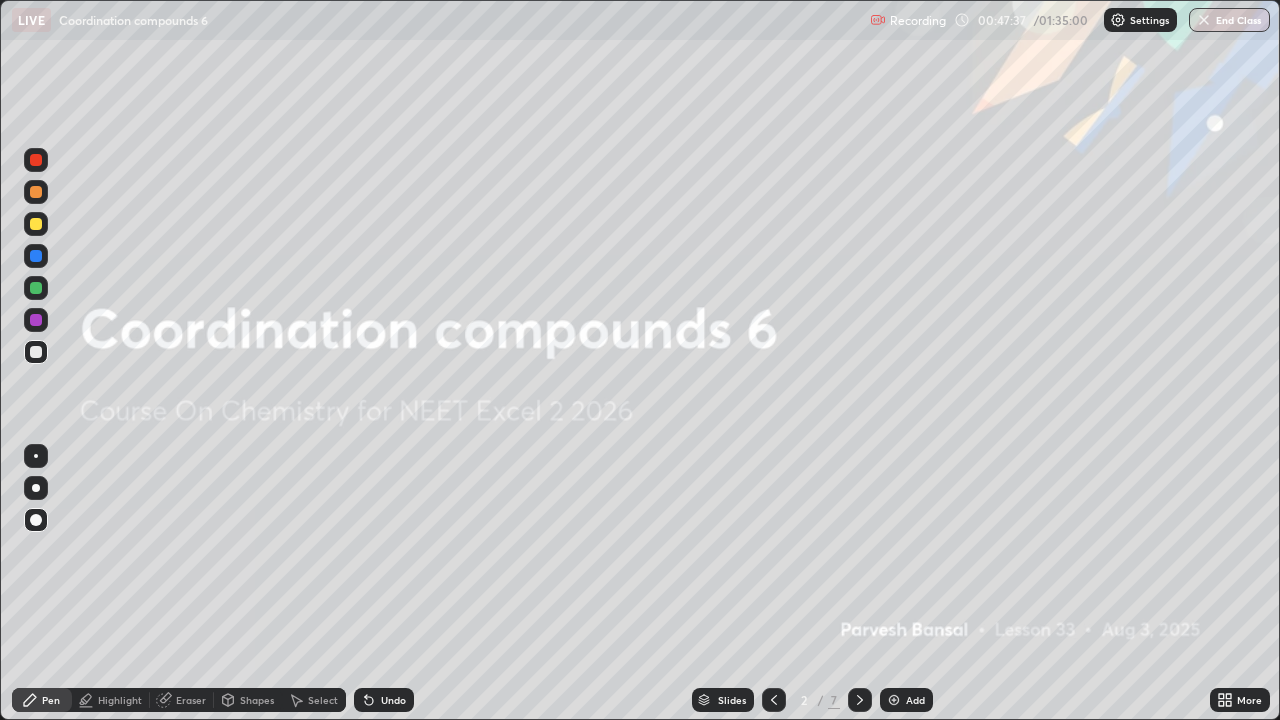 click at bounding box center (774, 700) 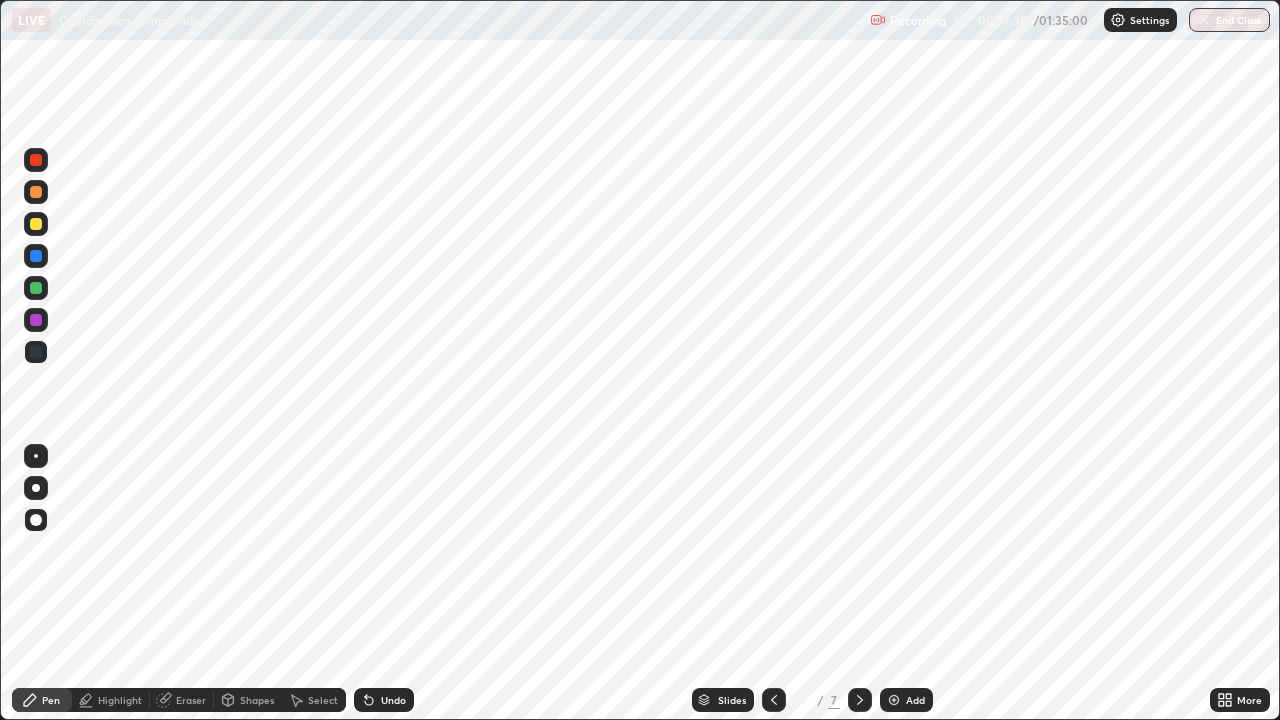 click at bounding box center [860, 700] 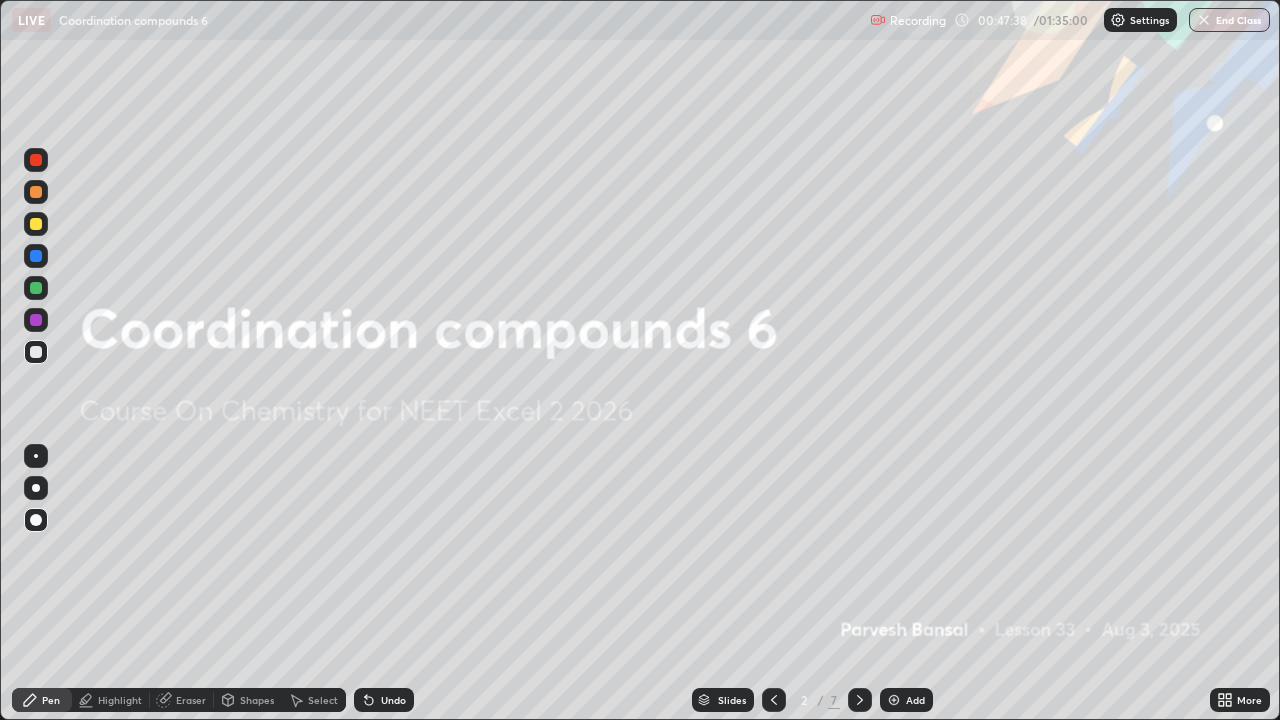 click at bounding box center (860, 700) 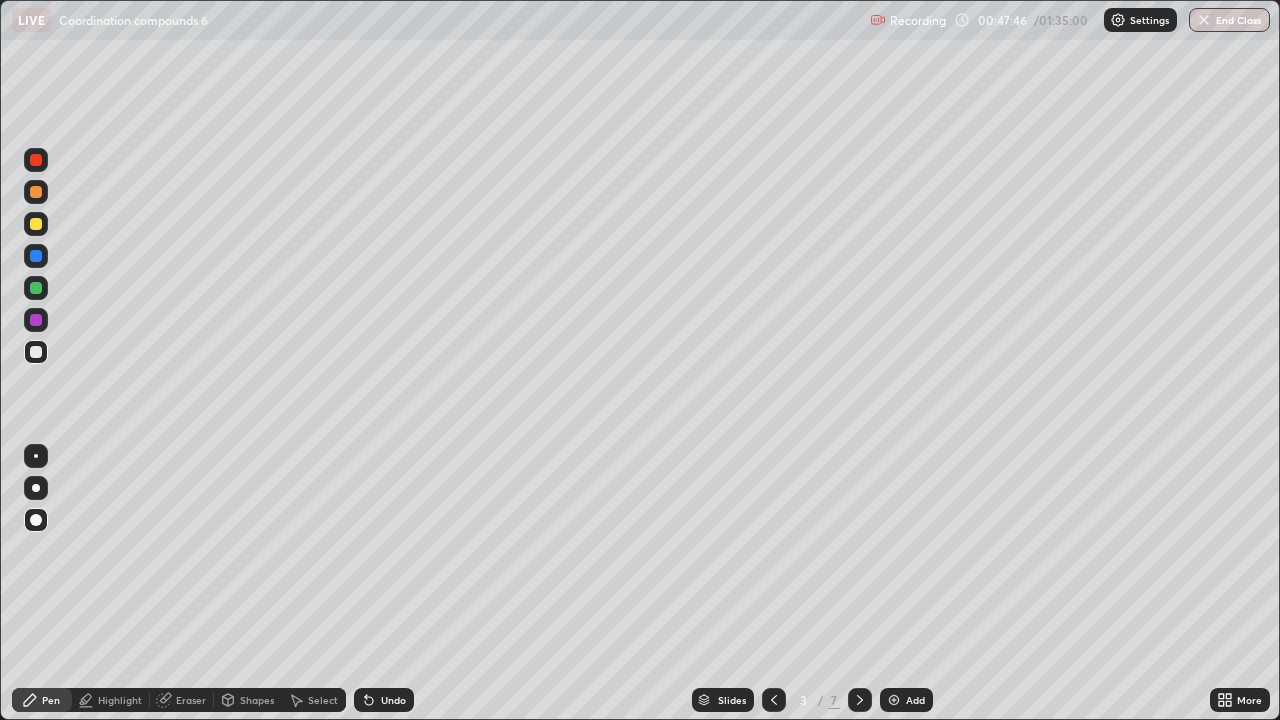 click on "Undo" at bounding box center (393, 700) 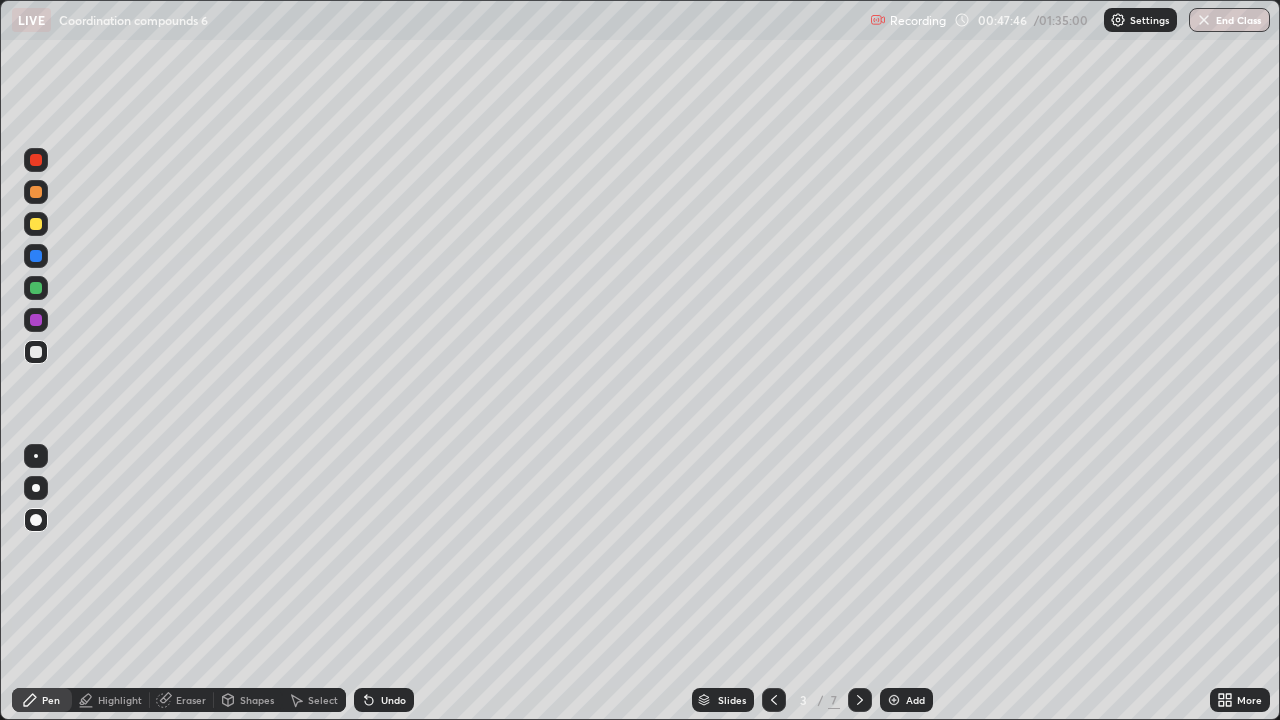 click on "Undo" at bounding box center [393, 700] 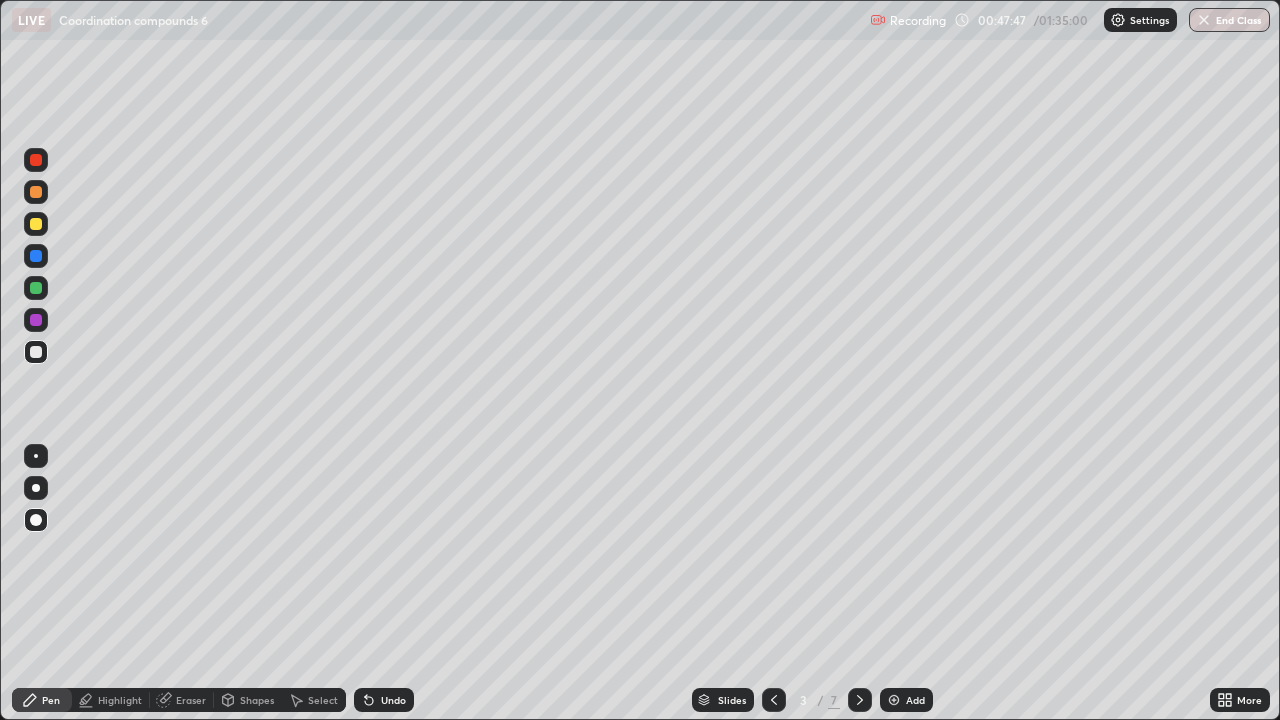 click 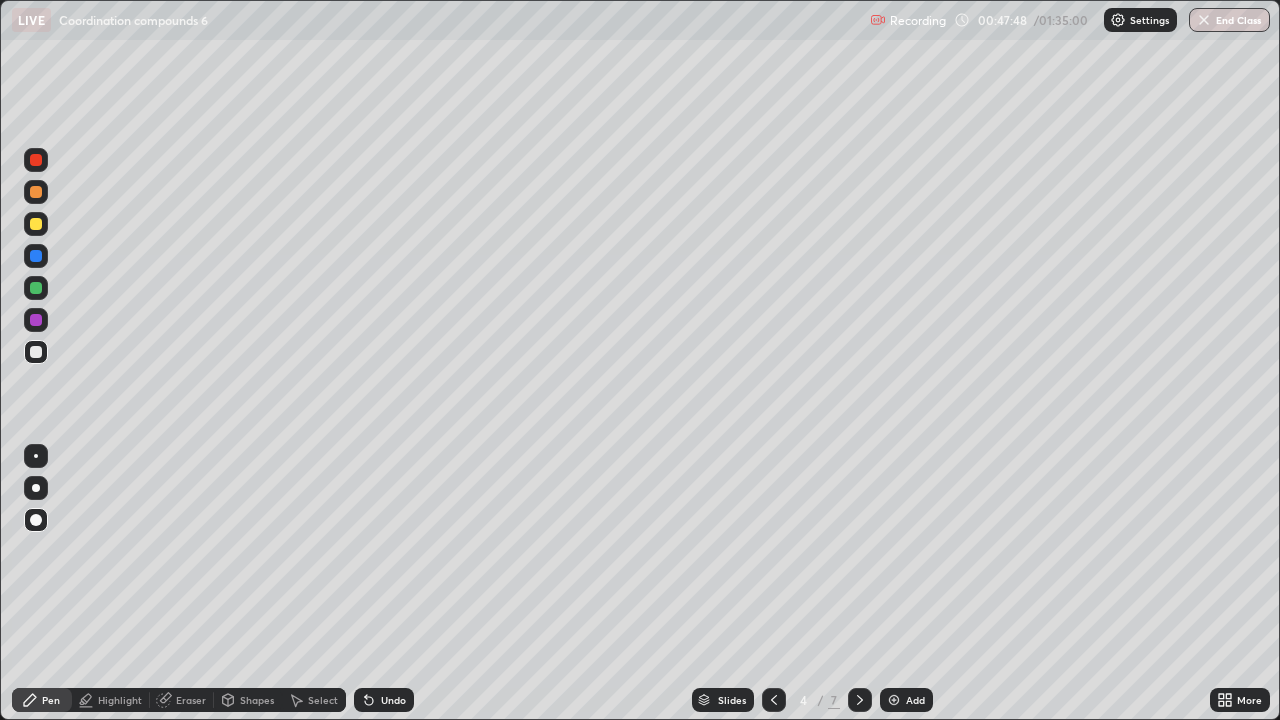 click 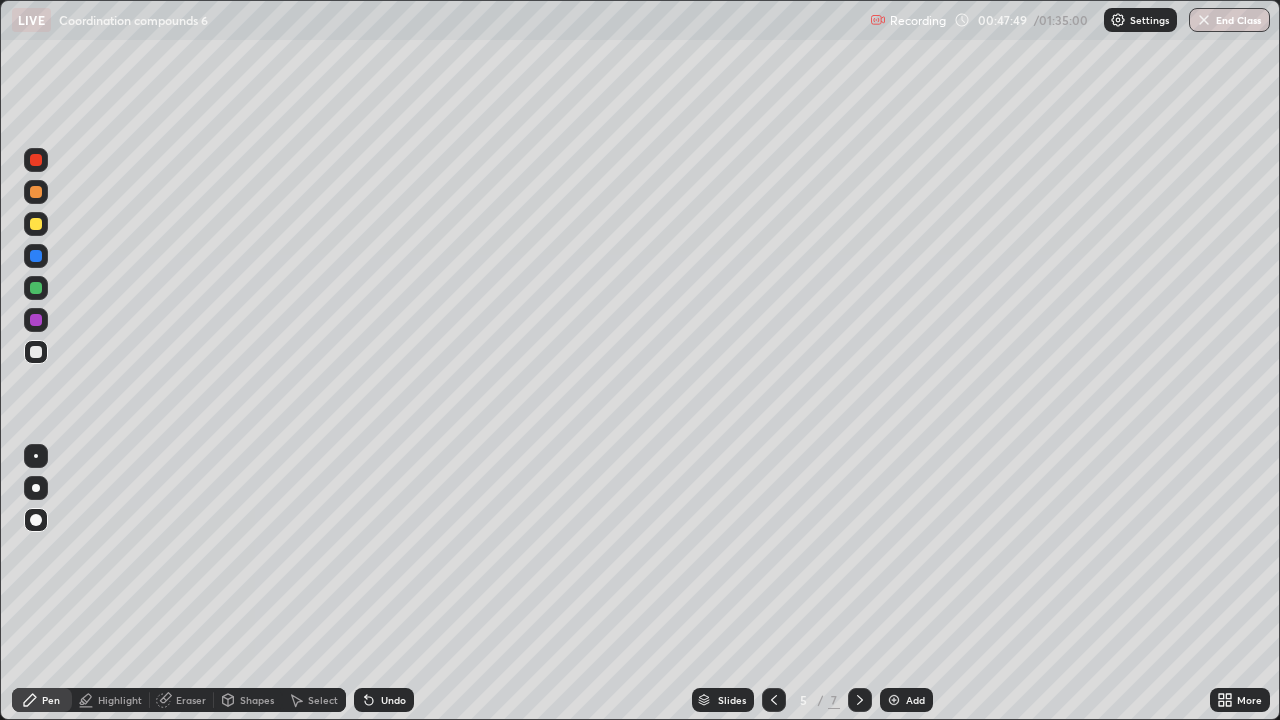 click 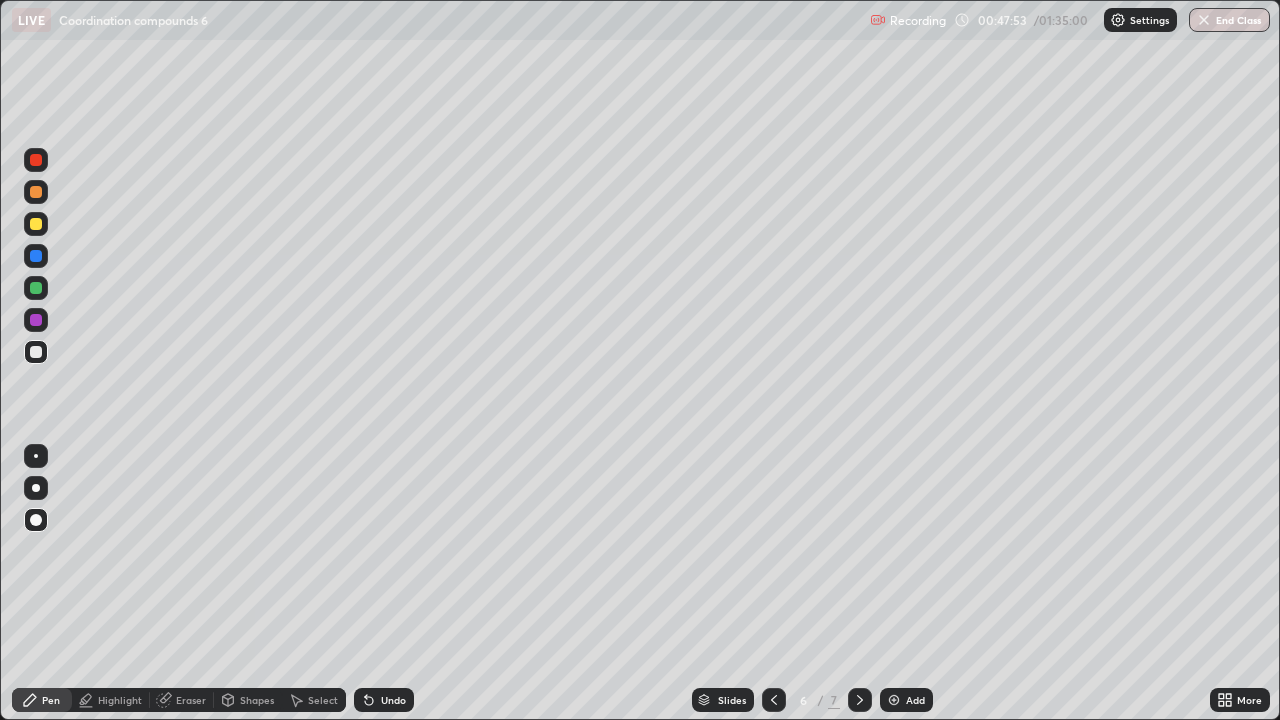 click 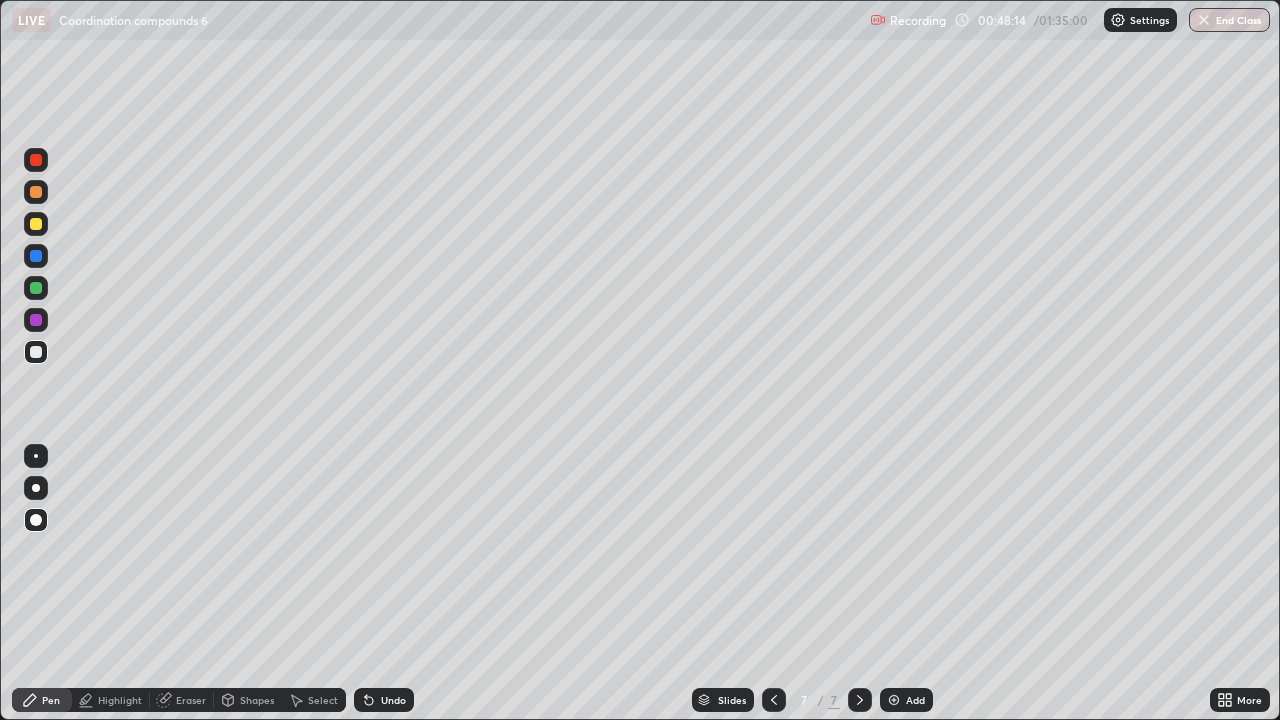 click at bounding box center (36, 456) 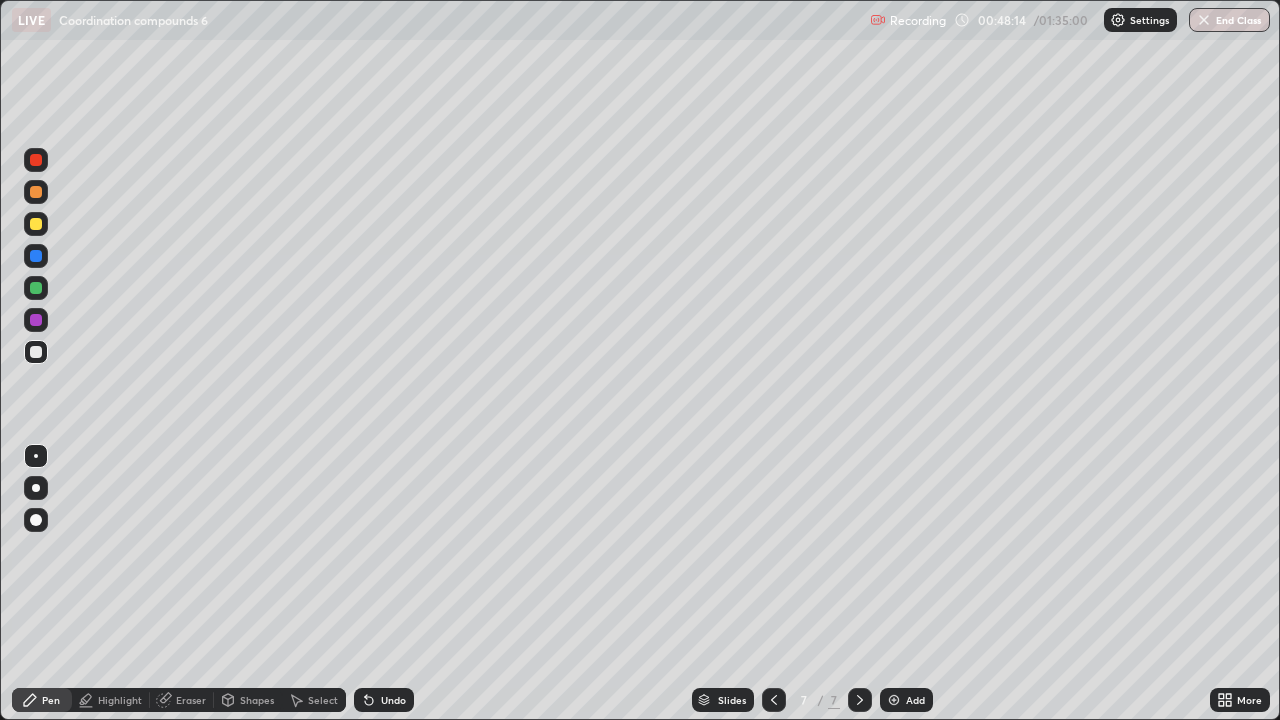 click at bounding box center [36, 352] 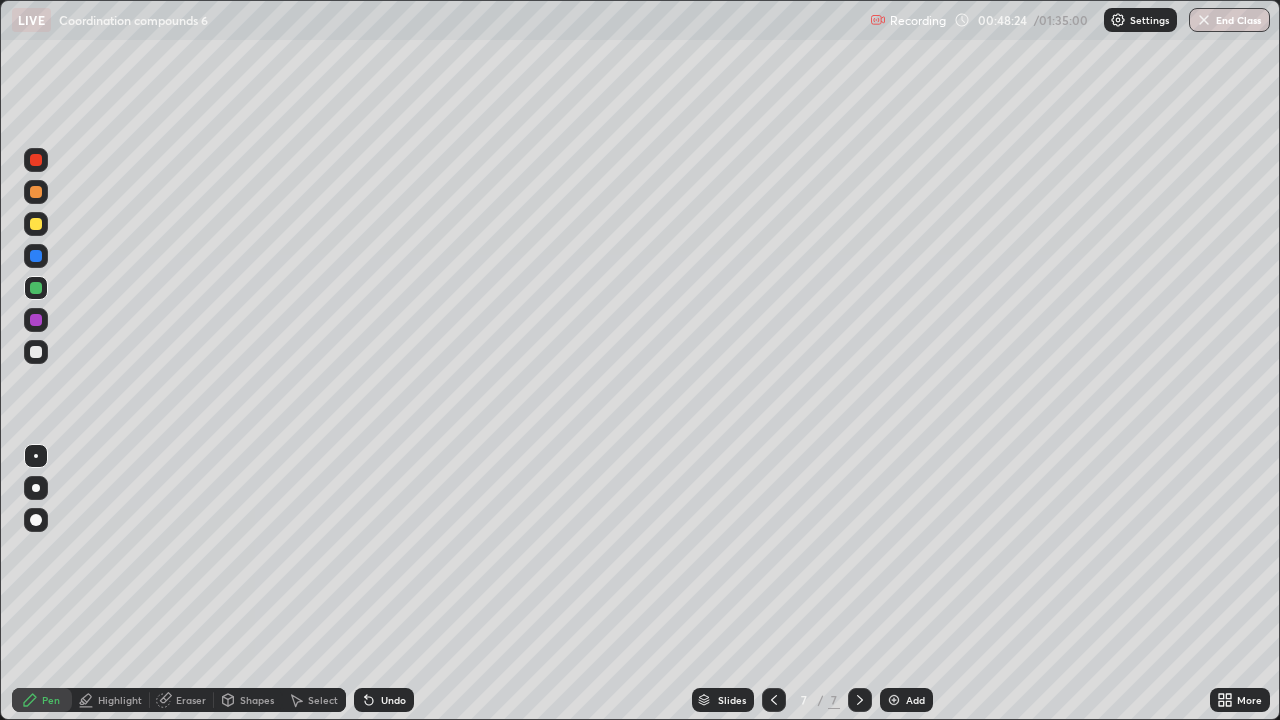 click 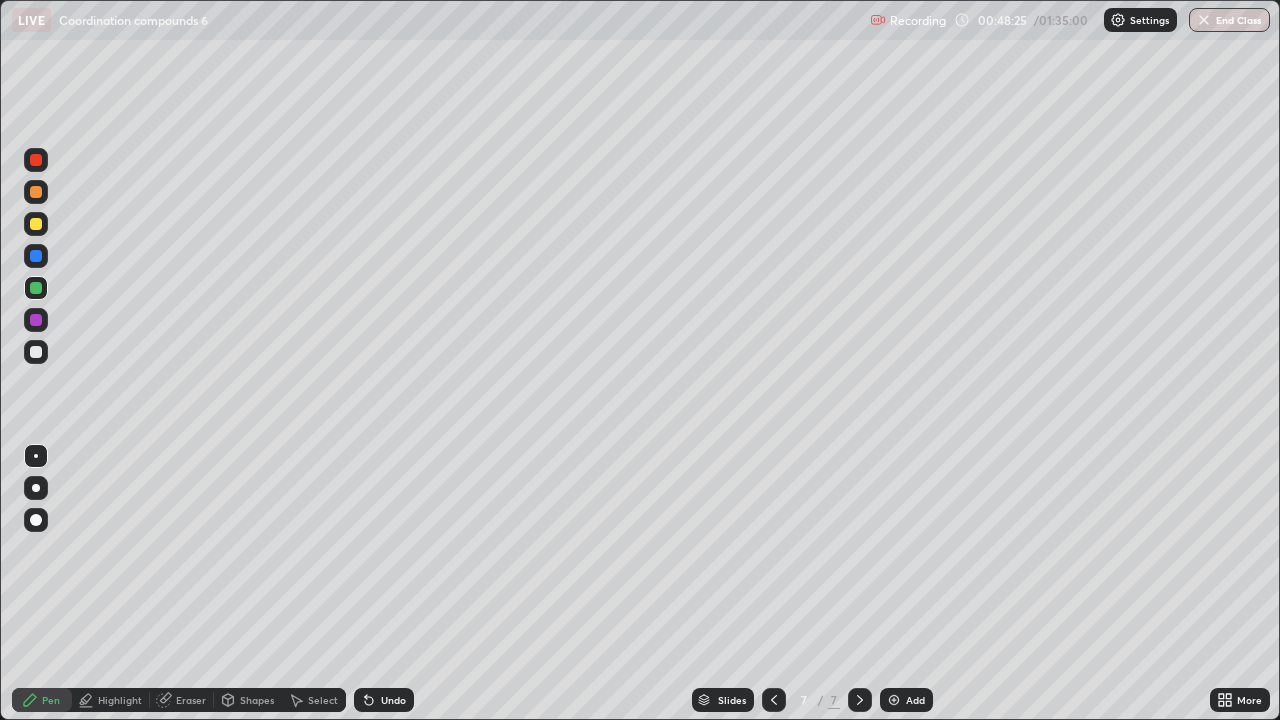 click on "Undo" at bounding box center (393, 700) 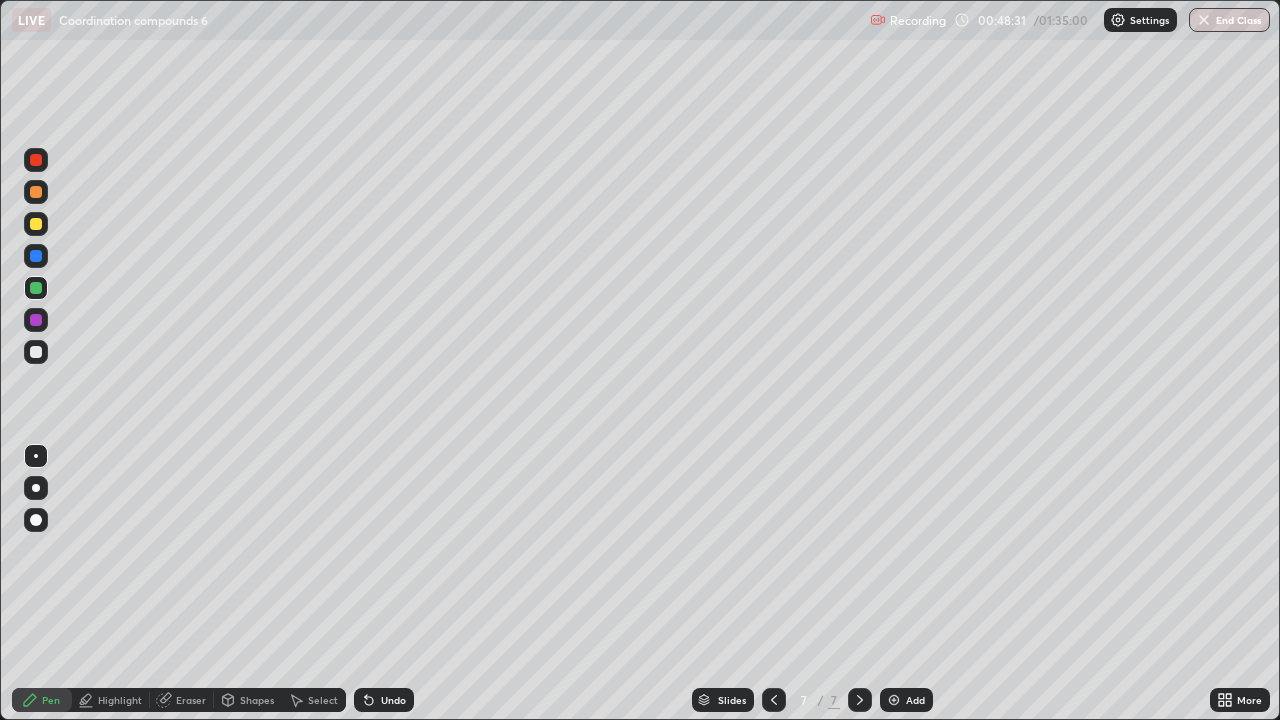 click at bounding box center (36, 352) 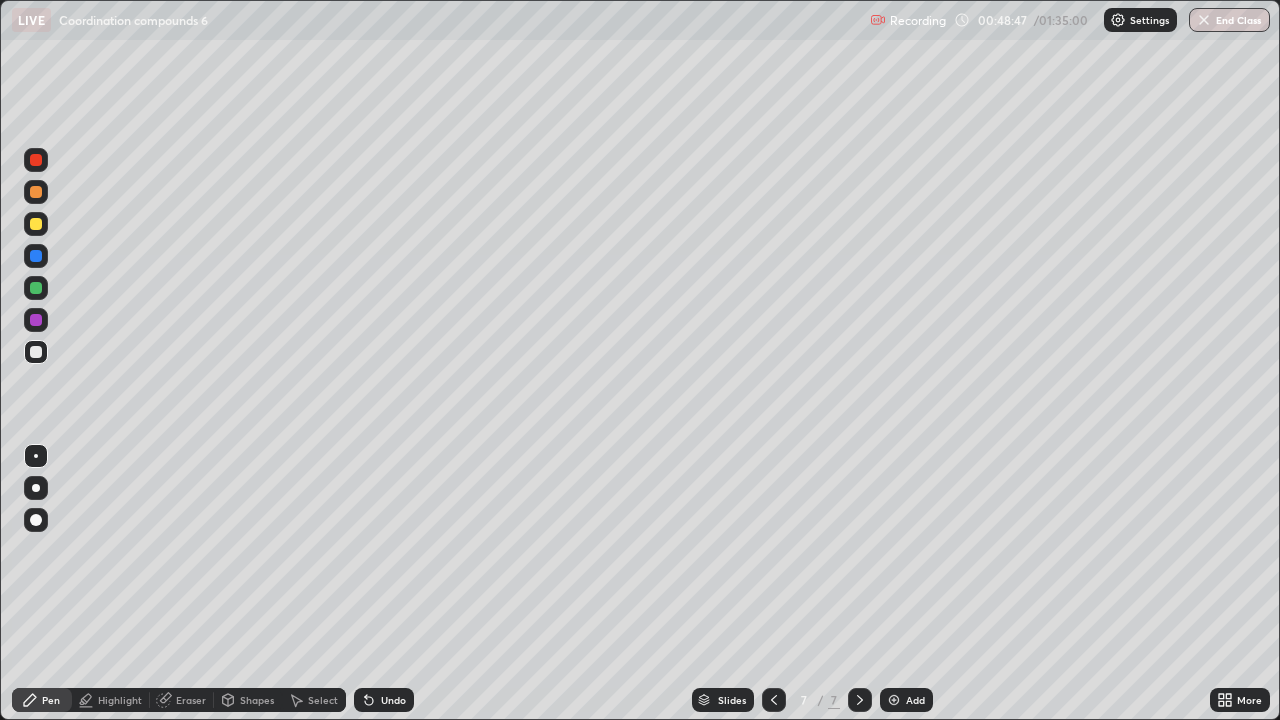 click at bounding box center [36, 288] 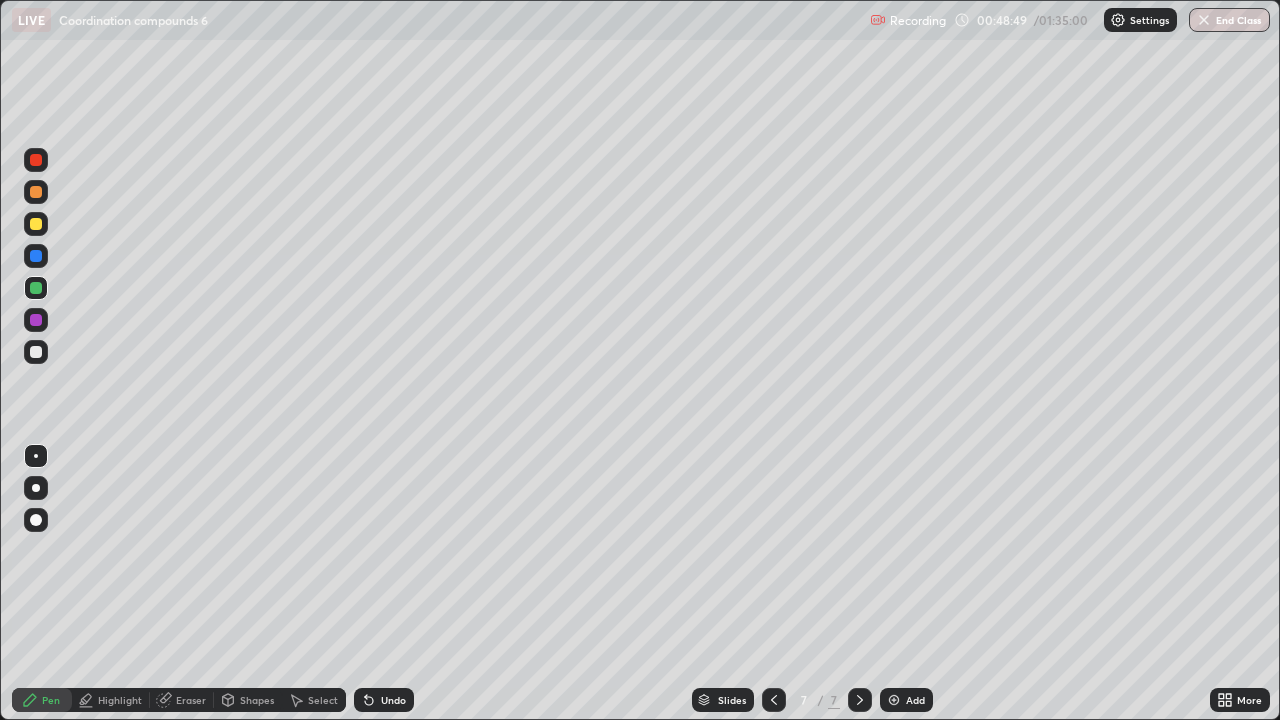 click at bounding box center [36, 224] 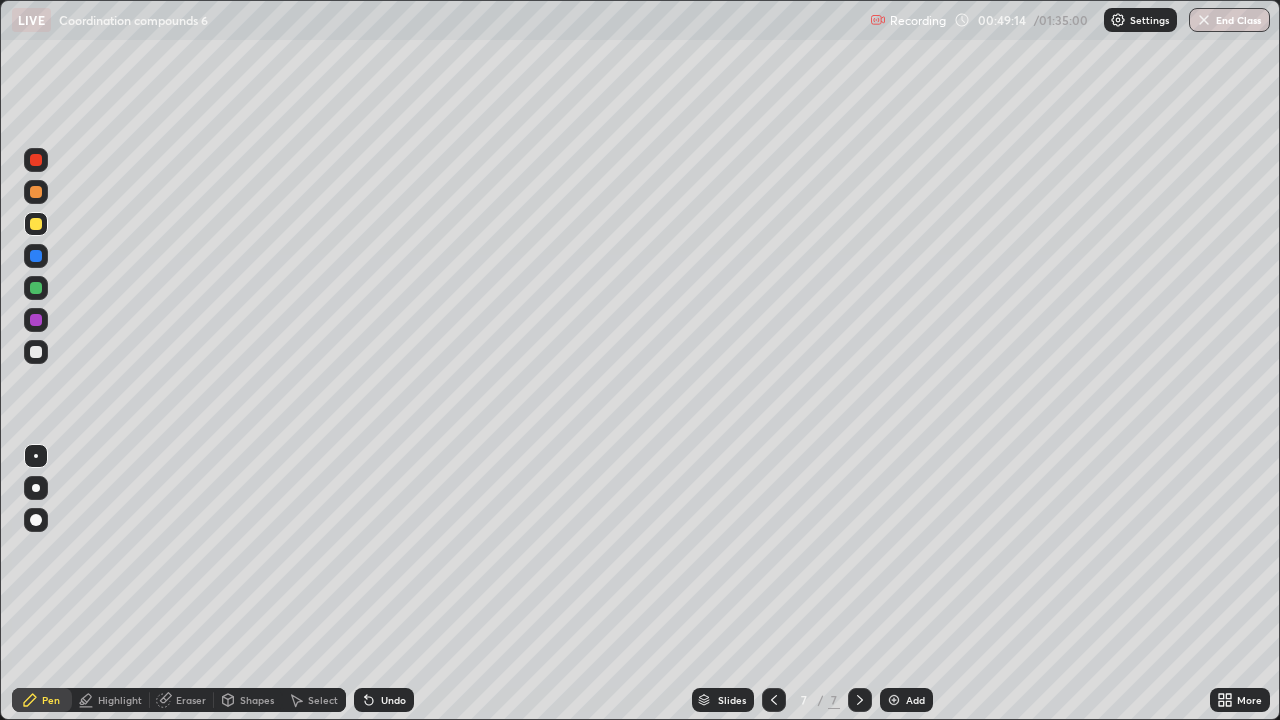 click on "Eraser" at bounding box center (182, 700) 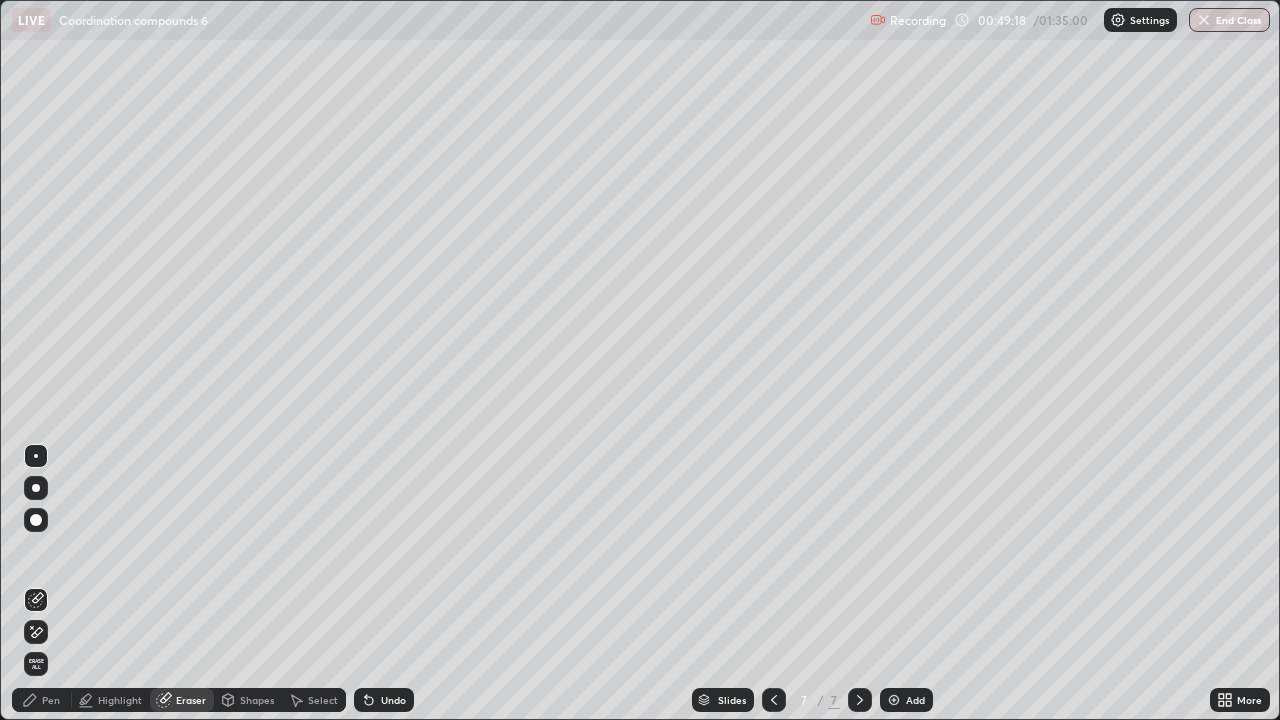 click on "Pen" at bounding box center (42, 700) 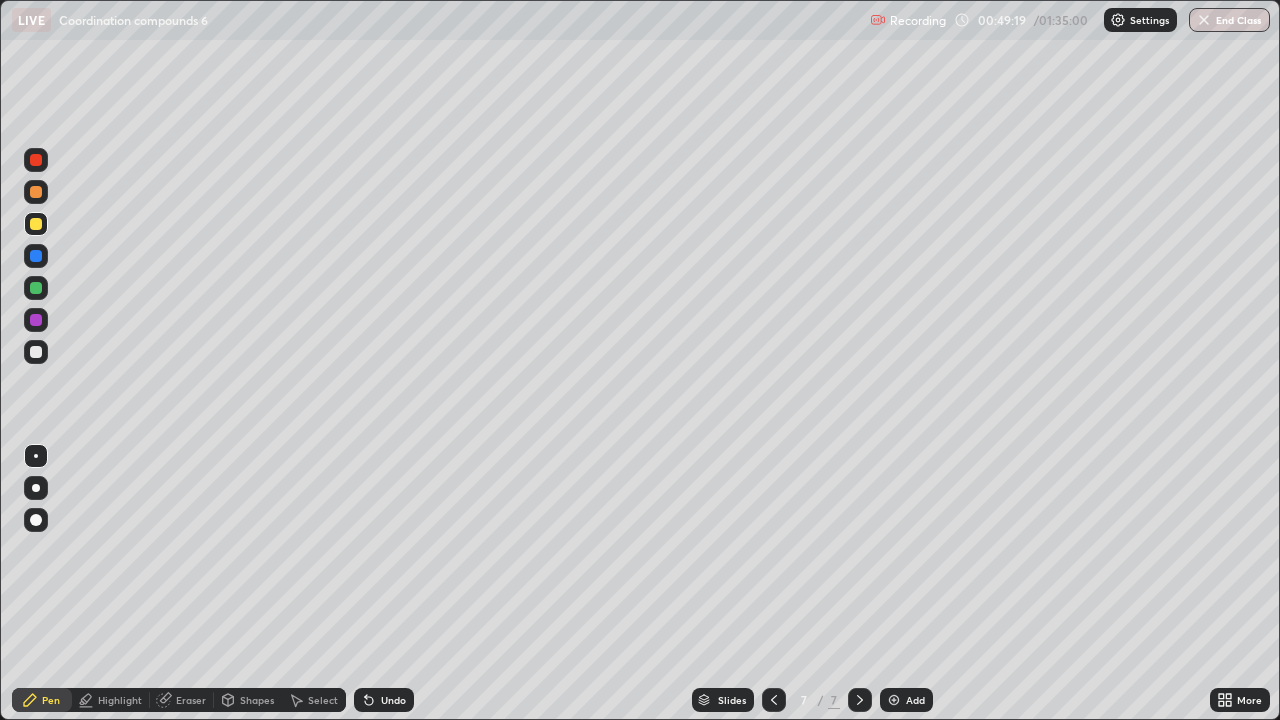 click at bounding box center (36, 288) 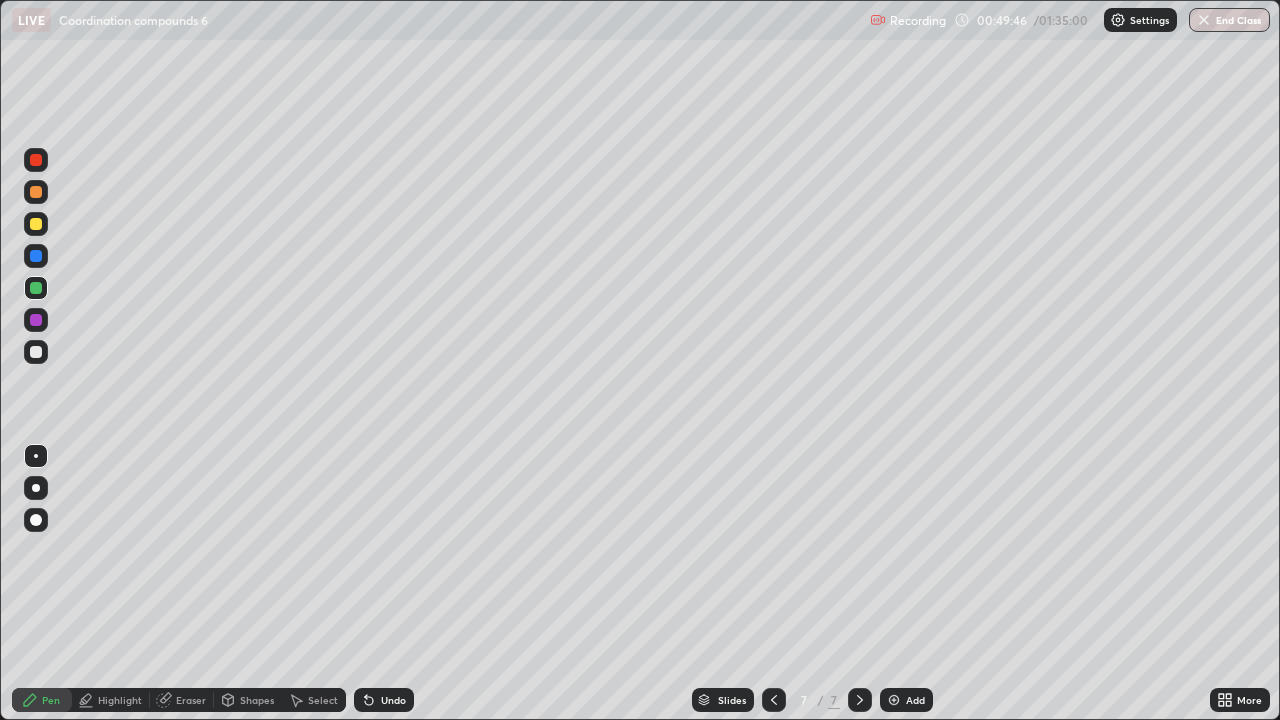 click on "Add" at bounding box center [906, 700] 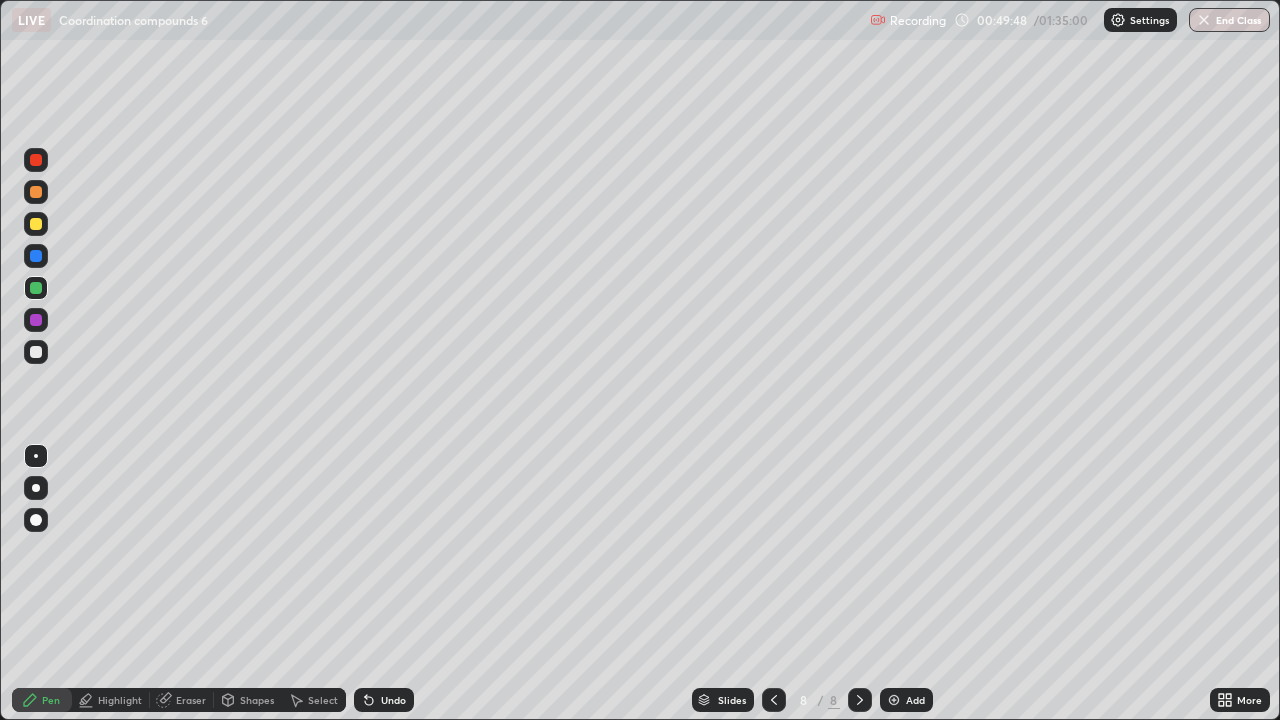 click at bounding box center (36, 352) 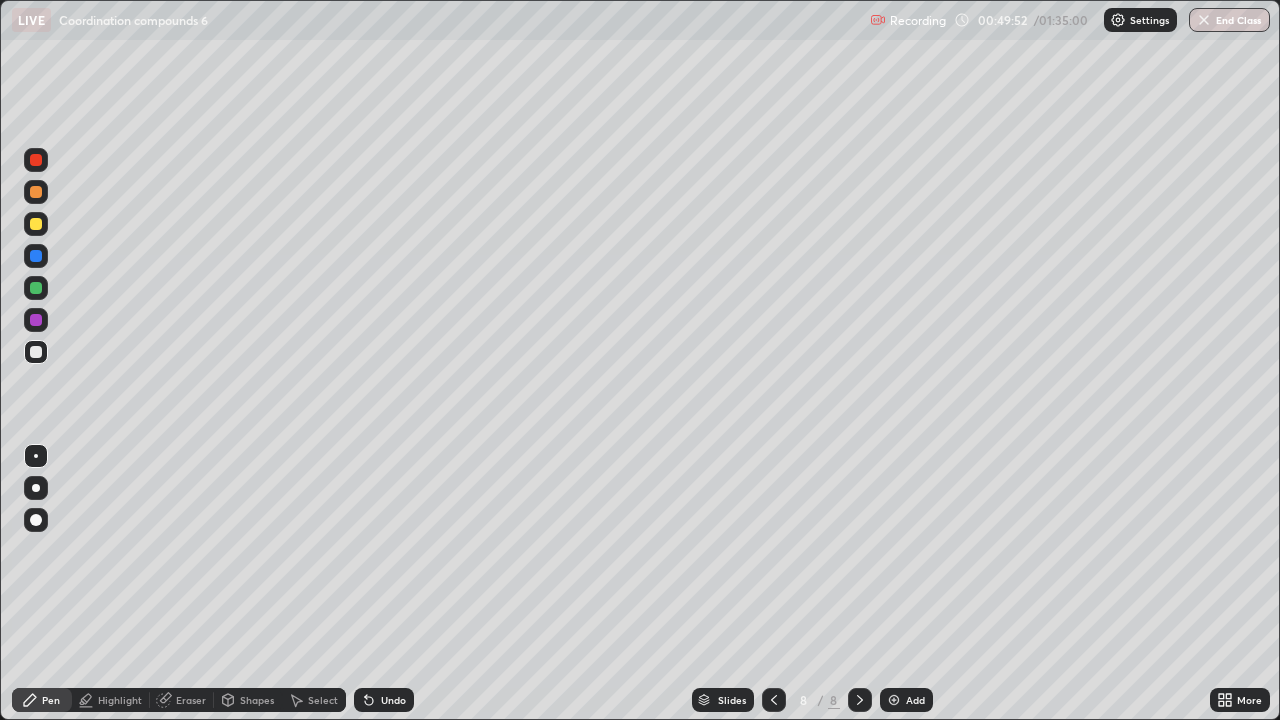 click at bounding box center [36, 288] 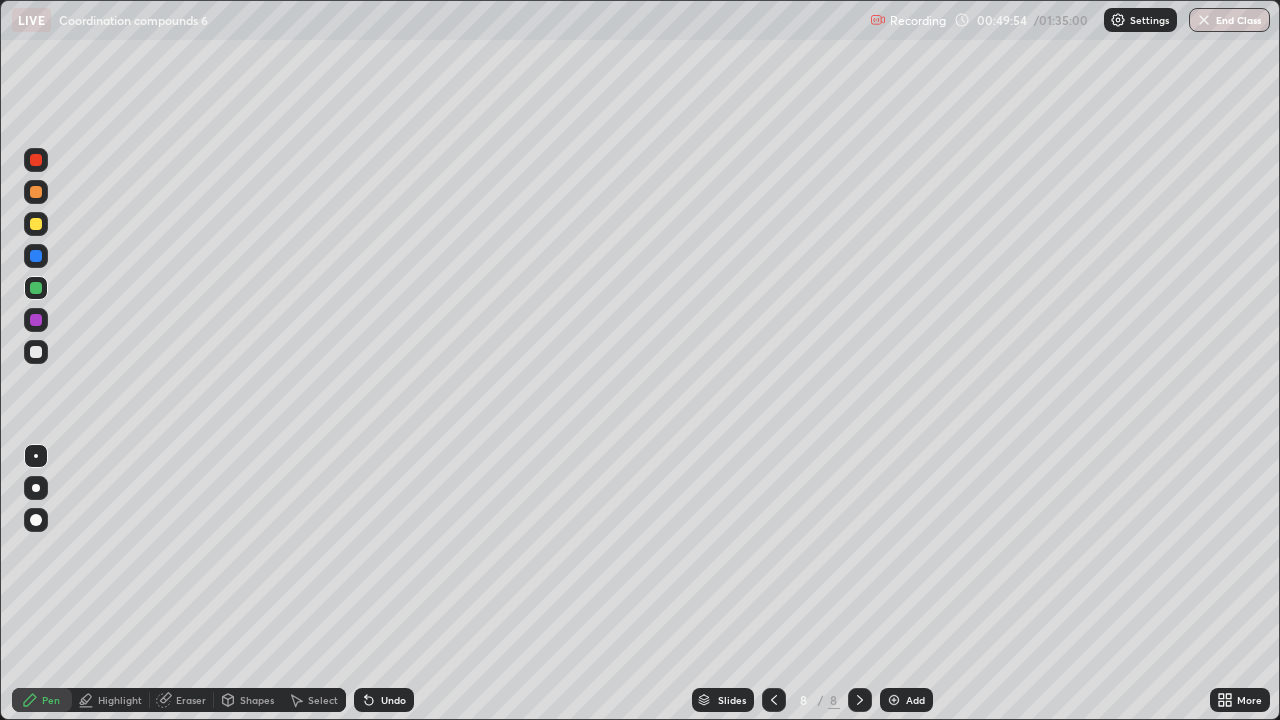 click at bounding box center (36, 352) 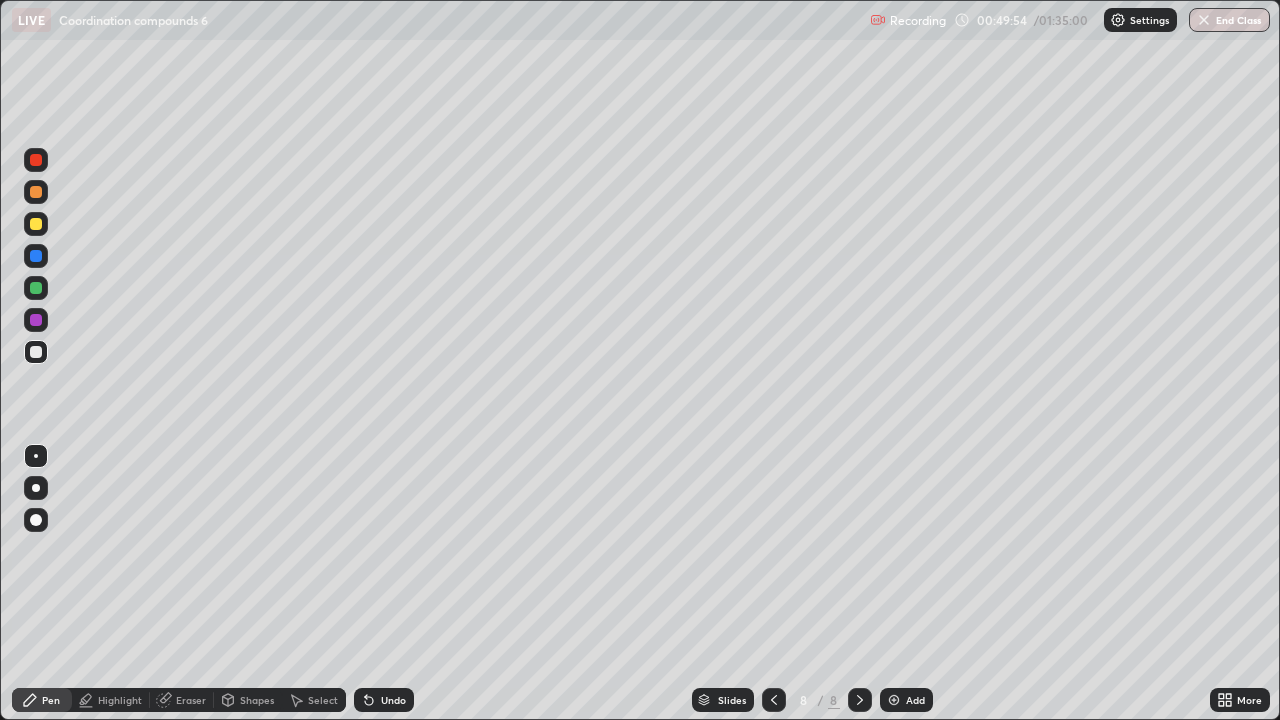 click at bounding box center [36, 320] 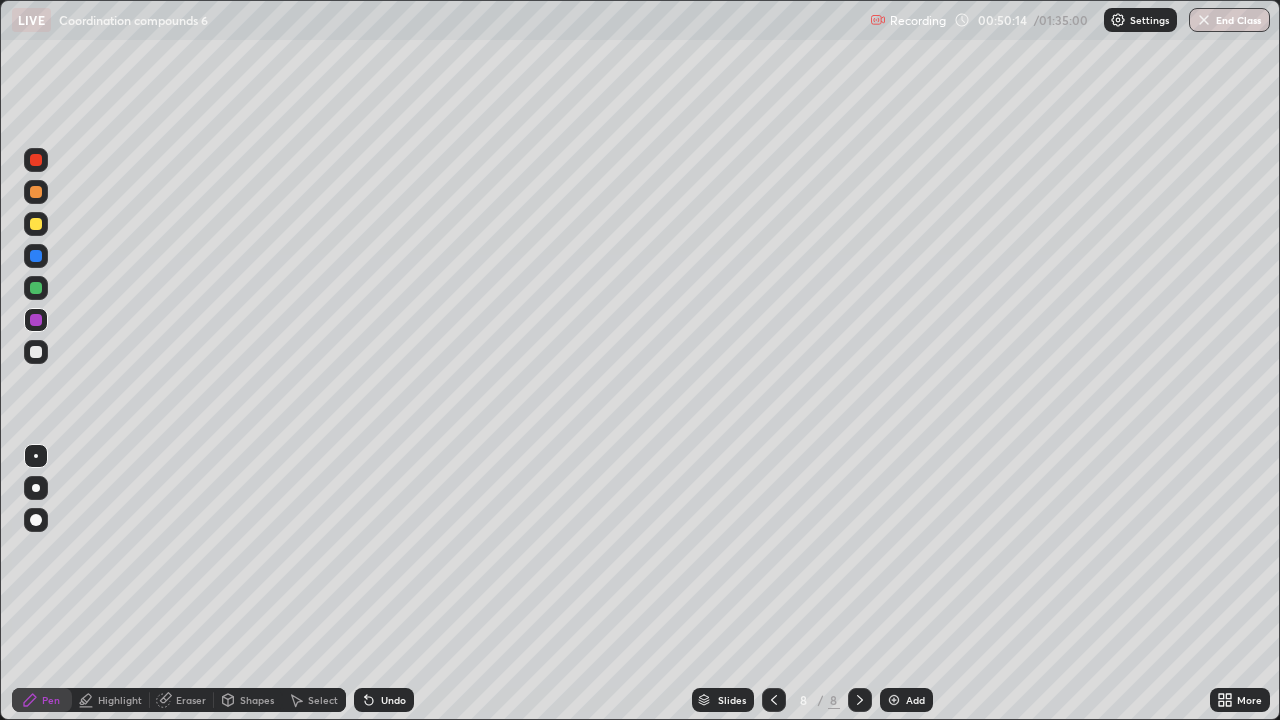 click at bounding box center [36, 352] 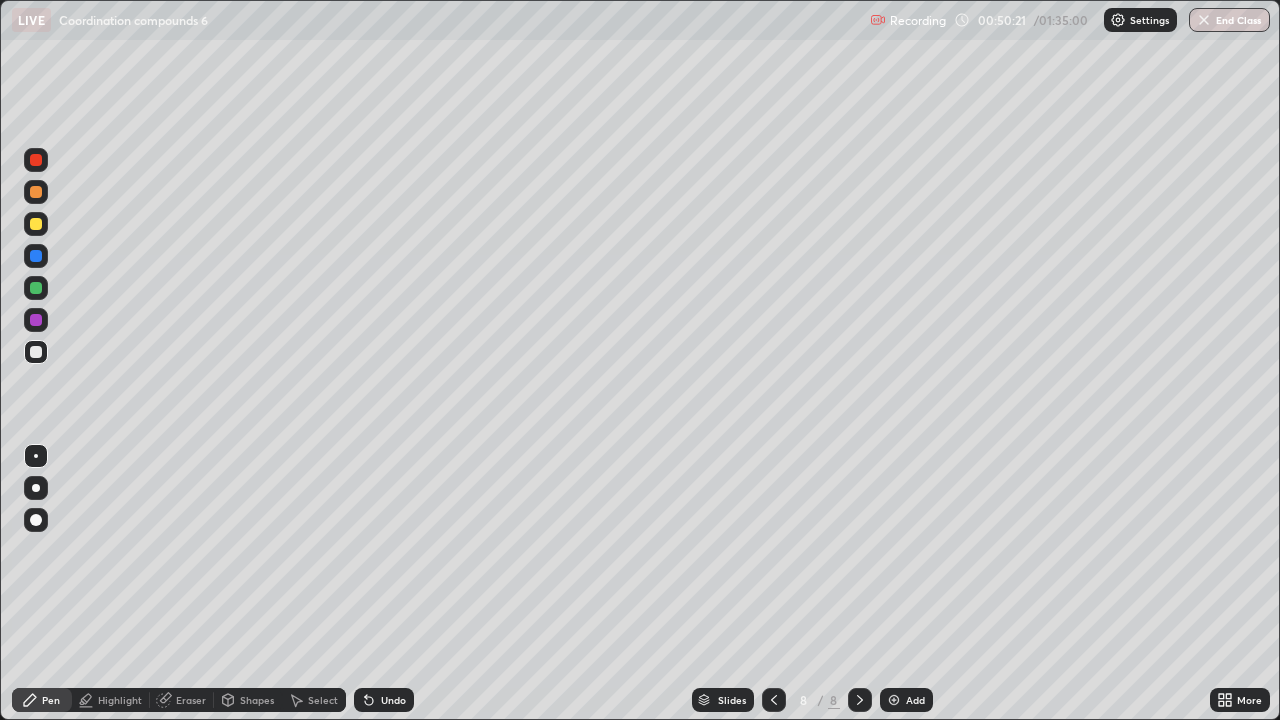 click on "Select" at bounding box center [314, 700] 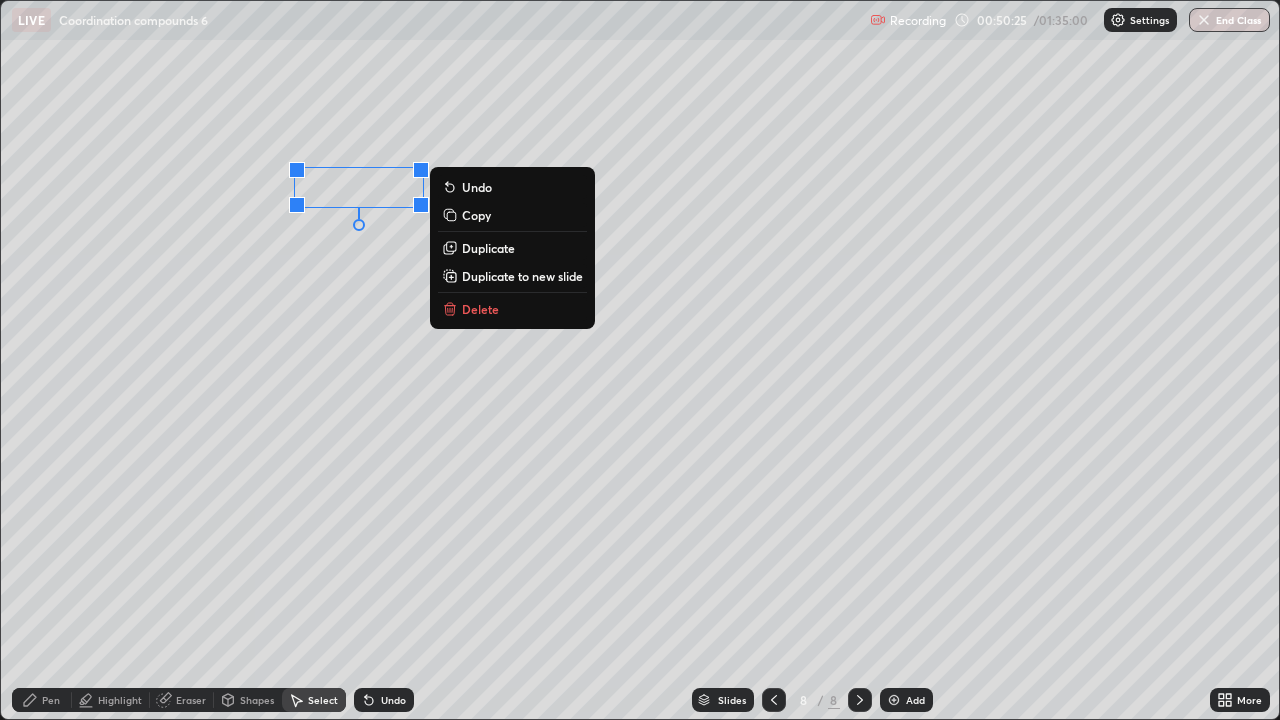 click on "Eraser" at bounding box center (191, 700) 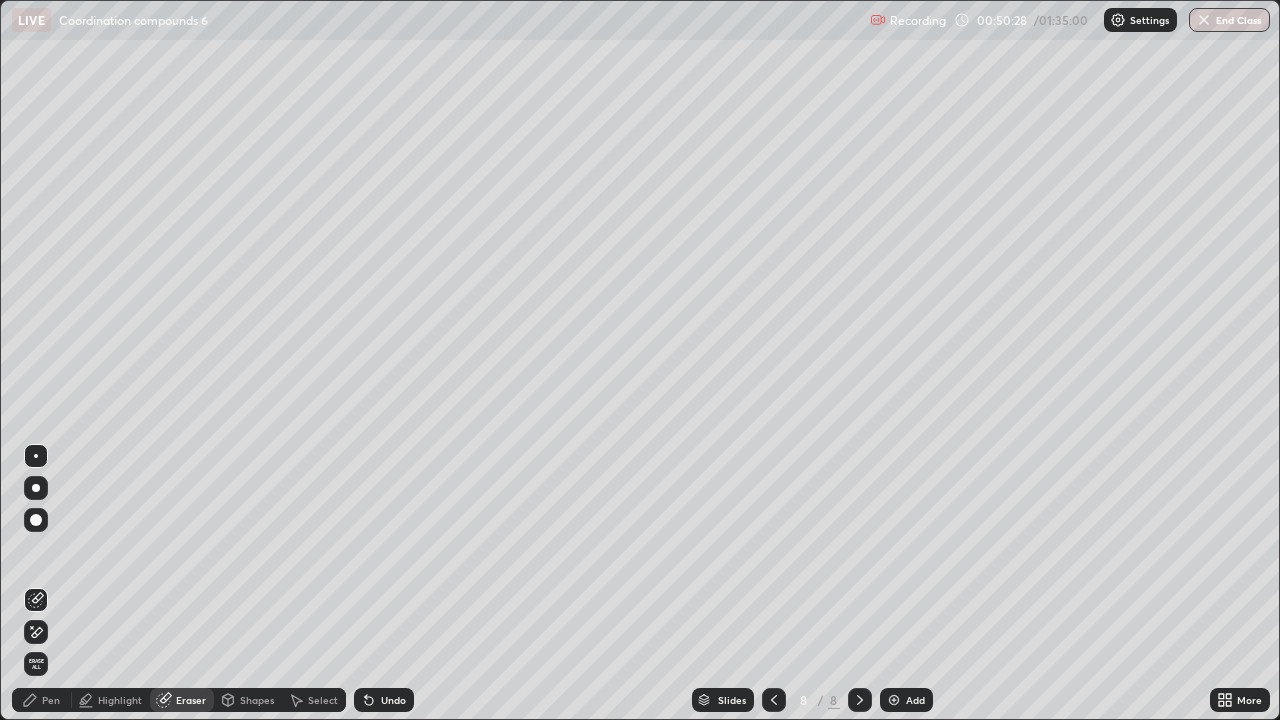 click on "Pen" at bounding box center [51, 700] 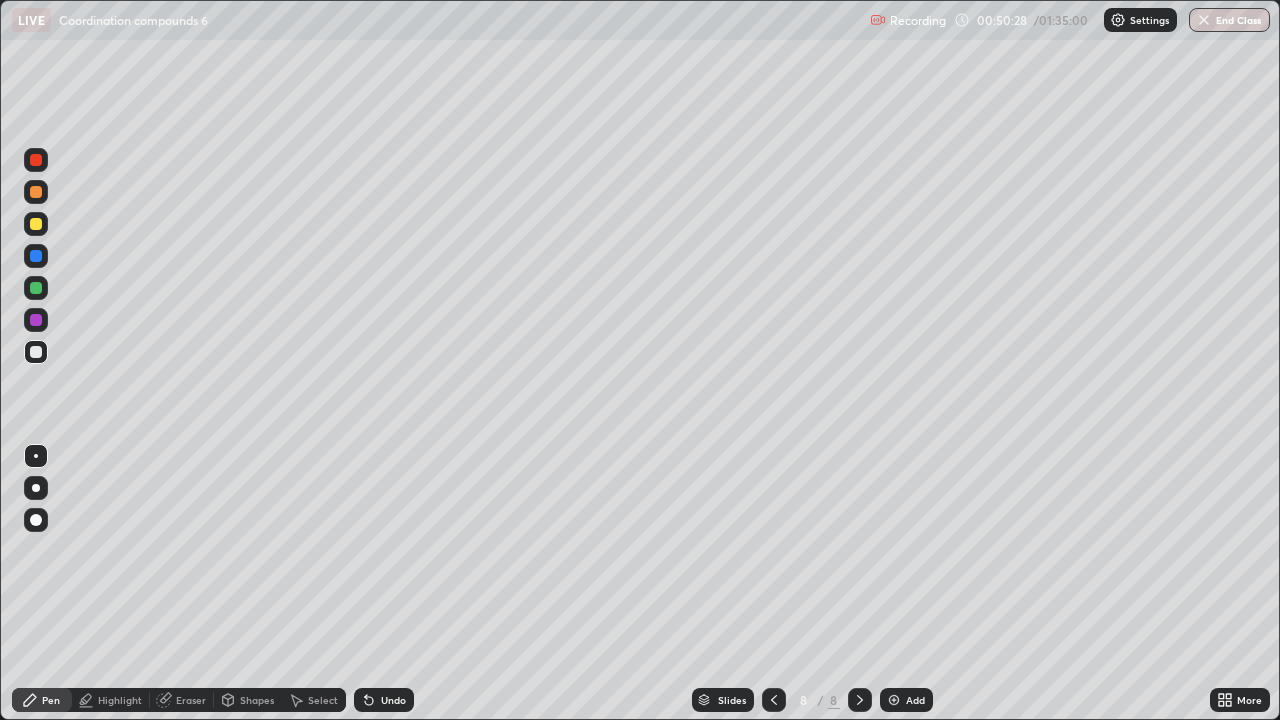 click at bounding box center [36, 288] 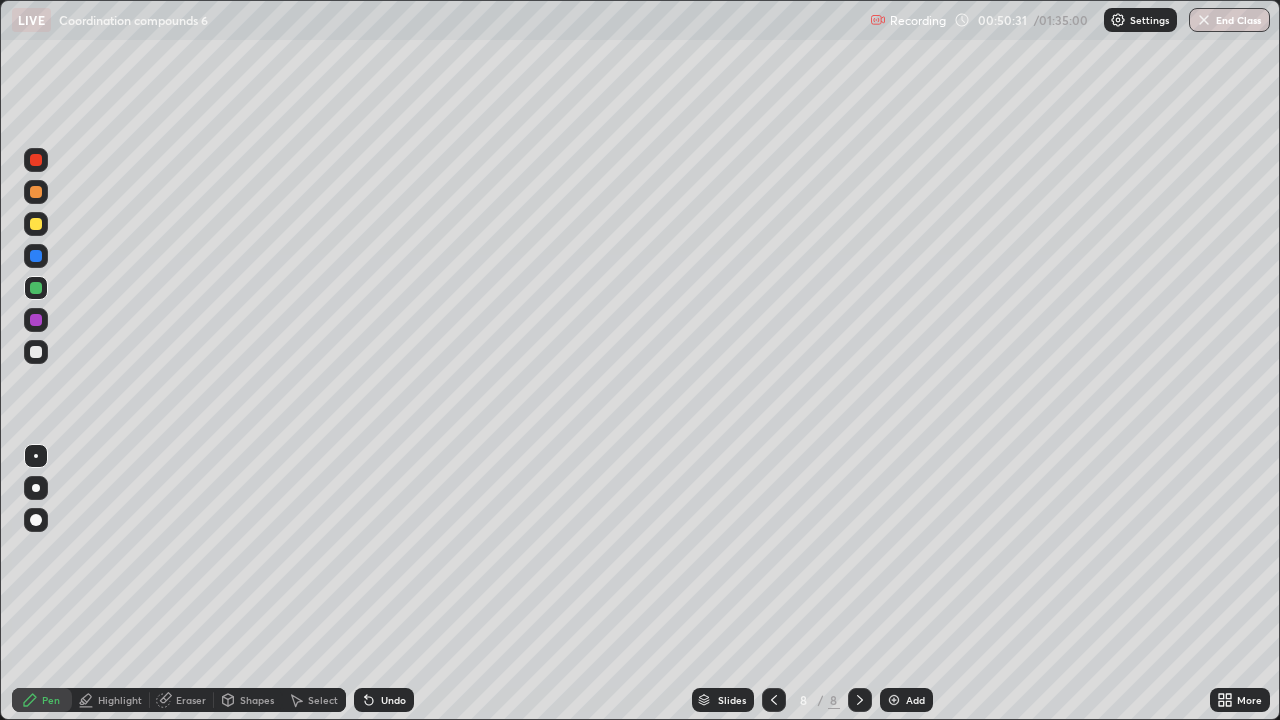click at bounding box center (36, 192) 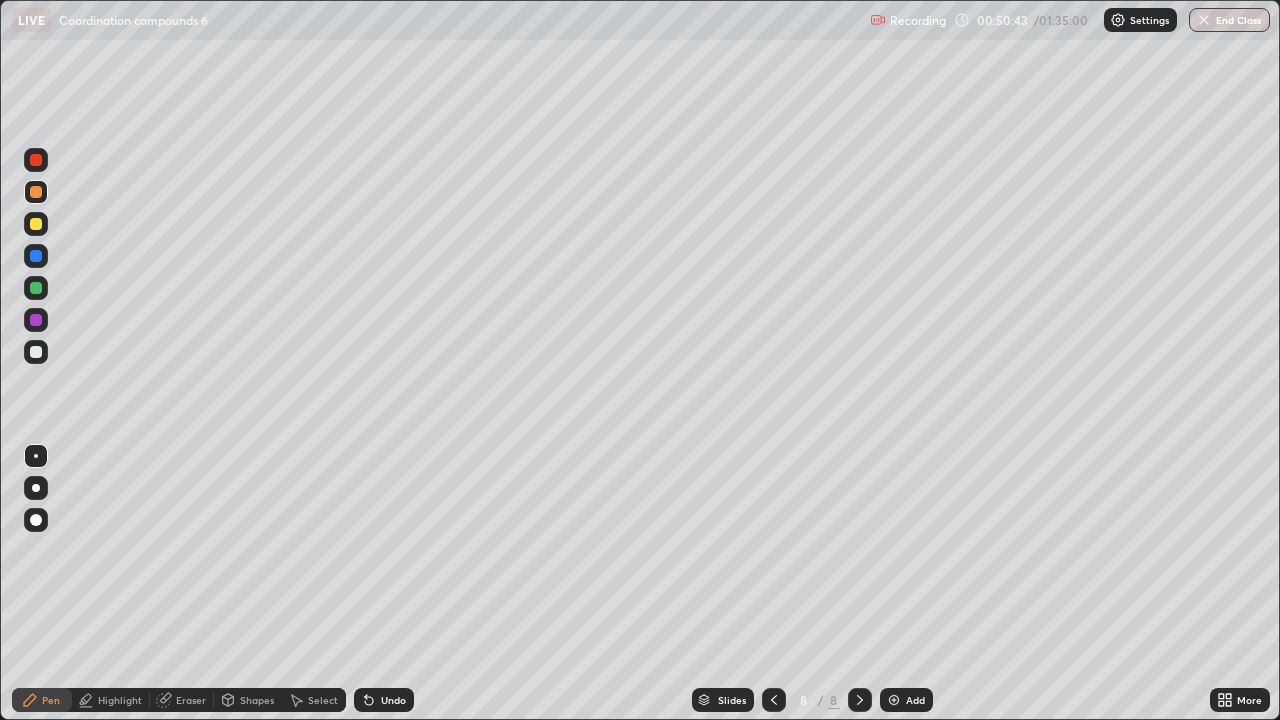 click at bounding box center [36, 520] 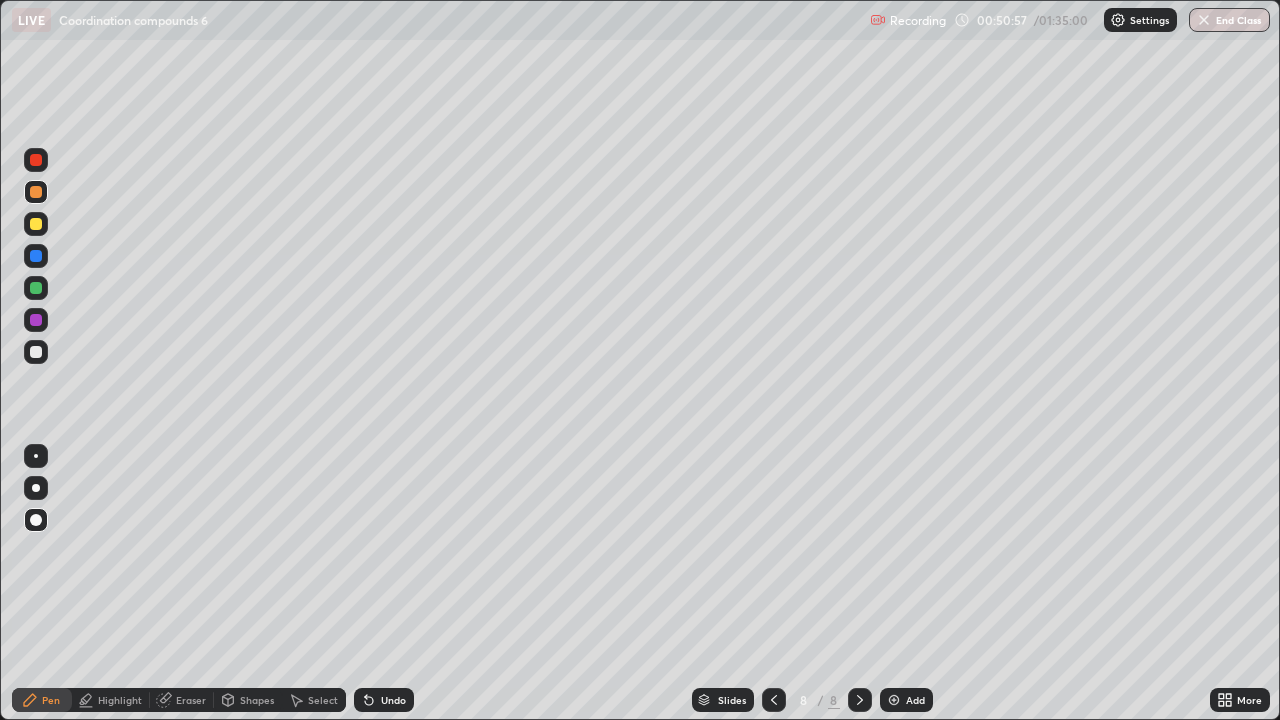 click at bounding box center [36, 224] 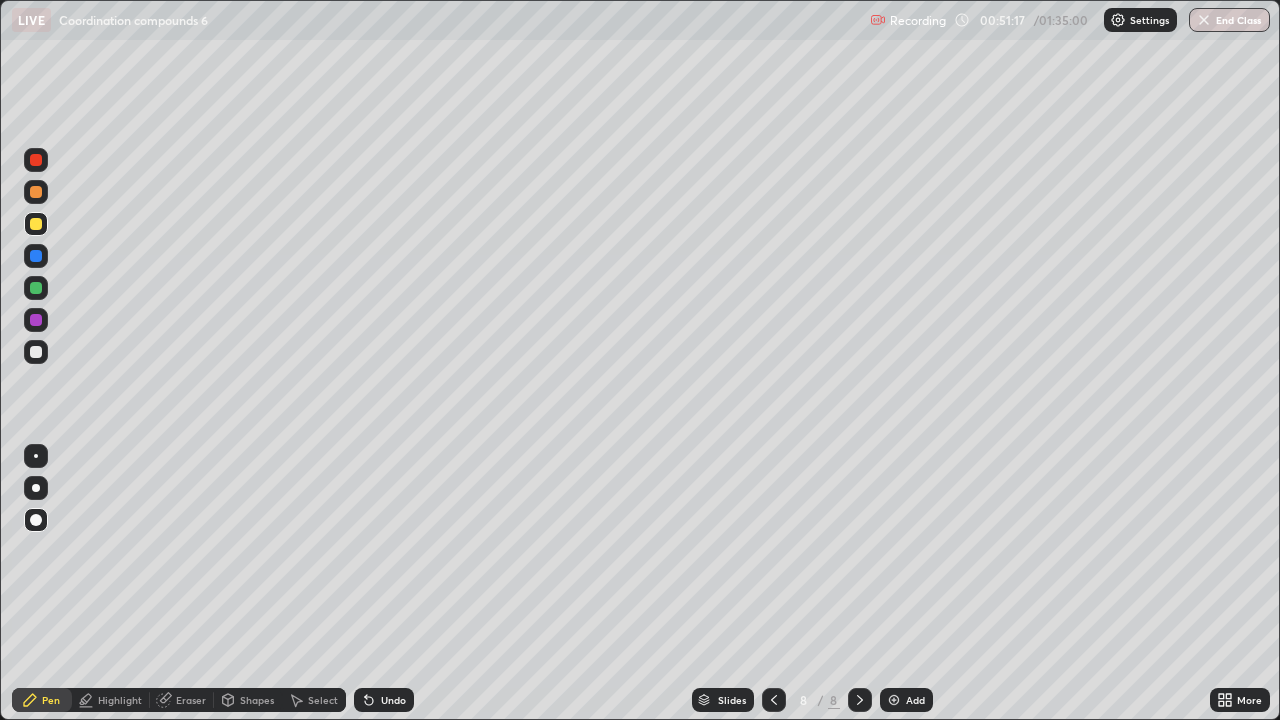 click at bounding box center (36, 352) 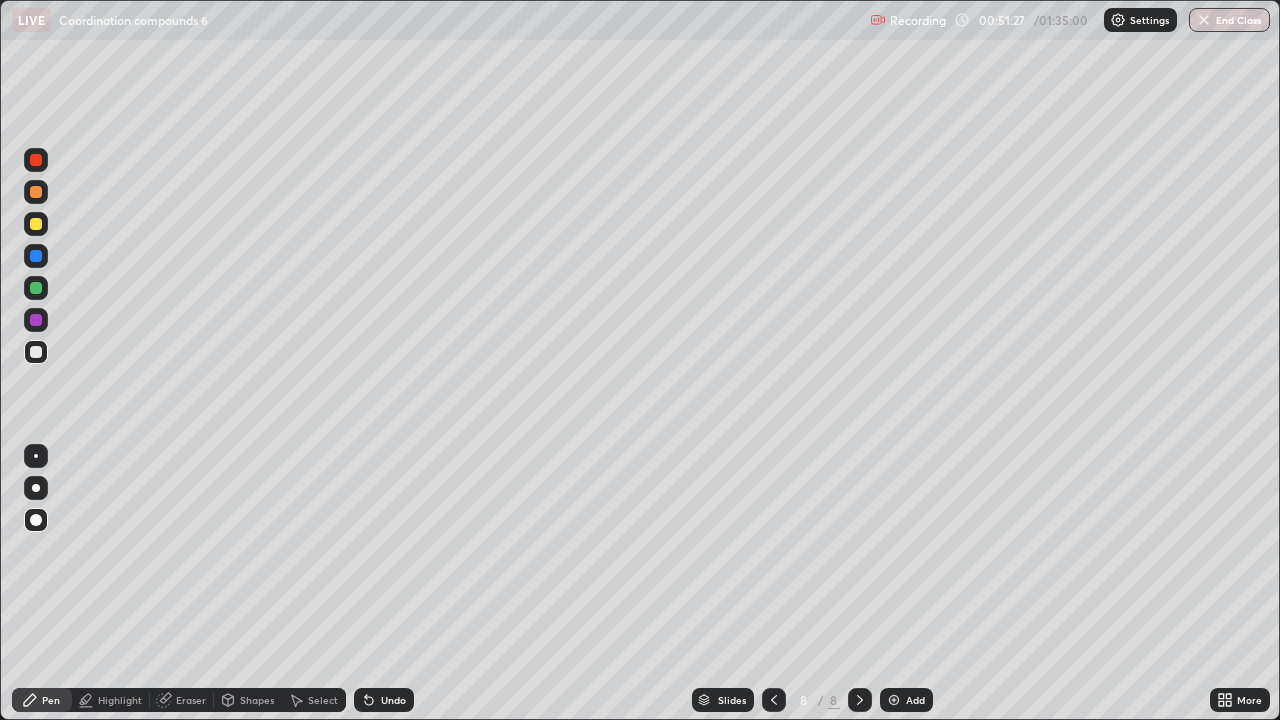 click at bounding box center (36, 352) 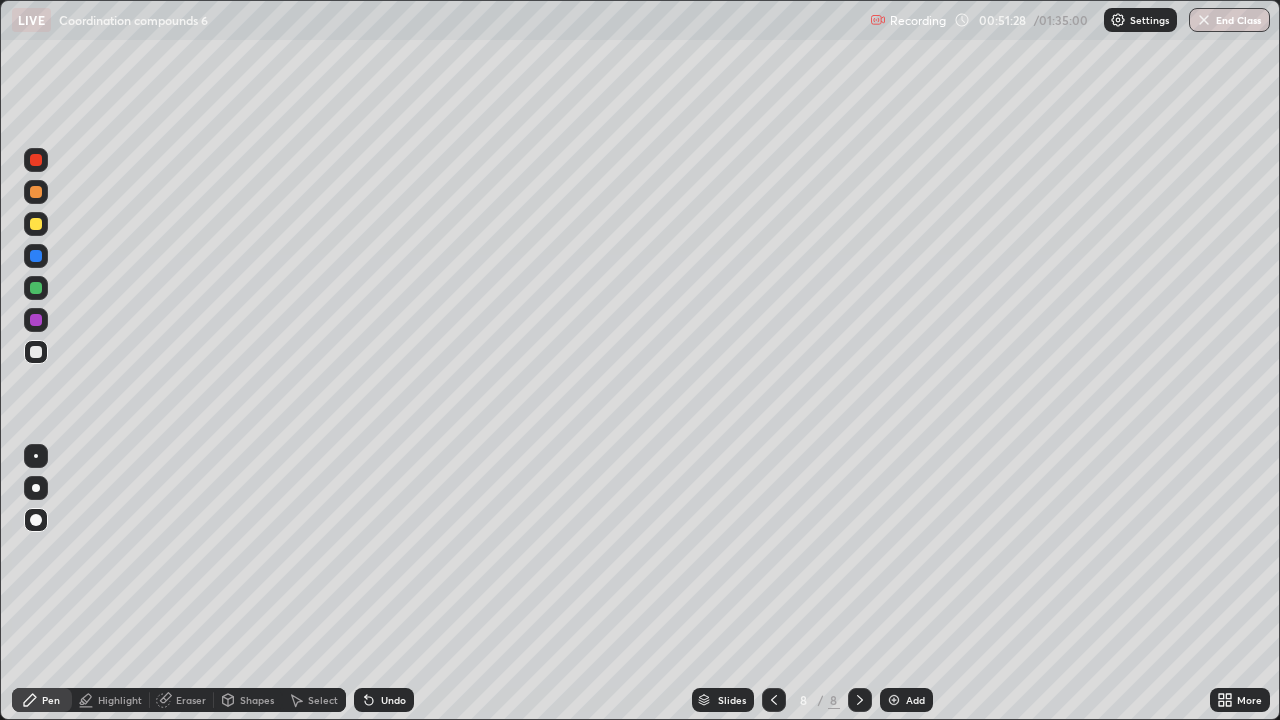 click at bounding box center (36, 288) 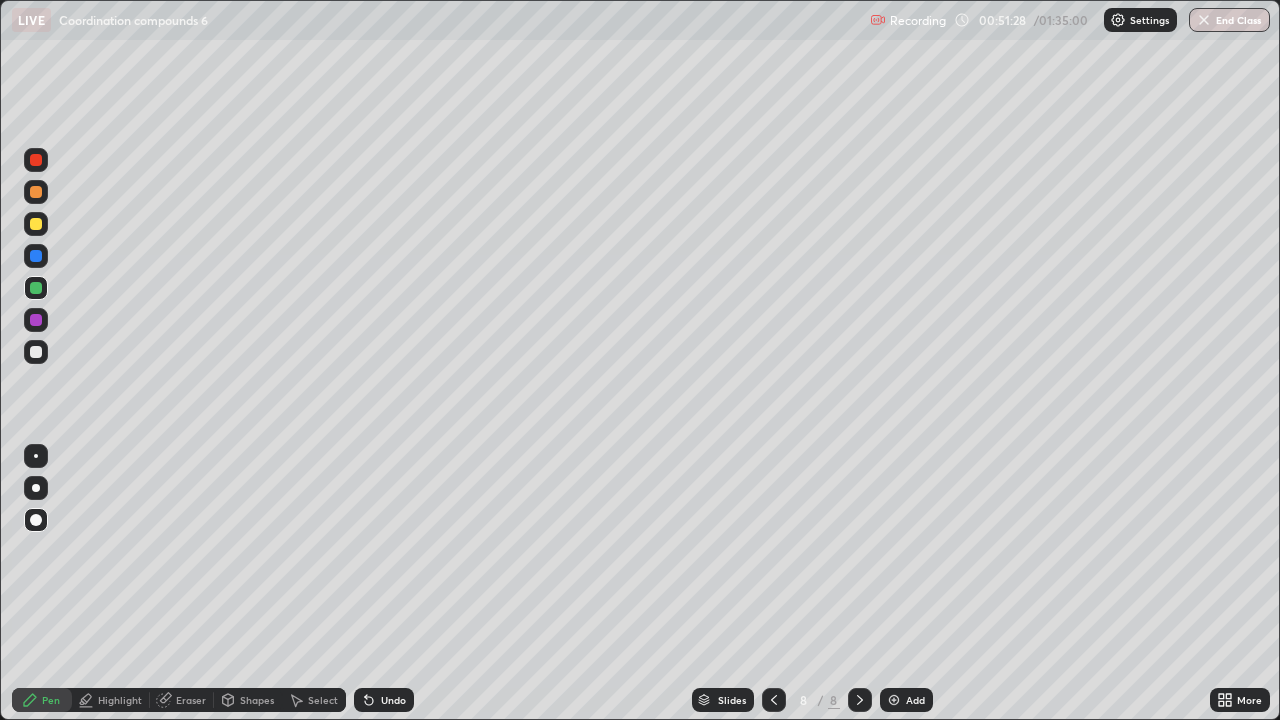 click at bounding box center (36, 256) 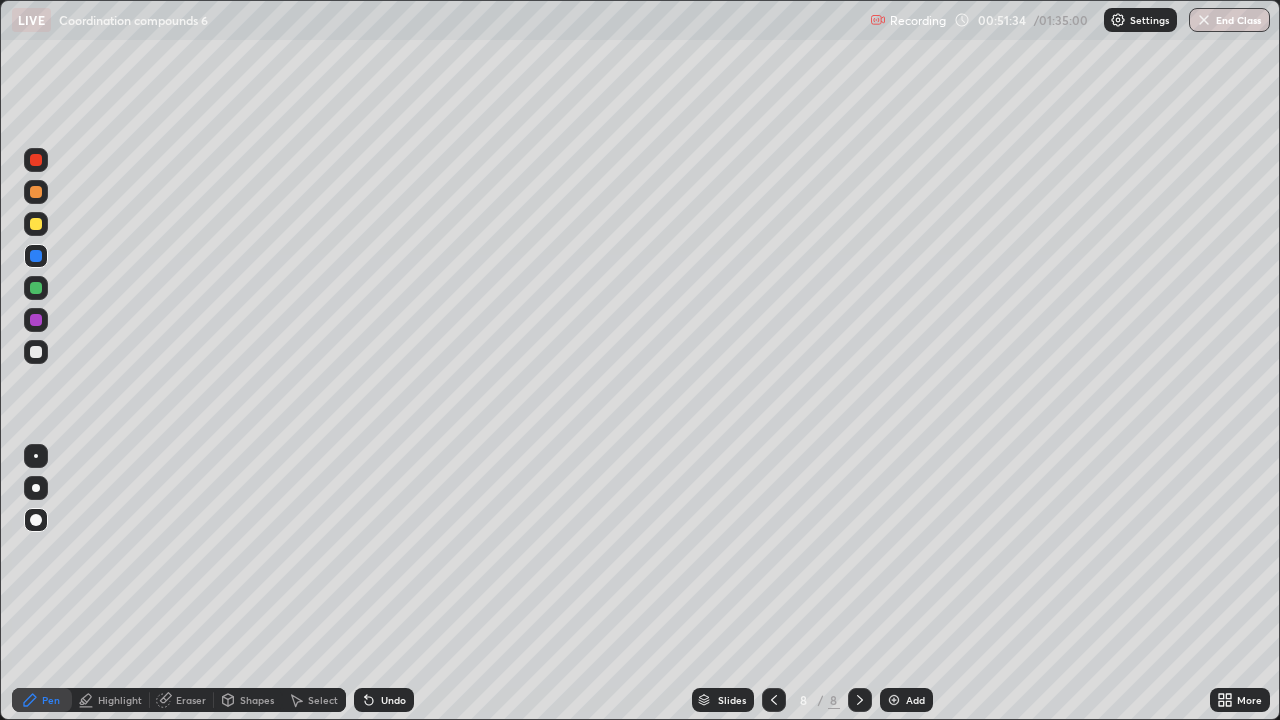 click at bounding box center [36, 224] 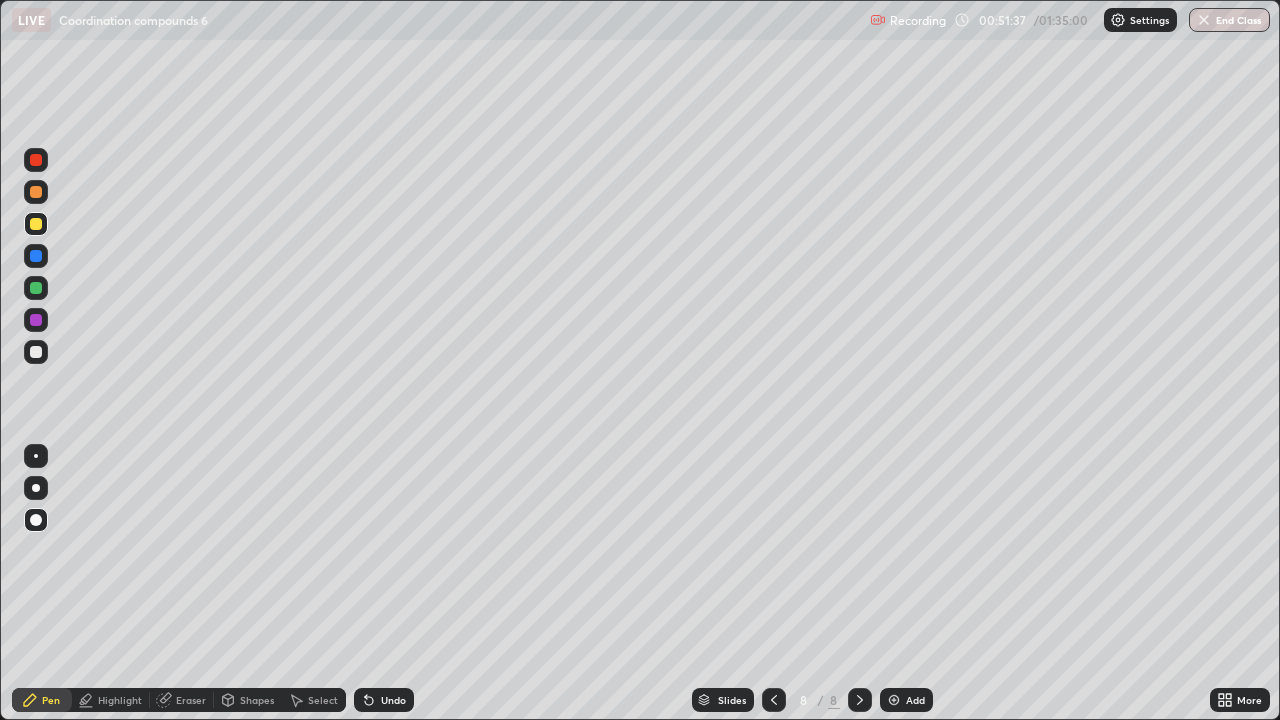 click at bounding box center (36, 192) 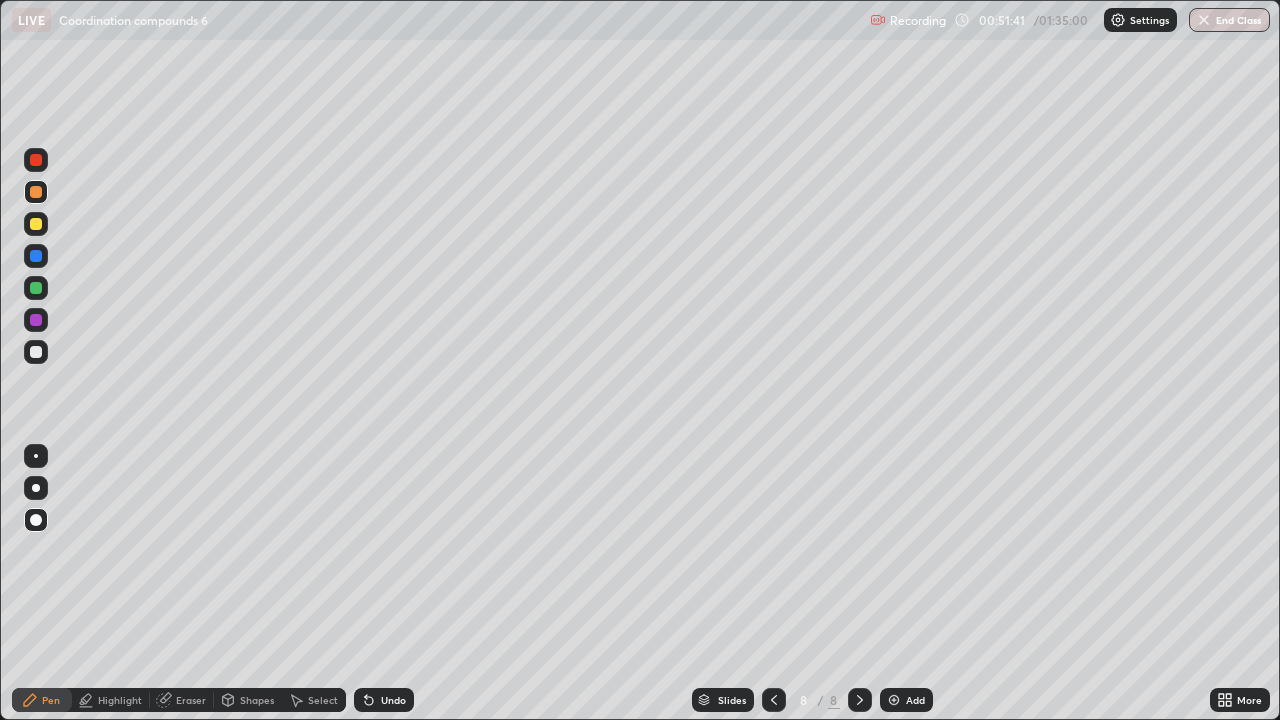 click at bounding box center (36, 224) 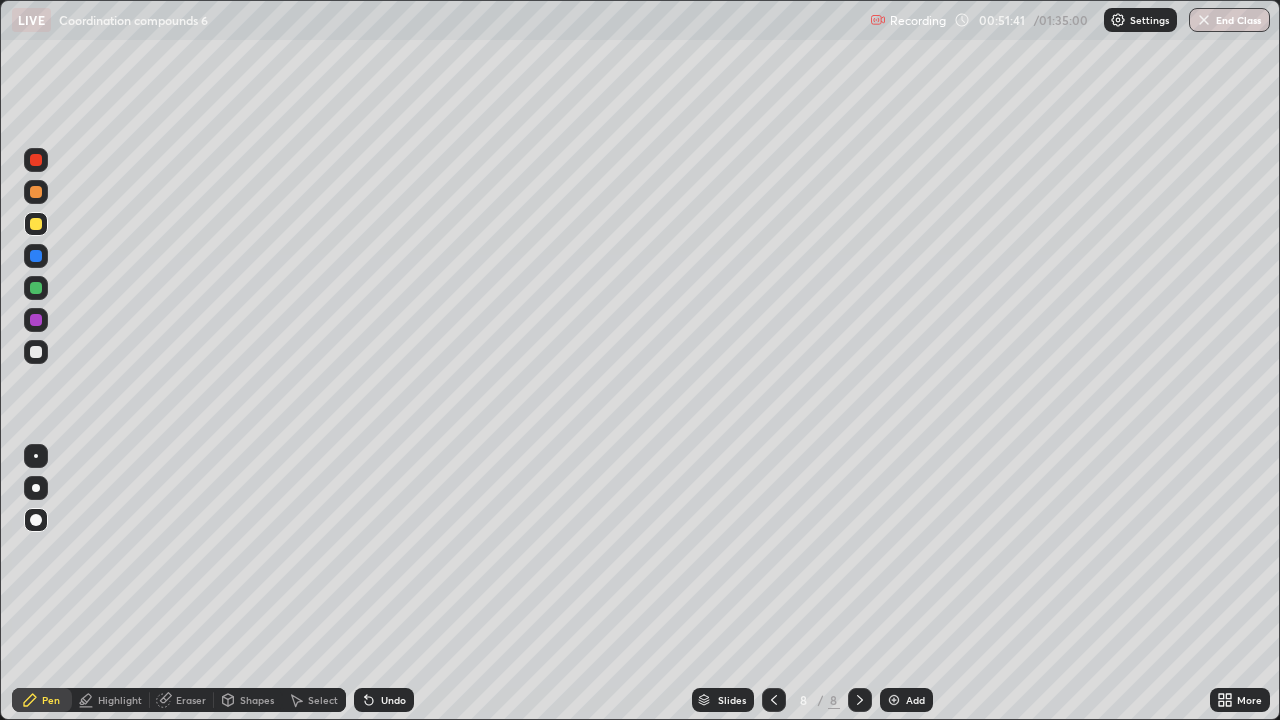 click at bounding box center [36, 456] 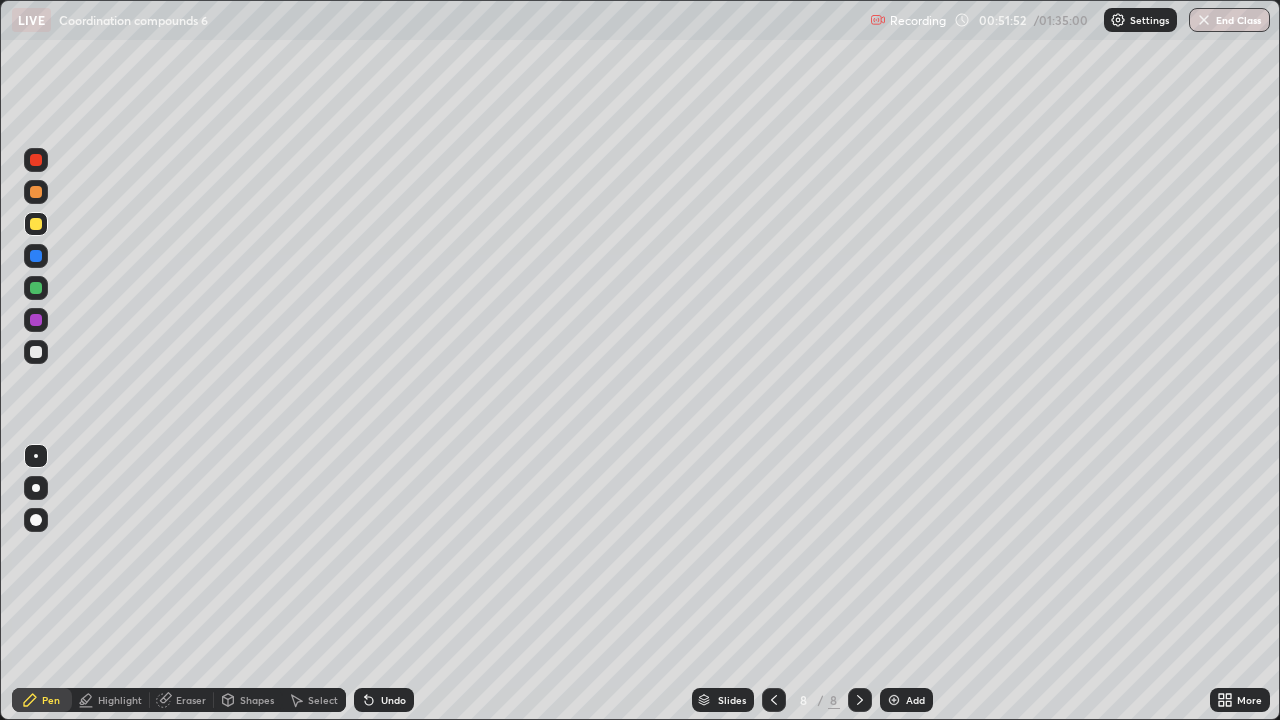 click at bounding box center [36, 192] 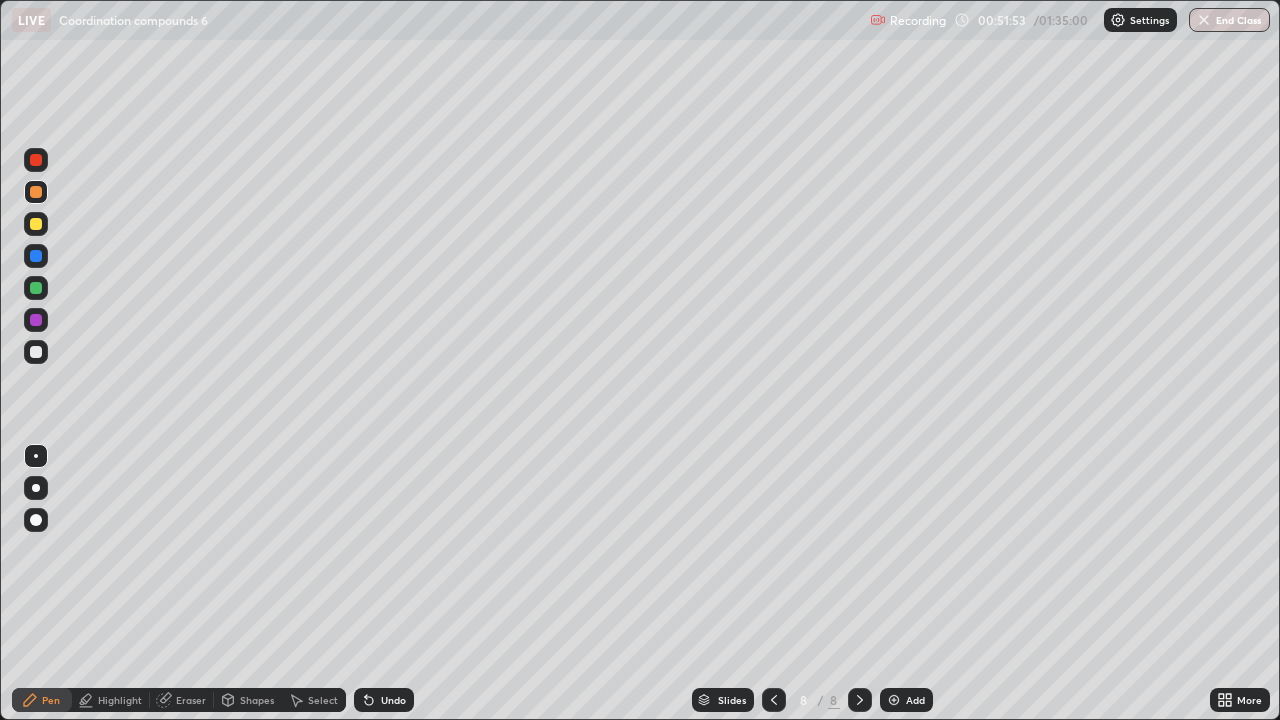 click on "Undo" at bounding box center [384, 700] 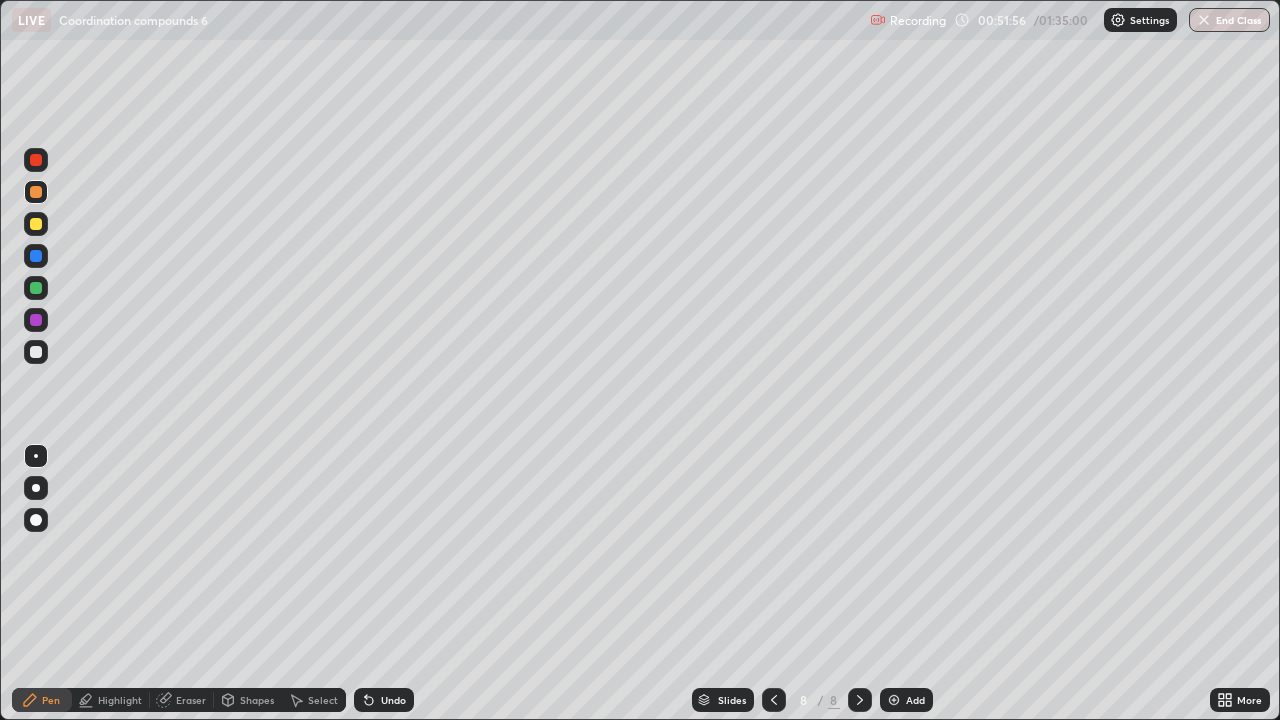 click on "Undo" at bounding box center [393, 700] 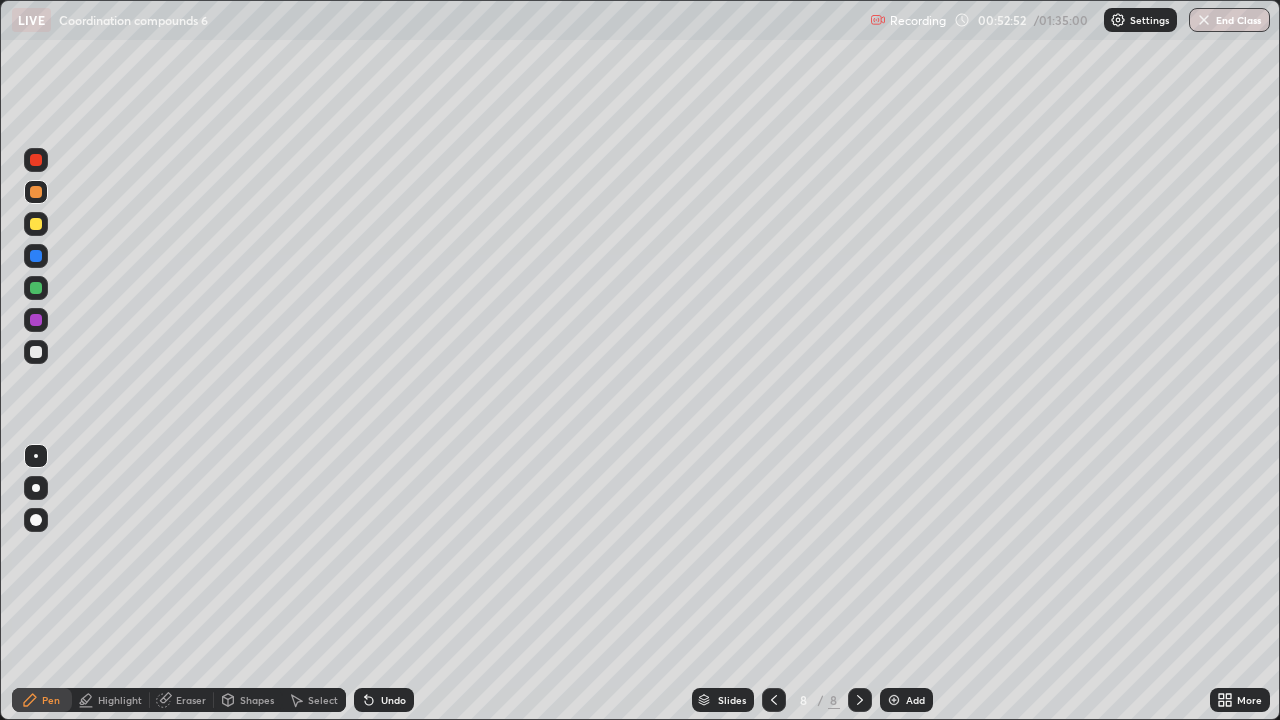 click at bounding box center [36, 224] 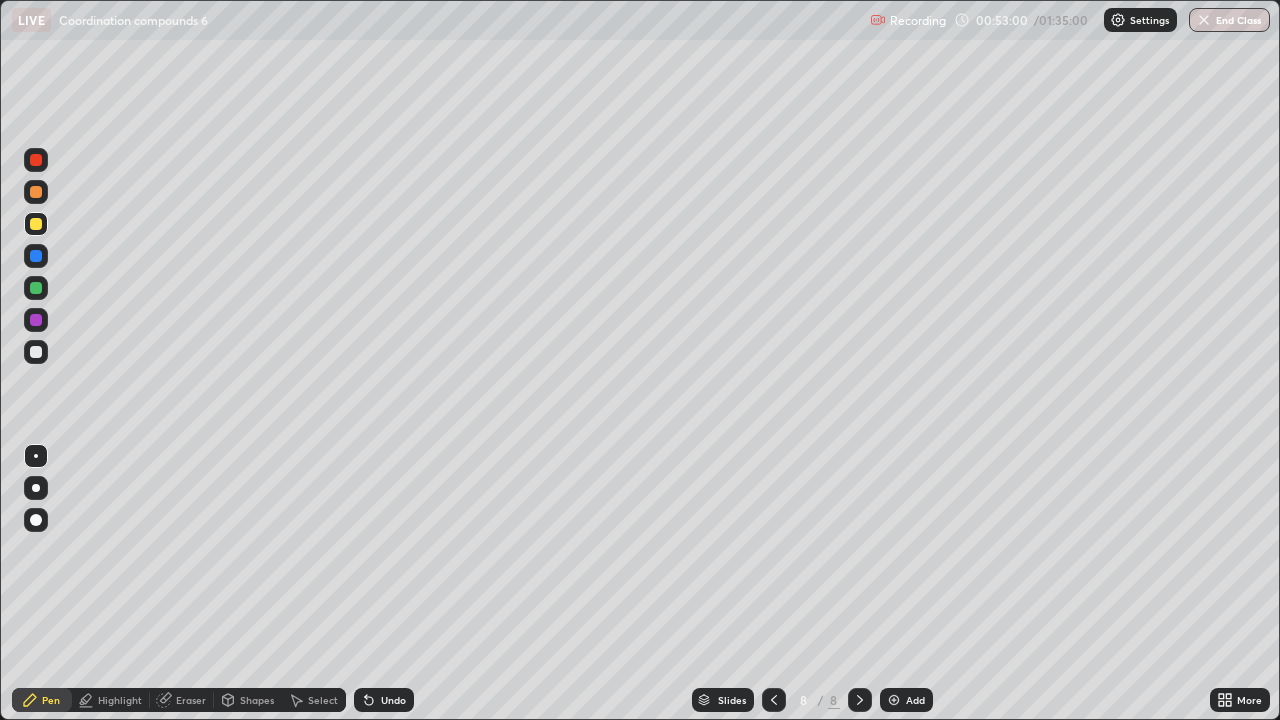 click on "Undo" at bounding box center [384, 700] 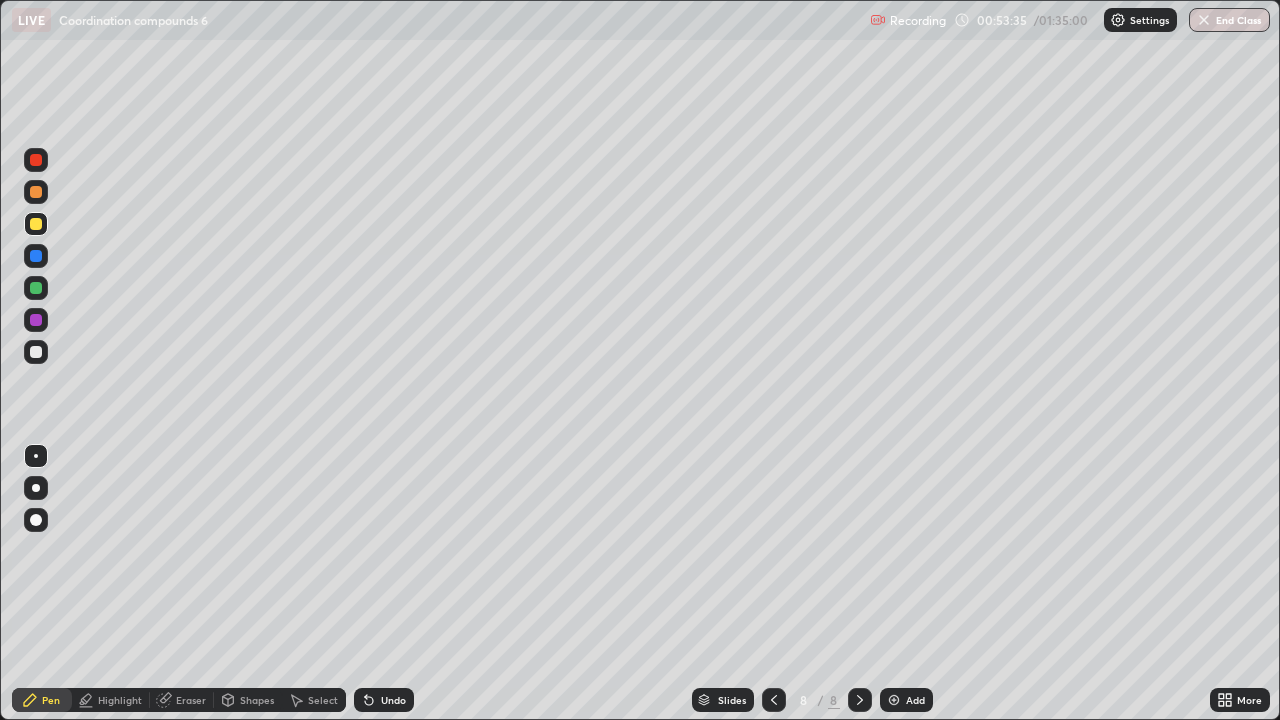 click 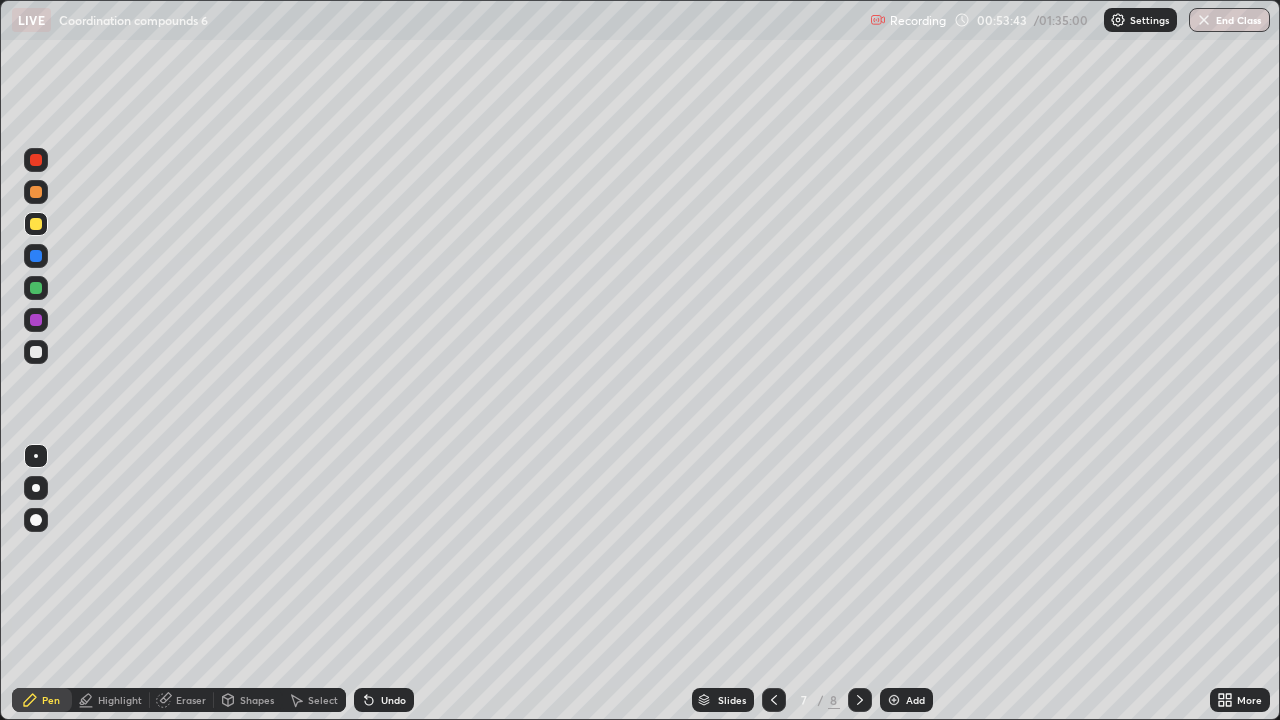 click on "Eraser" at bounding box center [191, 700] 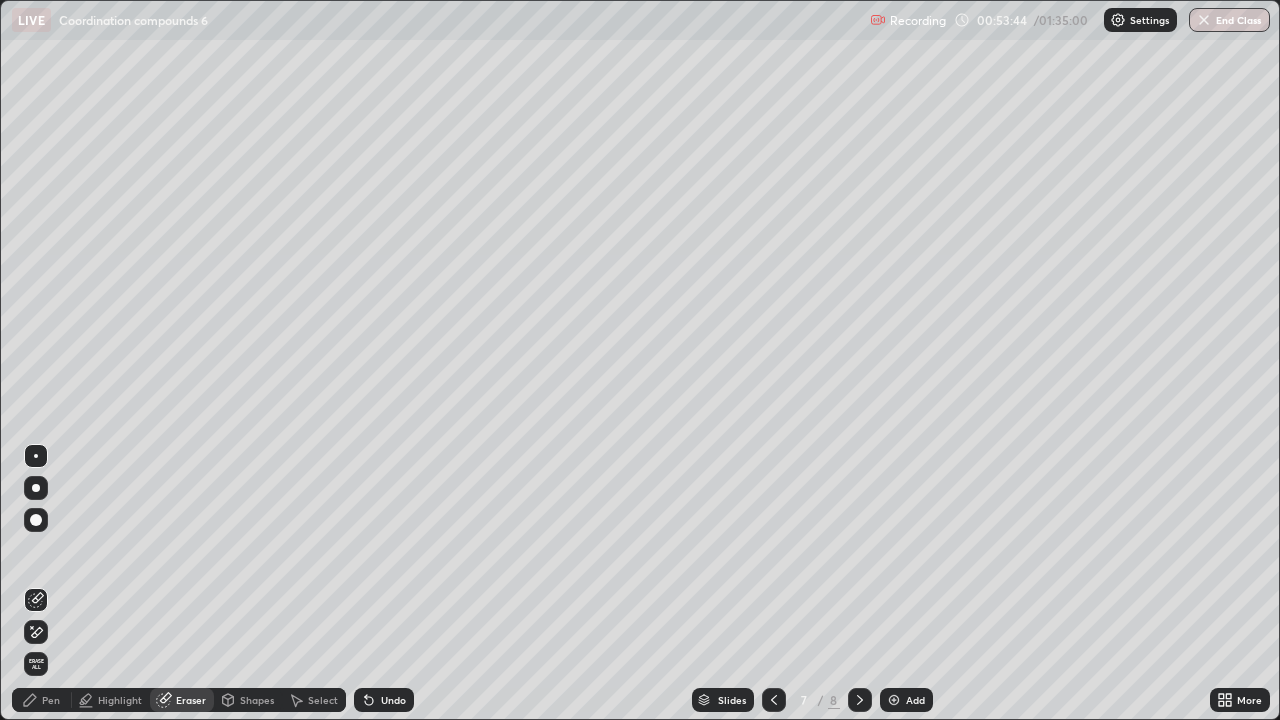 click 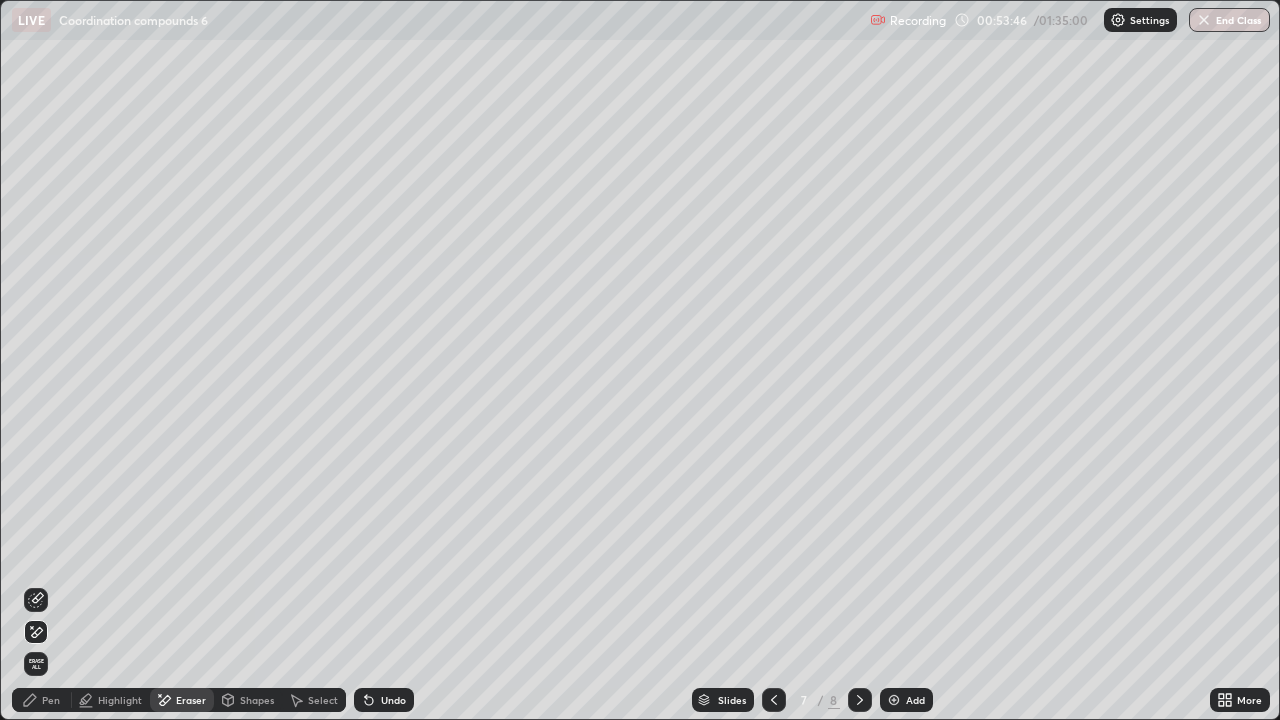 click on "Pen" at bounding box center [51, 700] 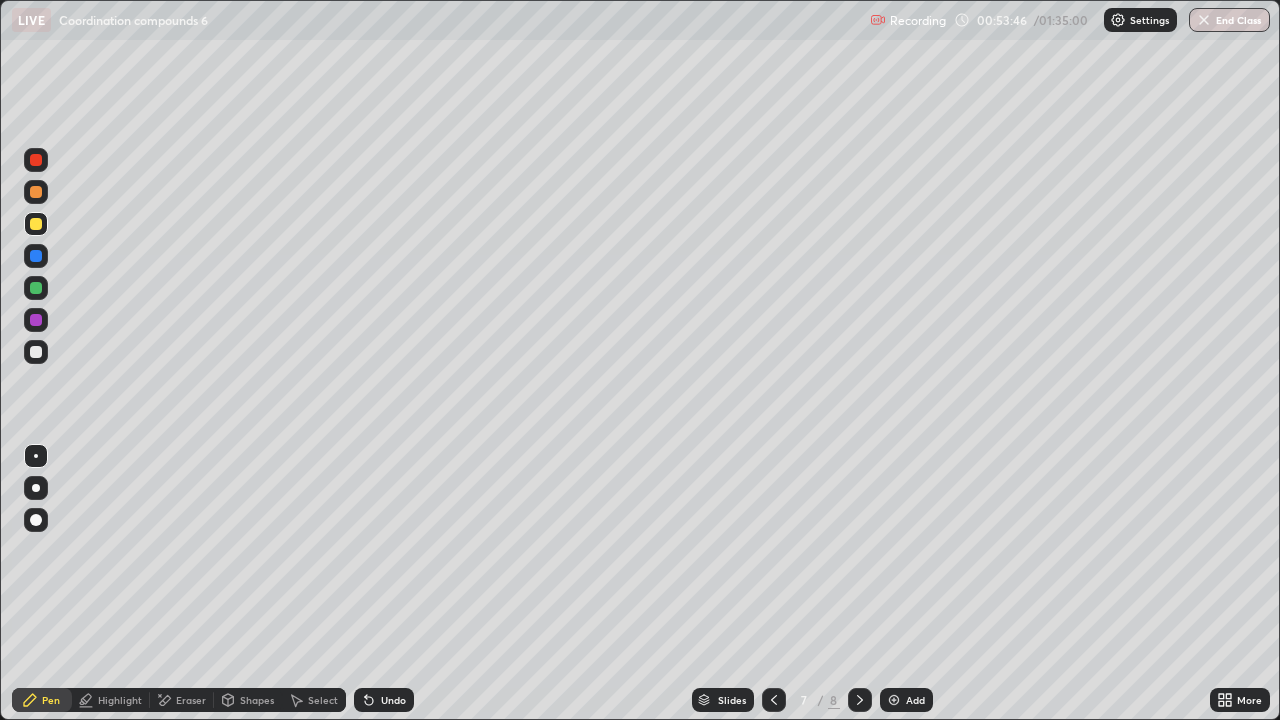 click at bounding box center (36, 352) 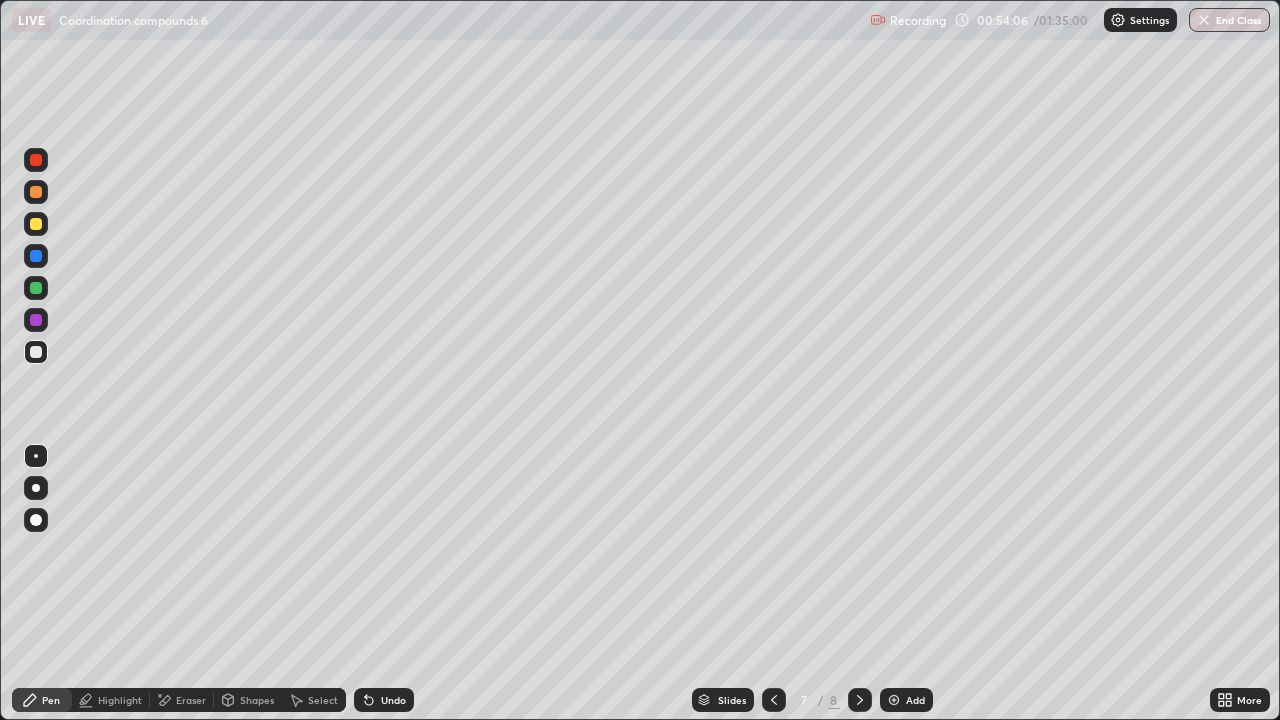 click 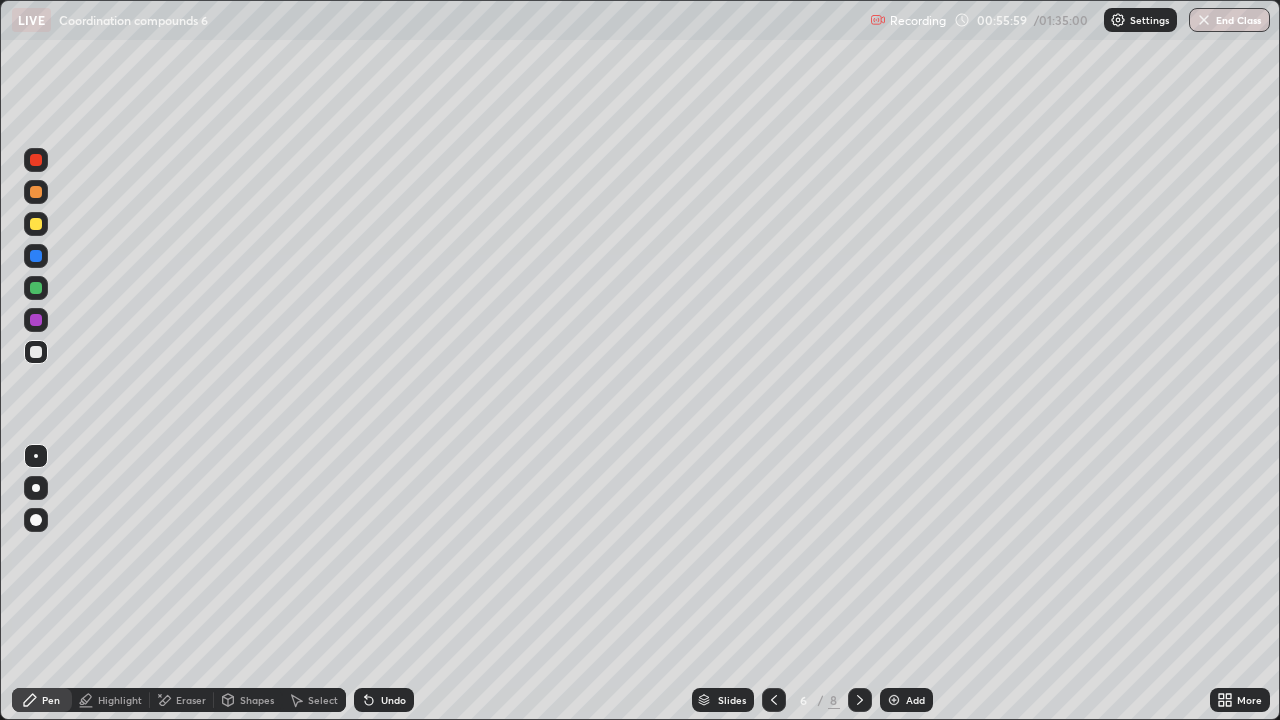 click 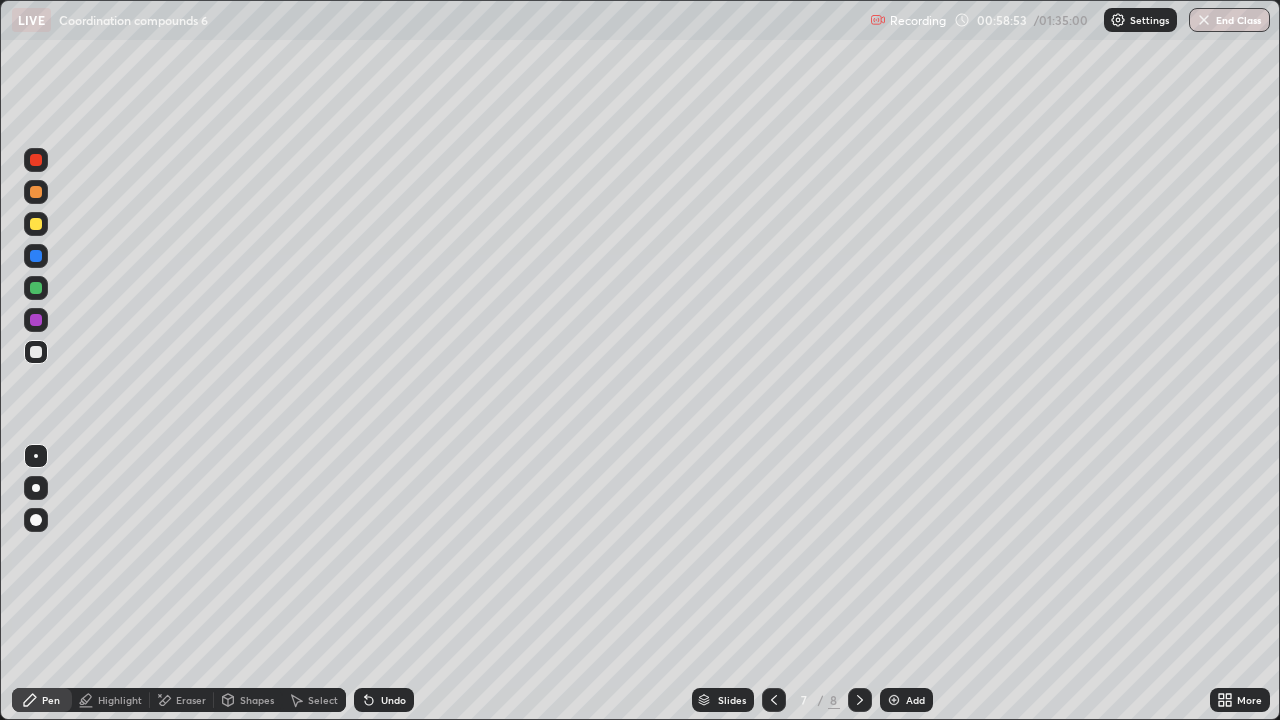 click 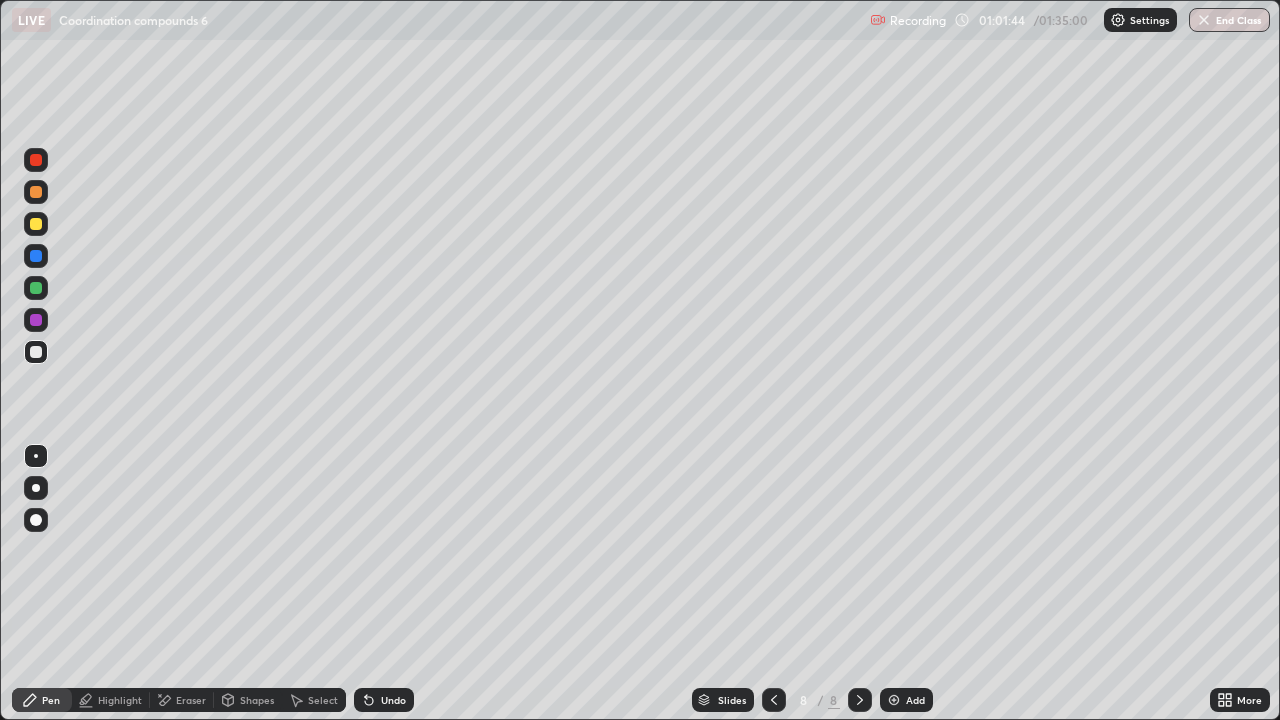 click on "Add" at bounding box center [915, 700] 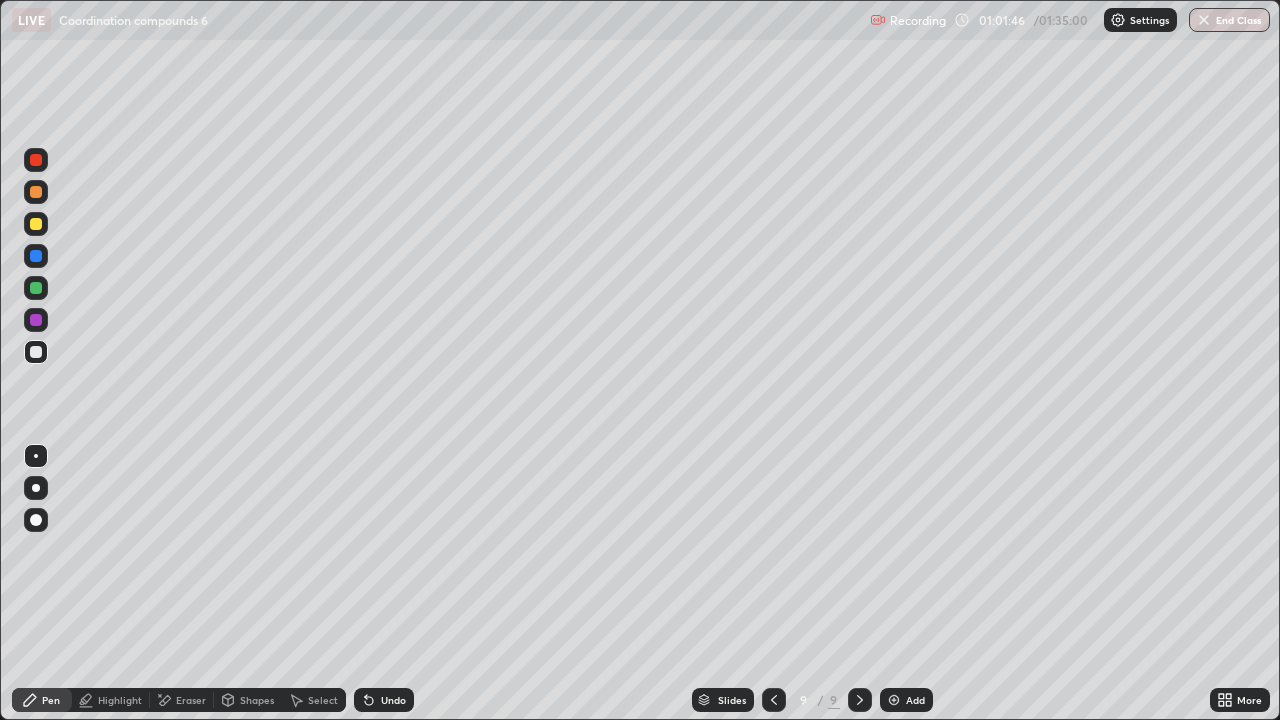 click at bounding box center (36, 224) 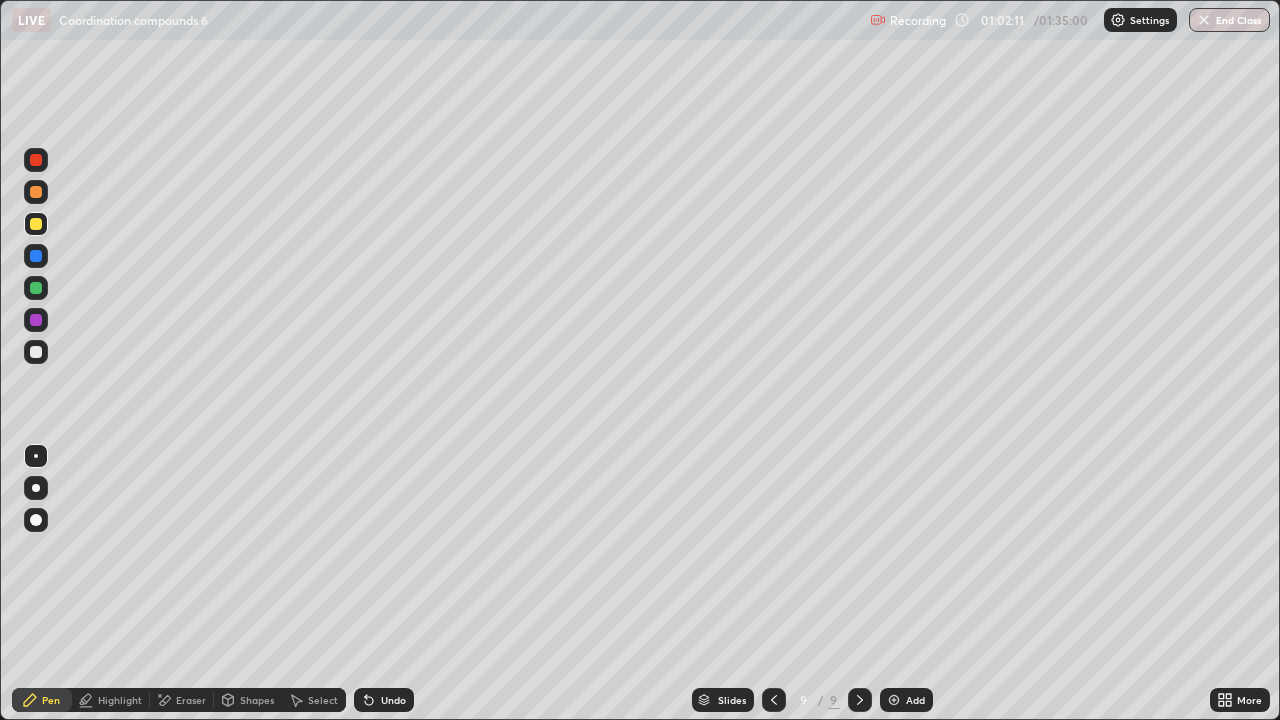 click at bounding box center (36, 288) 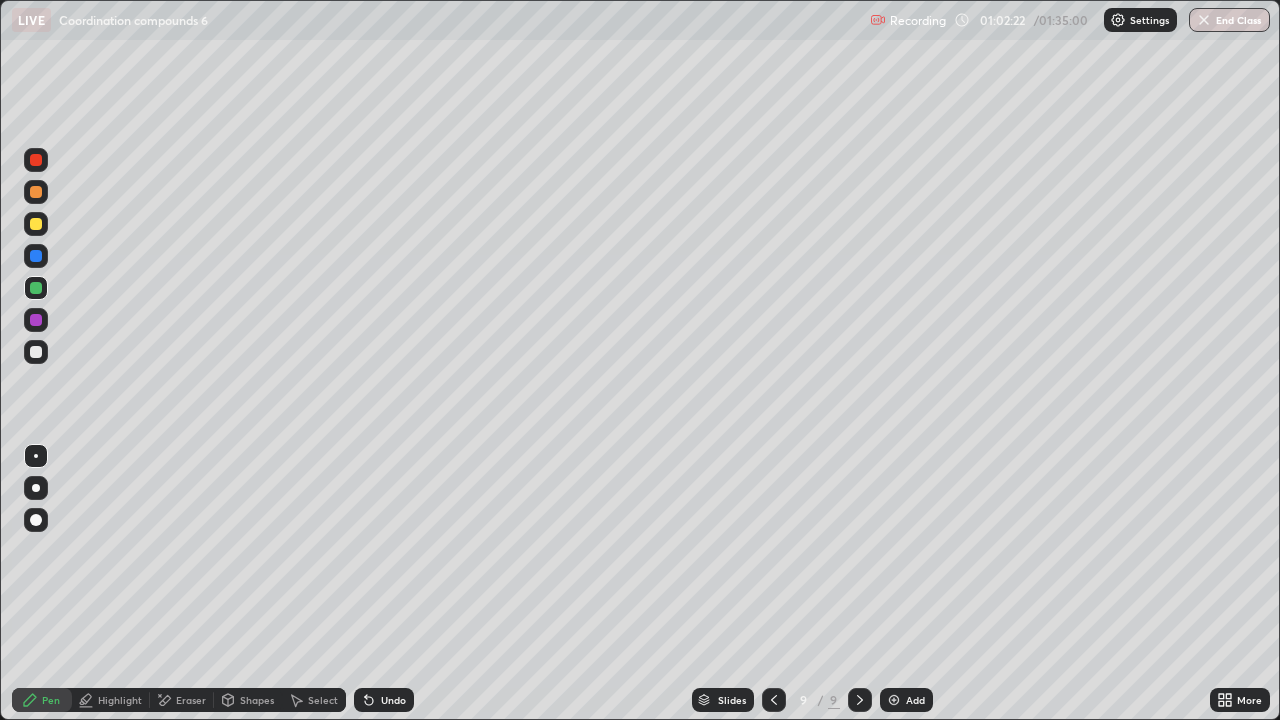 click at bounding box center [36, 352] 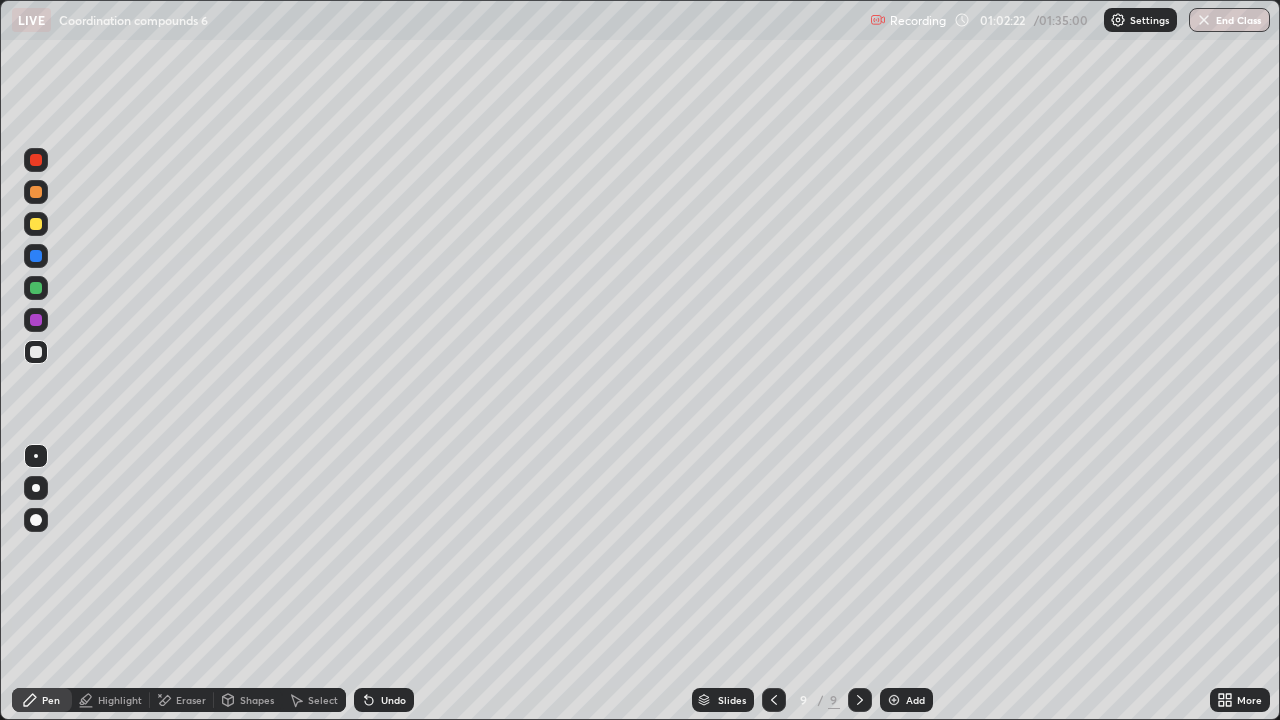 click at bounding box center [36, 352] 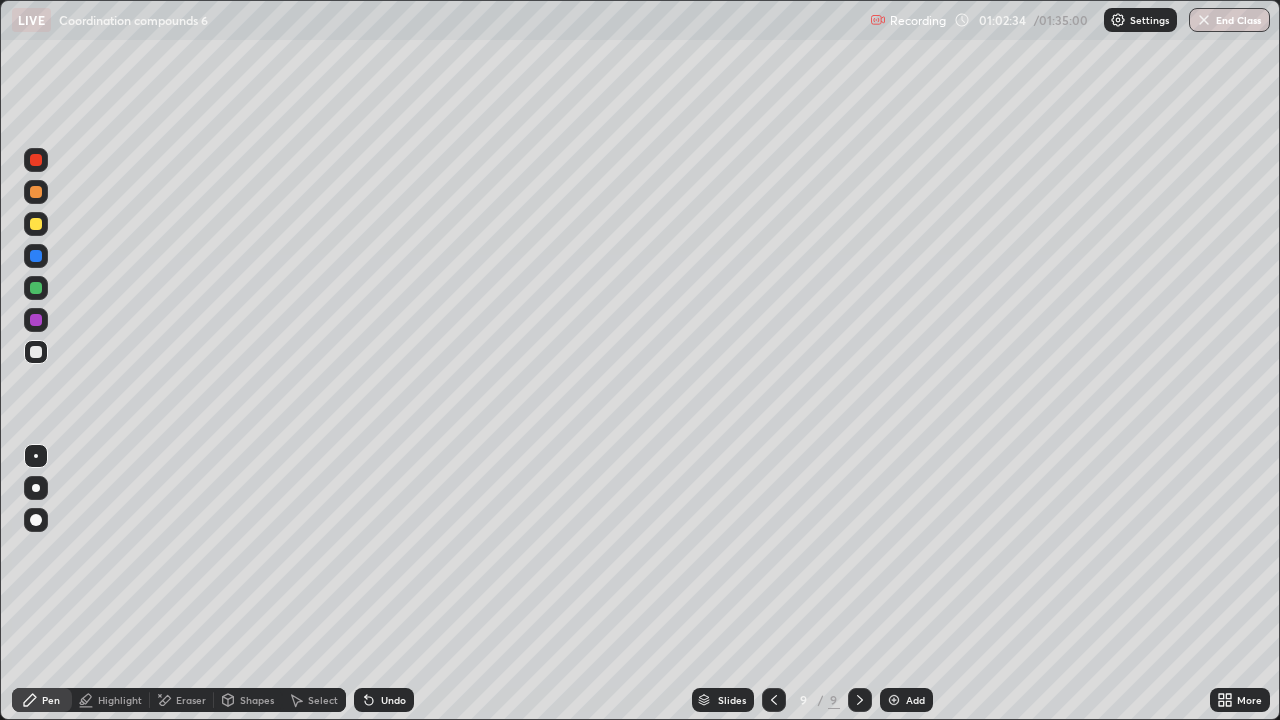 click on "Undo" at bounding box center [380, 700] 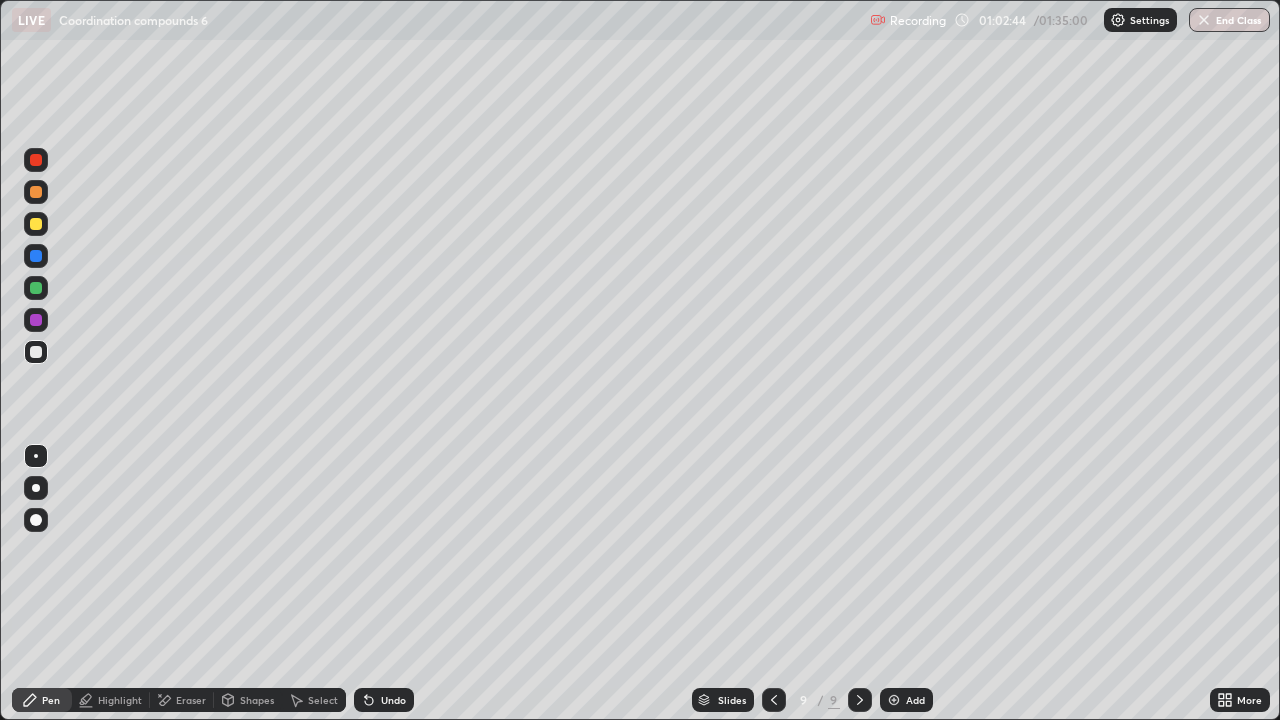 click on "Eraser" at bounding box center [191, 700] 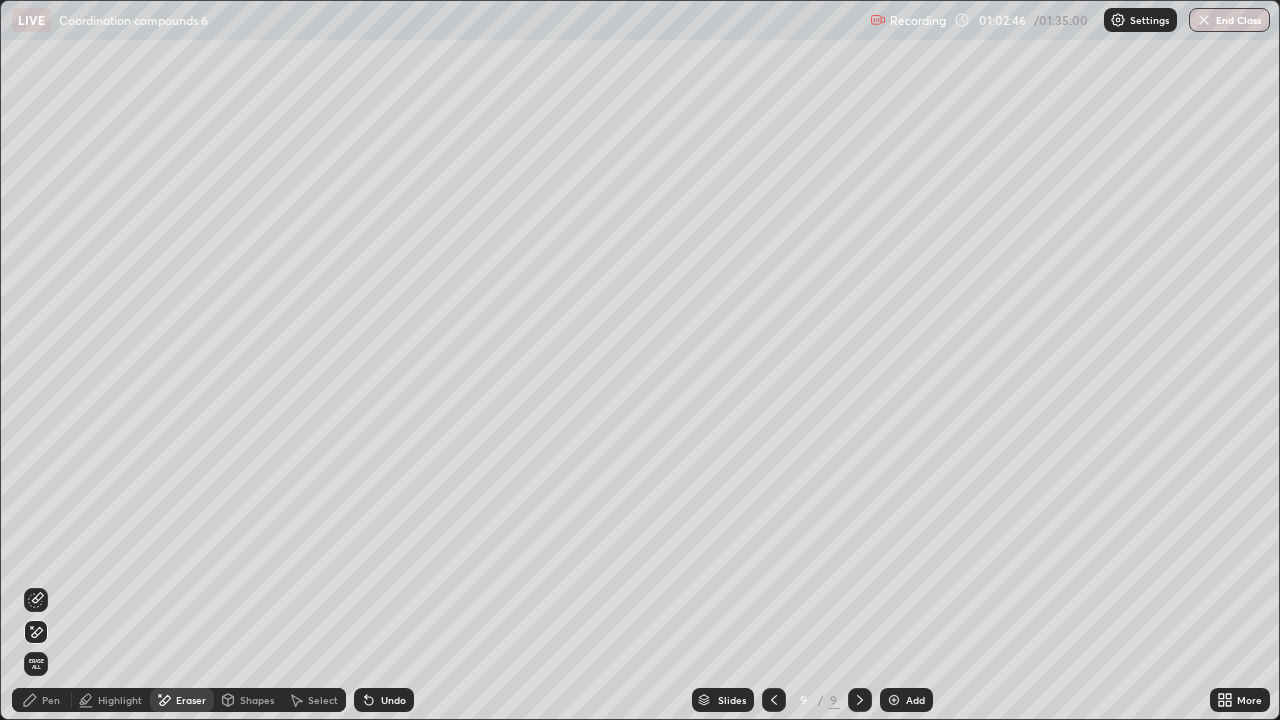 click on "Pen" at bounding box center [51, 700] 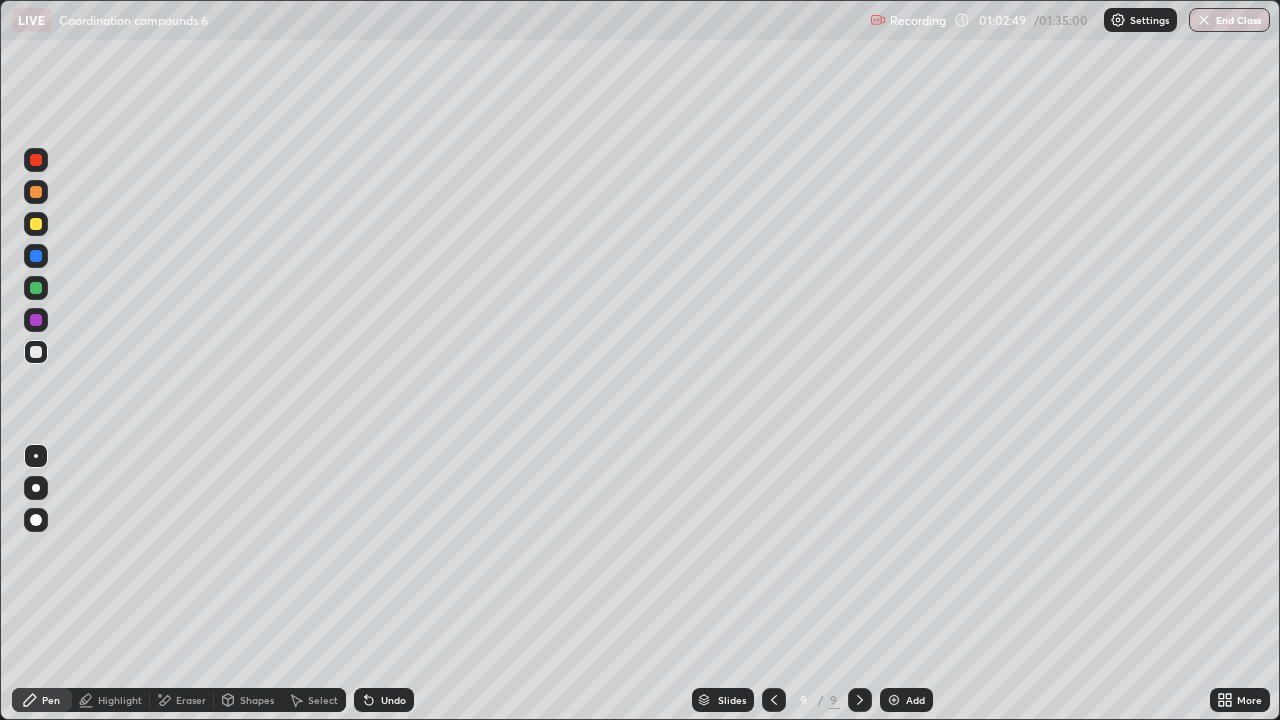 click on "Eraser" at bounding box center (182, 700) 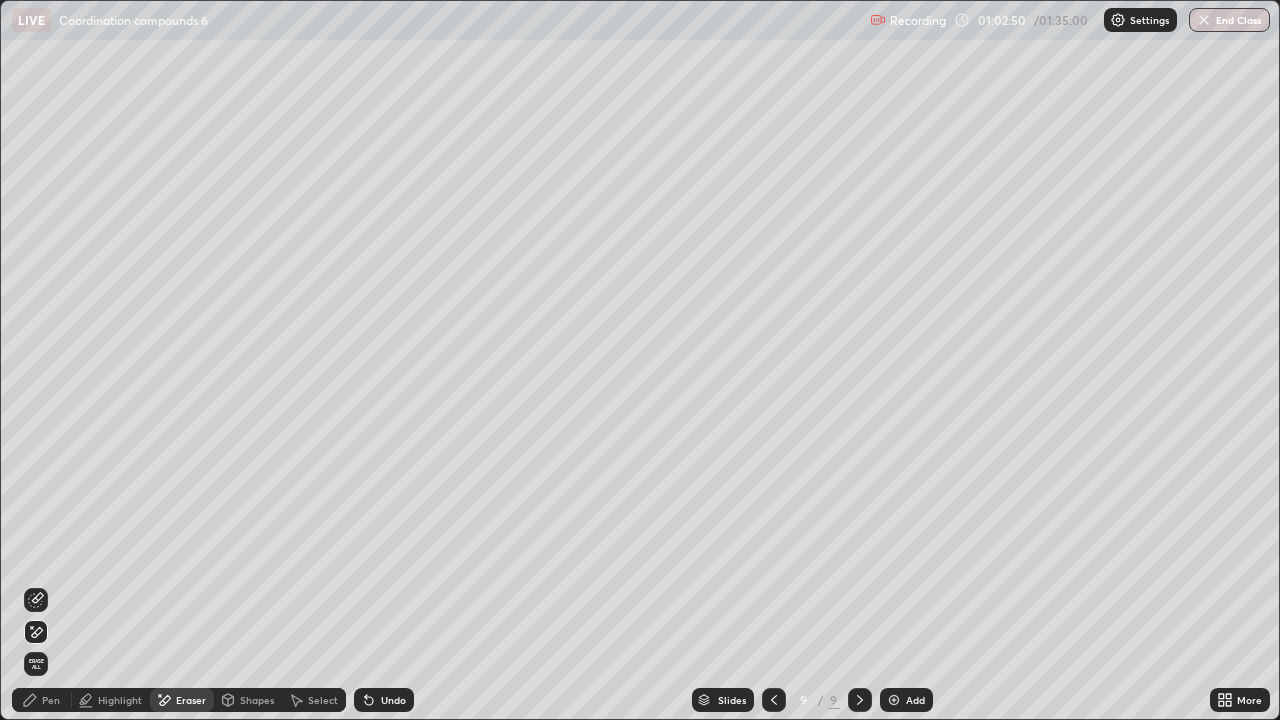 click on "Pen" at bounding box center (42, 700) 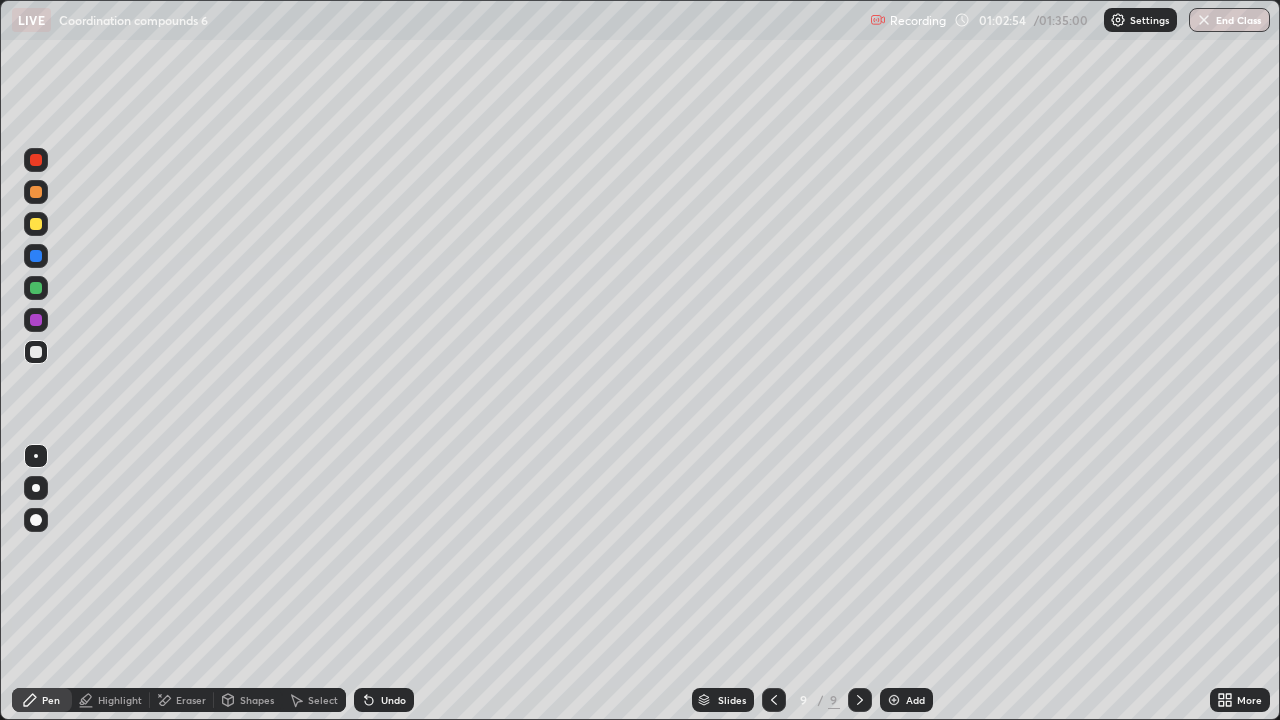 click at bounding box center (36, 224) 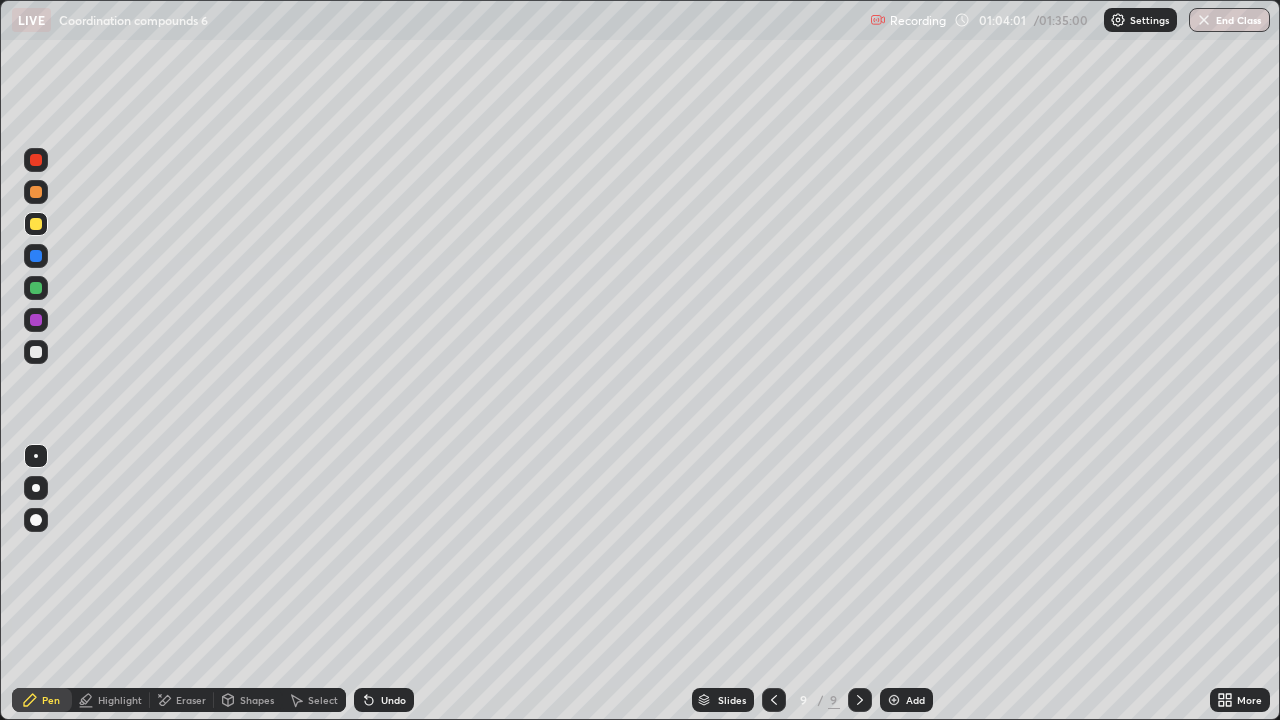 click at bounding box center (36, 288) 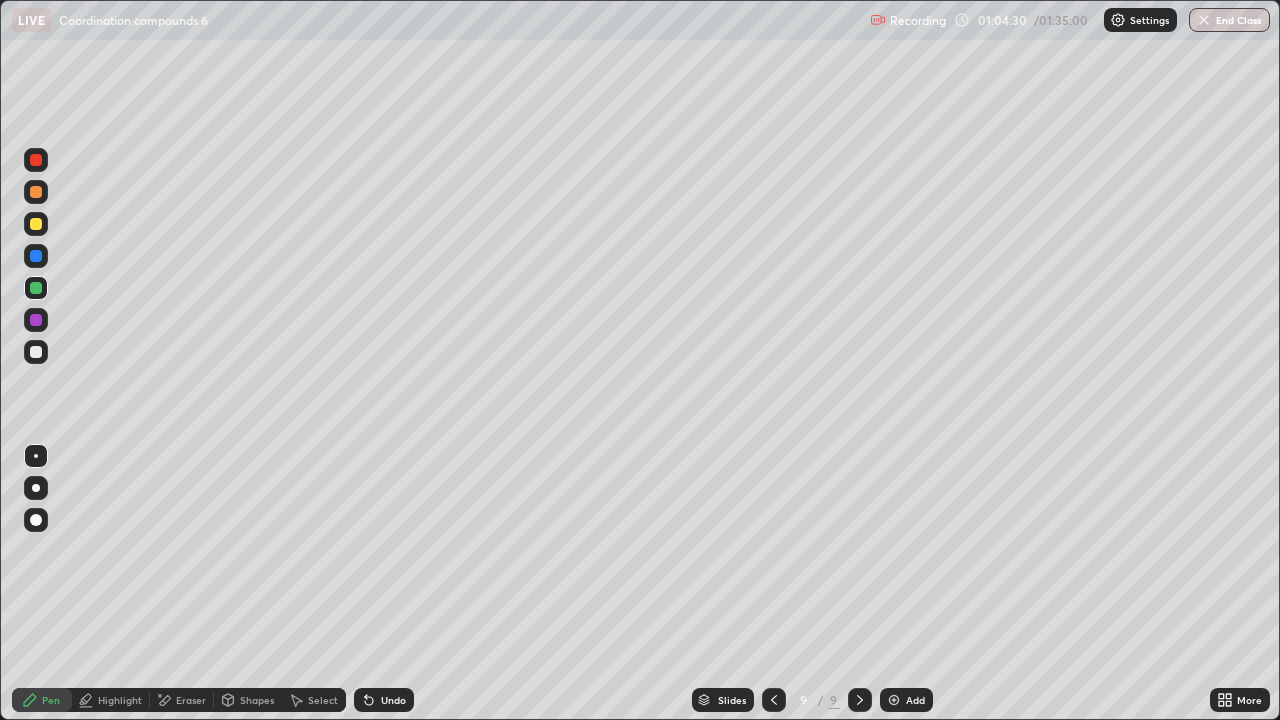 click on "Undo" at bounding box center (384, 700) 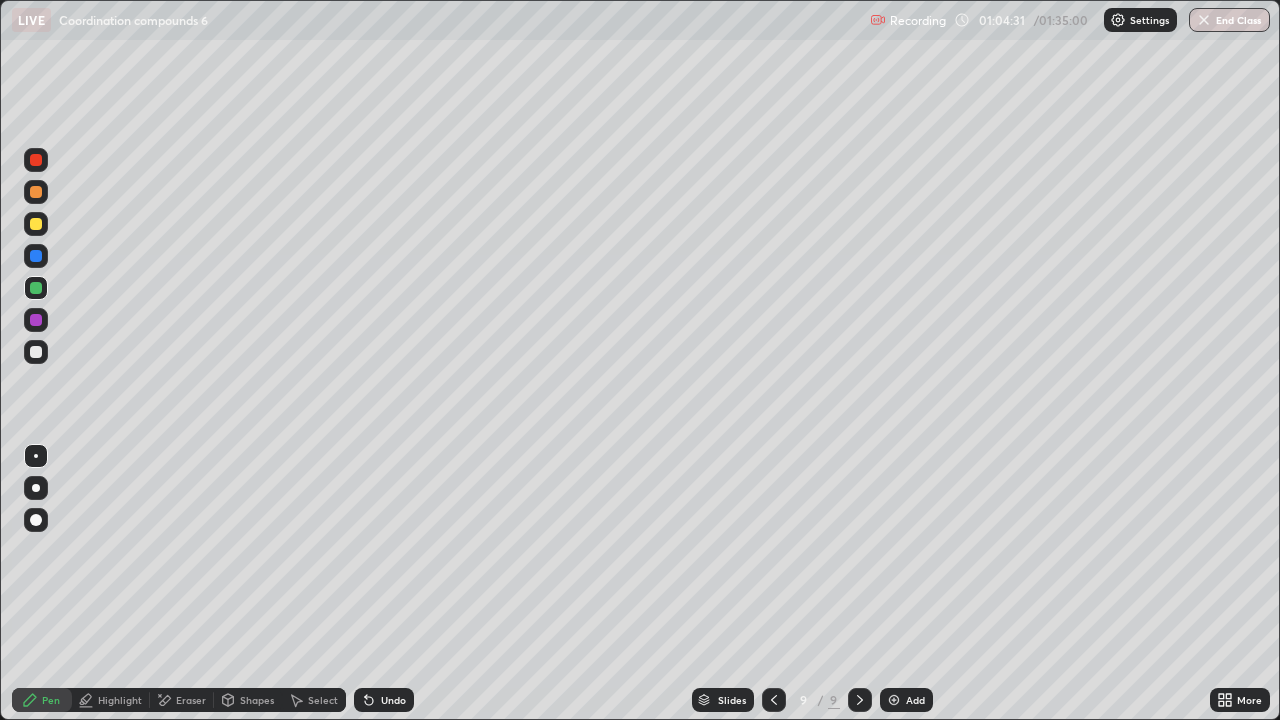 click on "Undo" at bounding box center (393, 700) 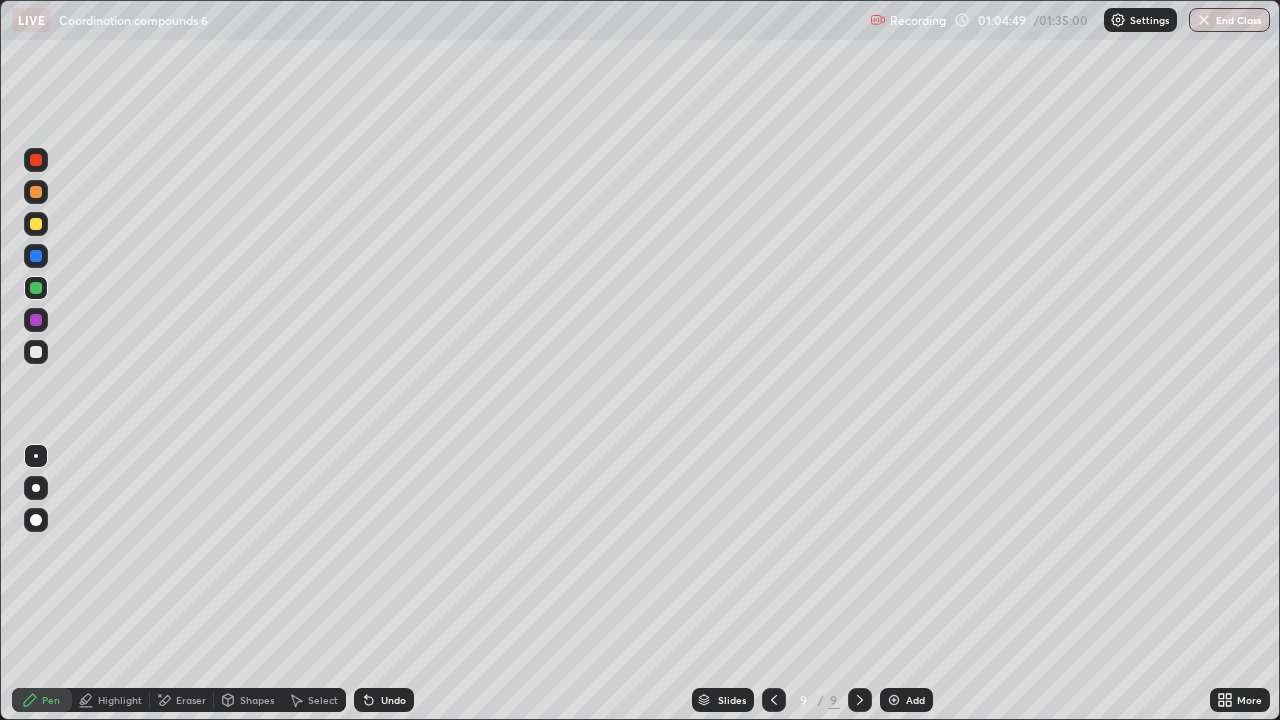 click on "Eraser" at bounding box center (182, 700) 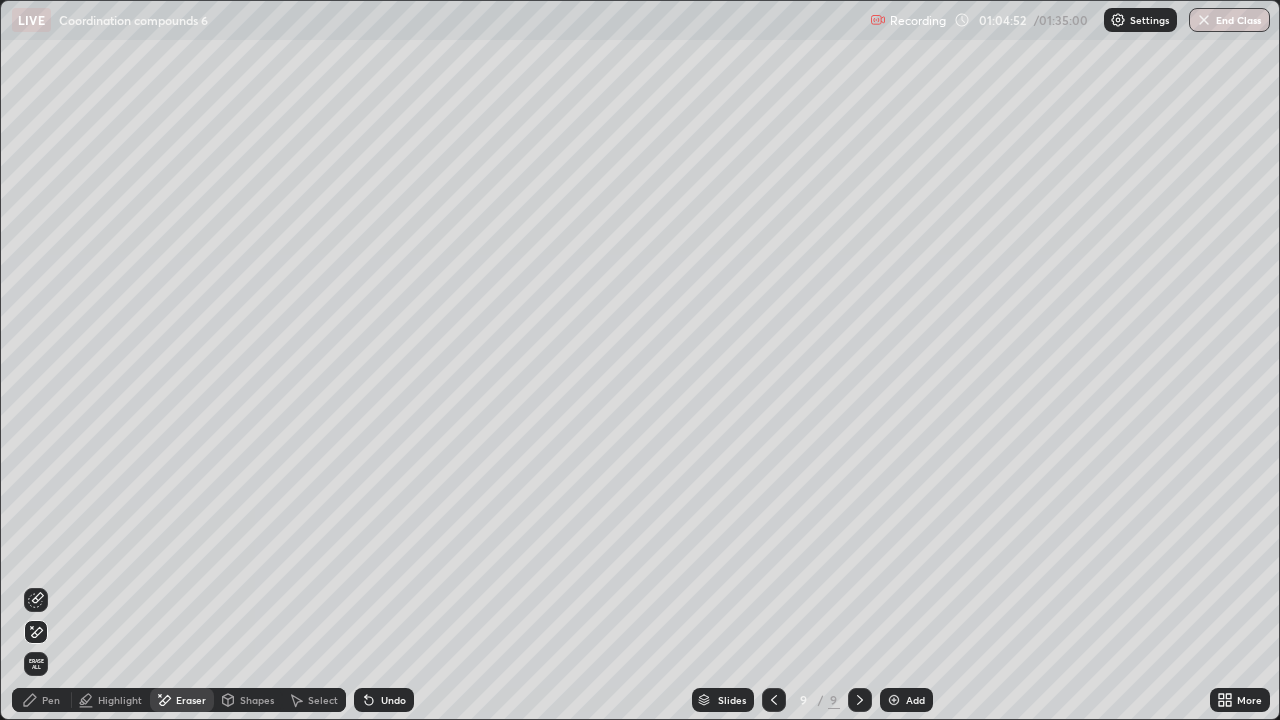 click on "Pen" at bounding box center [51, 700] 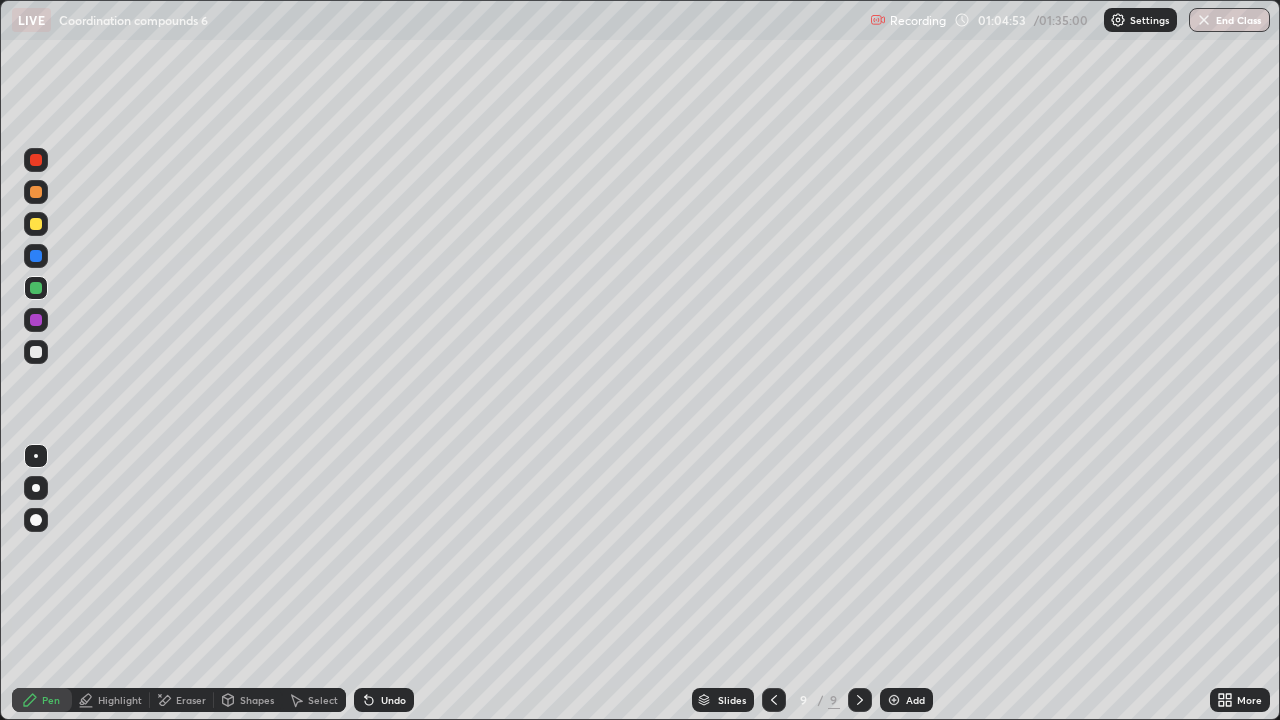 click at bounding box center [36, 192] 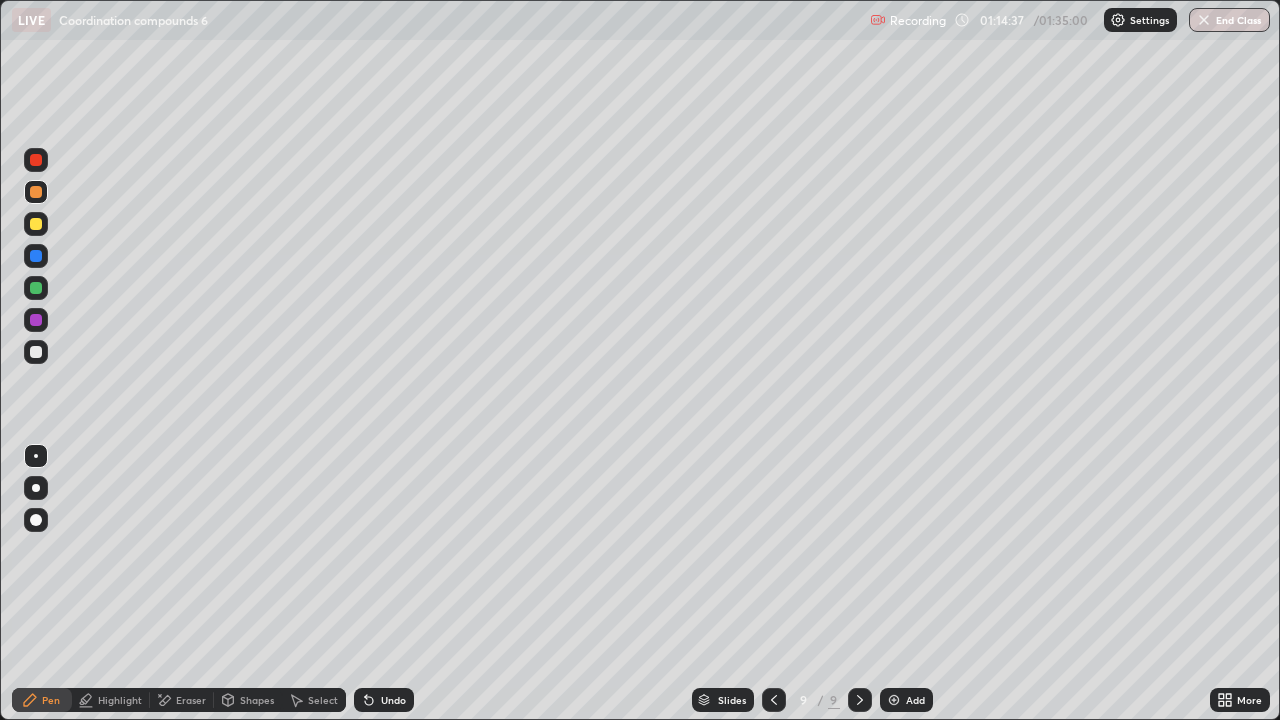 click on "Add" at bounding box center (906, 700) 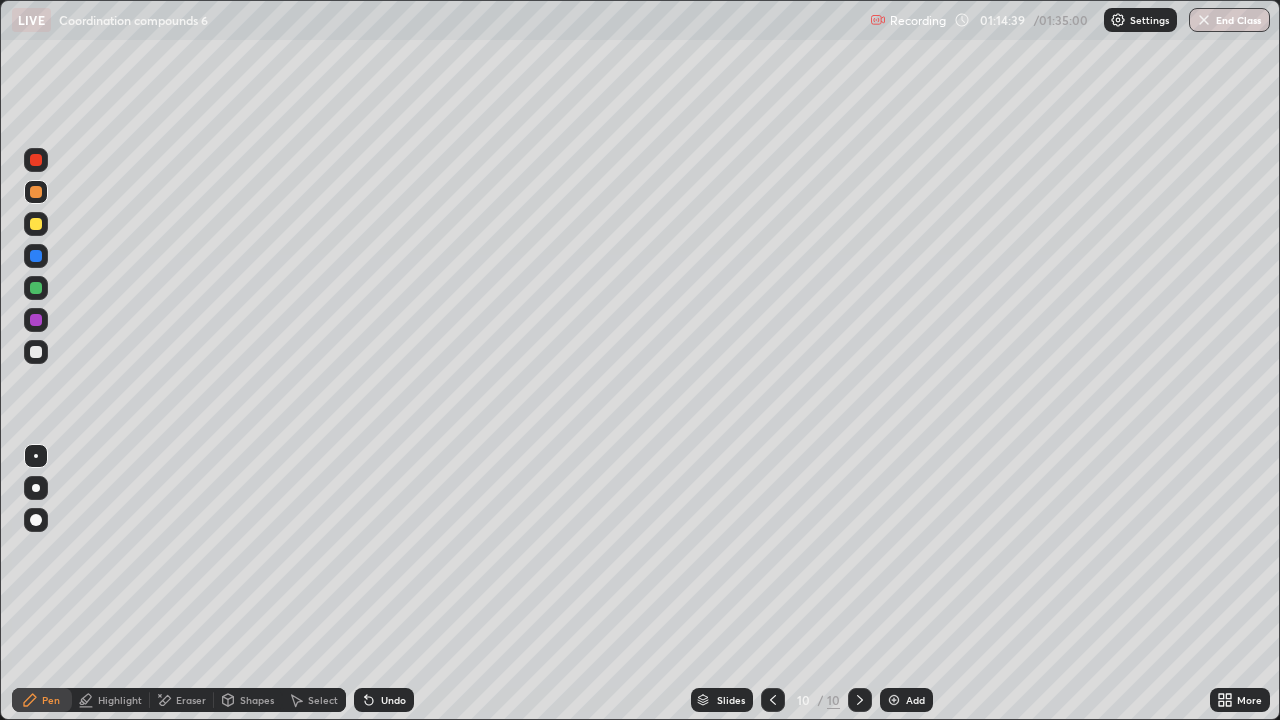 click at bounding box center [36, 224] 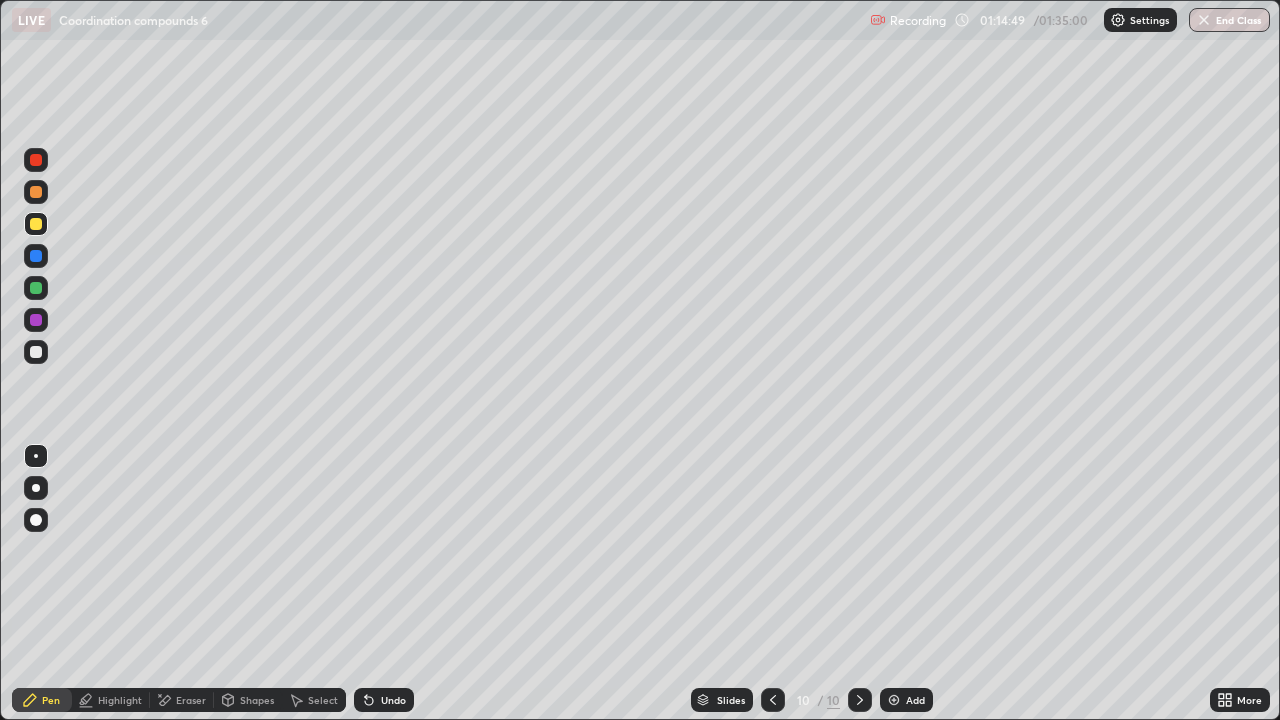 click at bounding box center [36, 288] 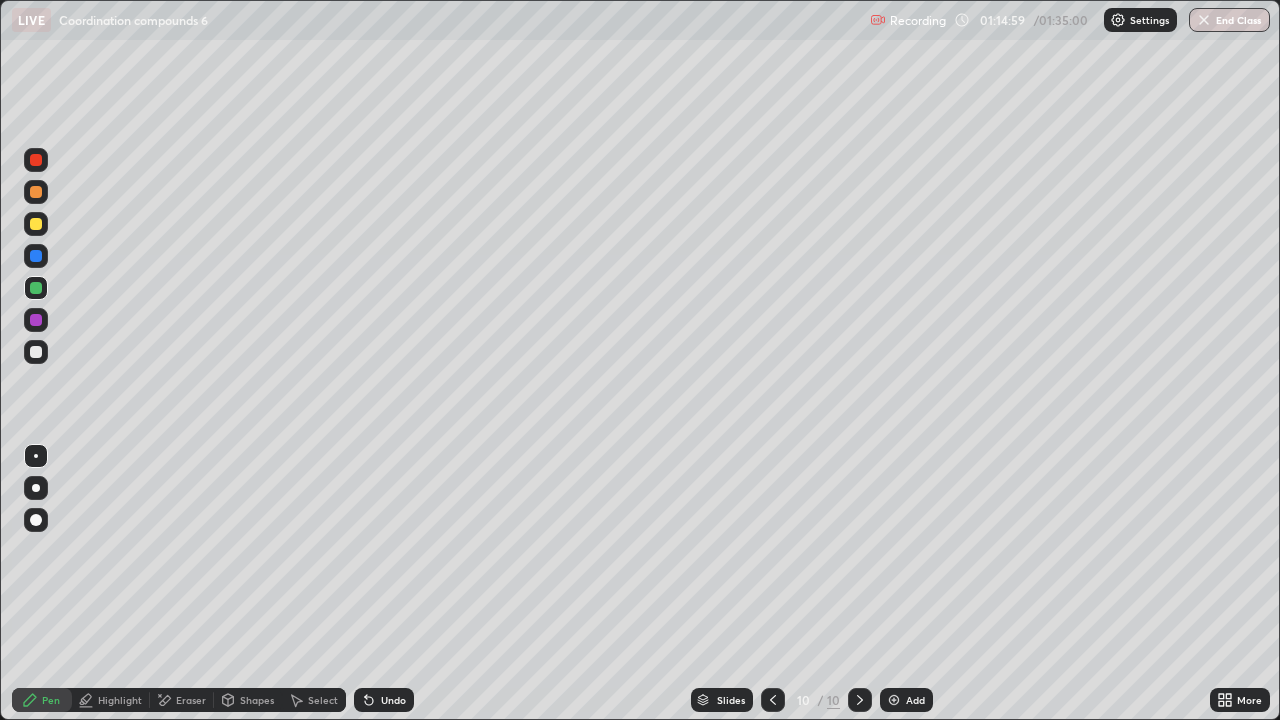 click at bounding box center (36, 352) 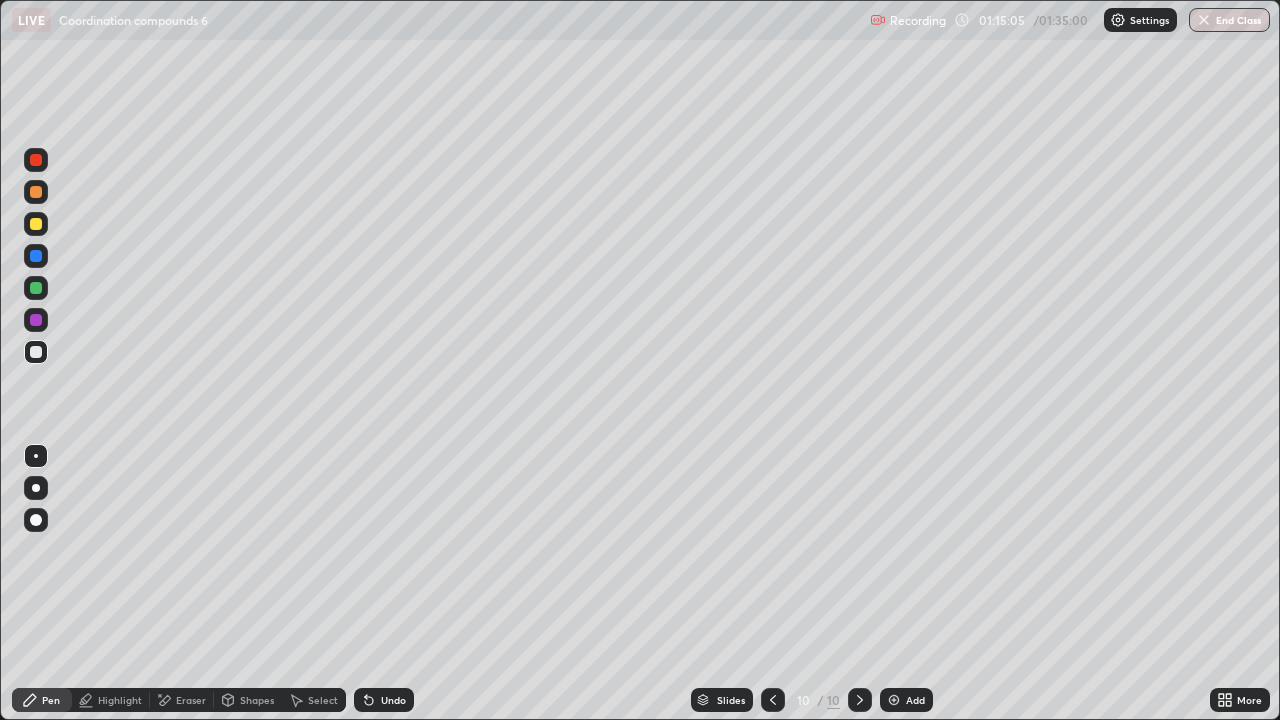 click at bounding box center (36, 224) 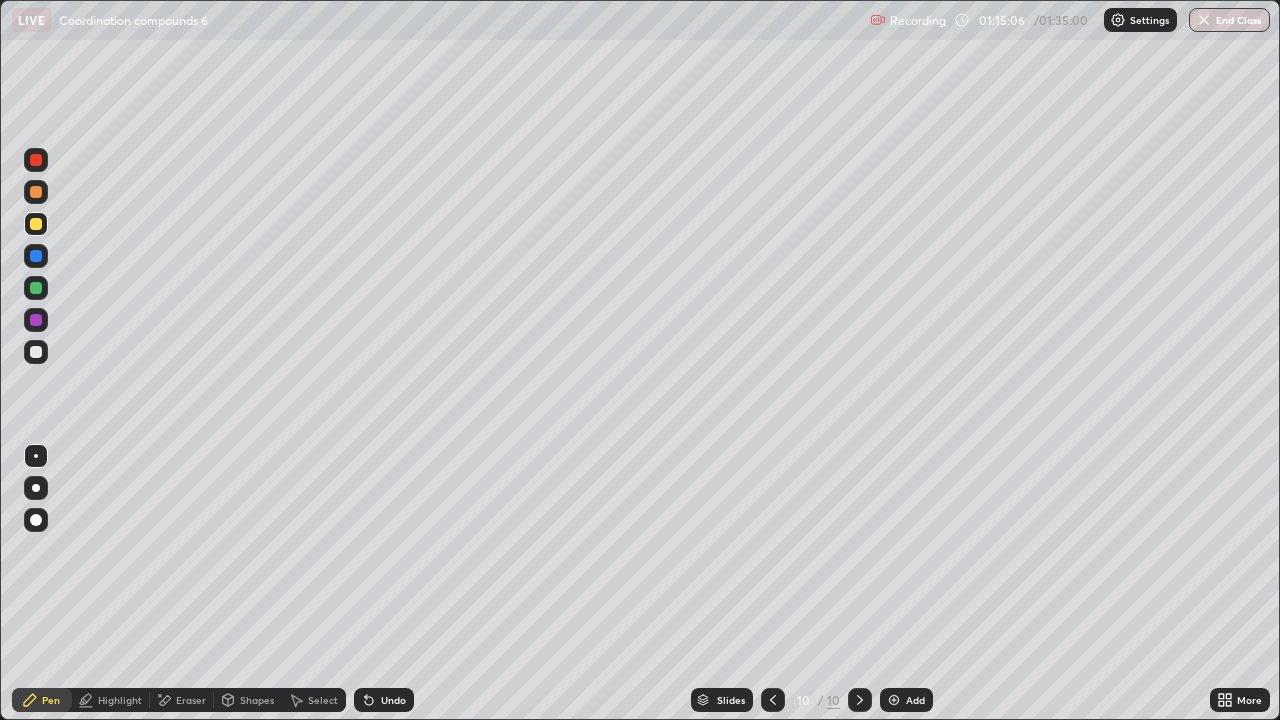 click at bounding box center [36, 320] 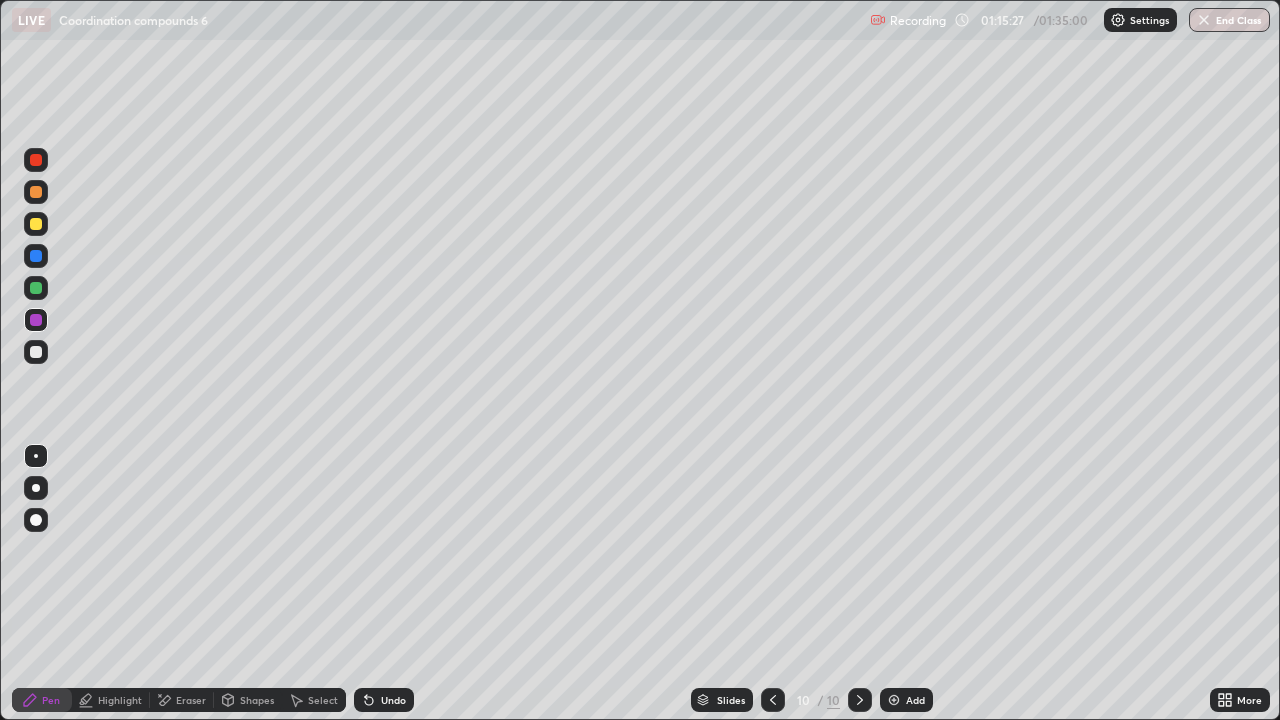 click at bounding box center (36, 192) 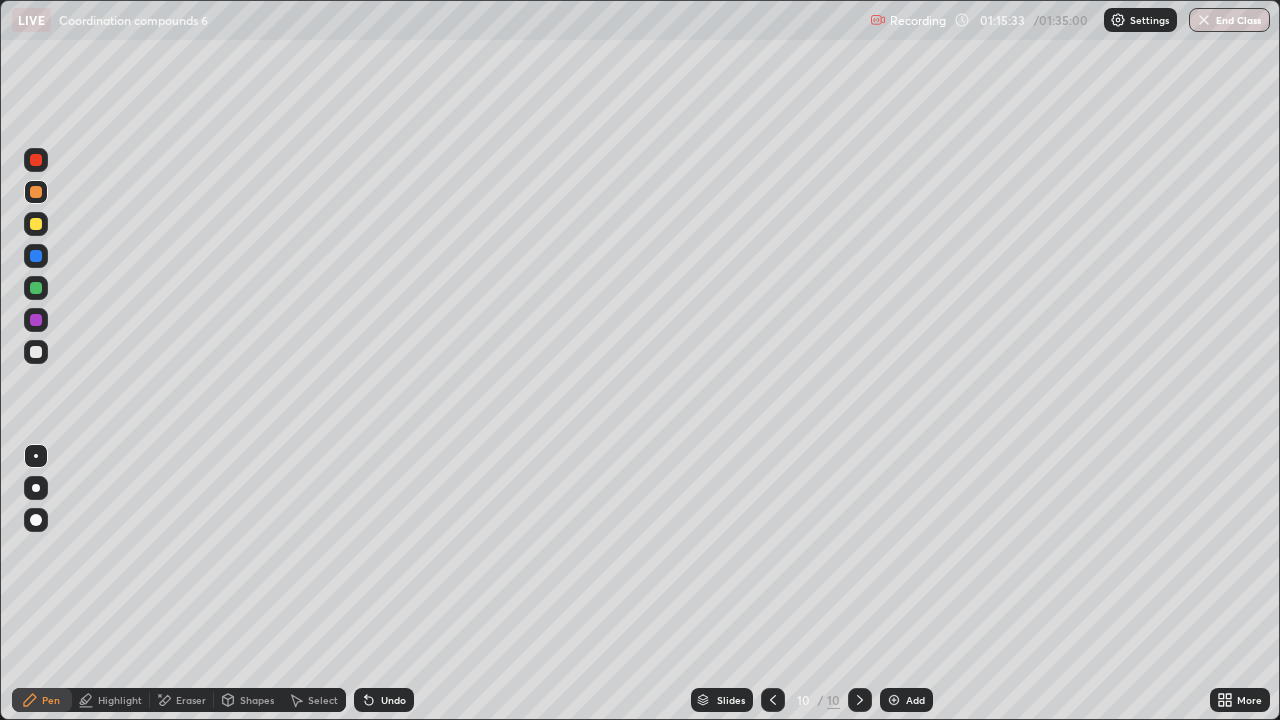 click at bounding box center [36, 352] 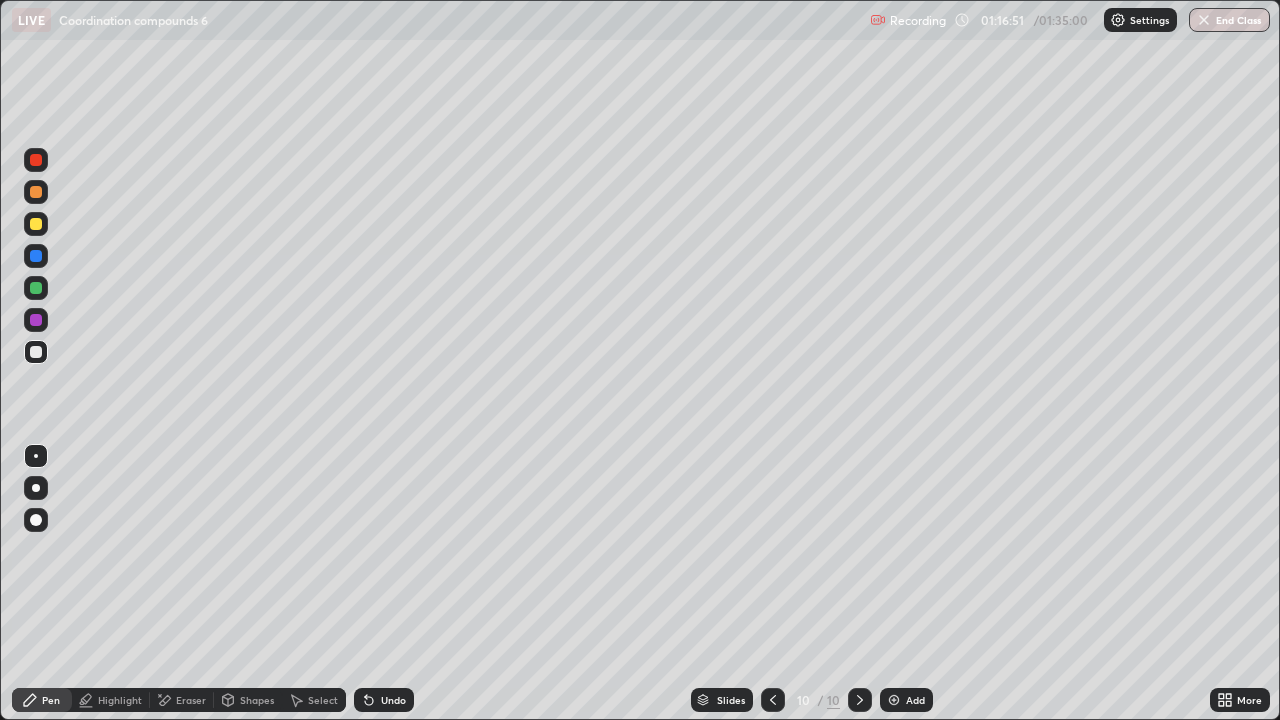 click at bounding box center (894, 700) 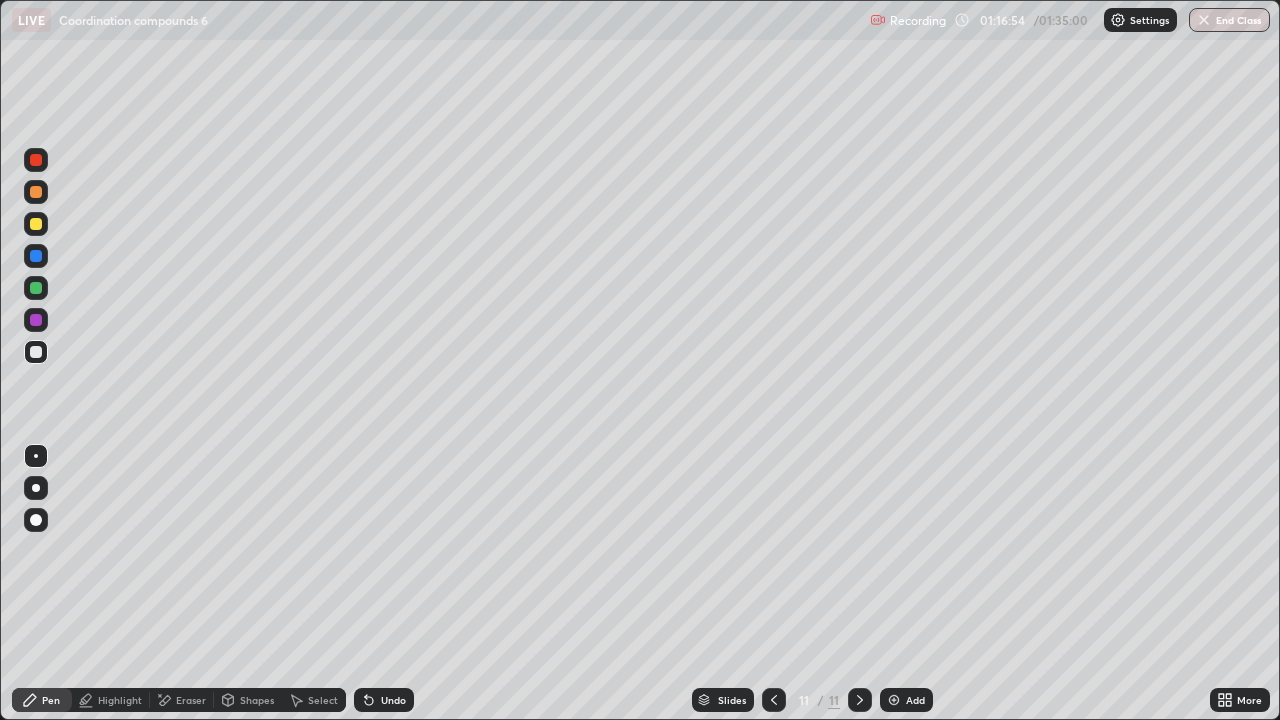 click at bounding box center (36, 224) 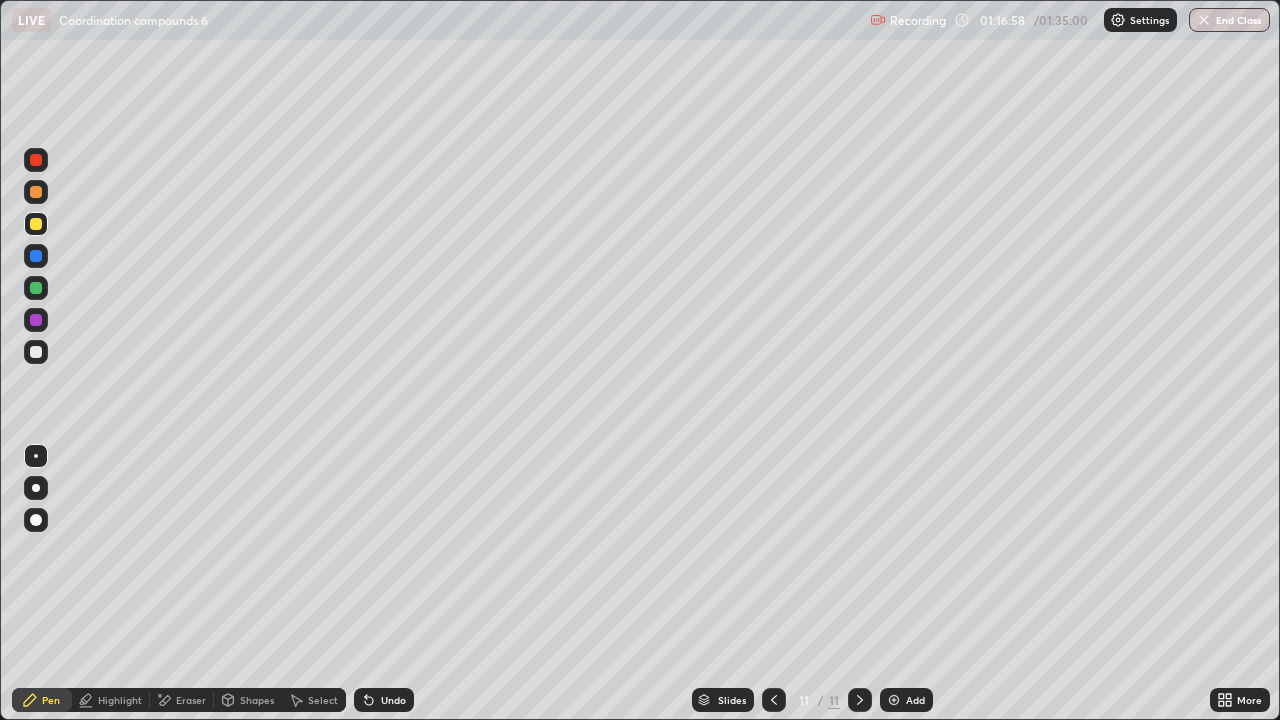click at bounding box center (36, 352) 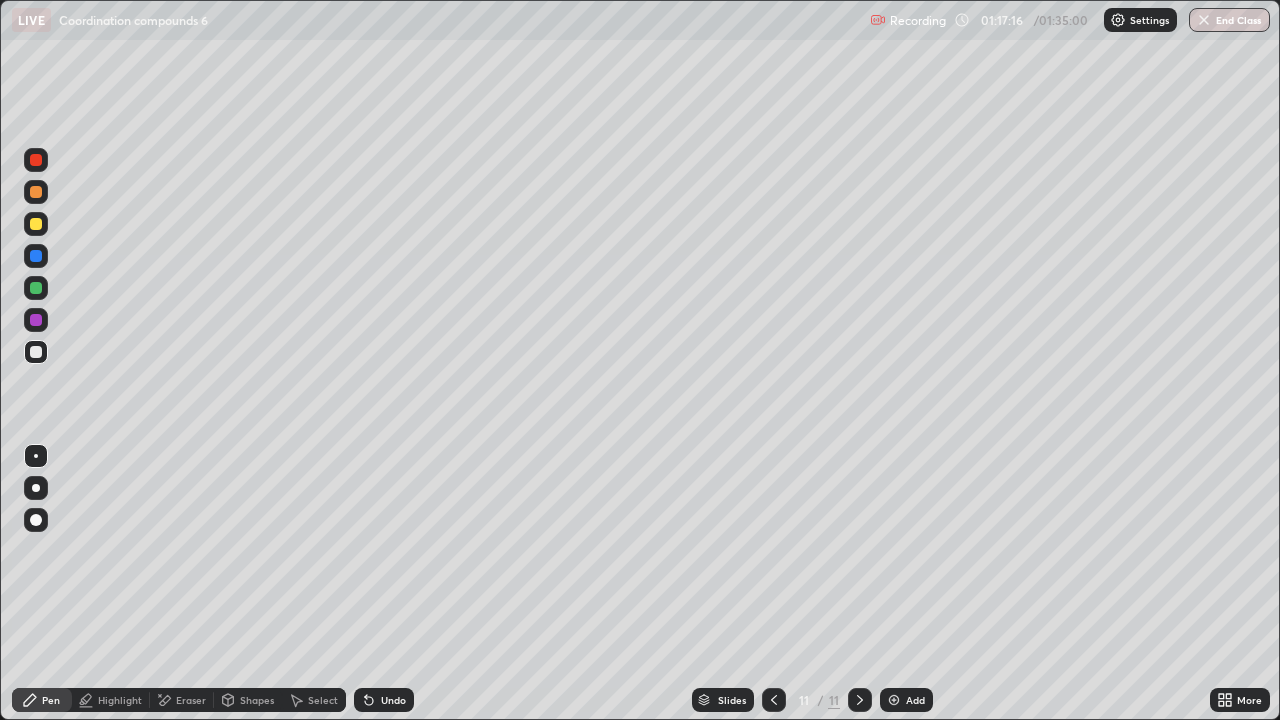 click on "Select" at bounding box center (314, 700) 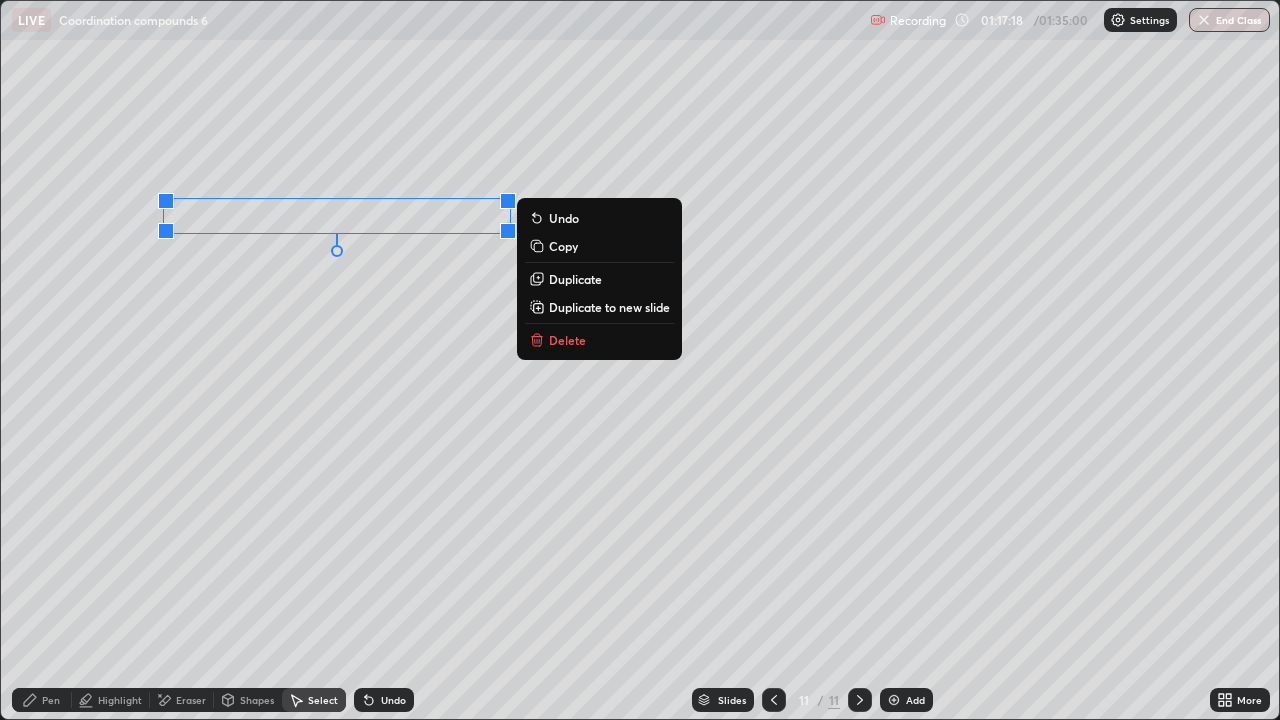 click on "Duplicate" at bounding box center [575, 279] 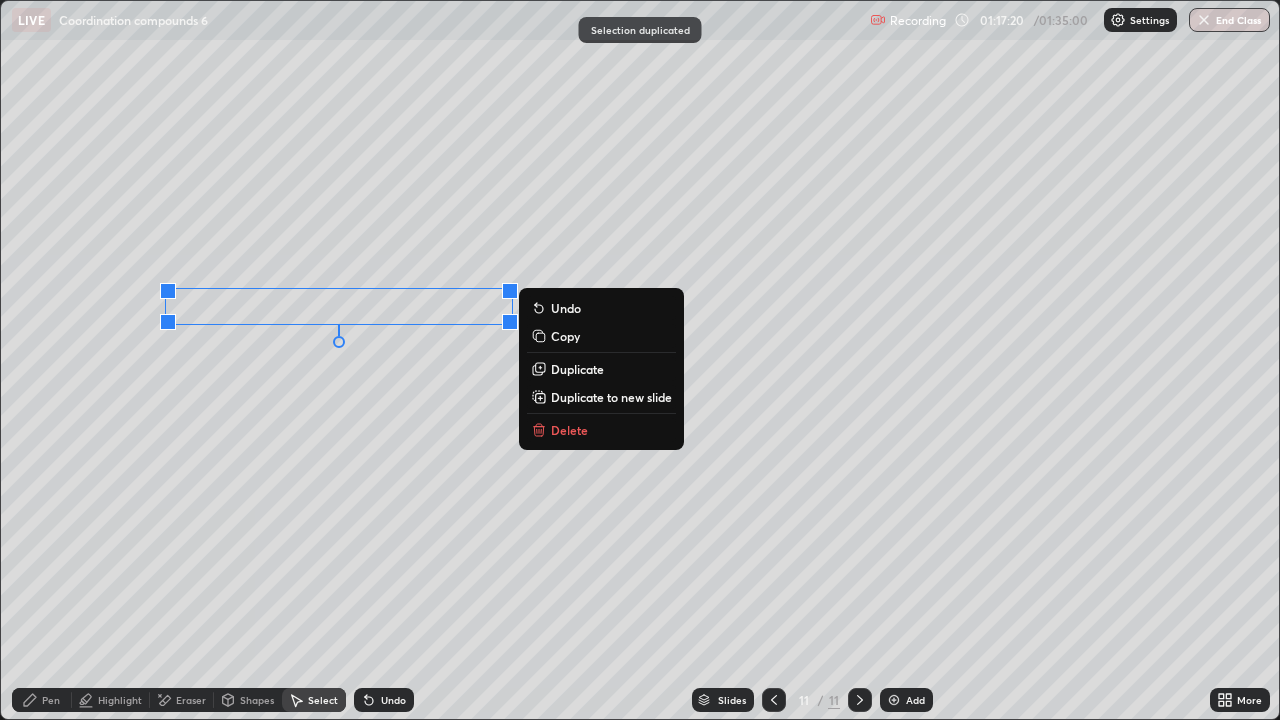 click on "Duplicate" at bounding box center (577, 369) 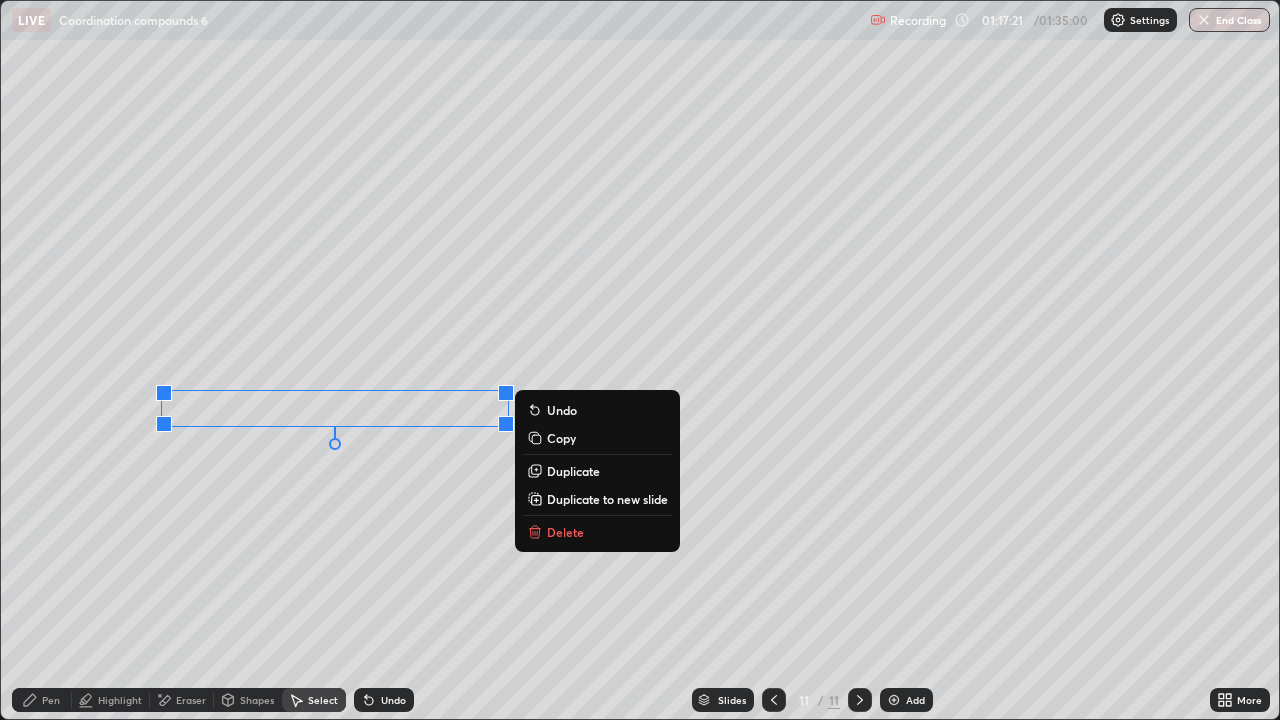 click on "Pen" at bounding box center [42, 700] 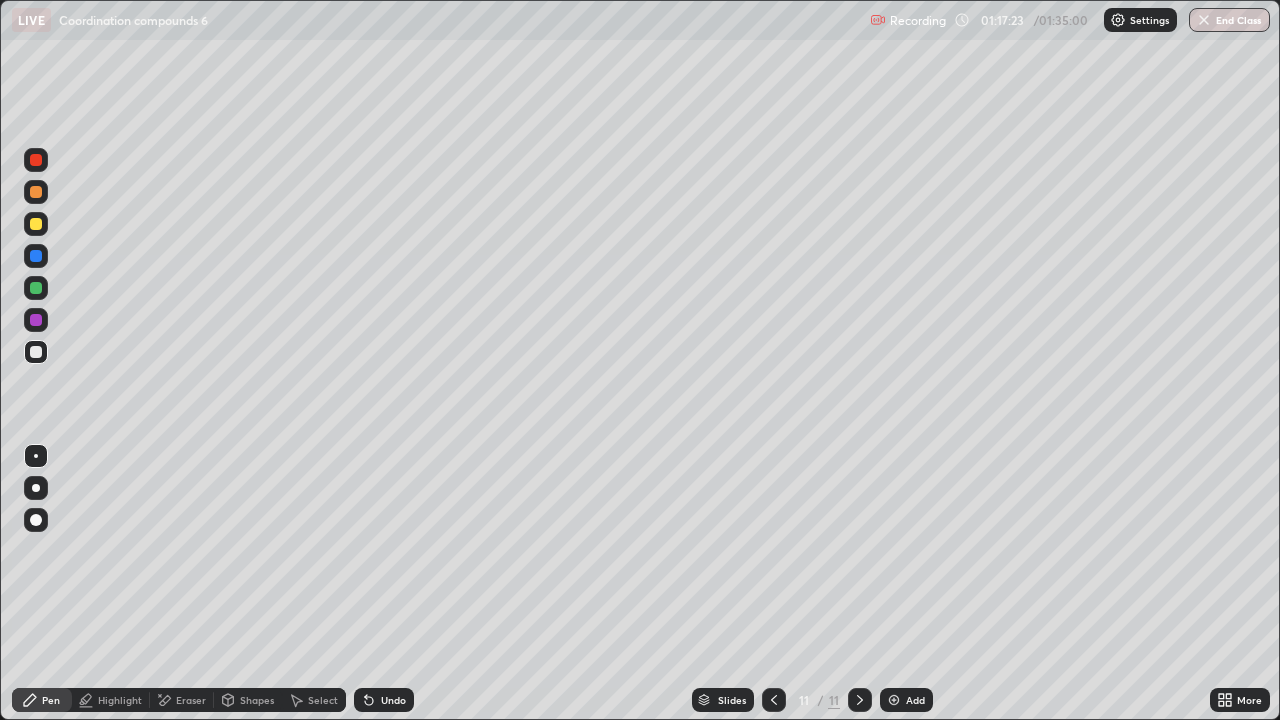 click on "Eraser" at bounding box center [191, 700] 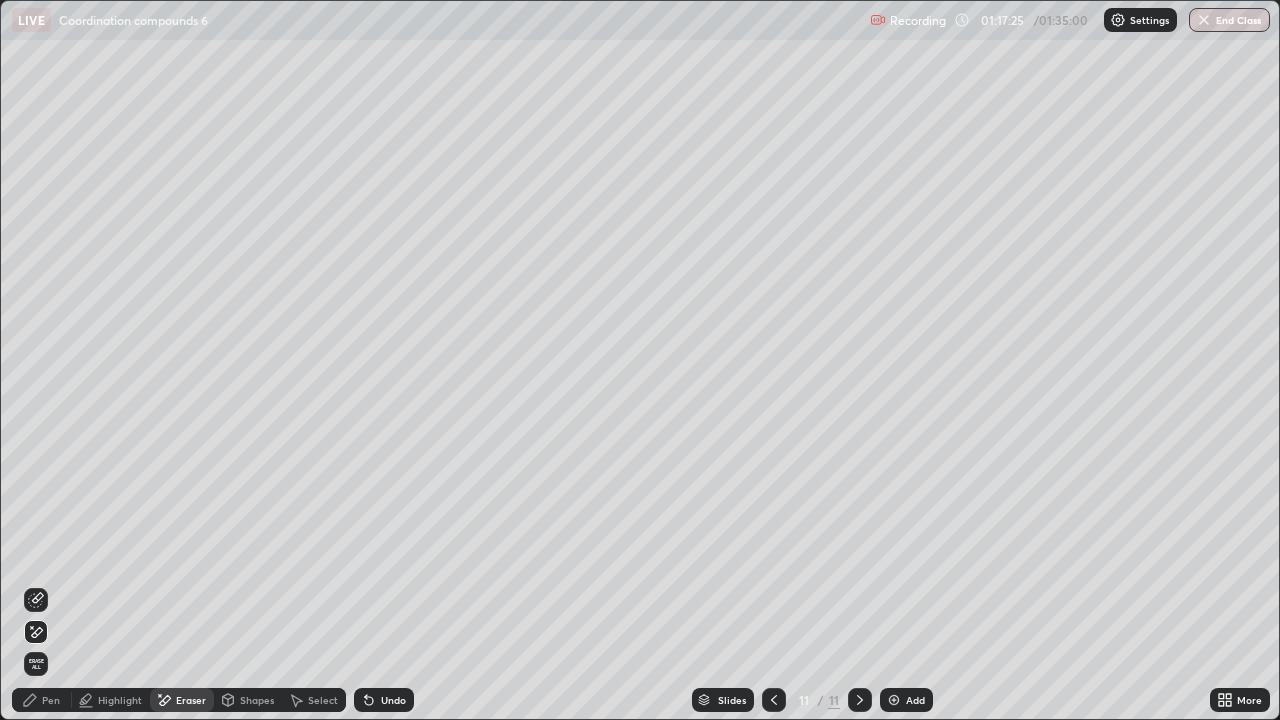 click on "Pen" at bounding box center (42, 700) 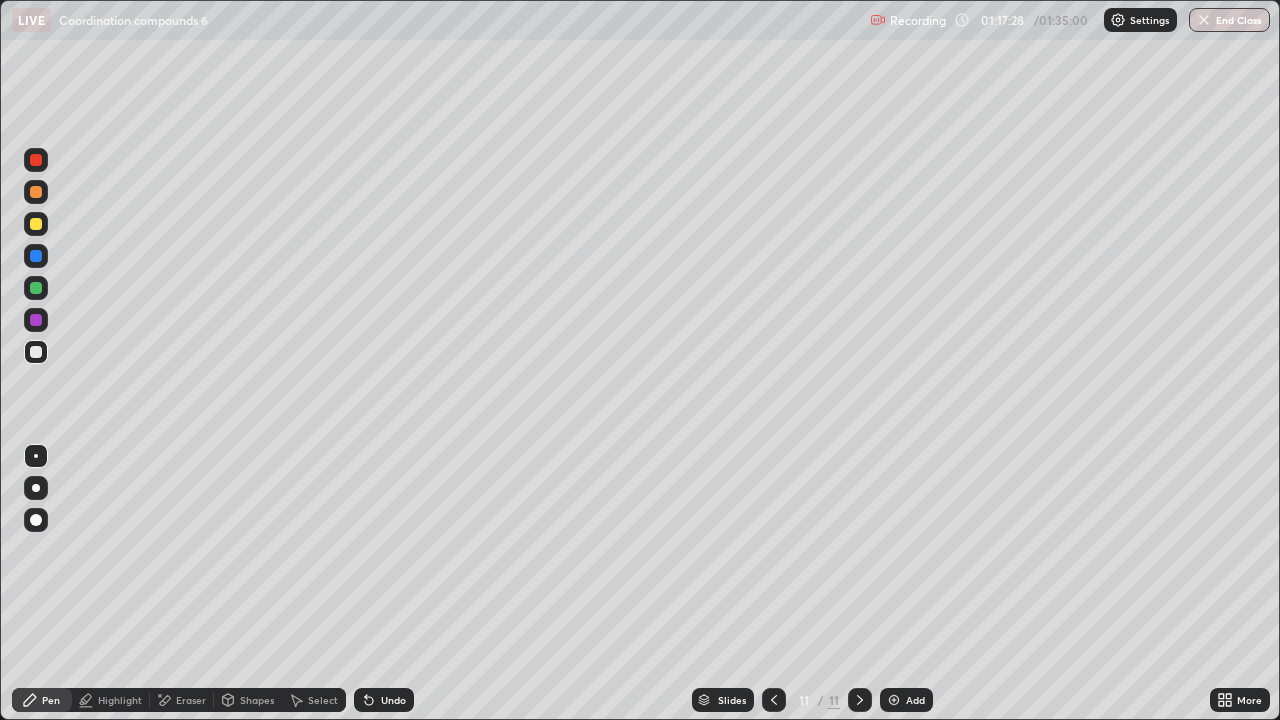 click on "Eraser" at bounding box center (182, 700) 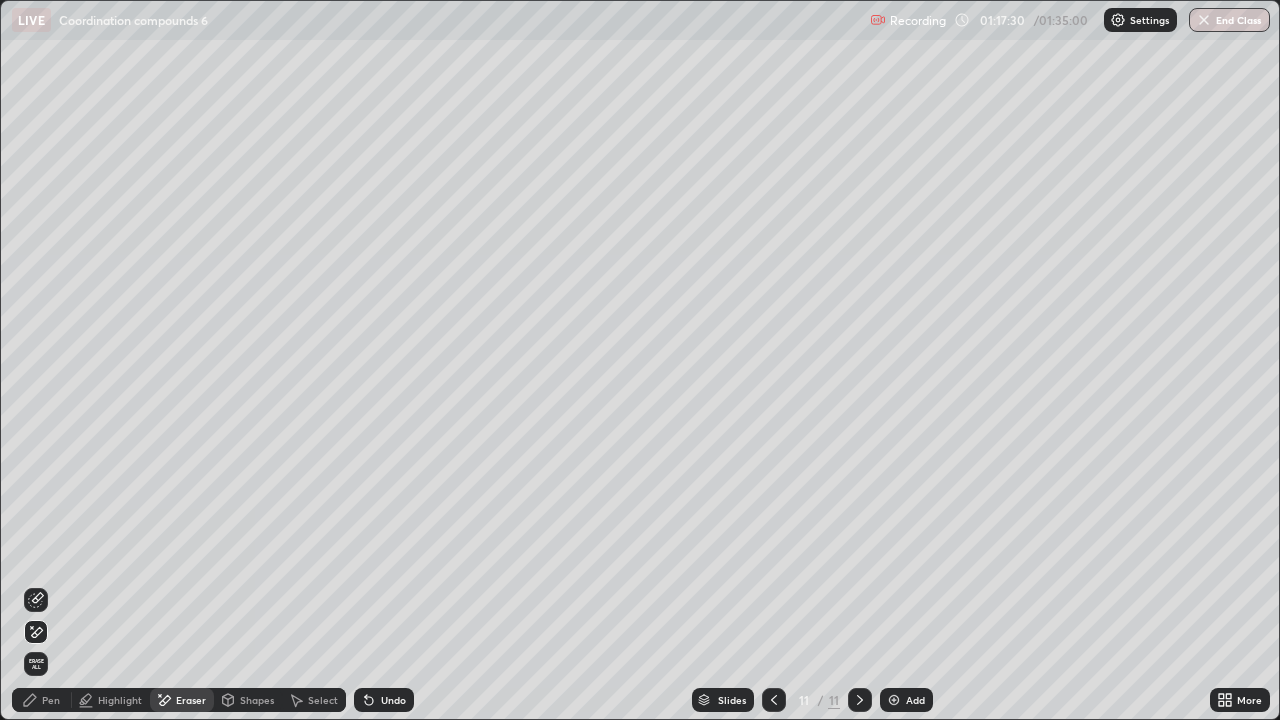 click on "Pen" at bounding box center (51, 700) 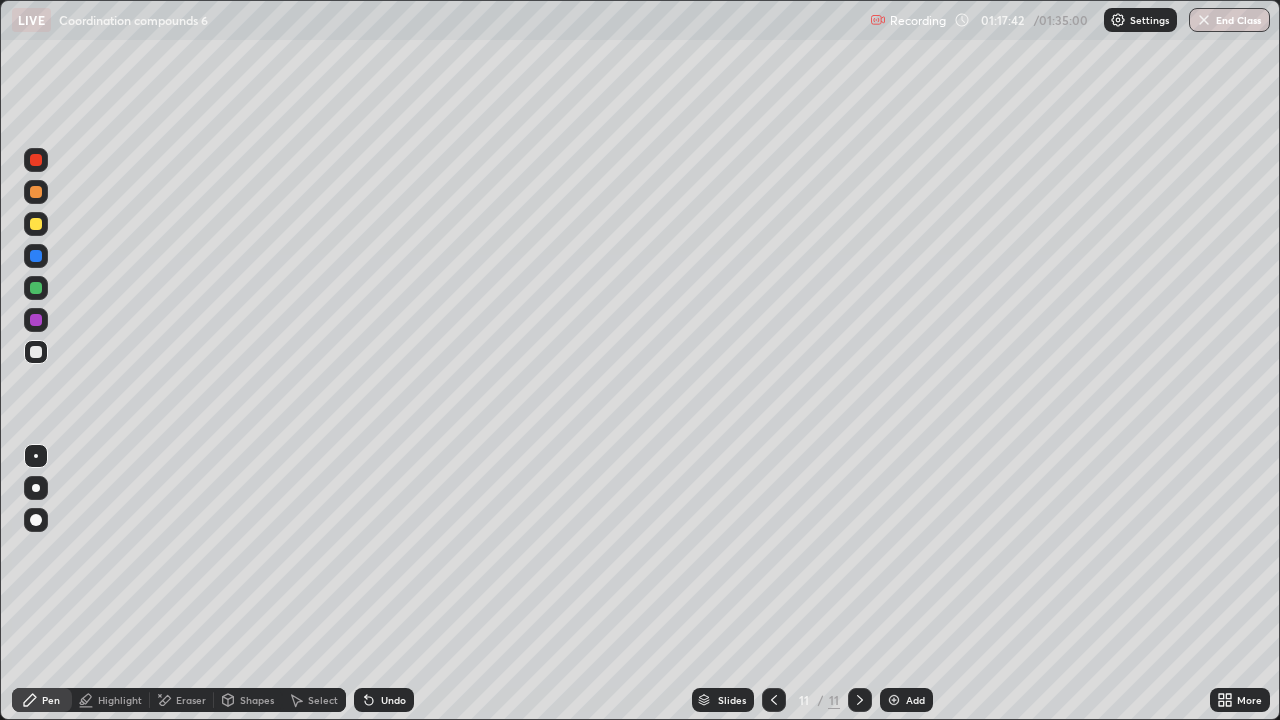 click at bounding box center (36, 256) 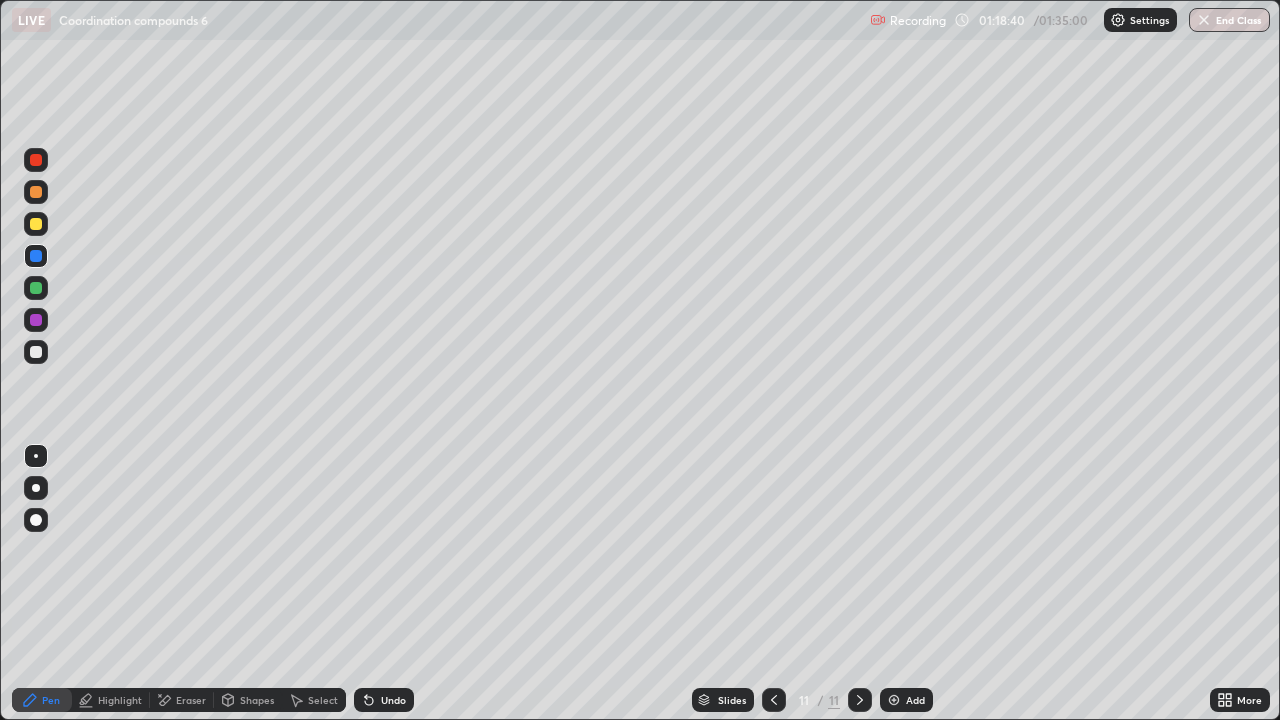 click on "Undo" at bounding box center [384, 700] 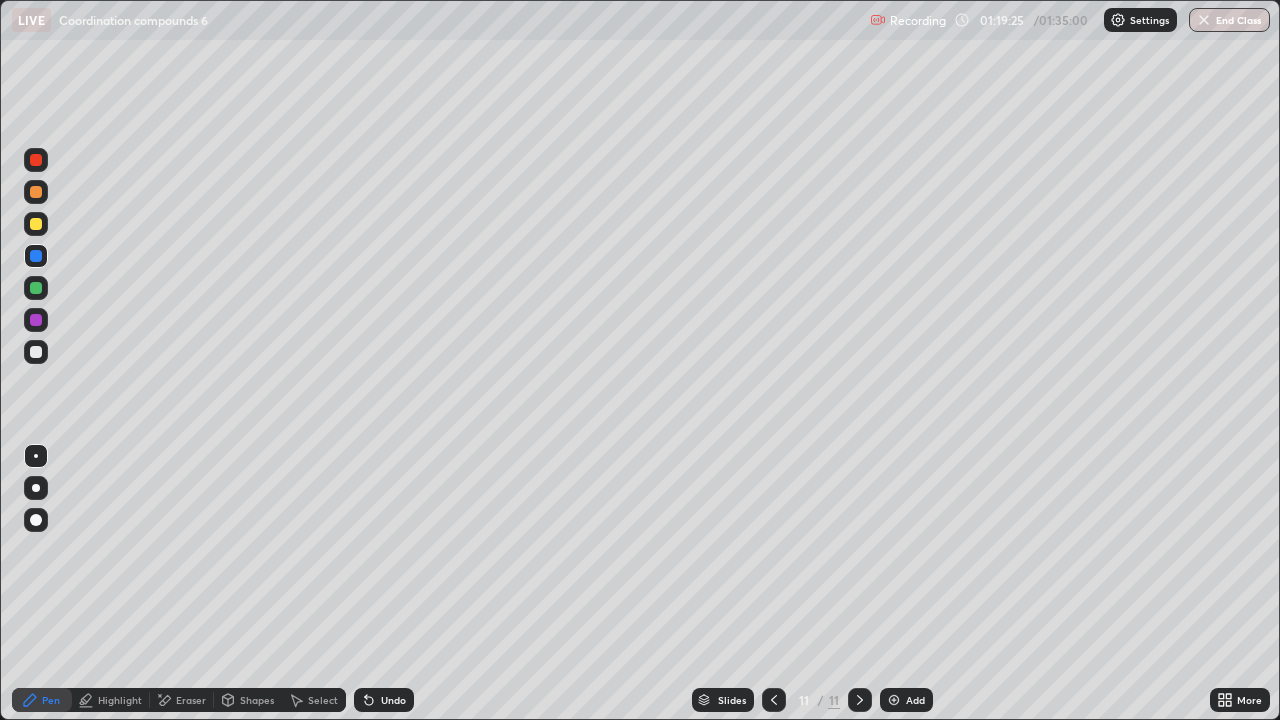 click at bounding box center [36, 352] 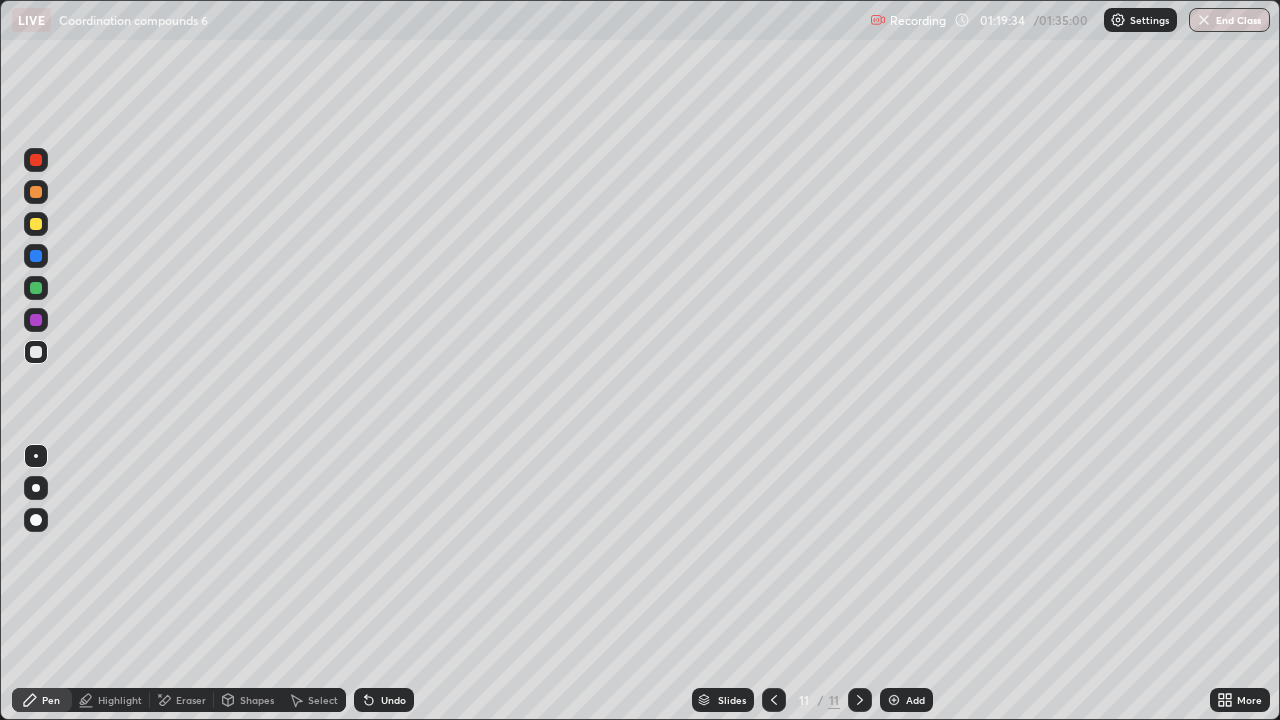 click at bounding box center (36, 224) 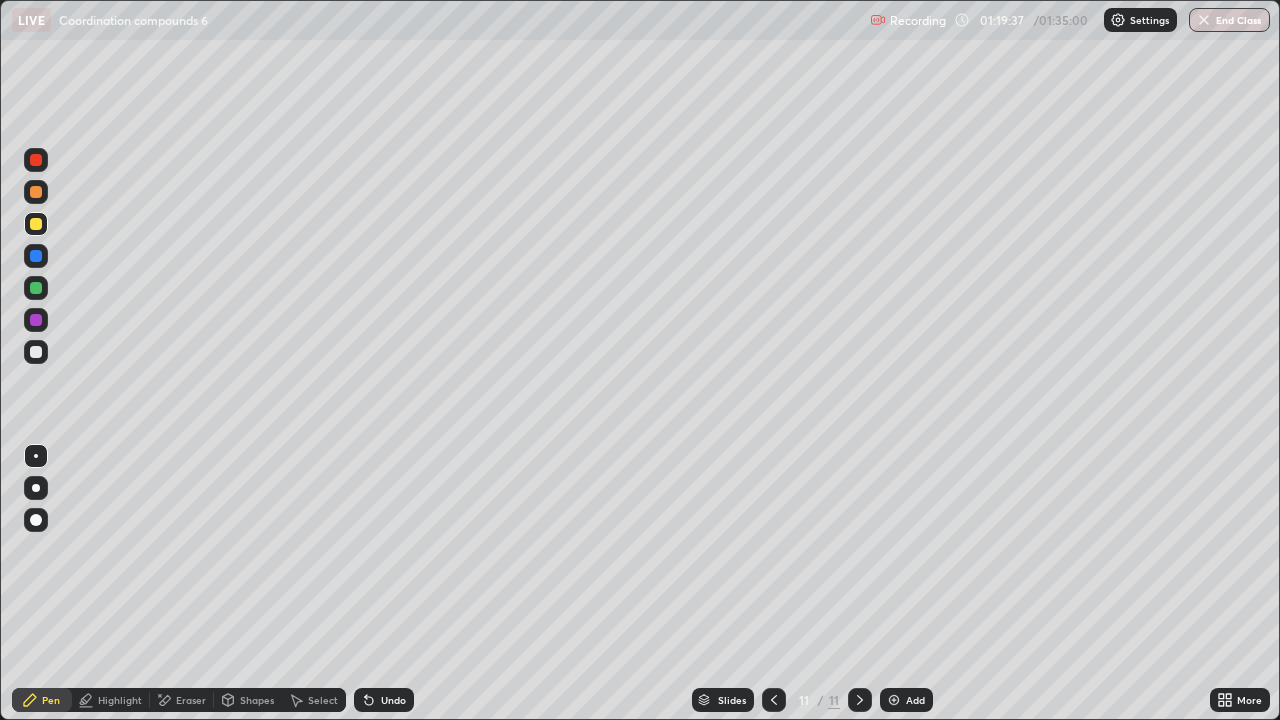 click at bounding box center [36, 192] 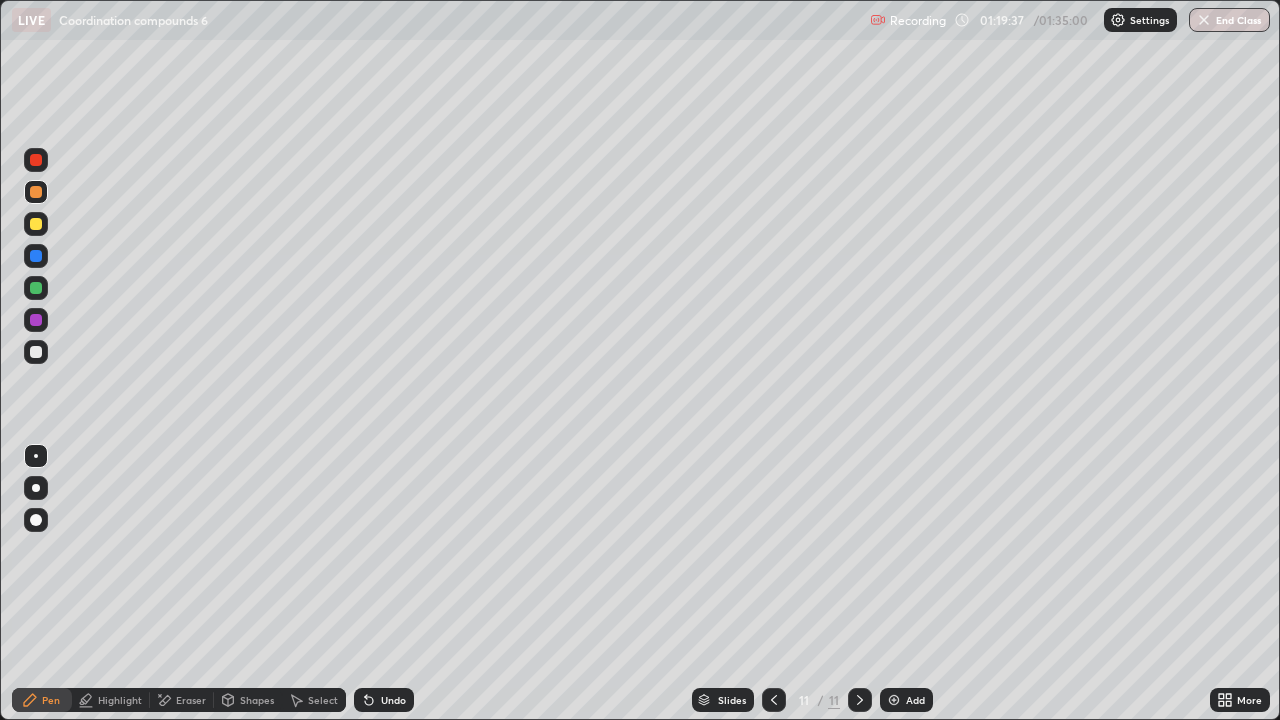 click at bounding box center [36, 192] 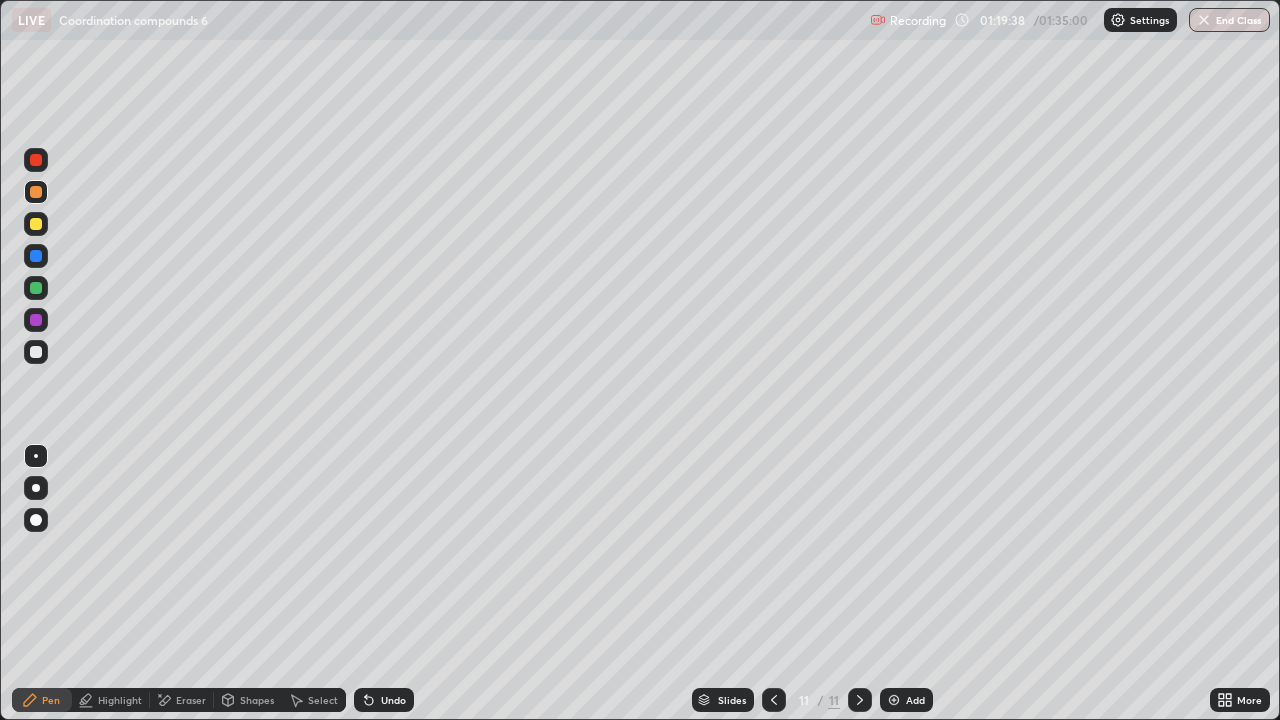 click 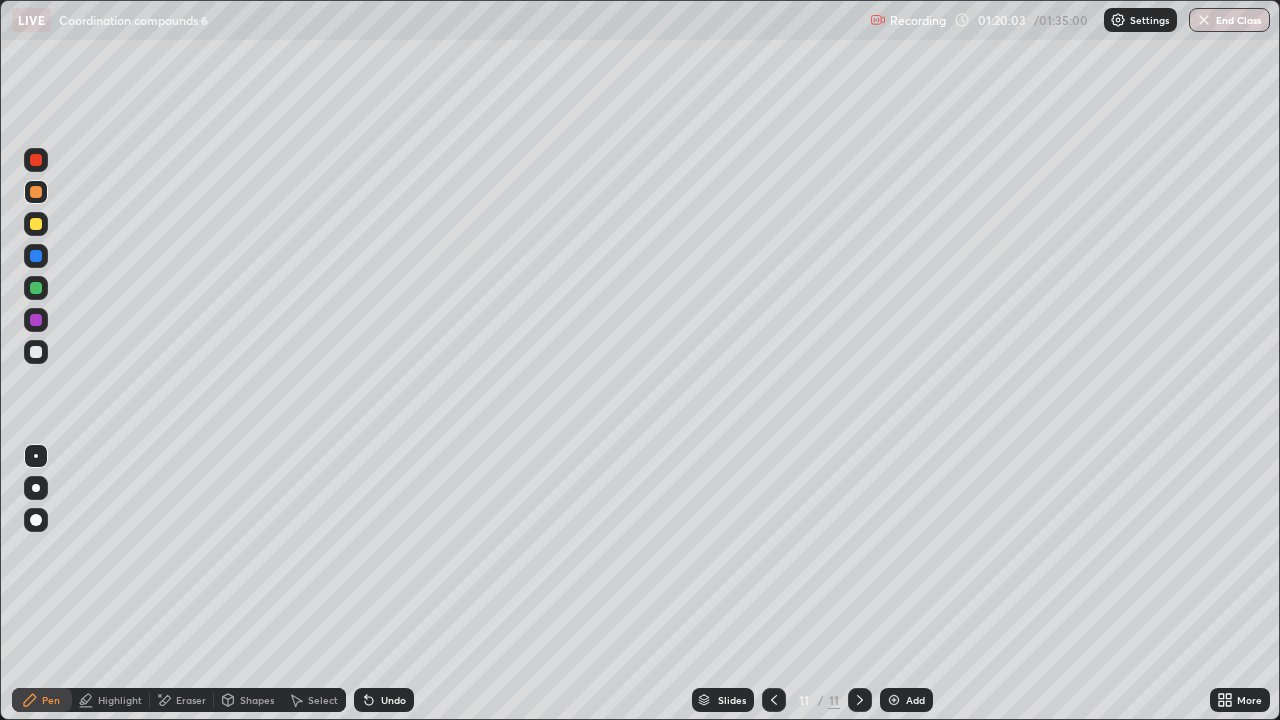click at bounding box center [36, 288] 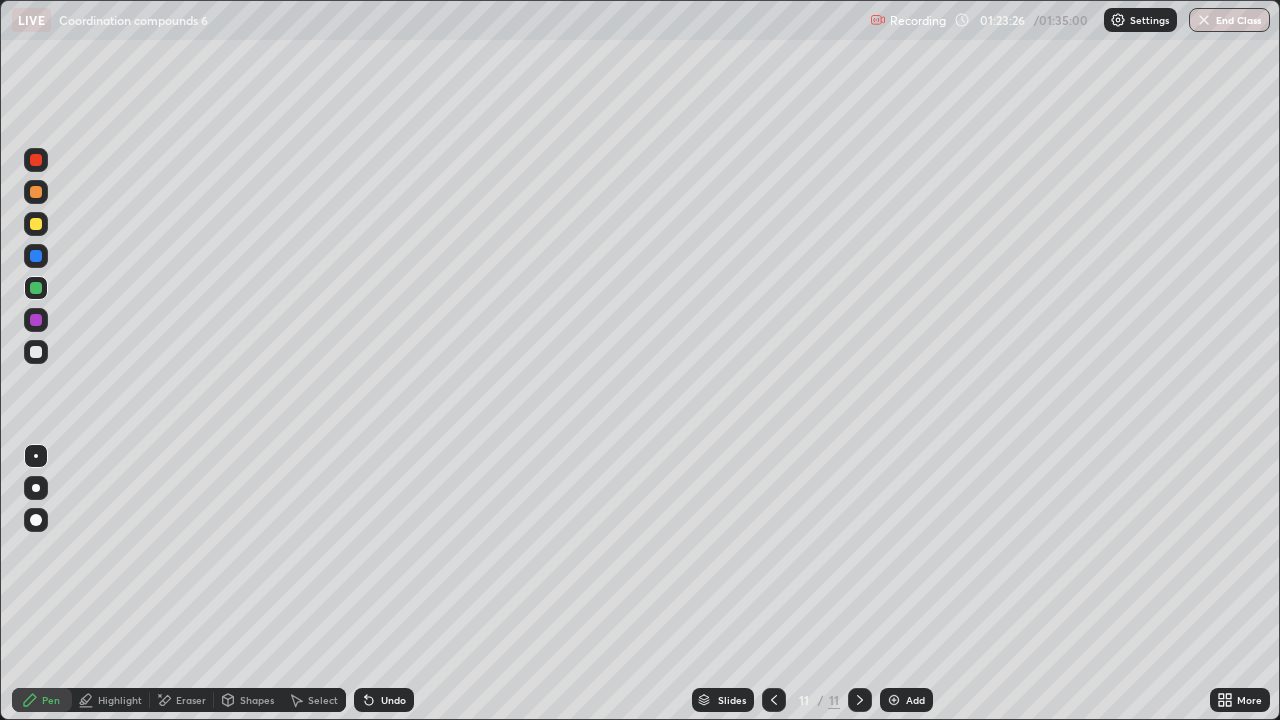 click on "More" at bounding box center (1240, 700) 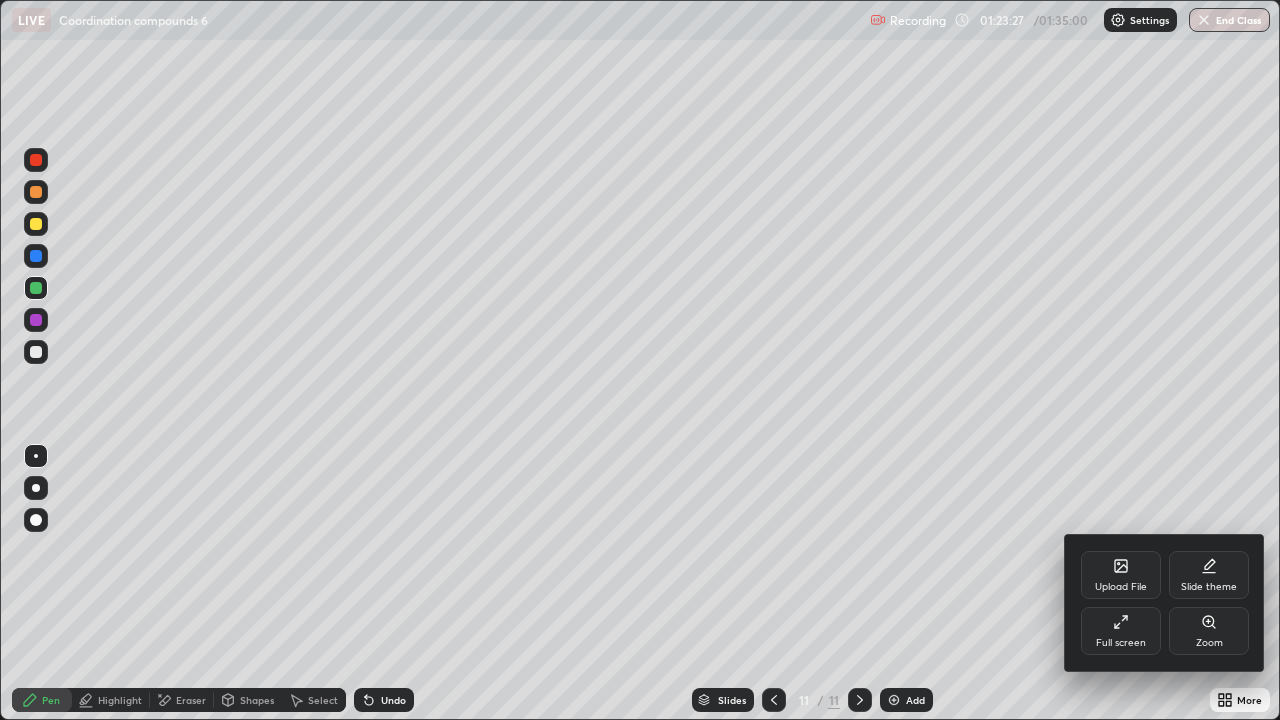 click on "Full screen" at bounding box center [1121, 643] 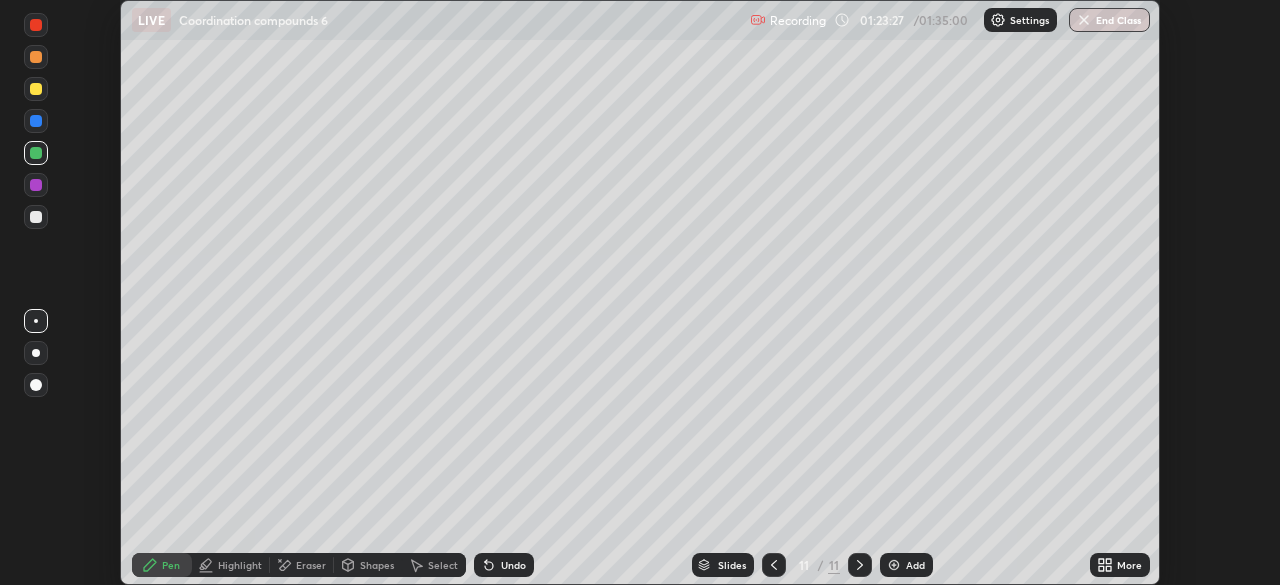 scroll, scrollTop: 585, scrollLeft: 1280, axis: both 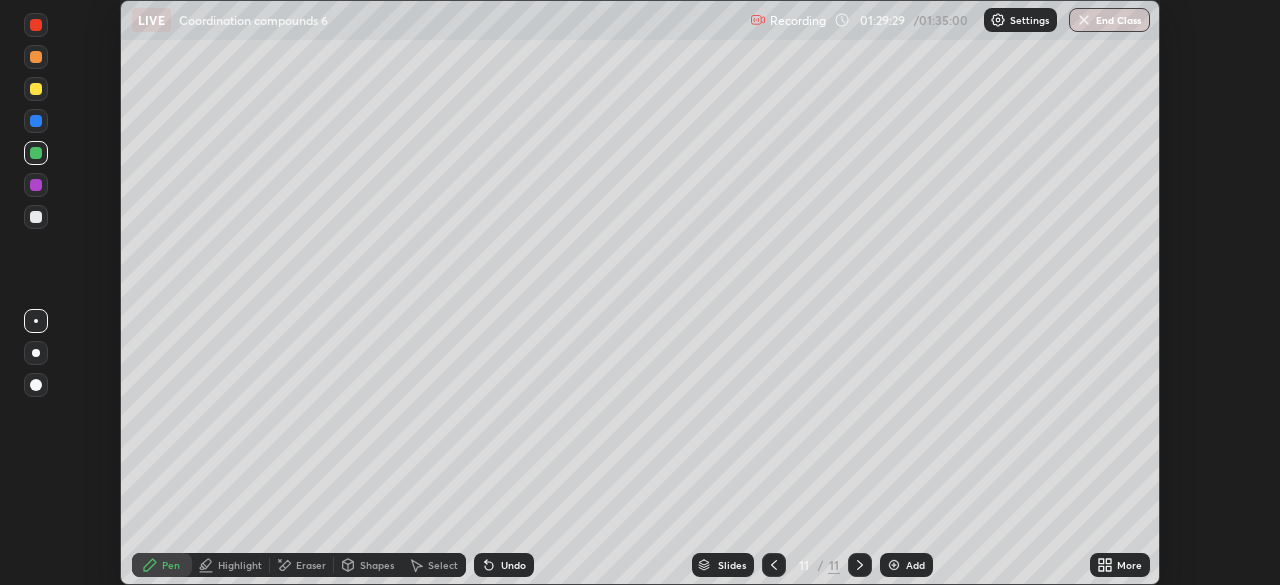 click at bounding box center (894, 565) 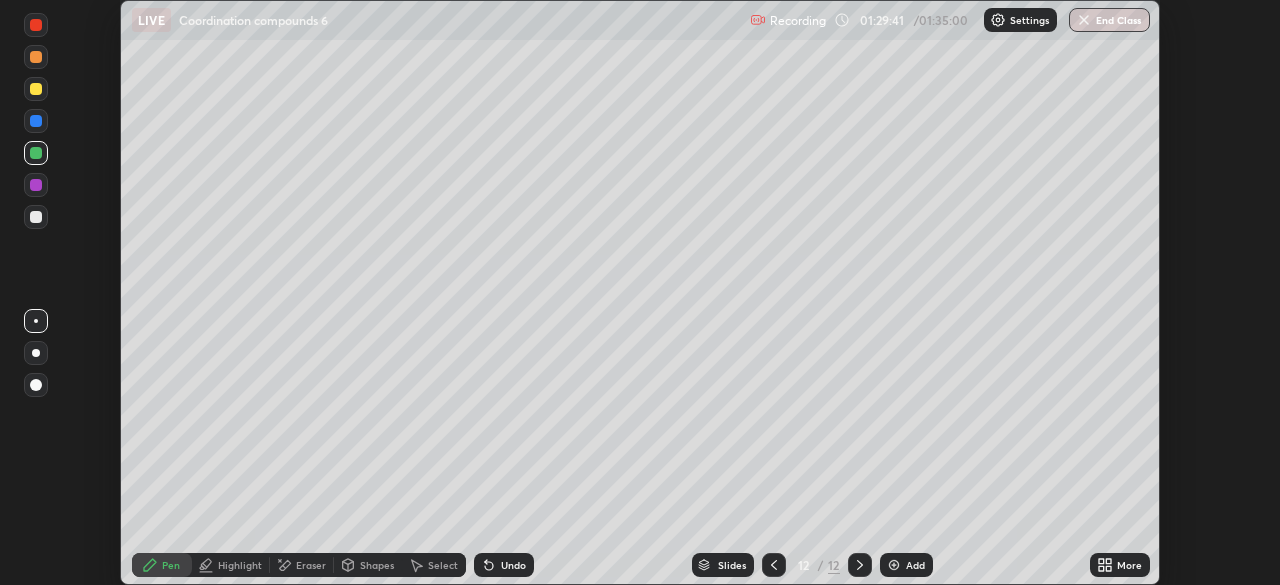 click at bounding box center (36, 185) 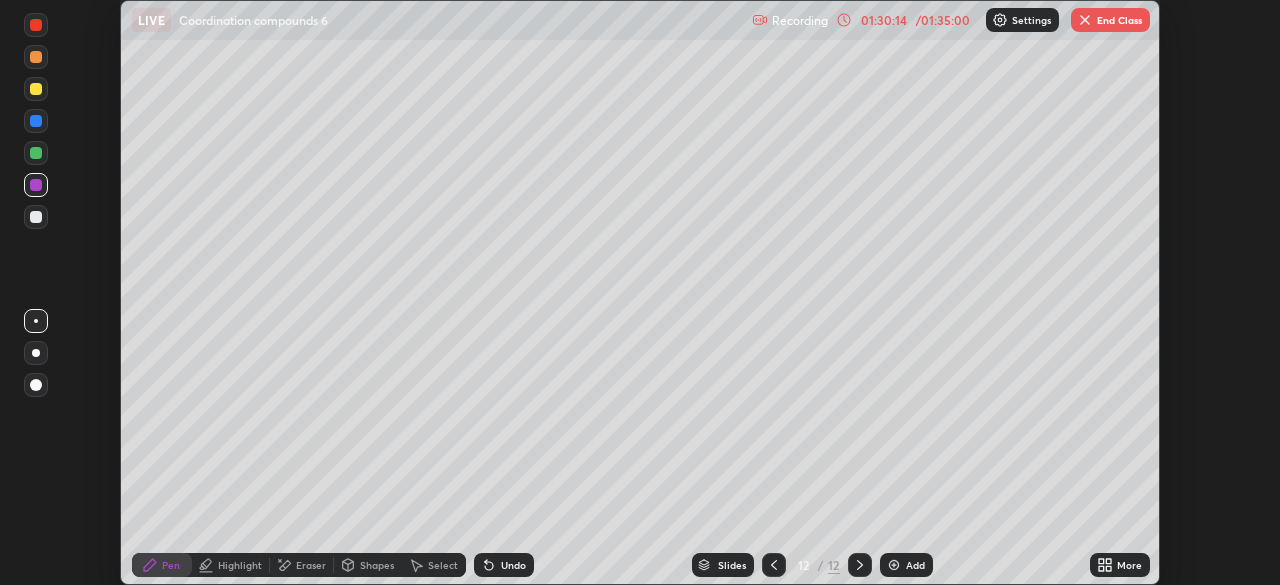 click on "End Class" at bounding box center (1110, 20) 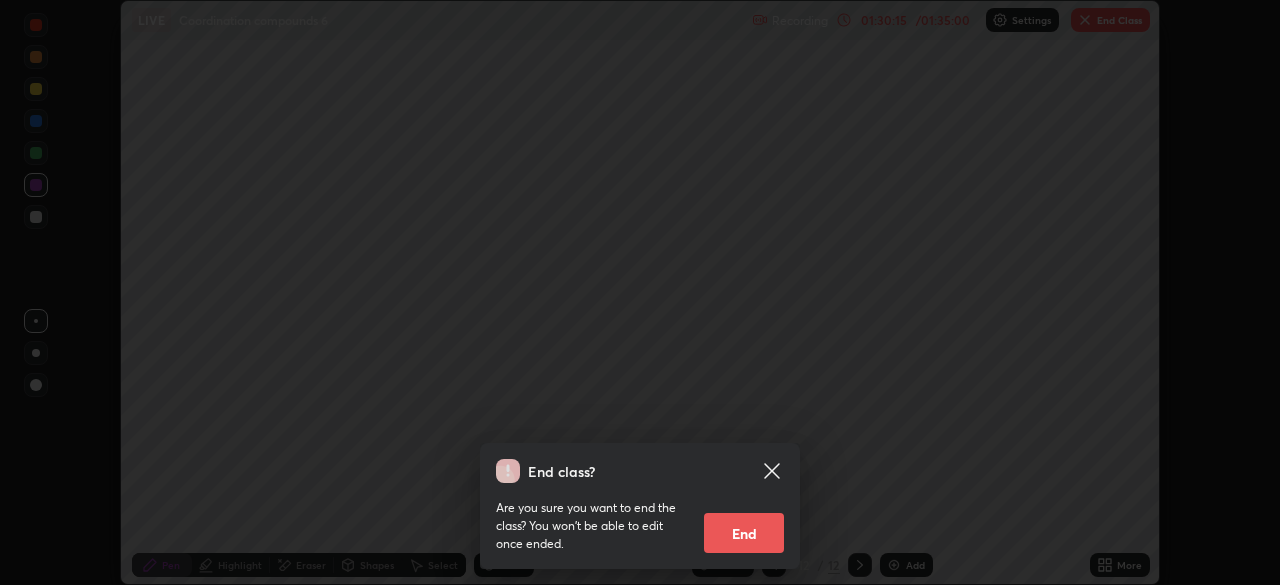 click on "End" at bounding box center (744, 533) 